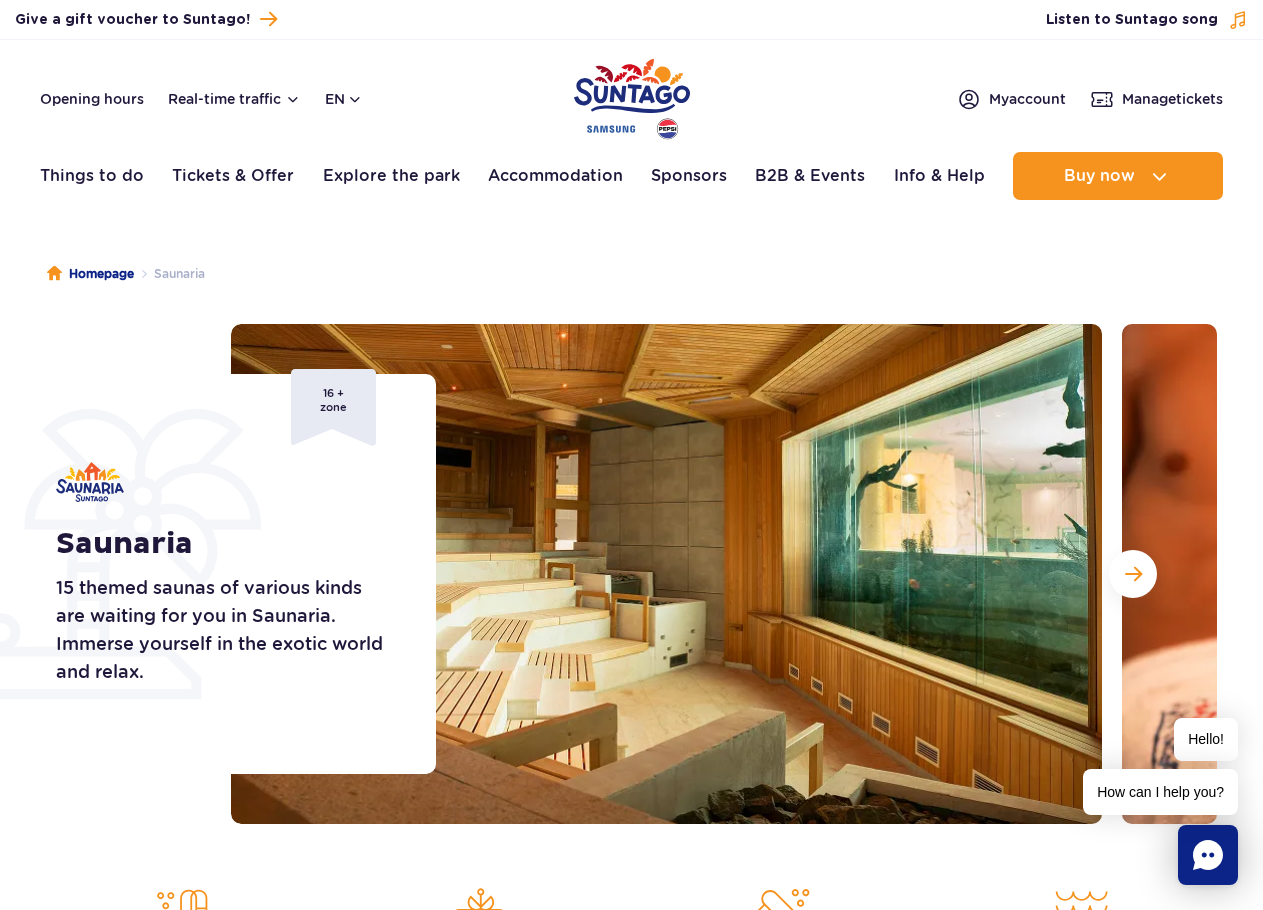 scroll, scrollTop: 0, scrollLeft: 0, axis: both 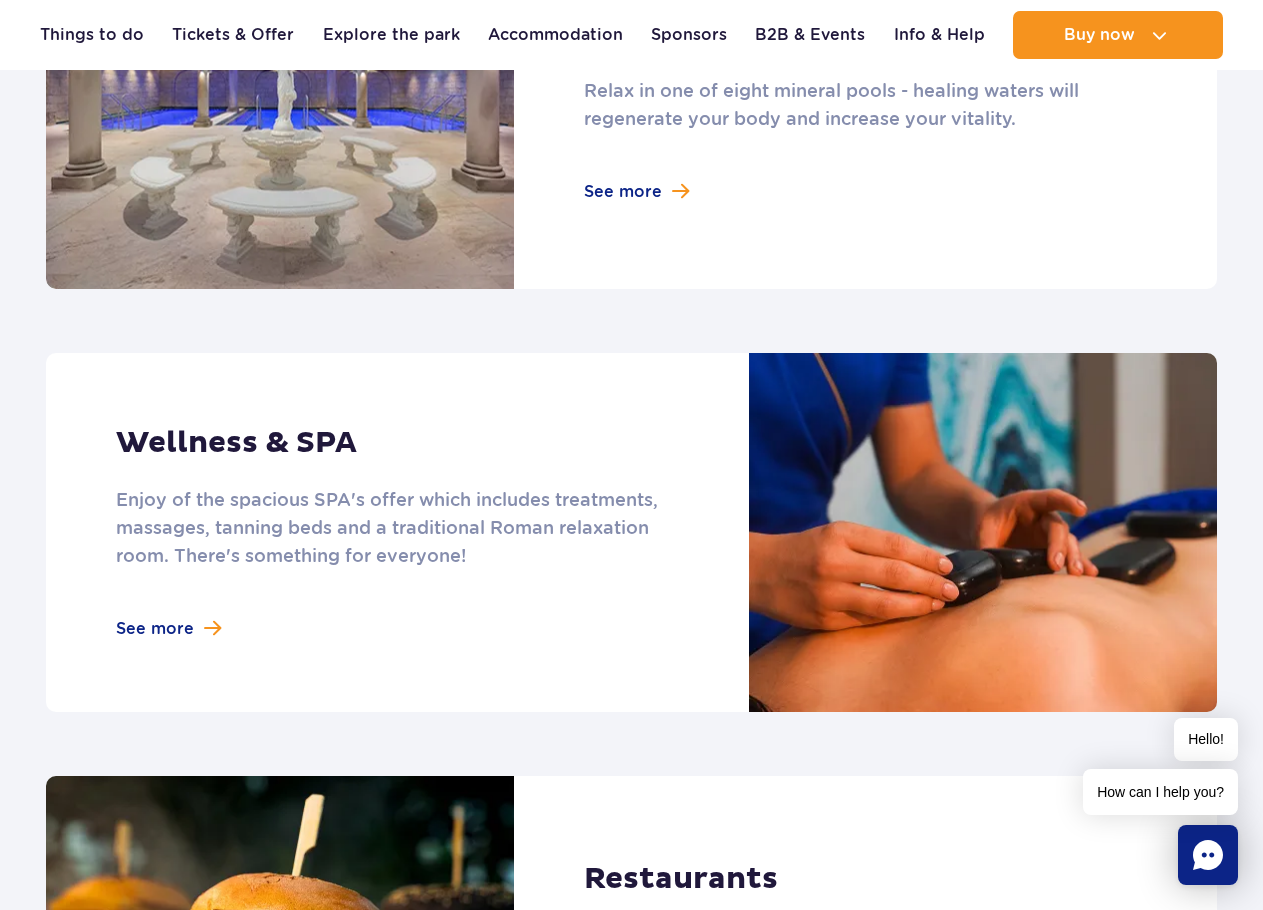 click at bounding box center [631, 532] 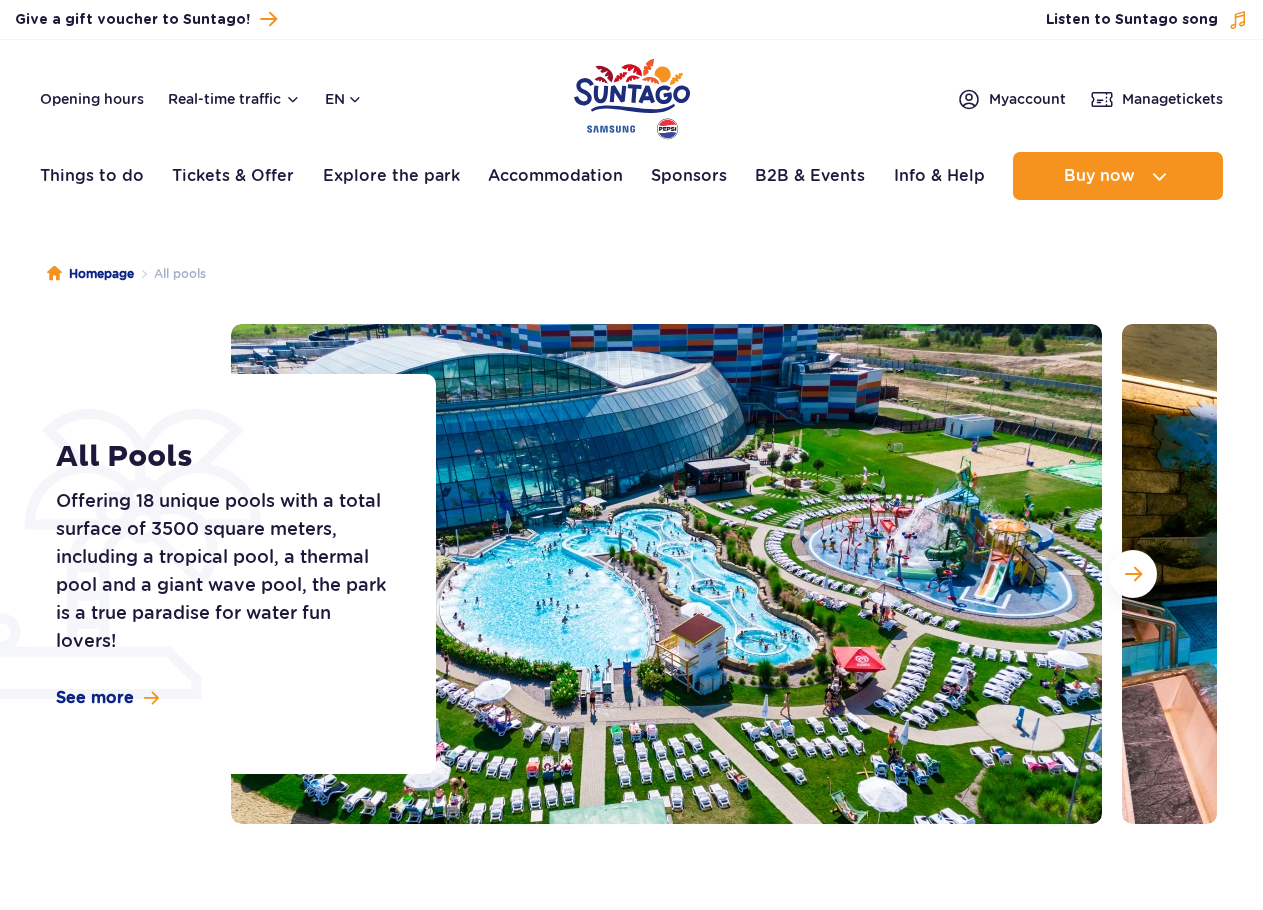 scroll, scrollTop: 0, scrollLeft: 0, axis: both 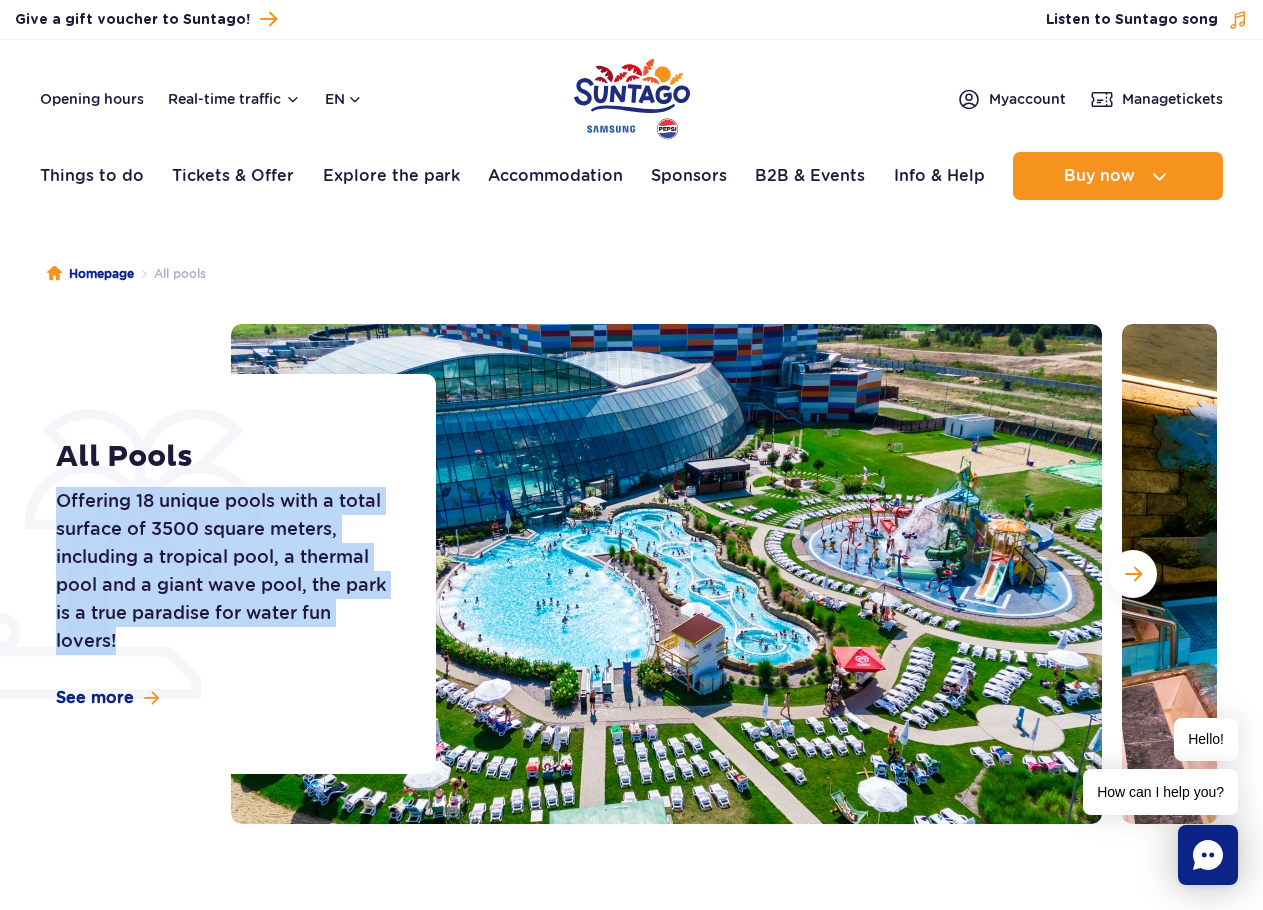 drag, startPoint x: 59, startPoint y: 504, endPoint x: 113, endPoint y: 644, distance: 150.05333 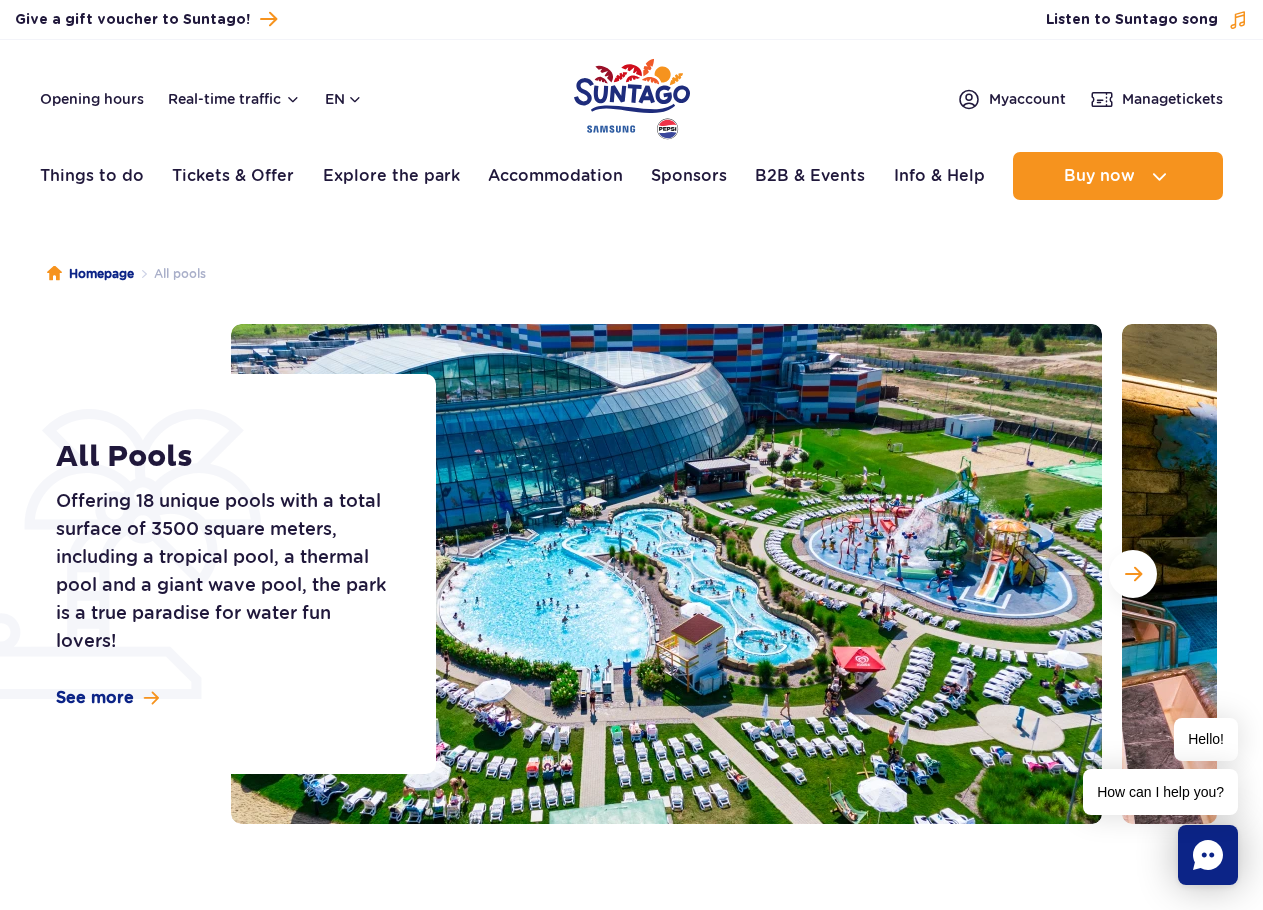 click on "All Pools
Offering 18 unique pools with a total surface of 3500 square meters, including a tropical pool, a thermal pool and a giant wave pool, the park is a true paradise for water fun lovers!
See more" at bounding box center [233, 574] 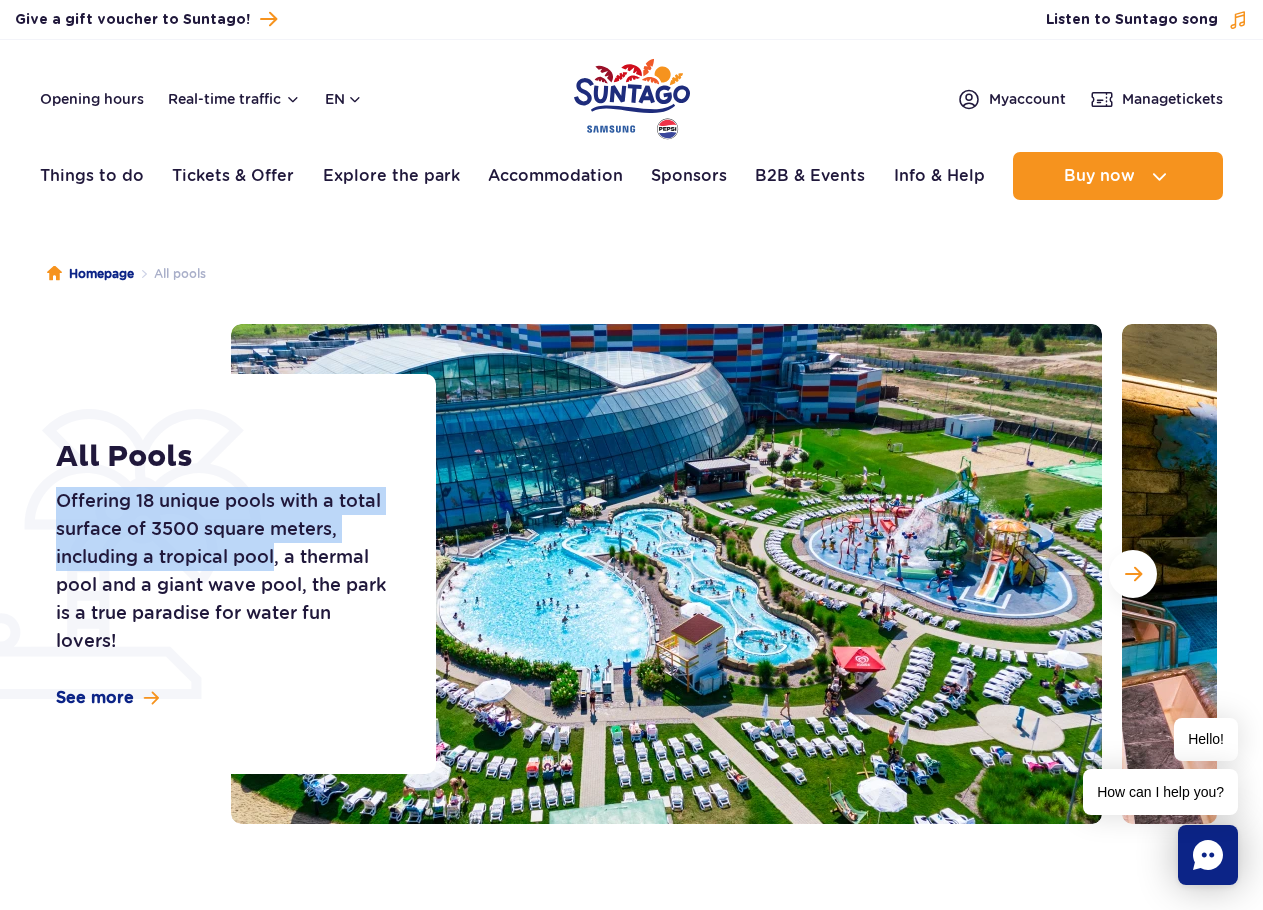 drag, startPoint x: 56, startPoint y: 502, endPoint x: 278, endPoint y: 552, distance: 227.56097 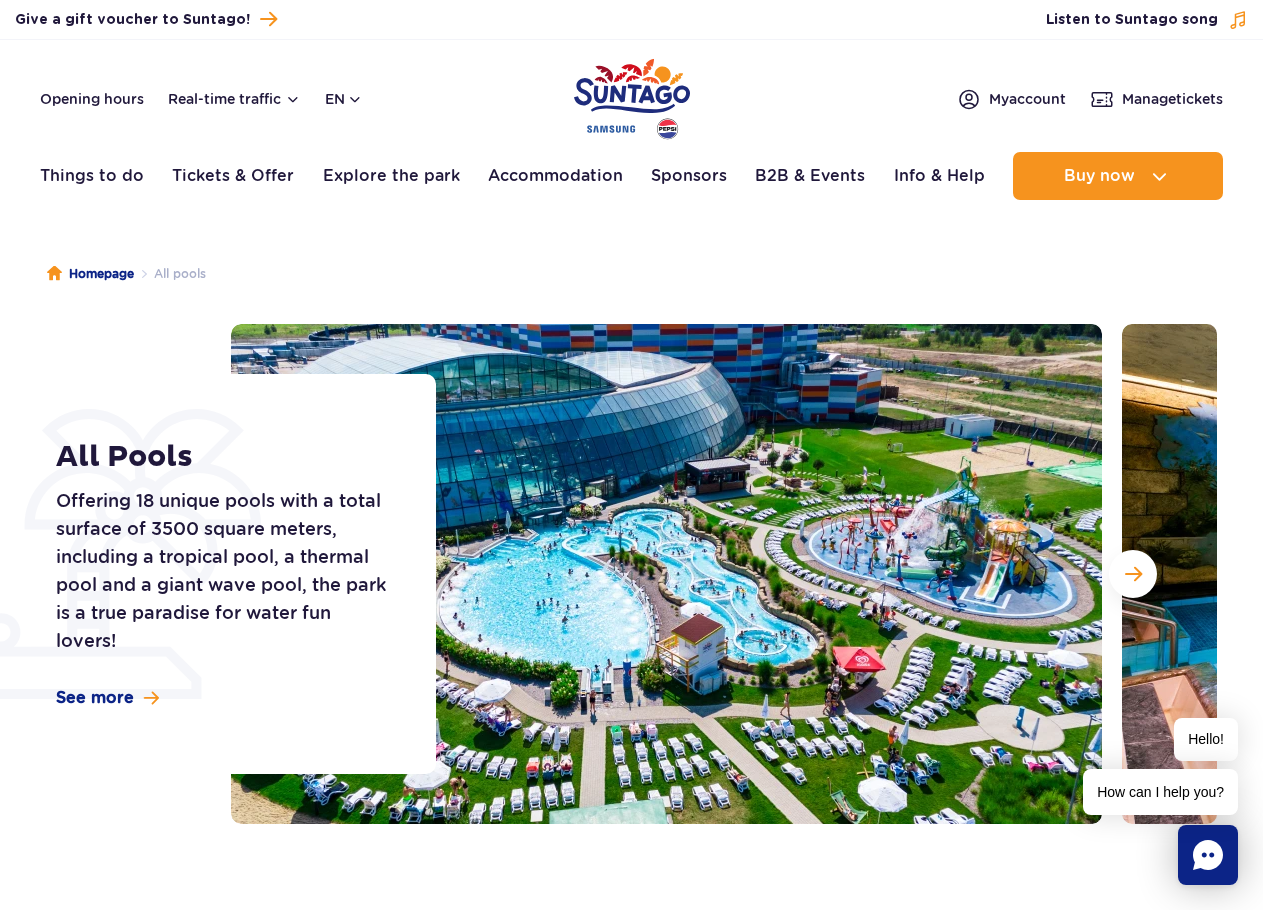 click on "Offering 18 unique pools with a total surface of 3500 square meters, including a tropical pool, a thermal pool and a giant wave pool, the park is a true paradise for water fun lovers!" at bounding box center (223, 571) 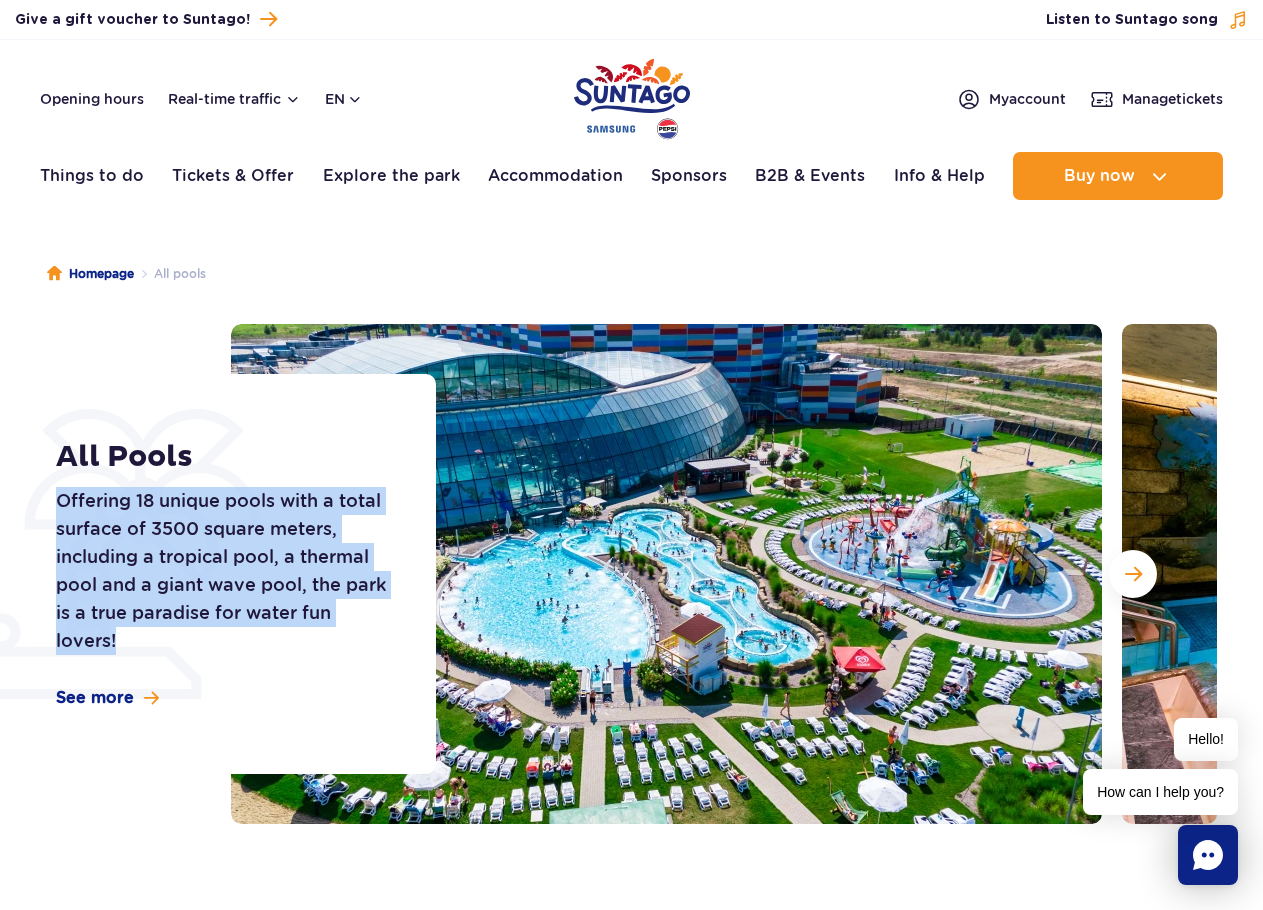 drag, startPoint x: 59, startPoint y: 502, endPoint x: 127, endPoint y: 642, distance: 155.64061 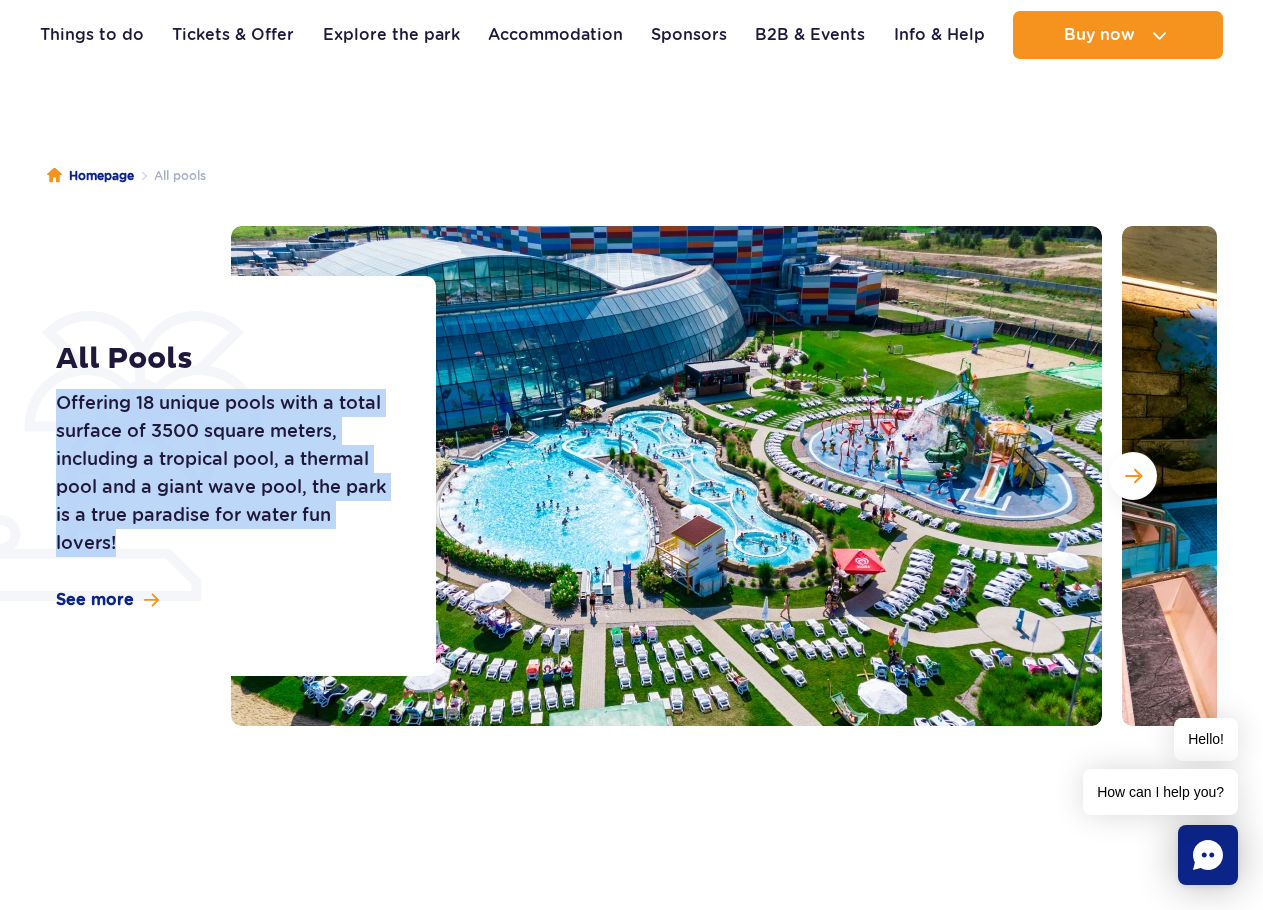 scroll, scrollTop: 100, scrollLeft: 0, axis: vertical 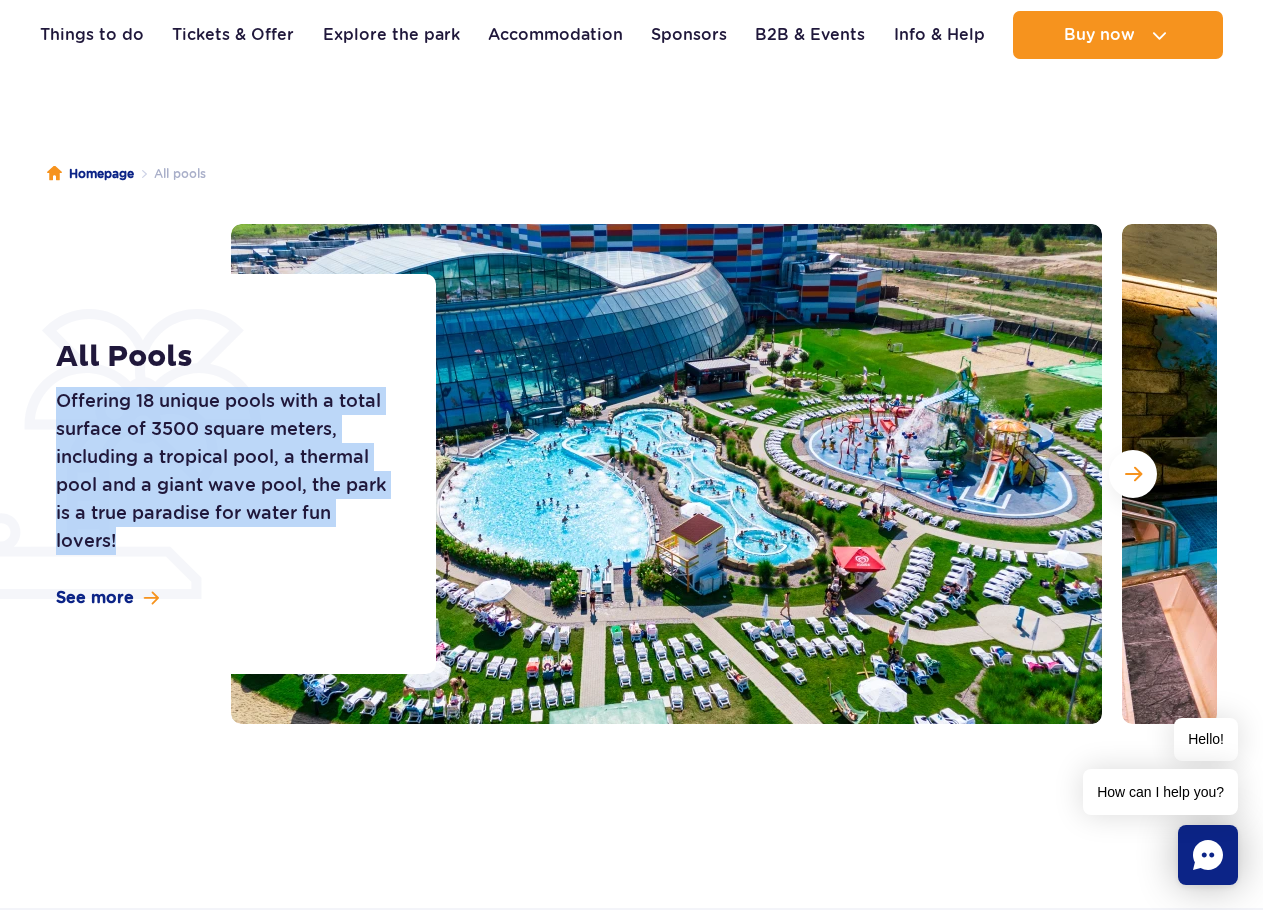 click on "Offering 18 unique pools with a total surface of 3500 square meters, including a tropical pool, a thermal pool and a giant wave pool, the park is a true paradise for water fun lovers!" at bounding box center [223, 471] 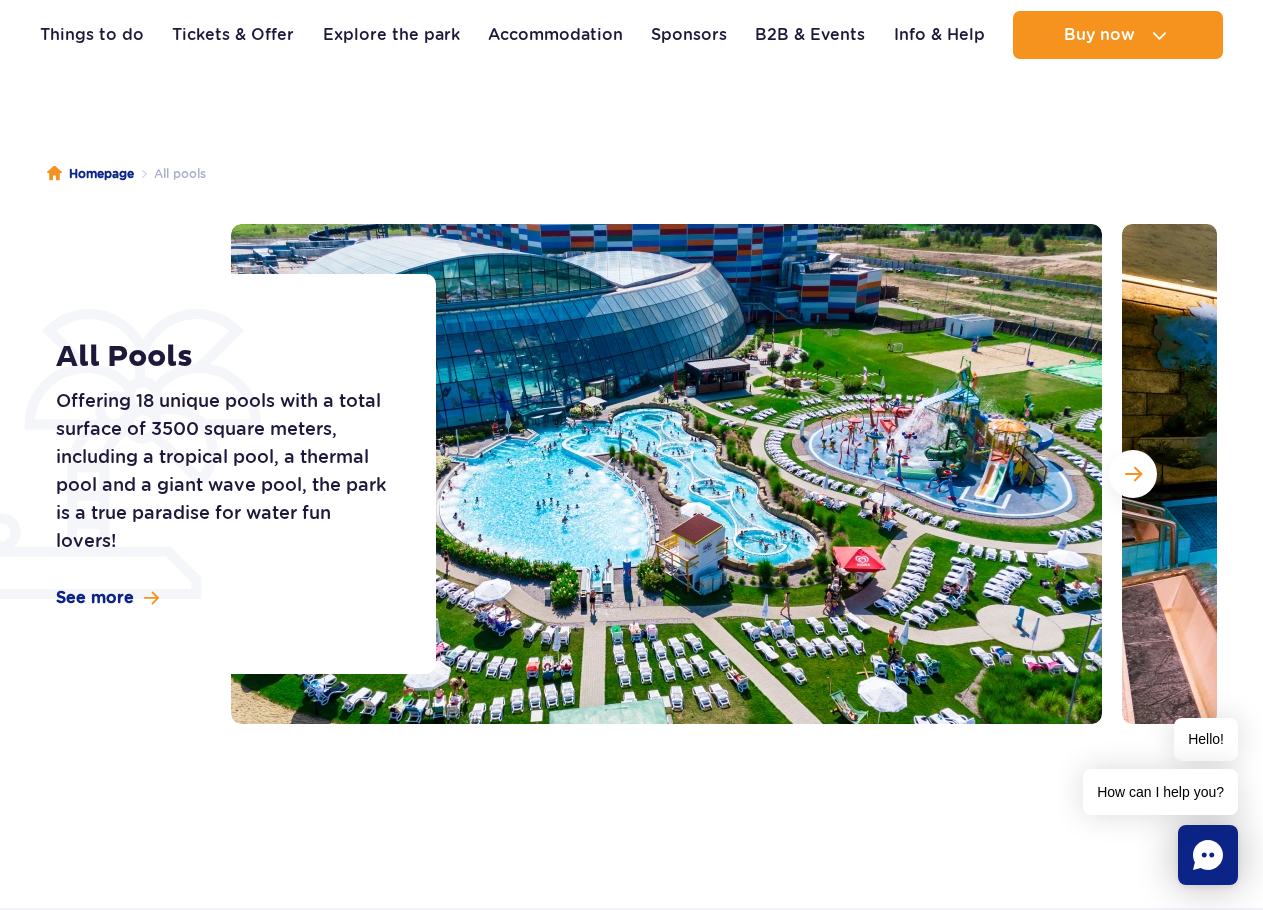 click on "All Pools
Offering 18 unique pools with a total surface of 3500 square meters, including a tropical pool, a thermal pool and a giant wave pool, the park is a true paradise for water fun lovers!
See more" at bounding box center [233, 474] 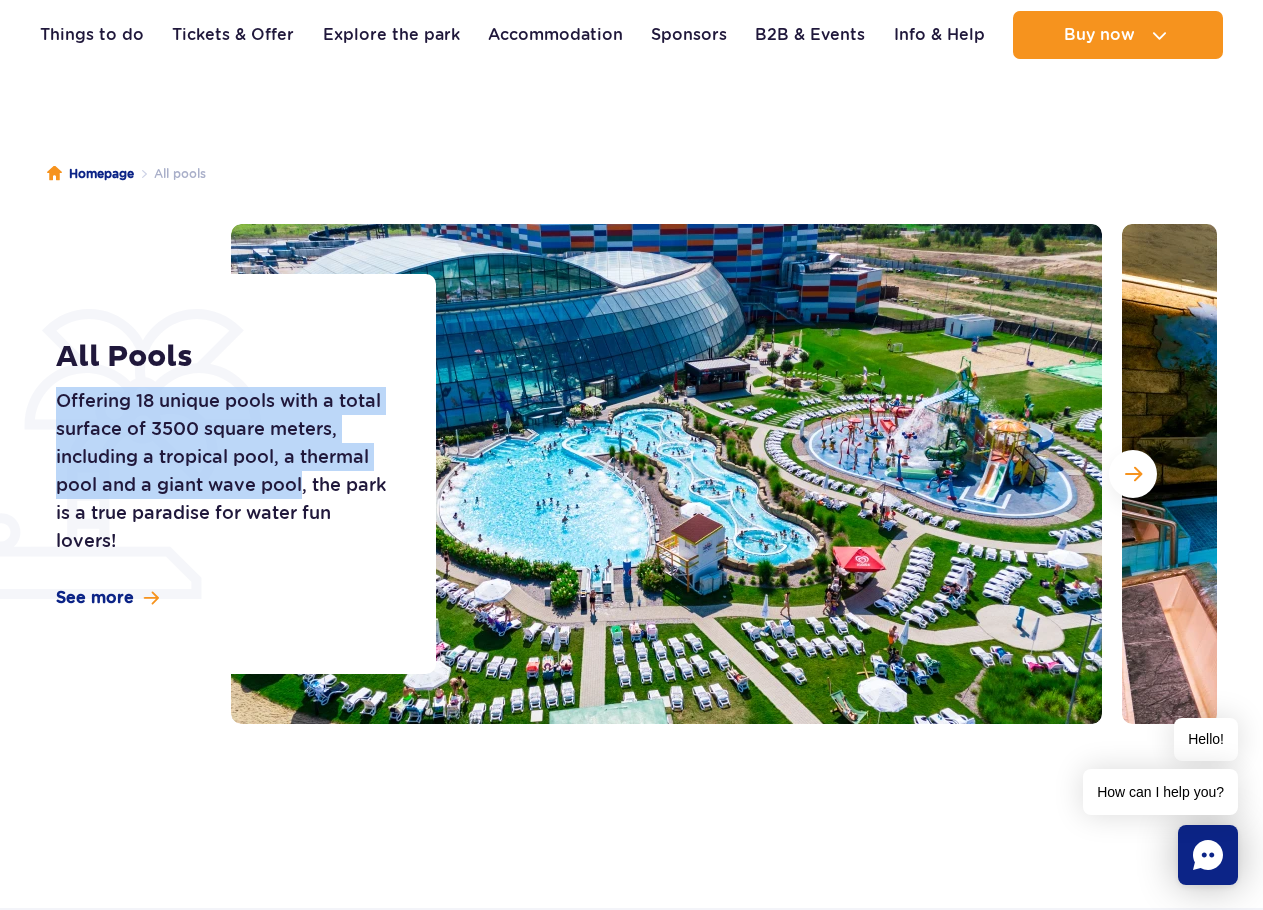 drag, startPoint x: 110, startPoint y: 412, endPoint x: 300, endPoint y: 487, distance: 204.26698 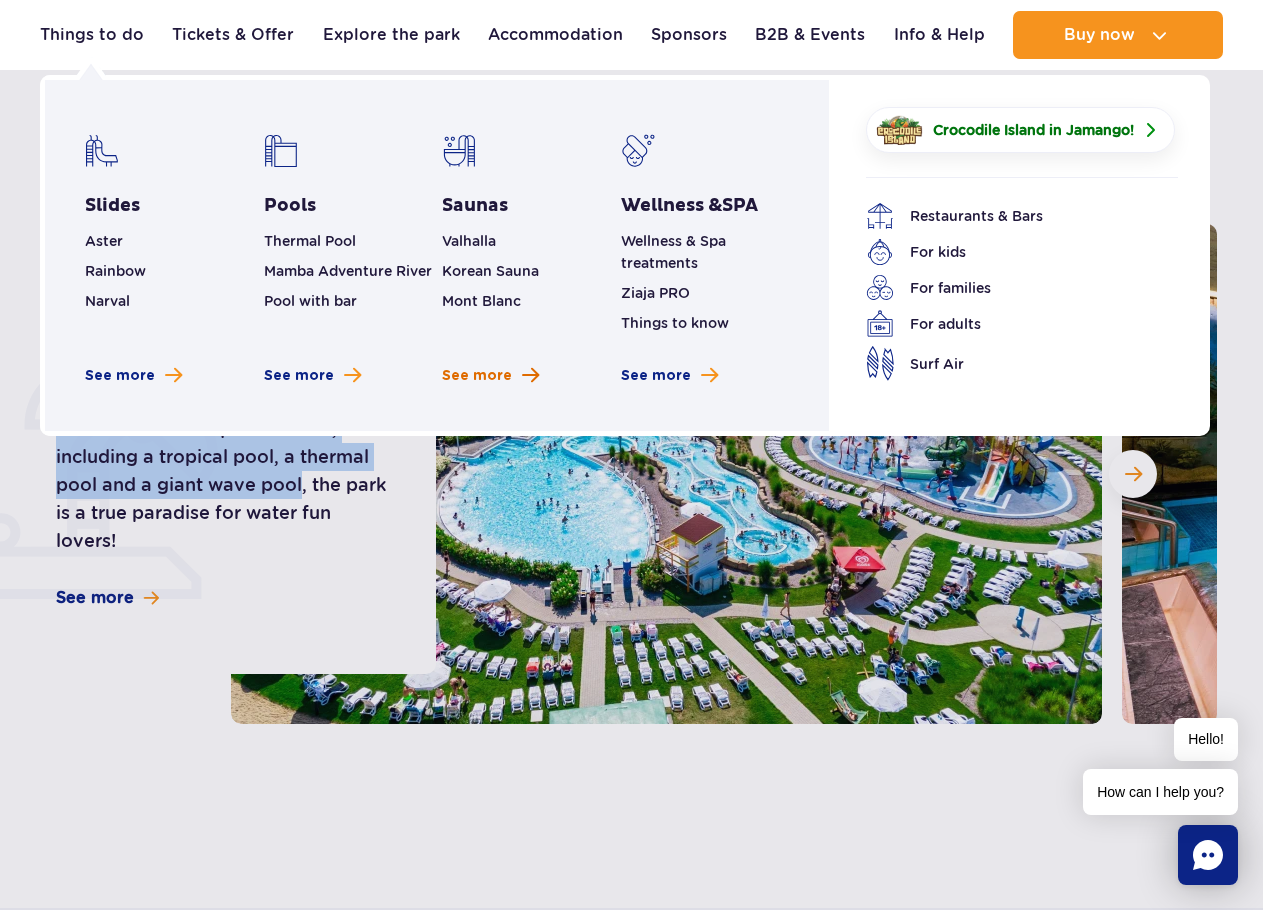 click on "See more" at bounding box center (477, 376) 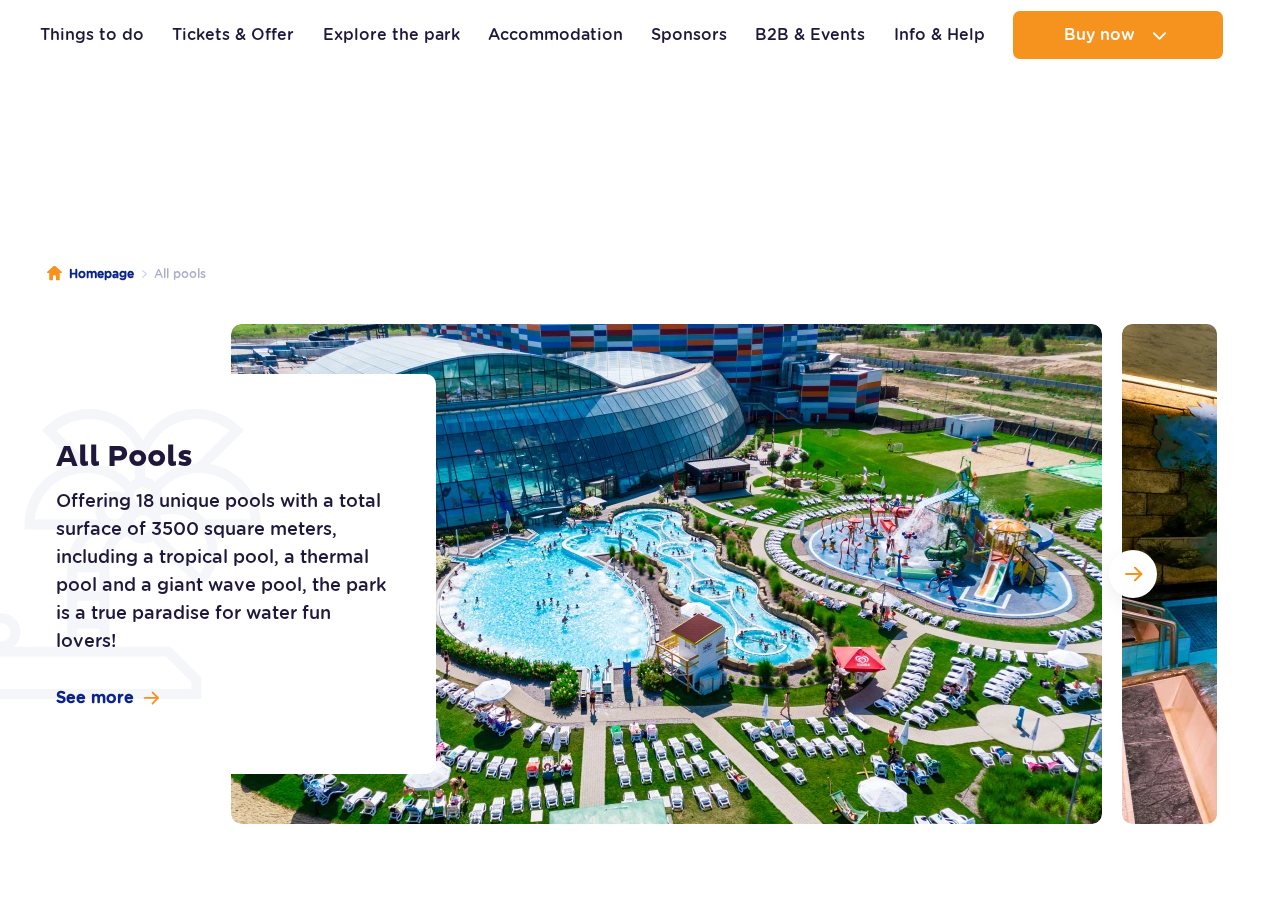 scroll, scrollTop: 1008, scrollLeft: 0, axis: vertical 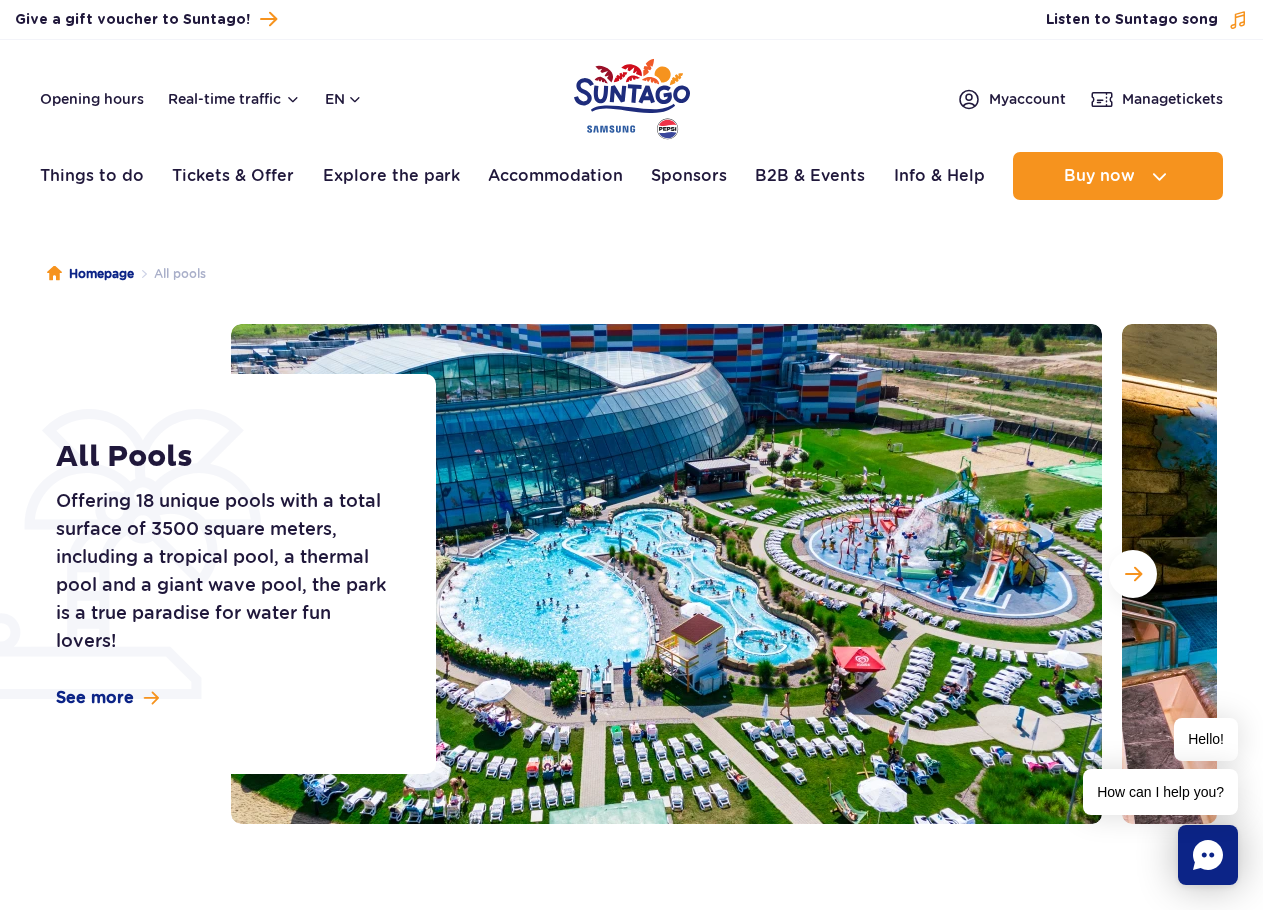 type 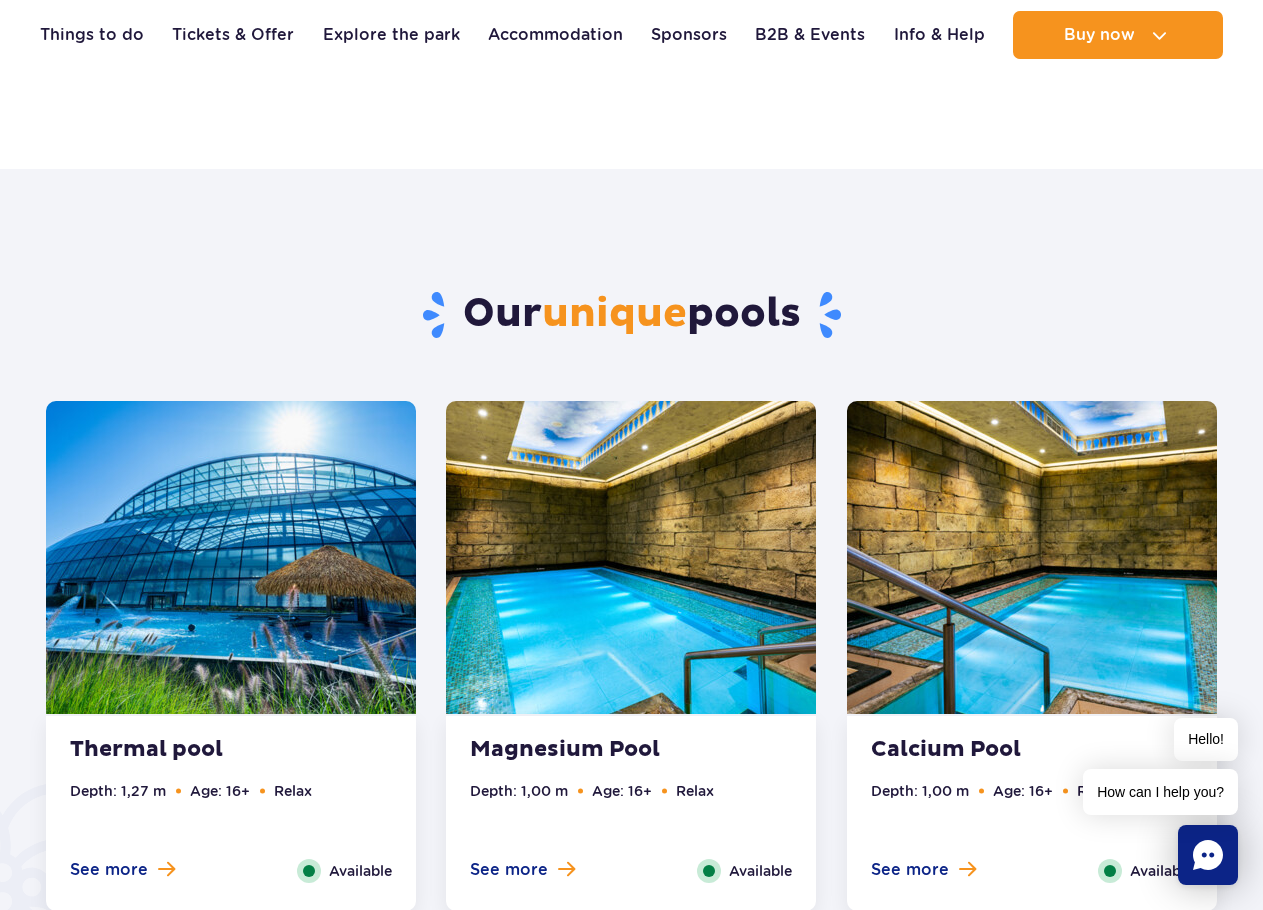 scroll, scrollTop: 1000, scrollLeft: 0, axis: vertical 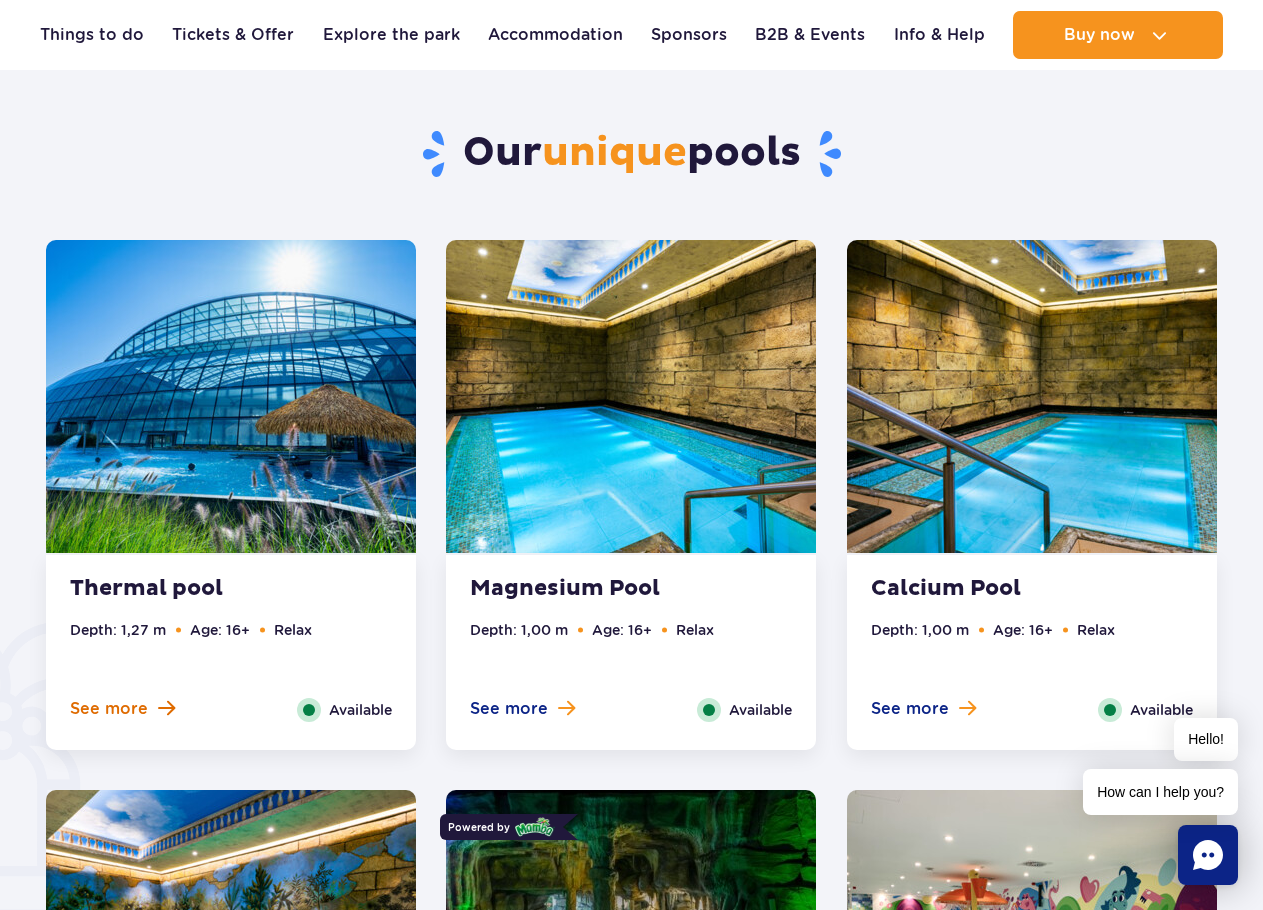 click on "See more" at bounding box center [109, 709] 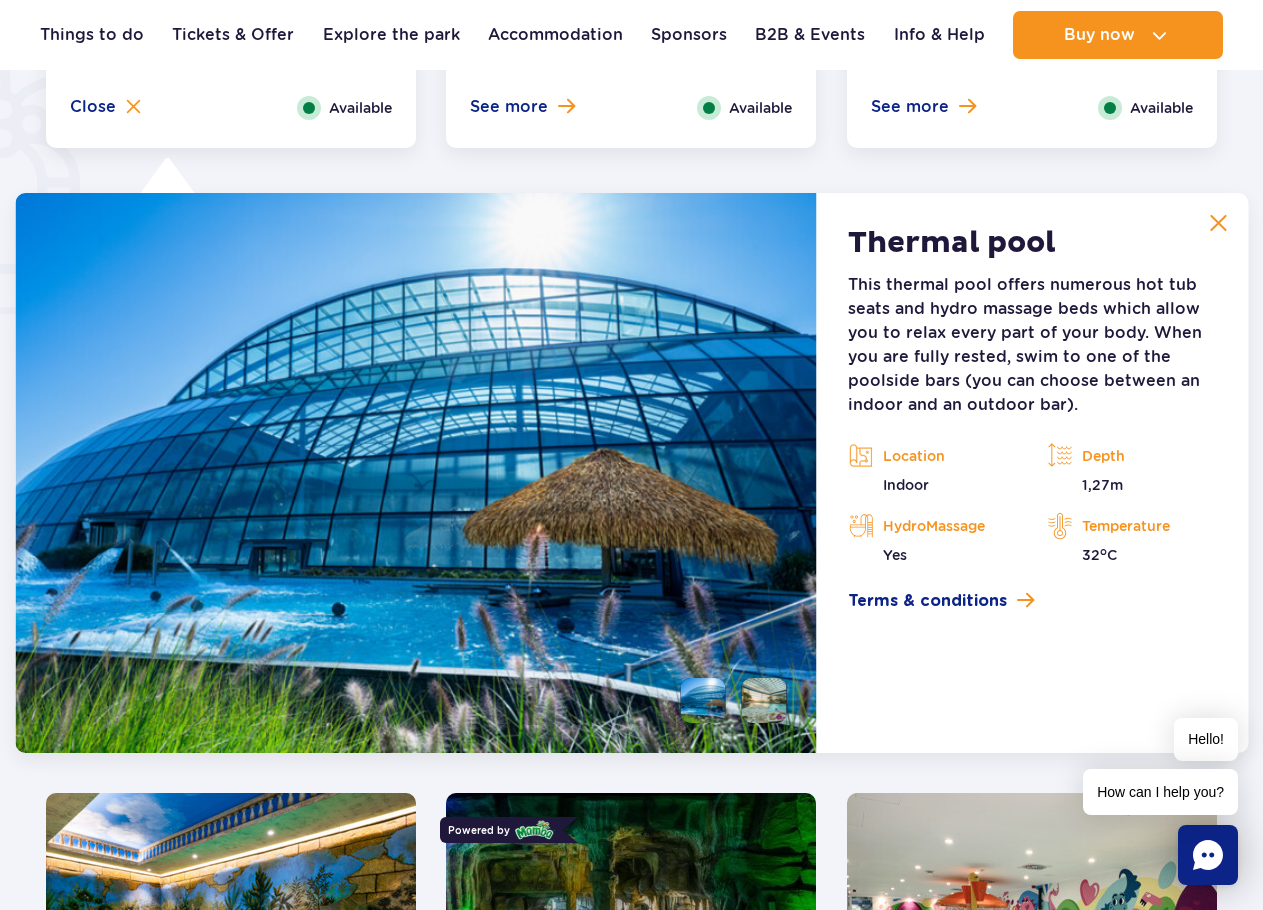 scroll, scrollTop: 1675, scrollLeft: 0, axis: vertical 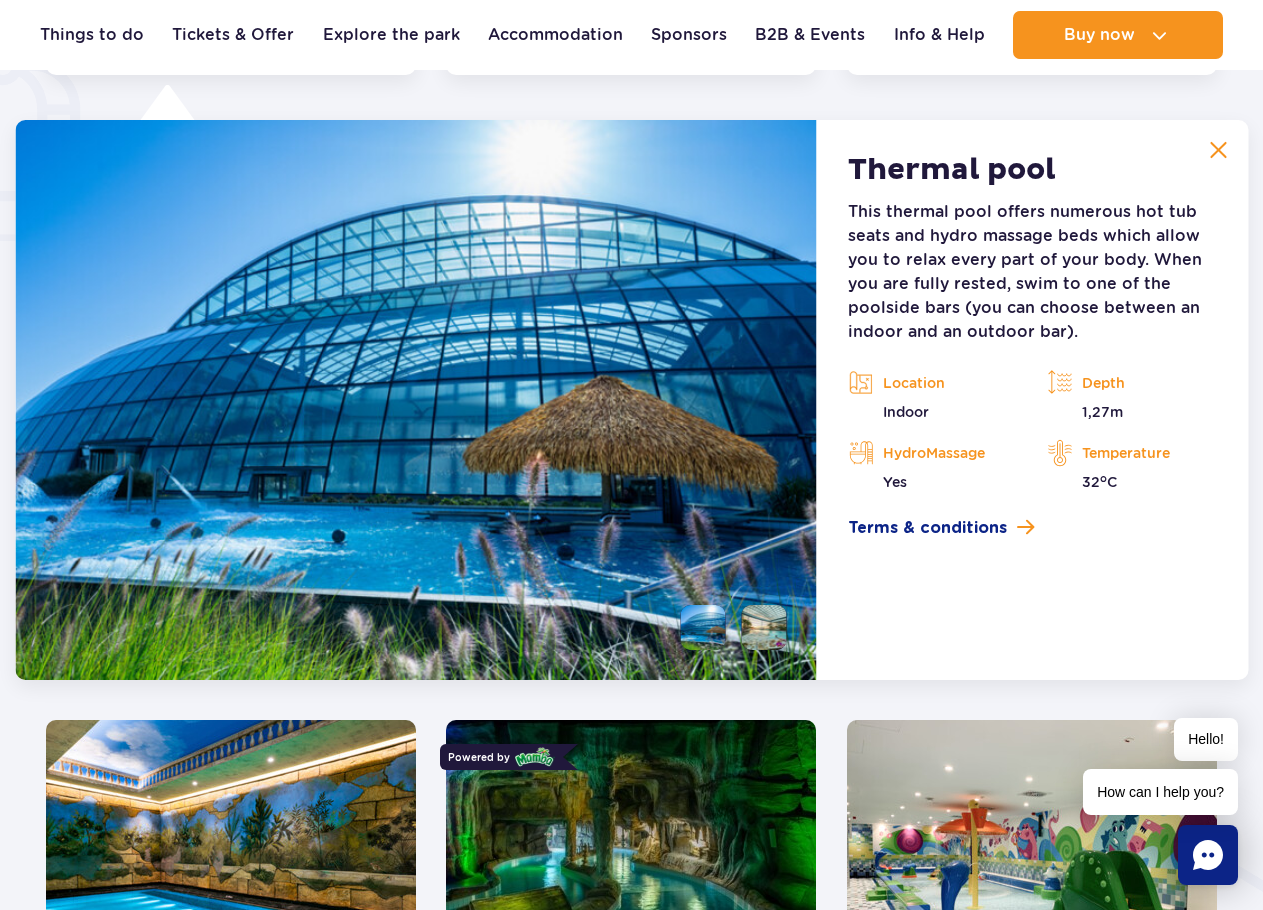 drag, startPoint x: 1231, startPoint y: 148, endPoint x: 1221, endPoint y: 154, distance: 11.661903 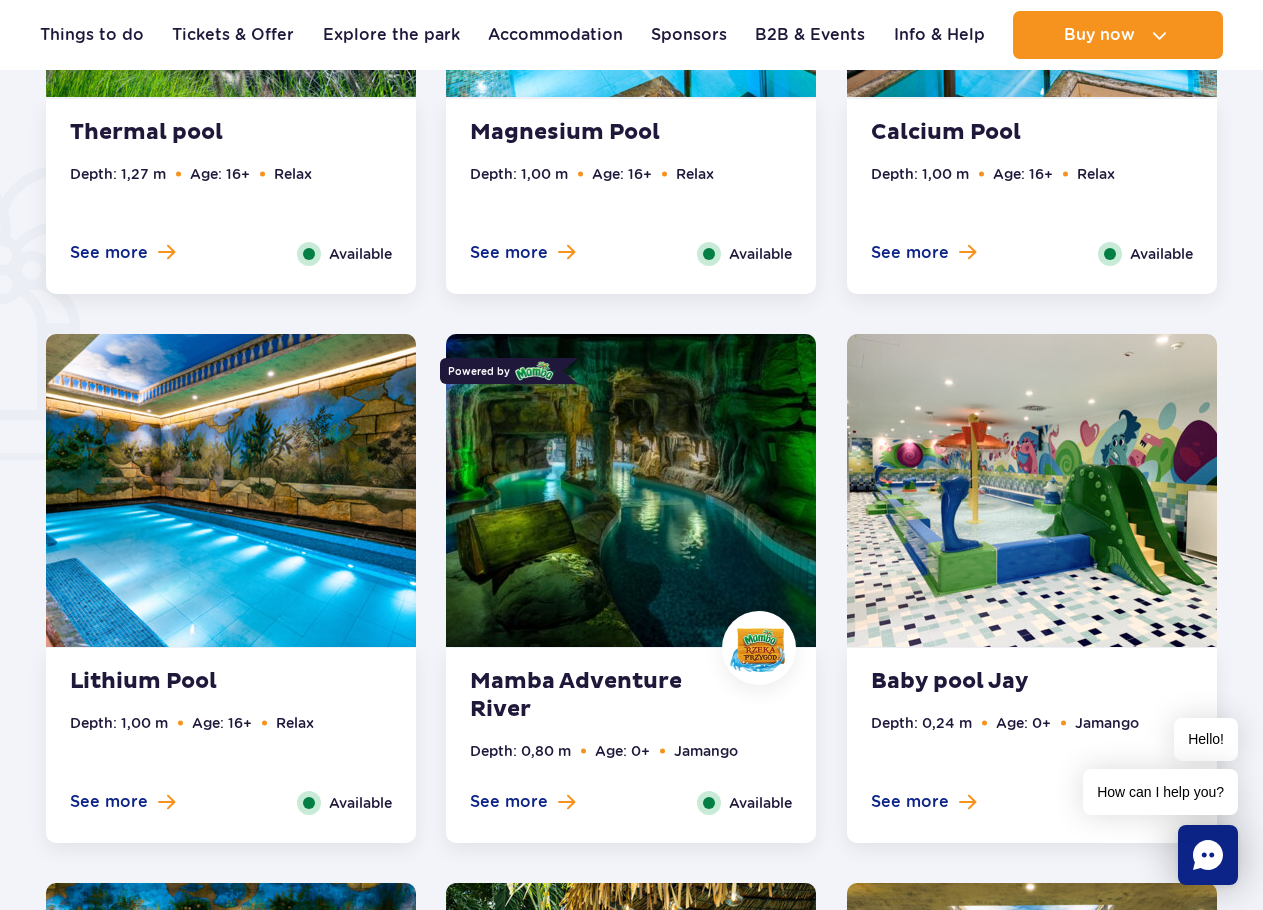 scroll, scrollTop: 1275, scrollLeft: 0, axis: vertical 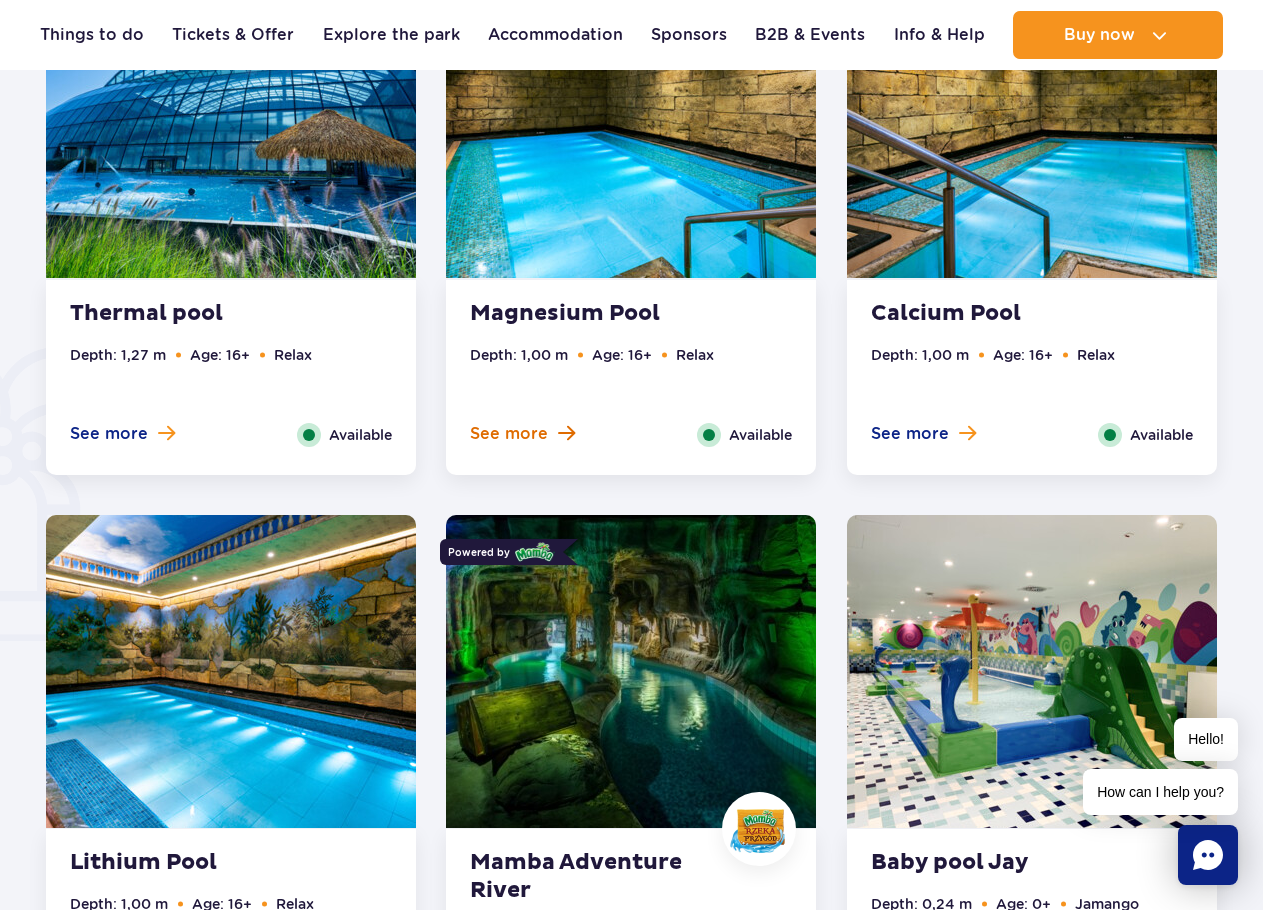 click on "See more" at bounding box center (509, 434) 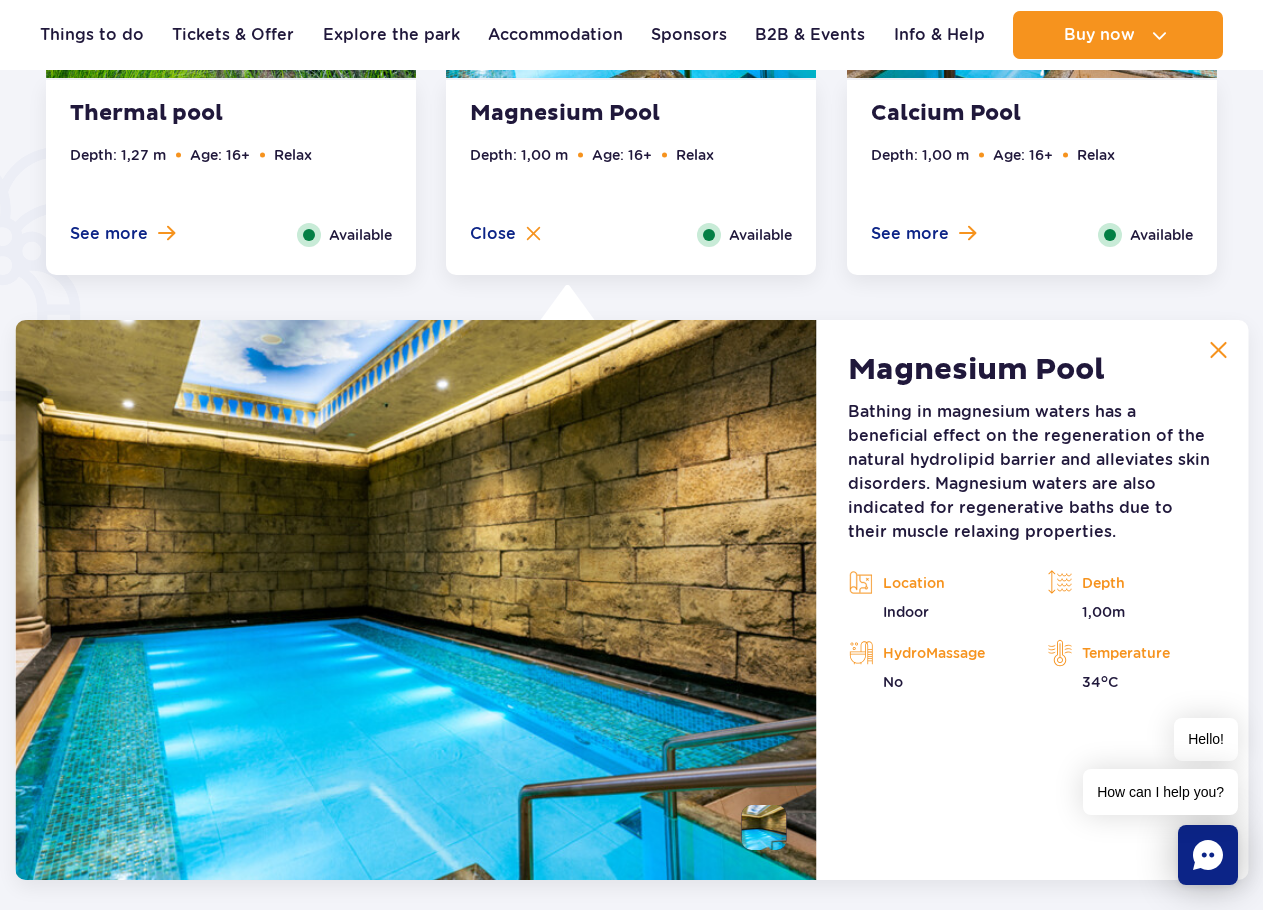 scroll, scrollTop: 1675, scrollLeft: 0, axis: vertical 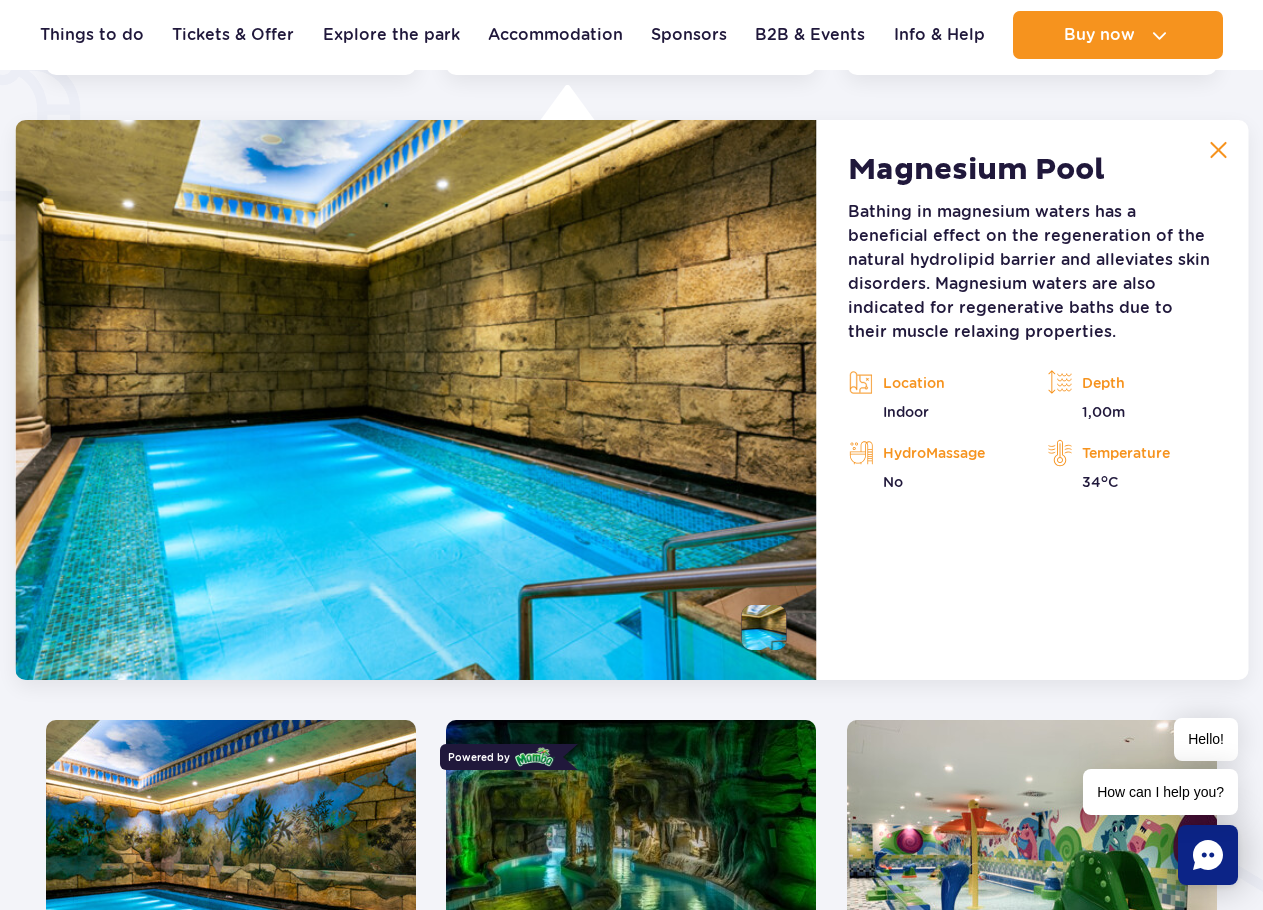 click at bounding box center [1218, 150] 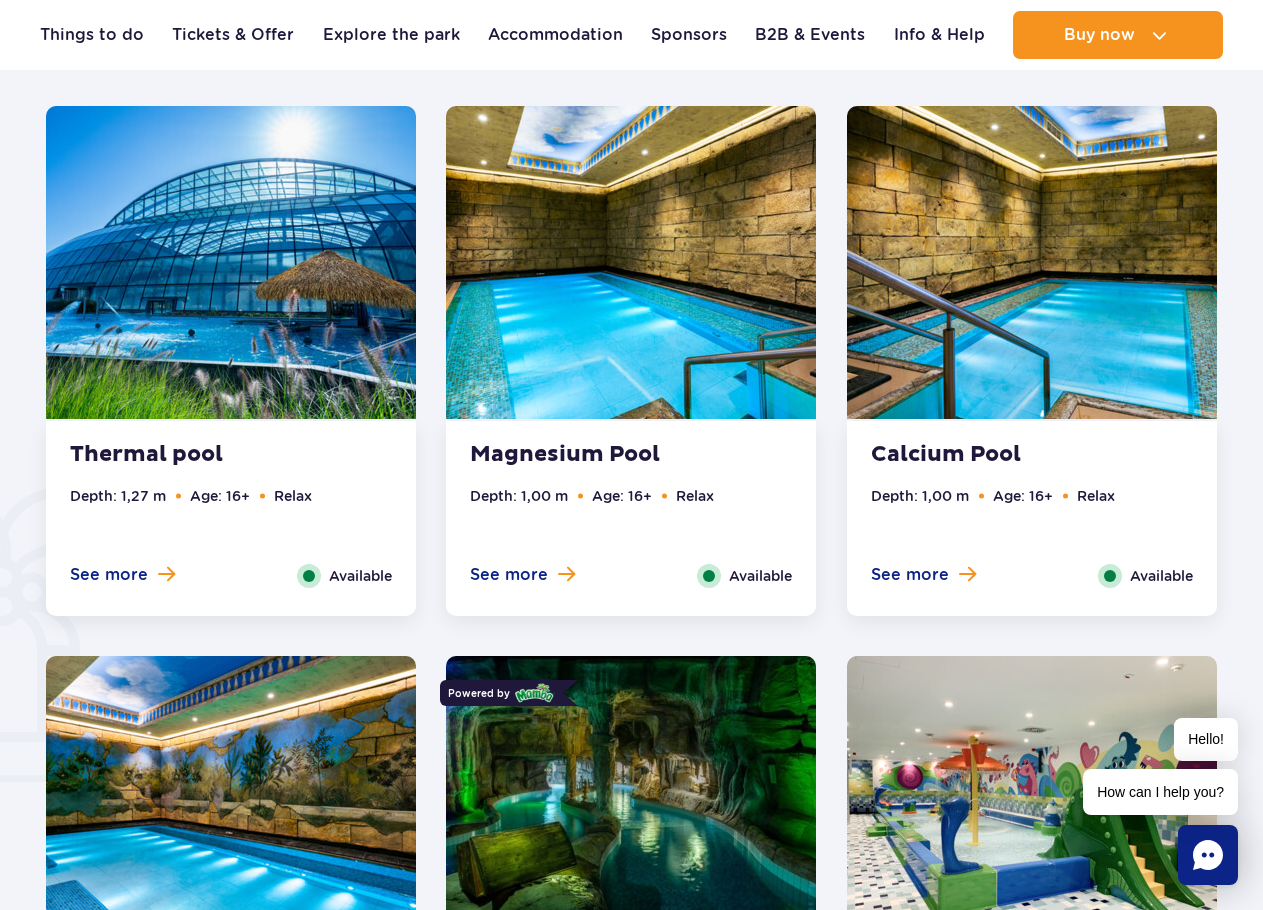 scroll, scrollTop: 1075, scrollLeft: 0, axis: vertical 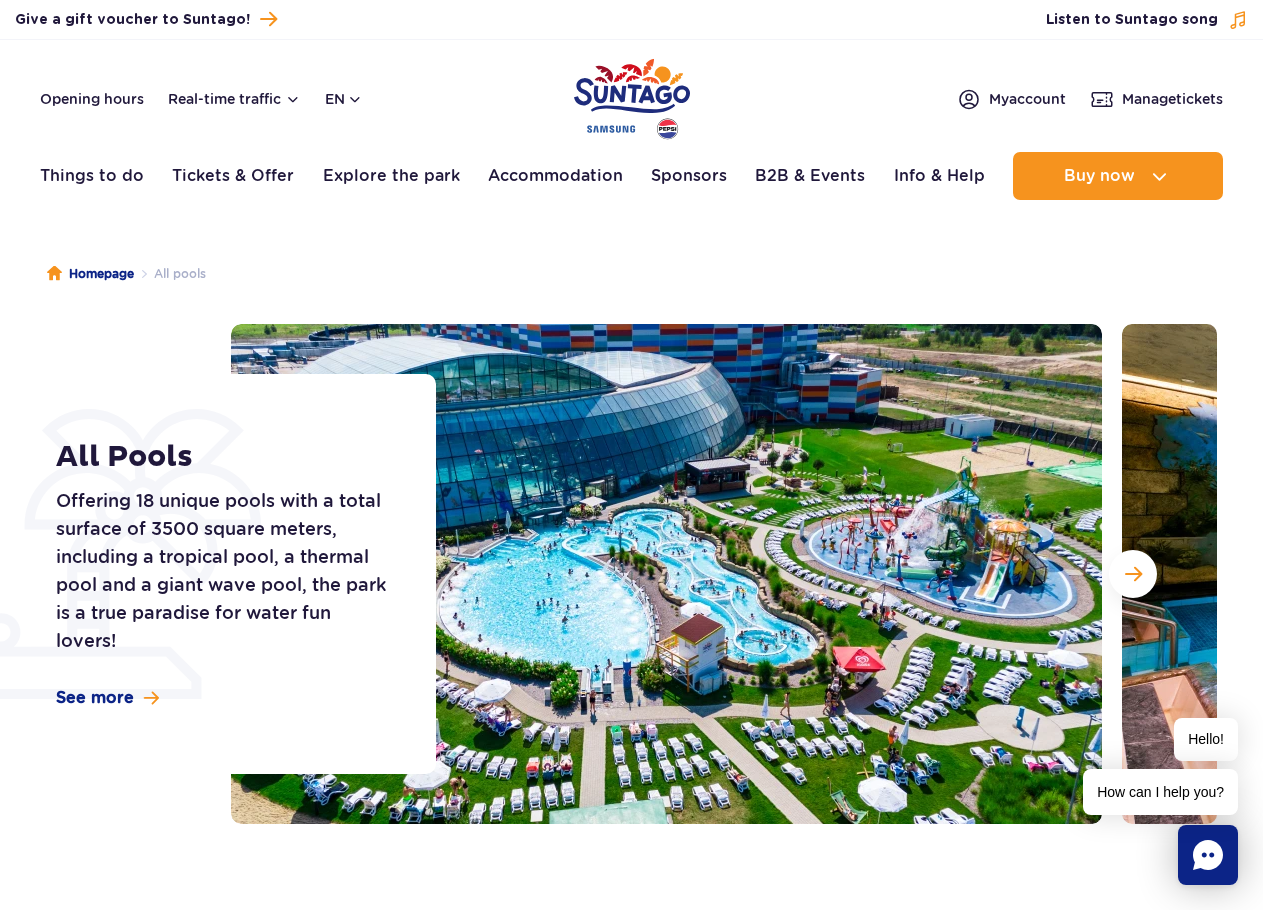 type 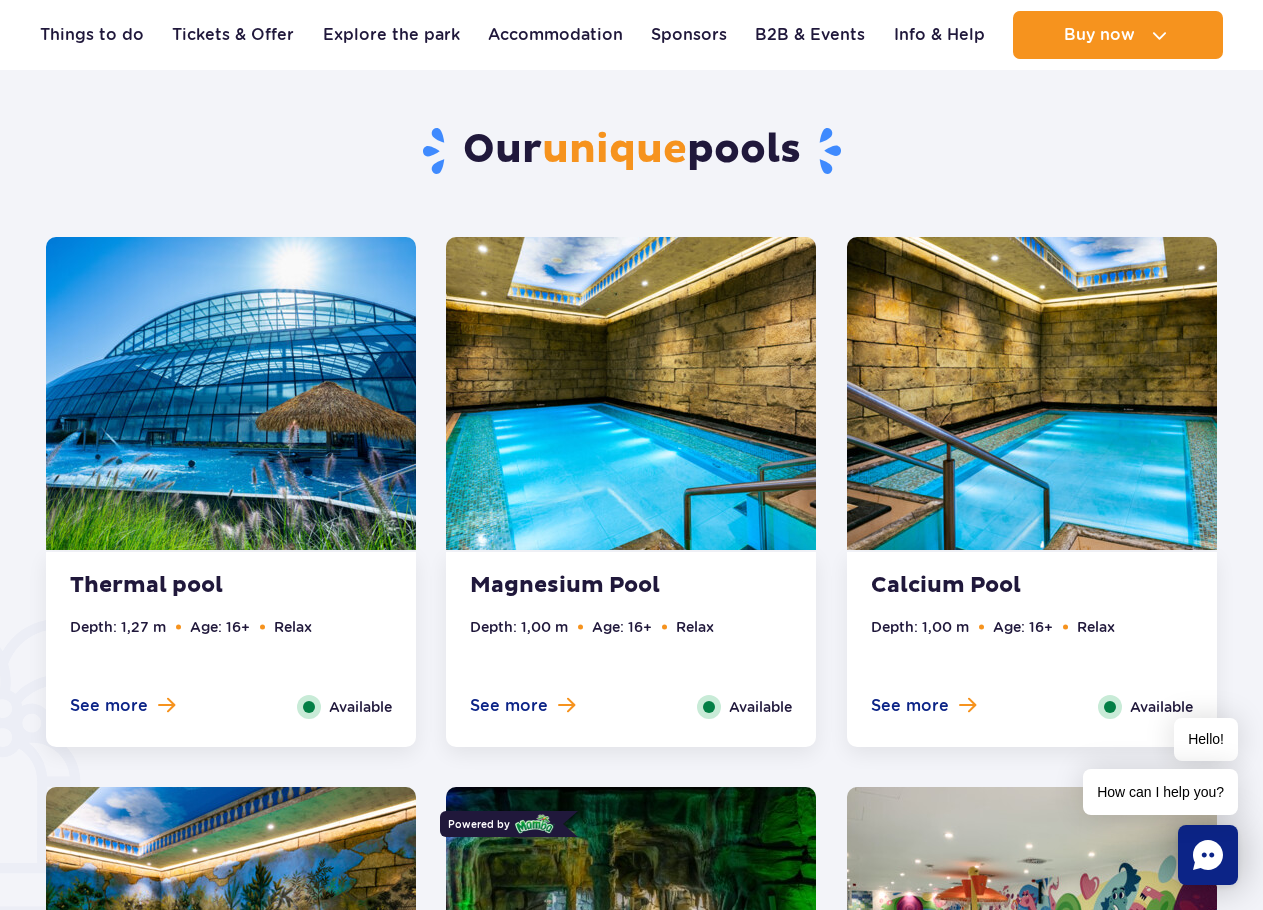 scroll, scrollTop: 1100, scrollLeft: 0, axis: vertical 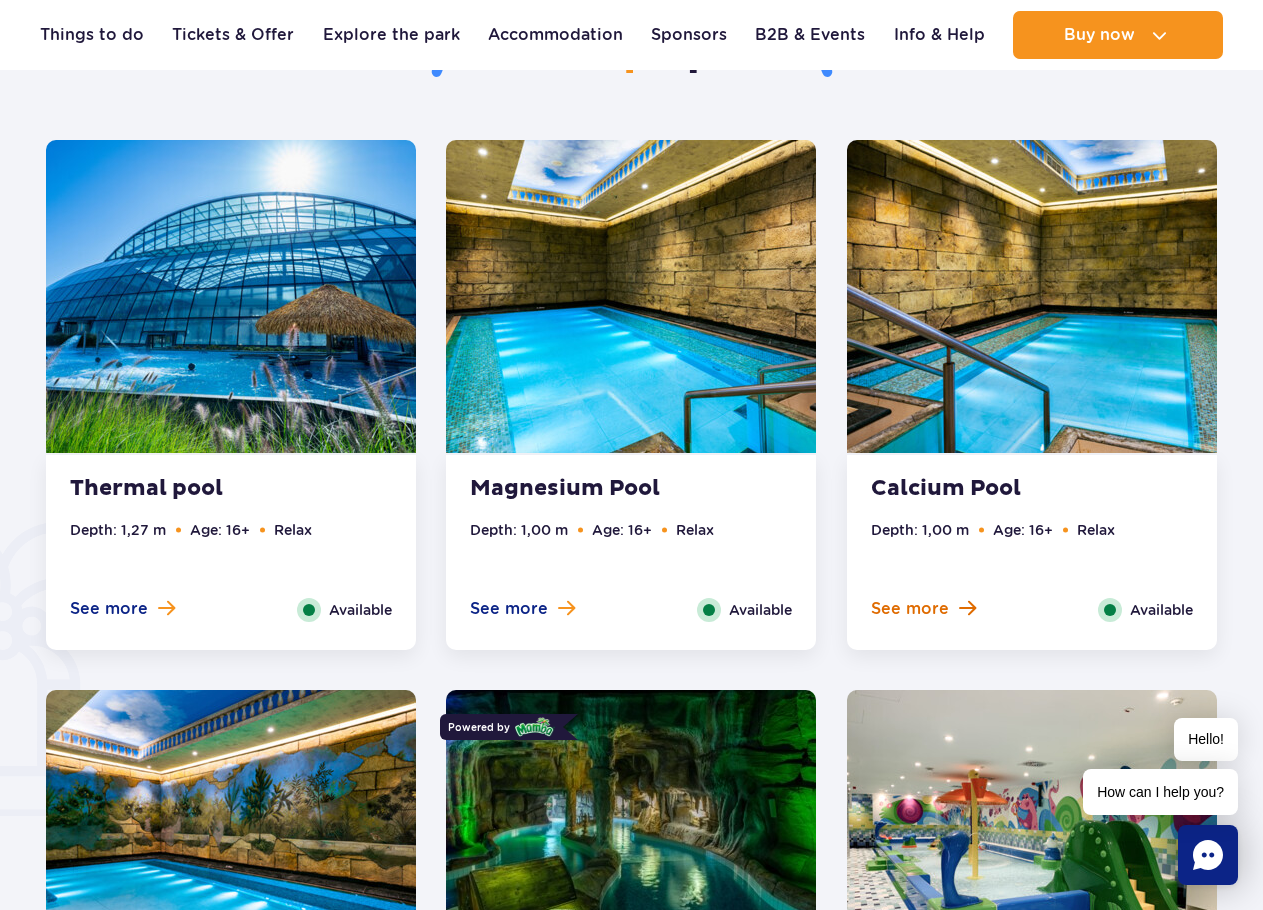 click on "See more" at bounding box center (910, 609) 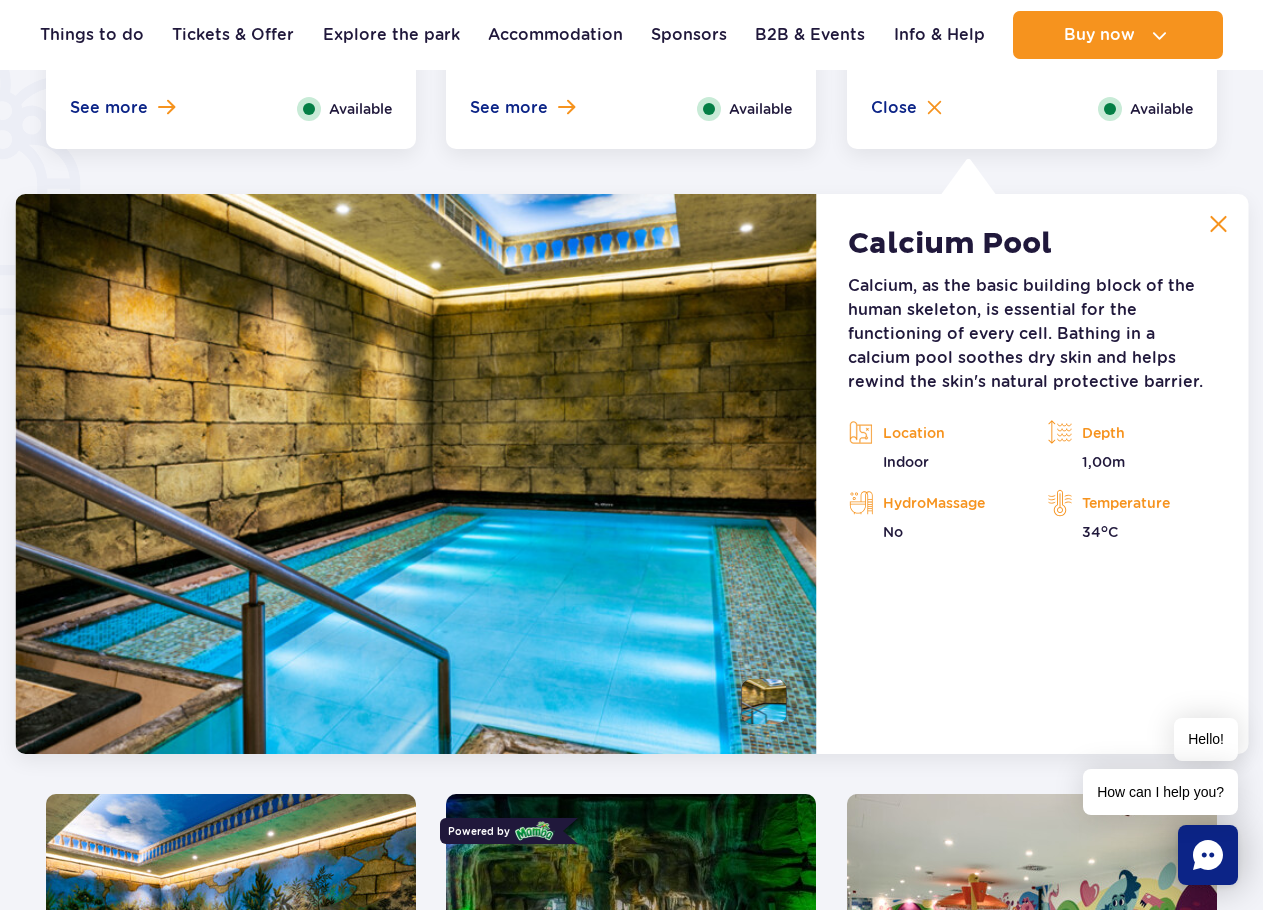 scroll, scrollTop: 1675, scrollLeft: 0, axis: vertical 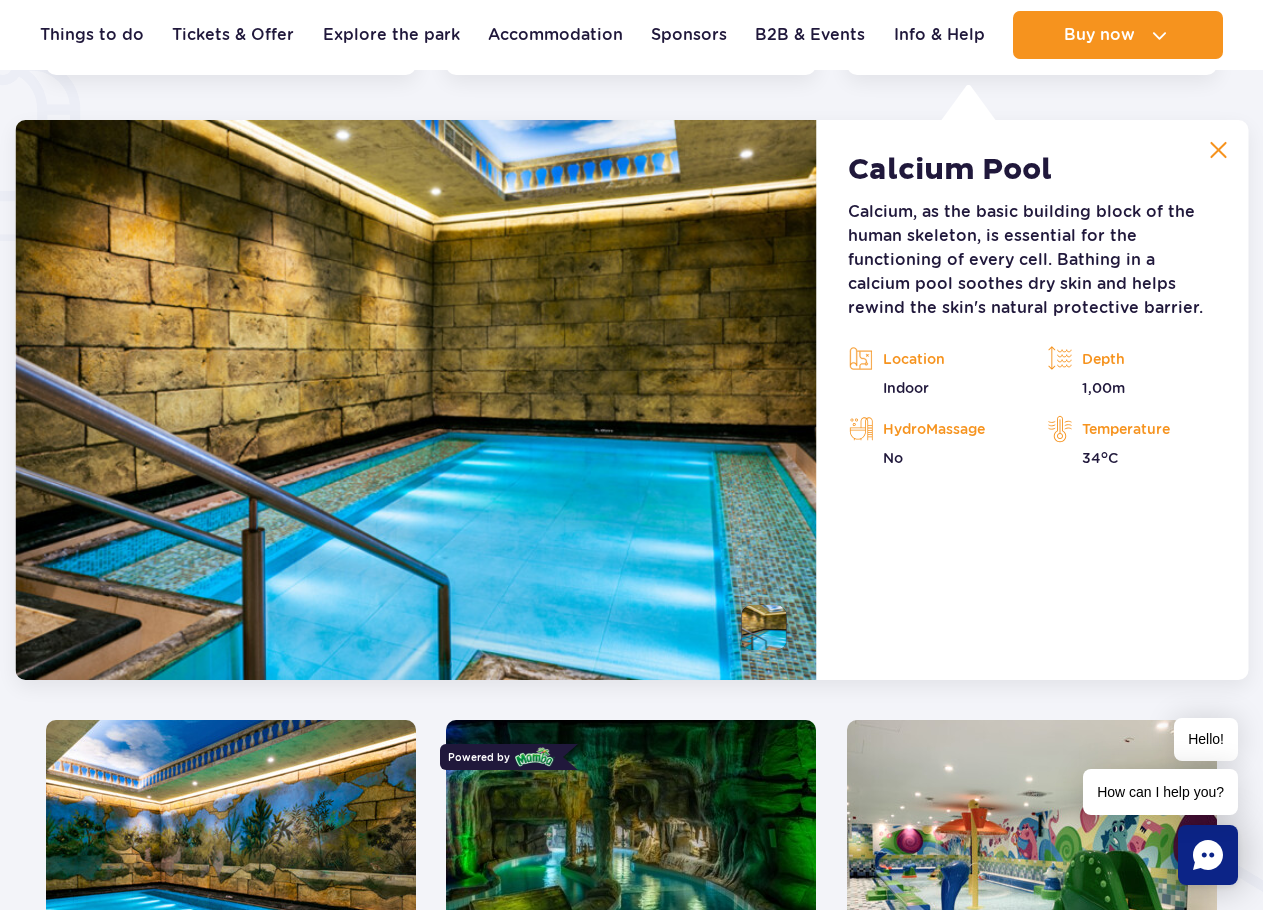 click at bounding box center (1218, 150) 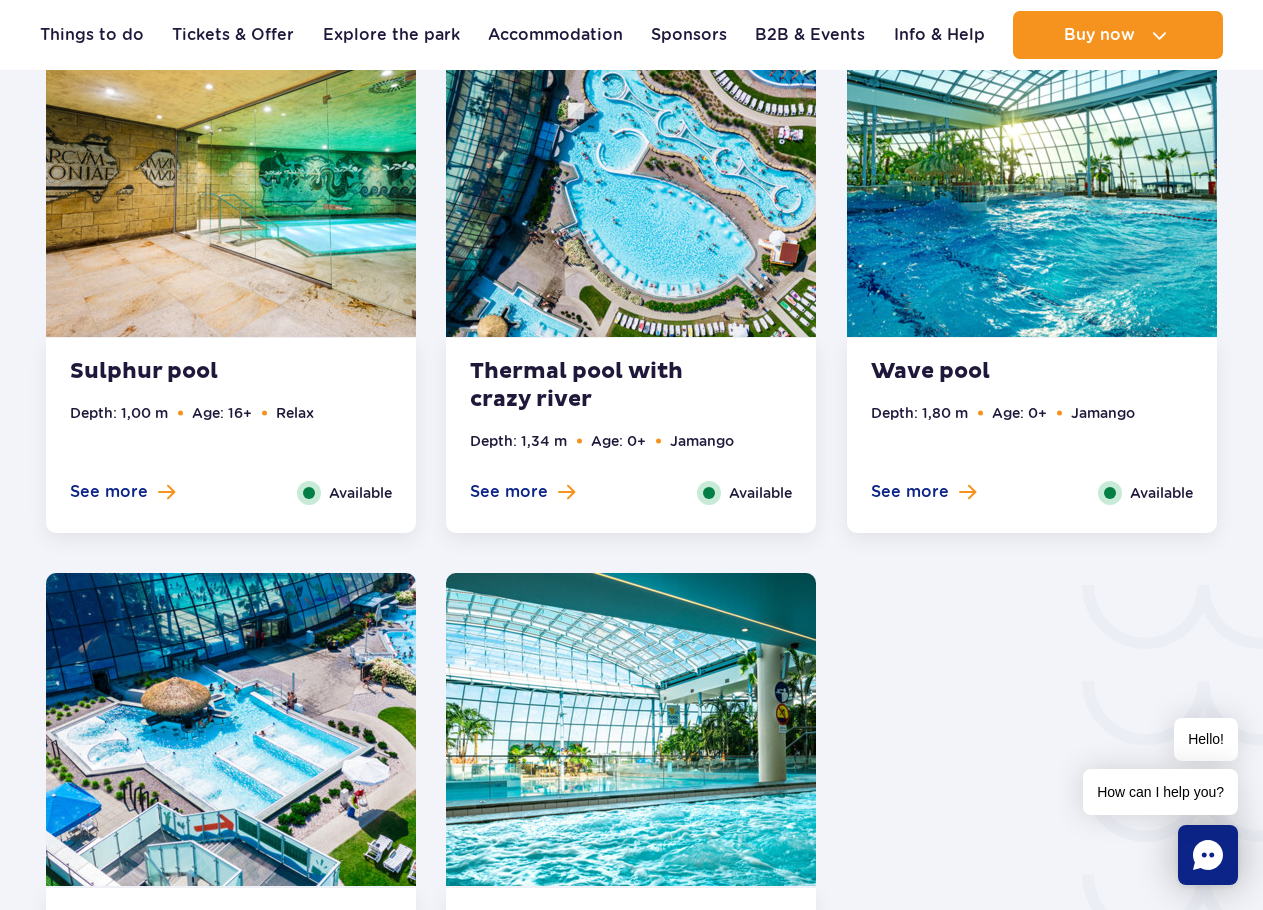 scroll, scrollTop: 2875, scrollLeft: 0, axis: vertical 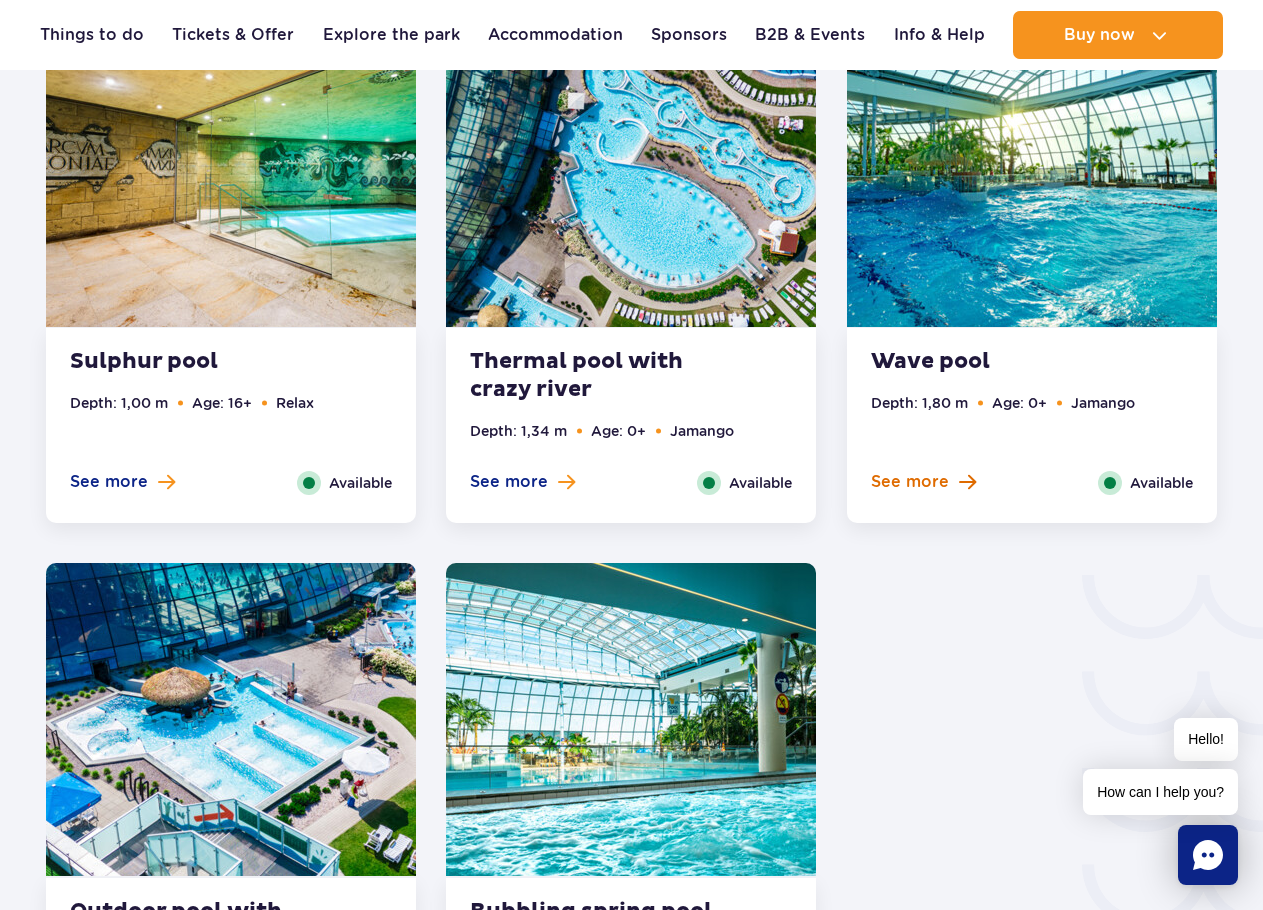 click at bounding box center (967, 482) 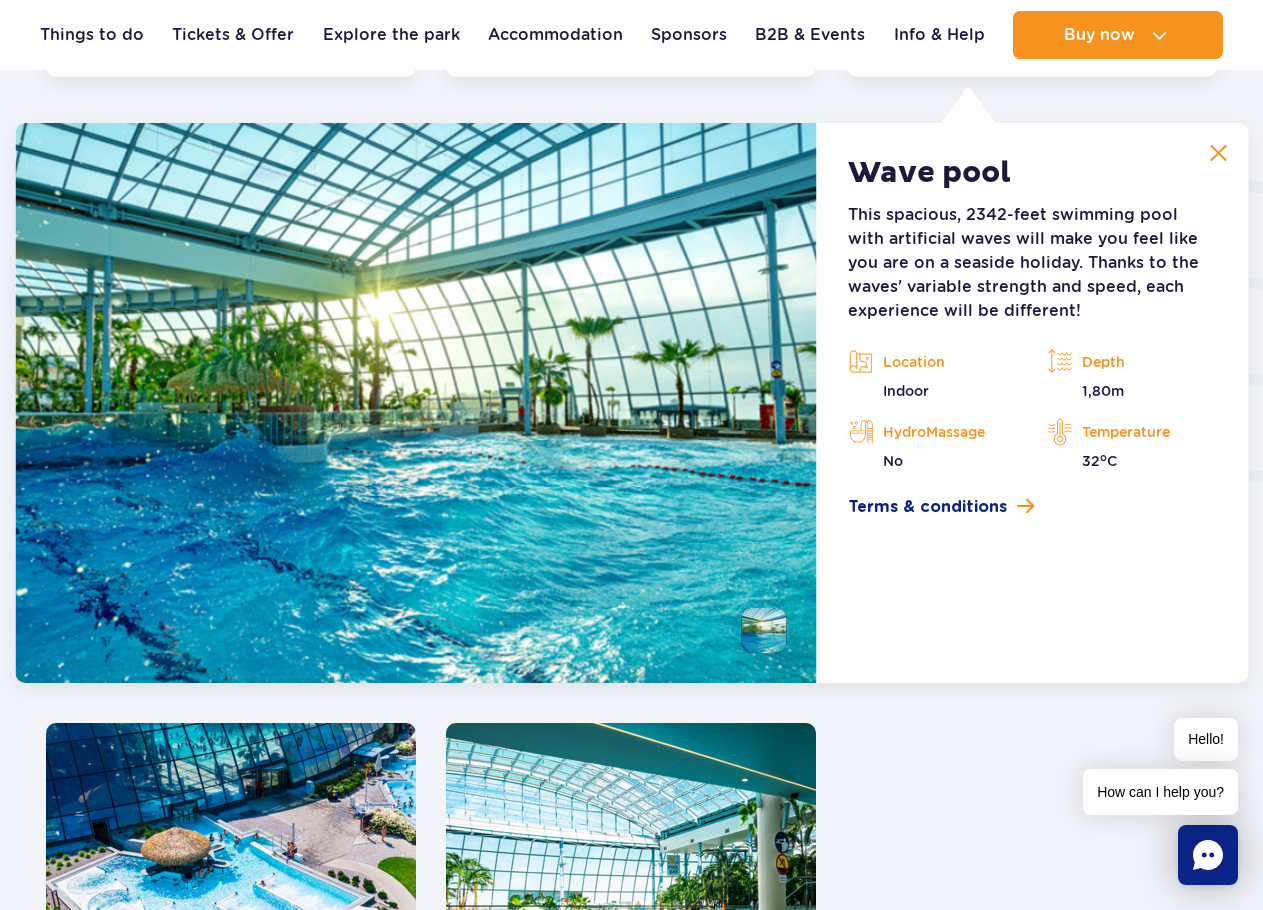 scroll, scrollTop: 3324, scrollLeft: 0, axis: vertical 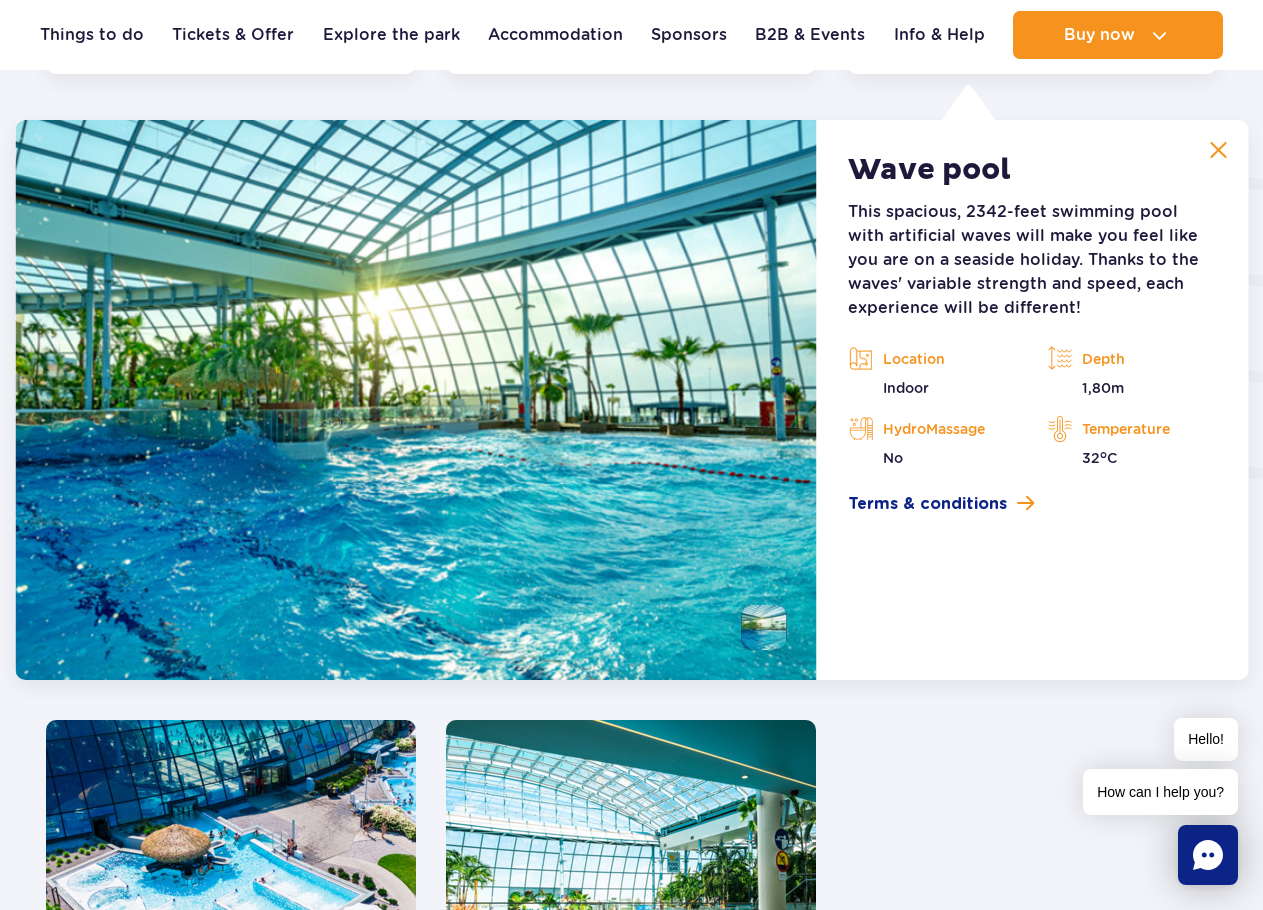 click at bounding box center (1218, 150) 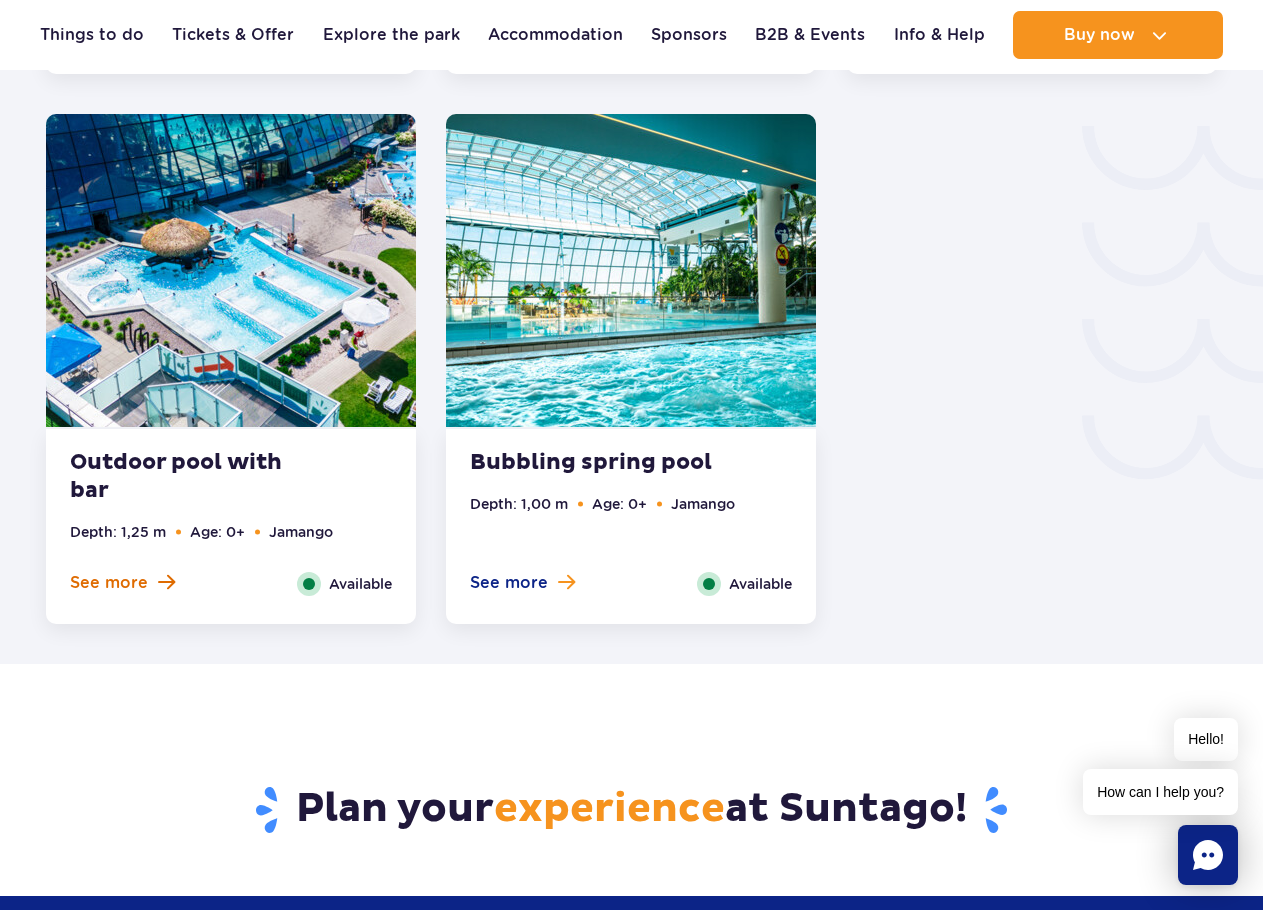 click at bounding box center (166, 582) 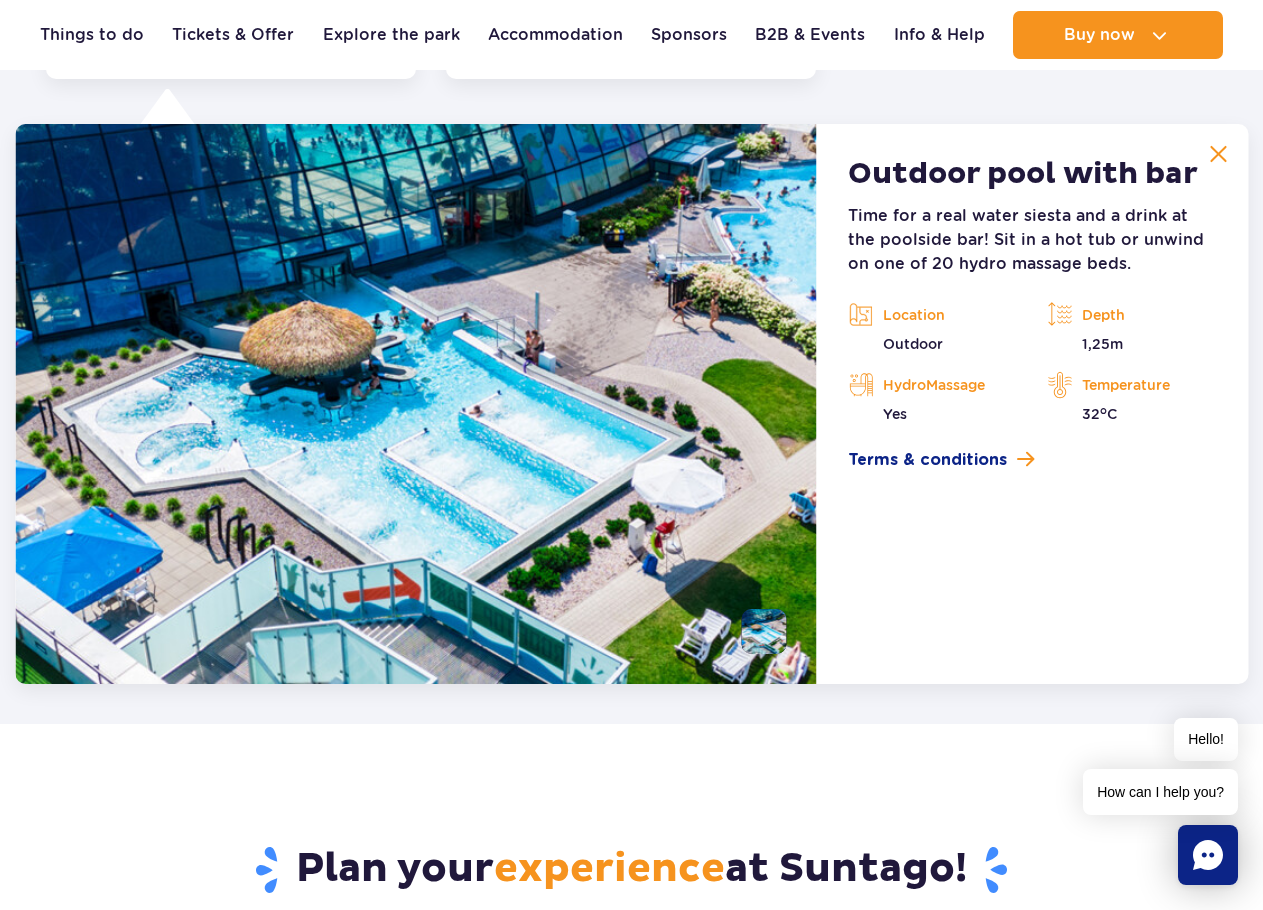 scroll, scrollTop: 3873, scrollLeft: 0, axis: vertical 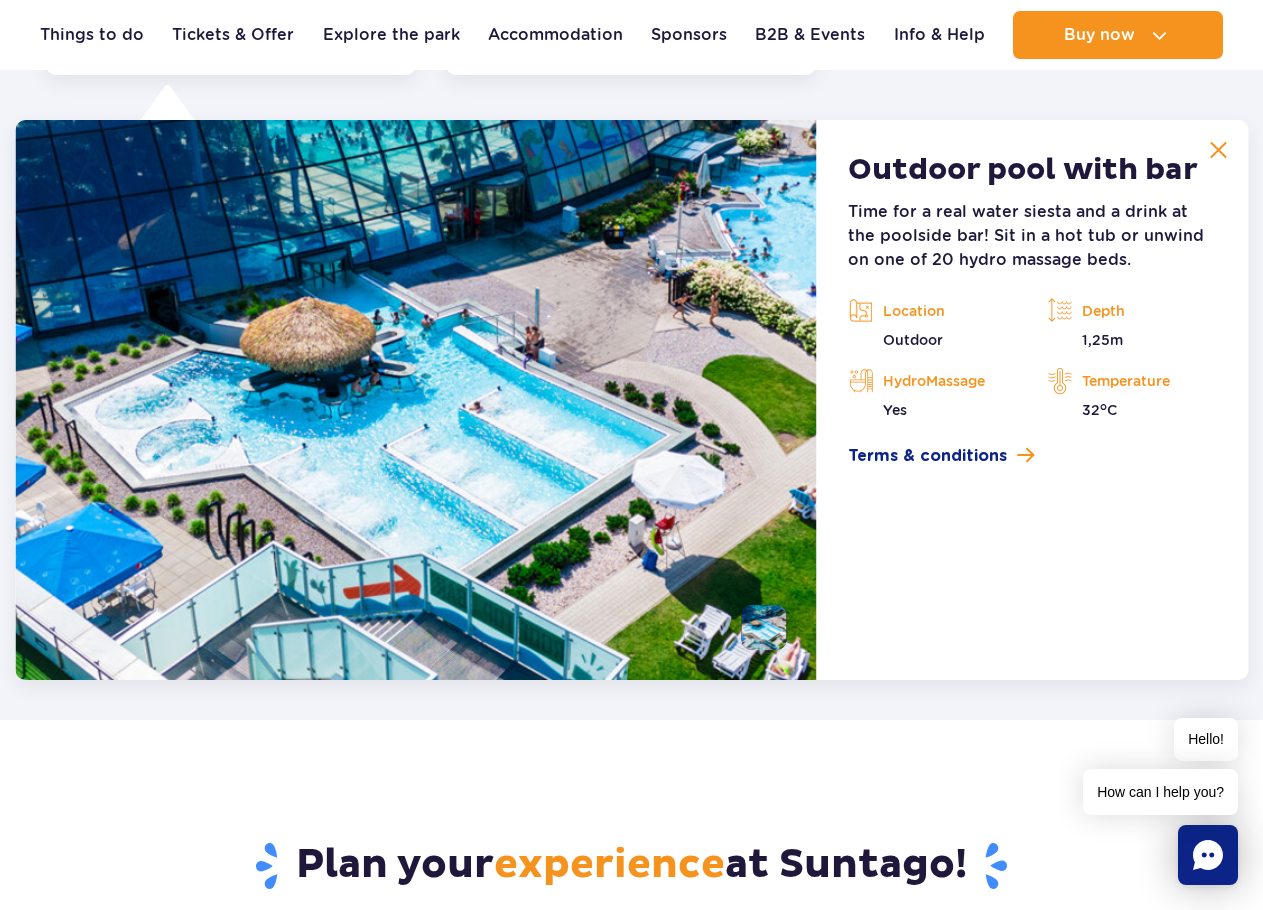 click at bounding box center [1218, 150] 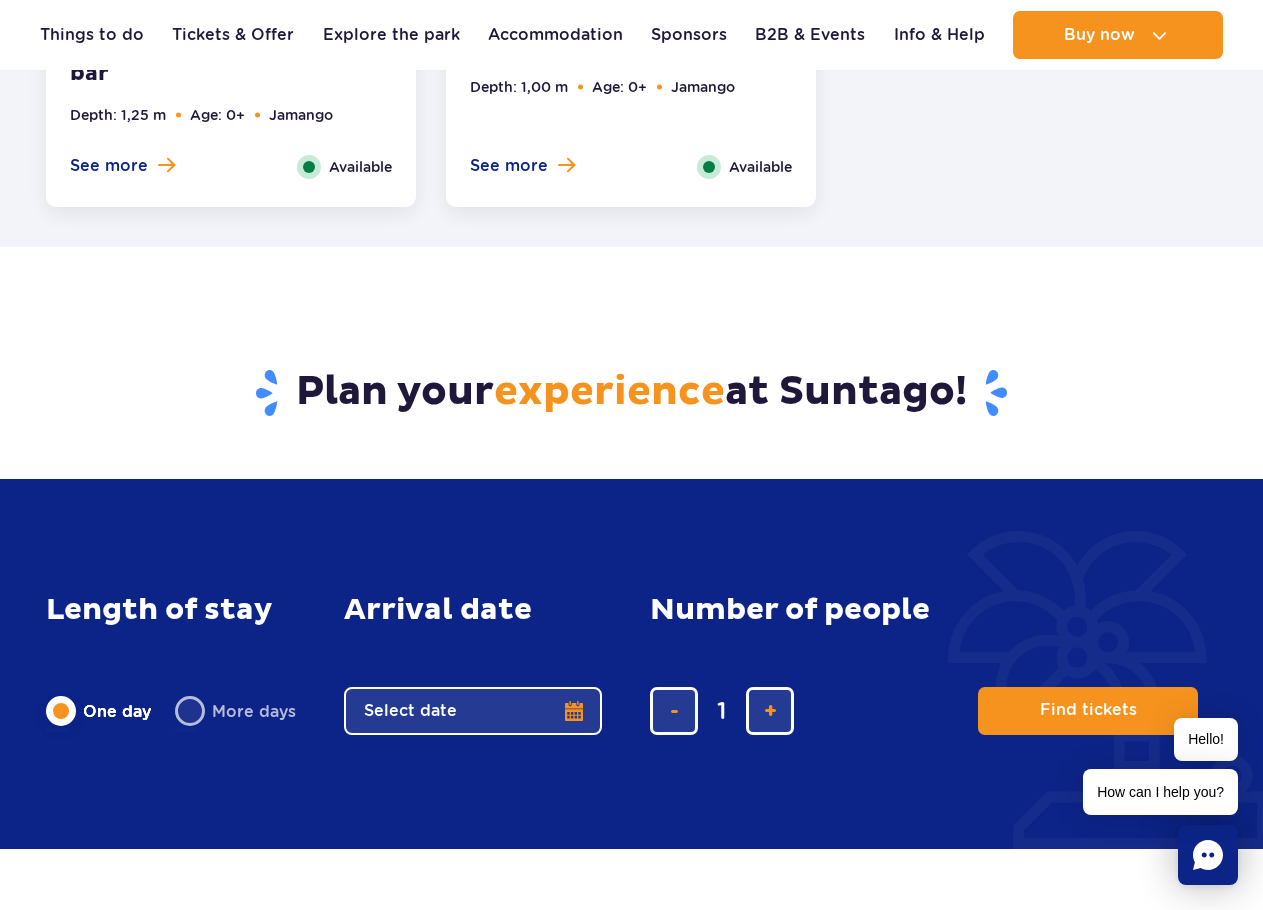 scroll, scrollTop: 3573, scrollLeft: 0, axis: vertical 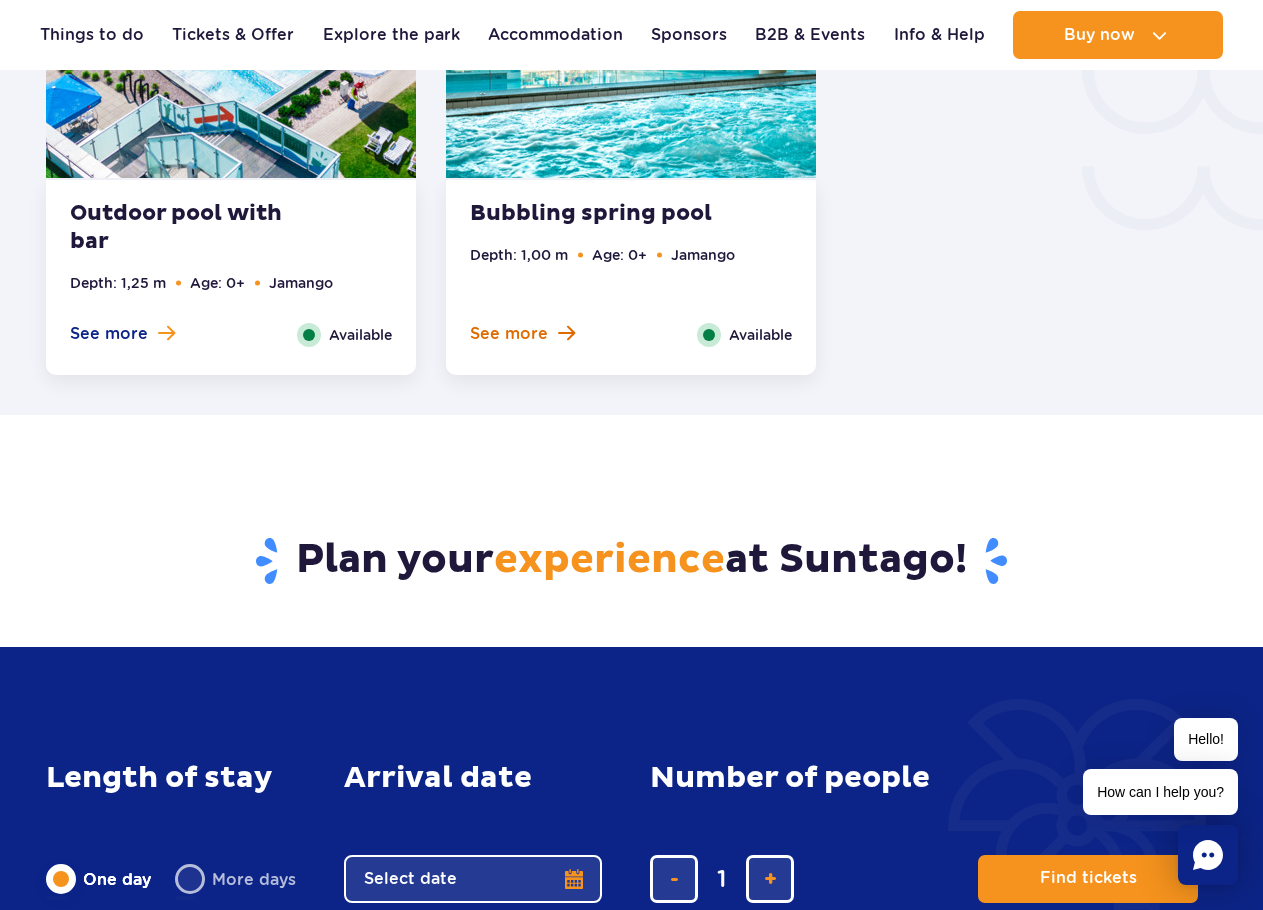 click at bounding box center [566, 333] 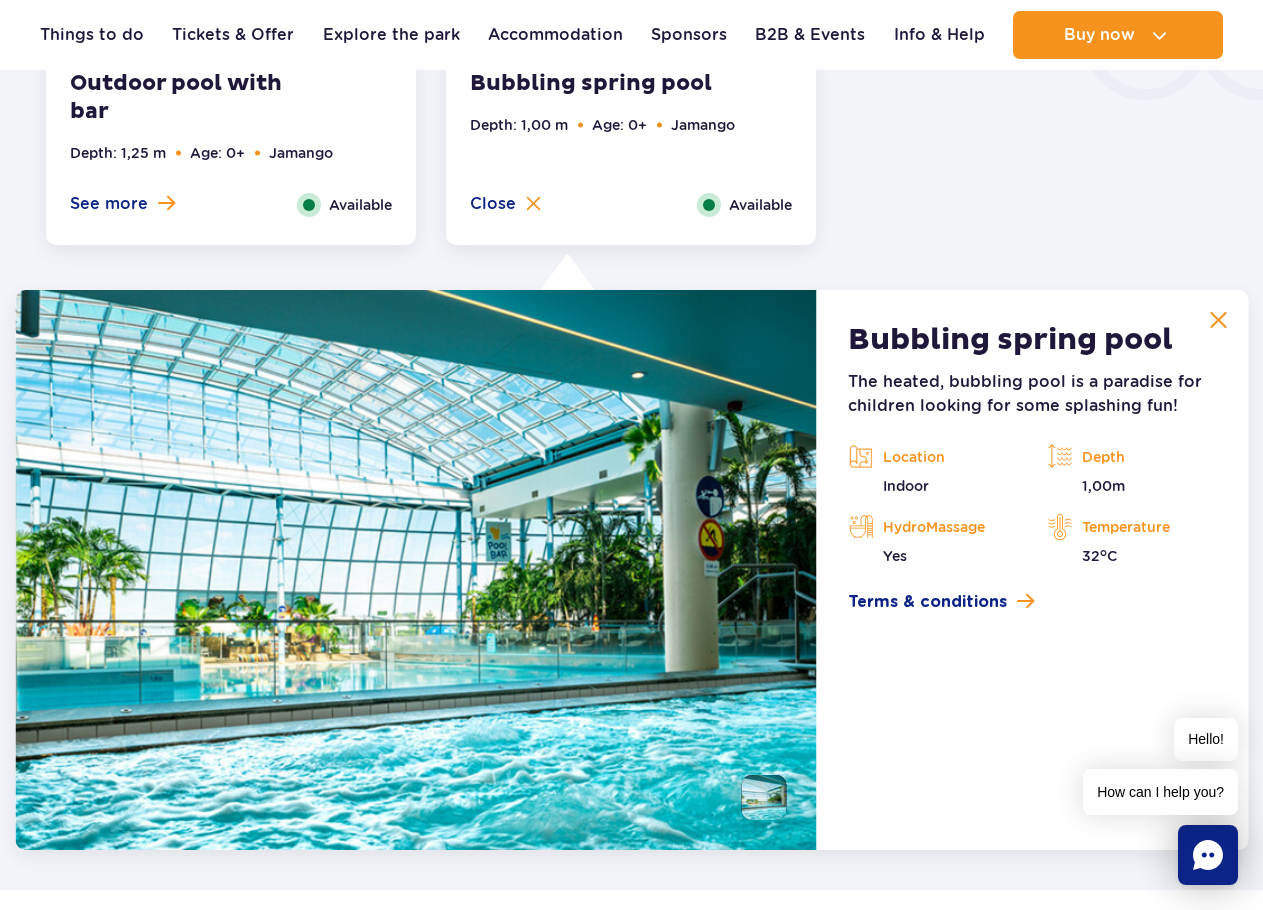 scroll, scrollTop: 3873, scrollLeft: 0, axis: vertical 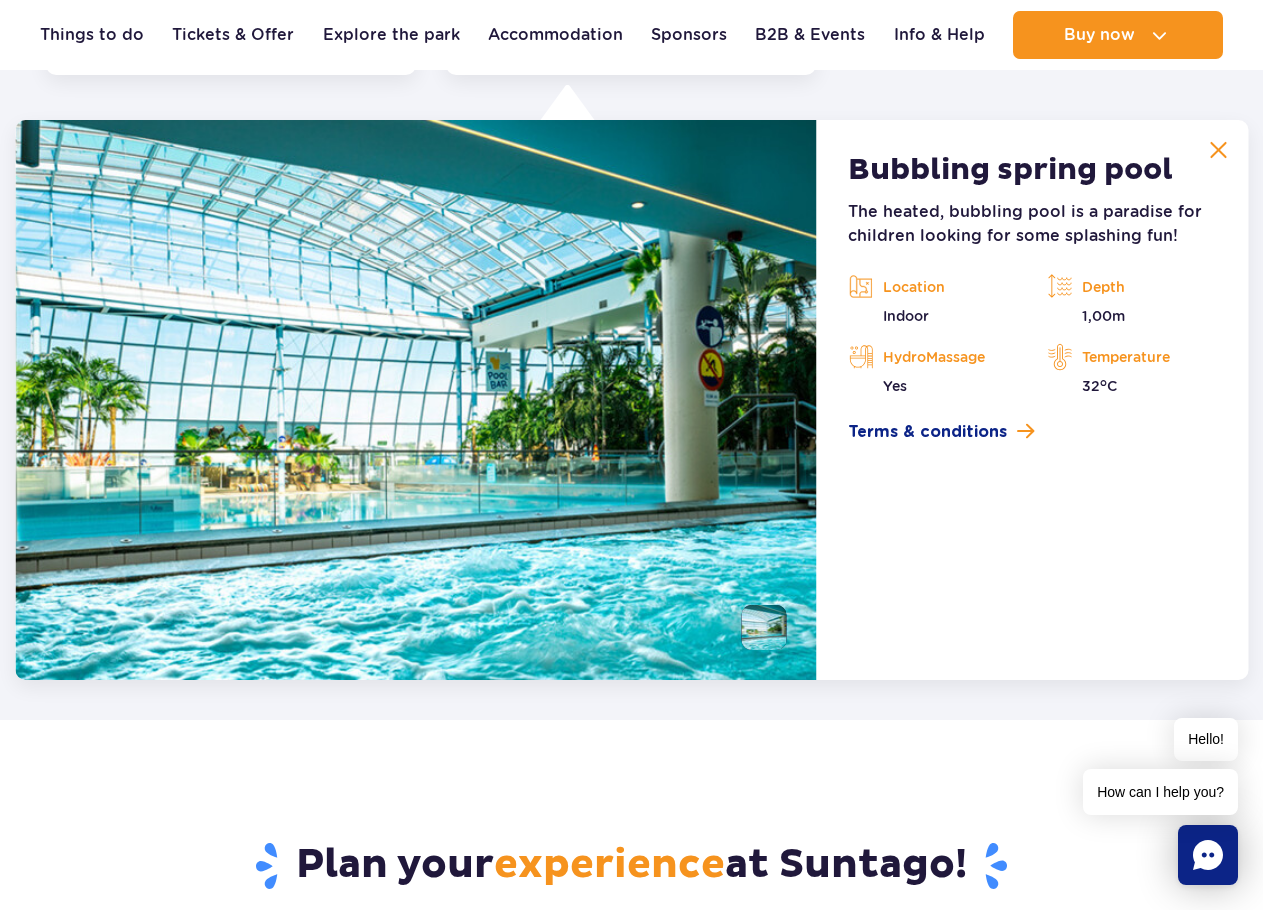 click at bounding box center [1218, 150] 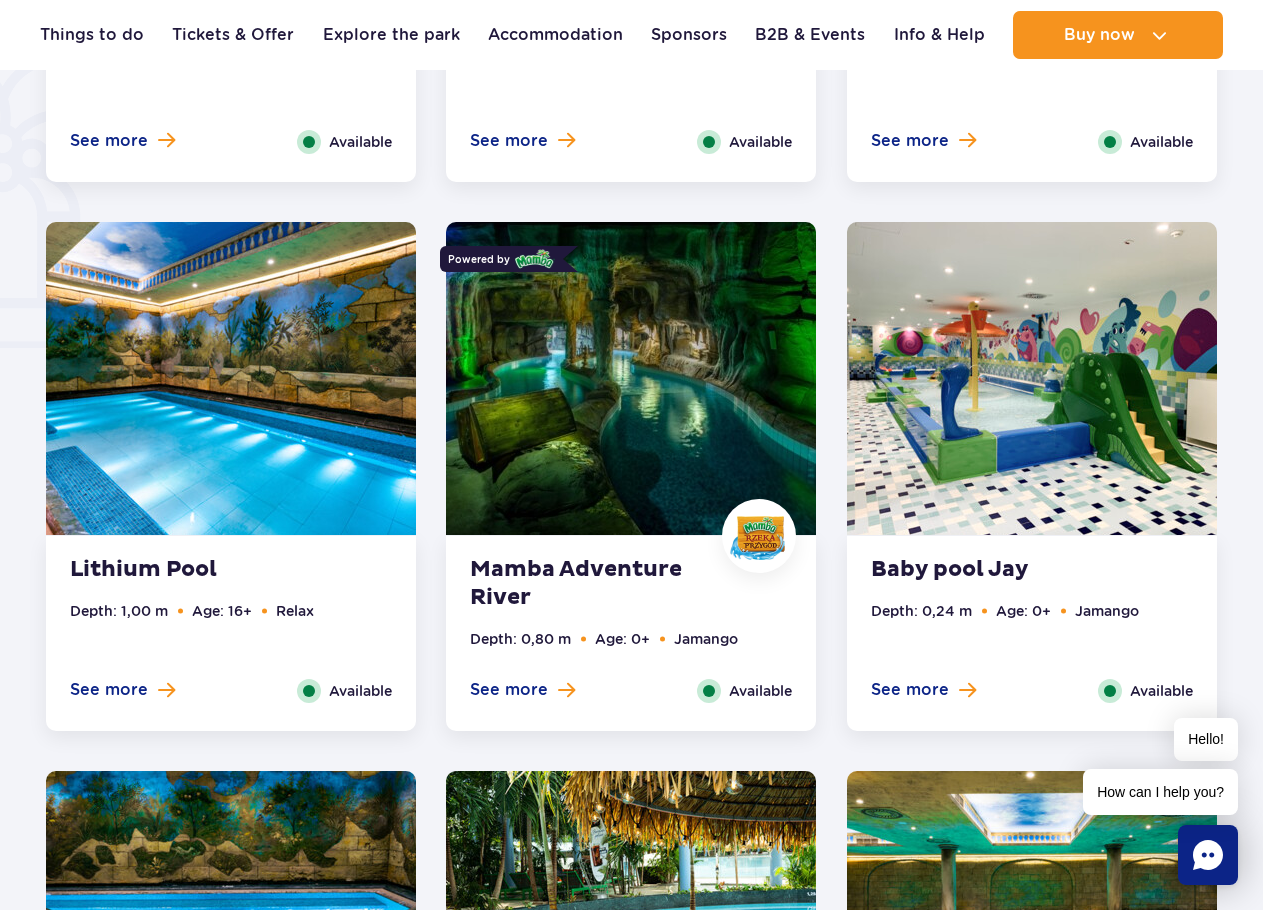 scroll, scrollTop: 1573, scrollLeft: 0, axis: vertical 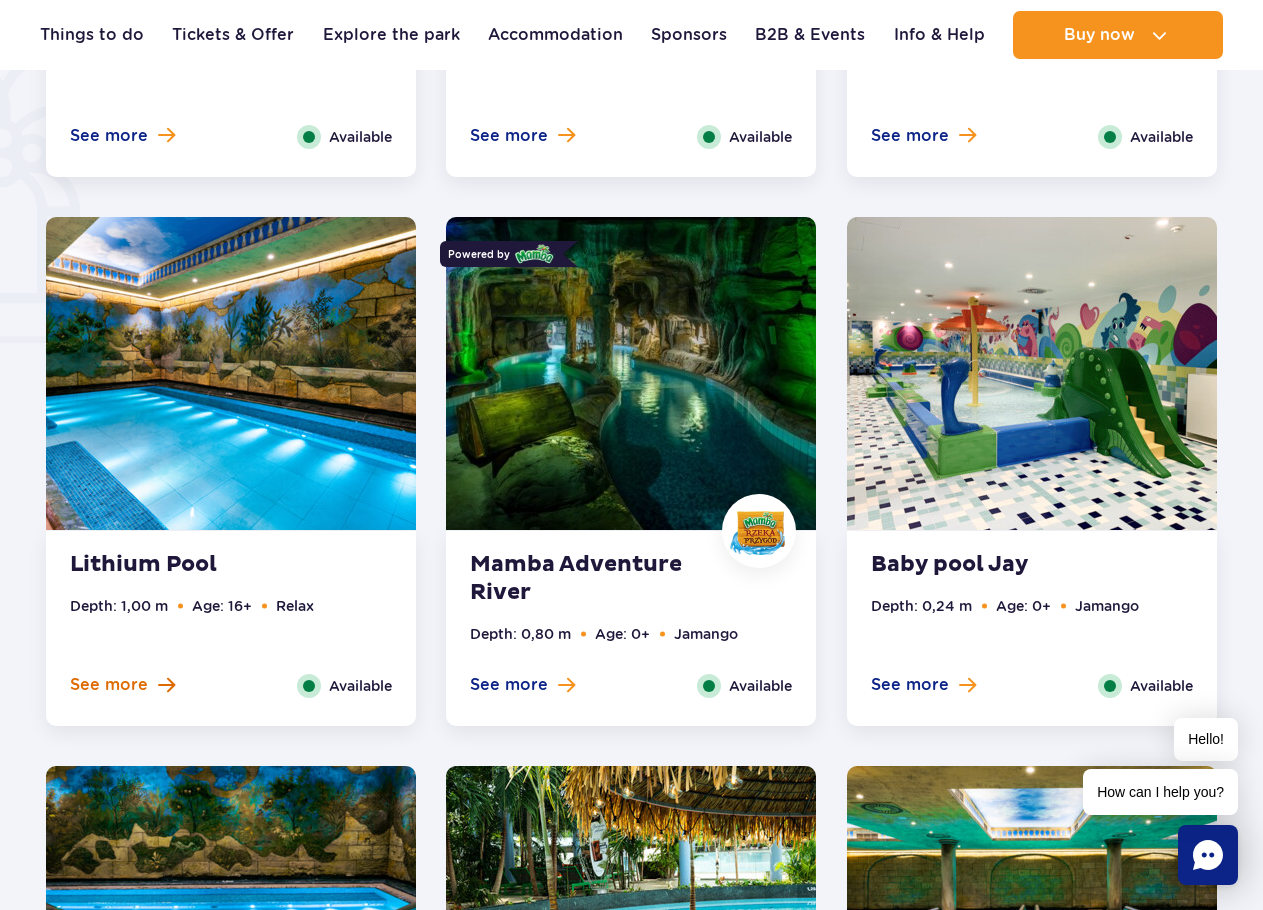 click on "See more" at bounding box center (109, 685) 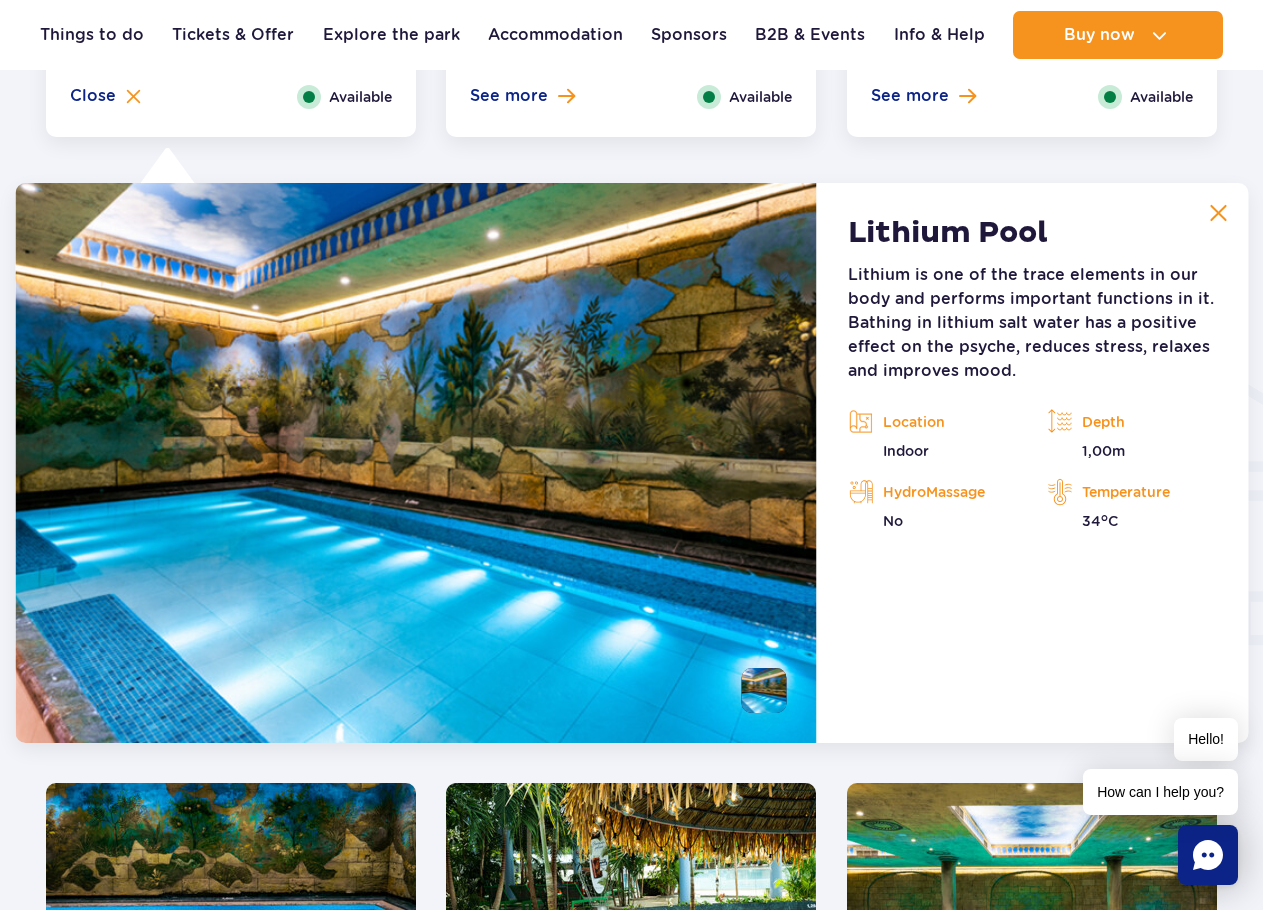 scroll, scrollTop: 2225, scrollLeft: 0, axis: vertical 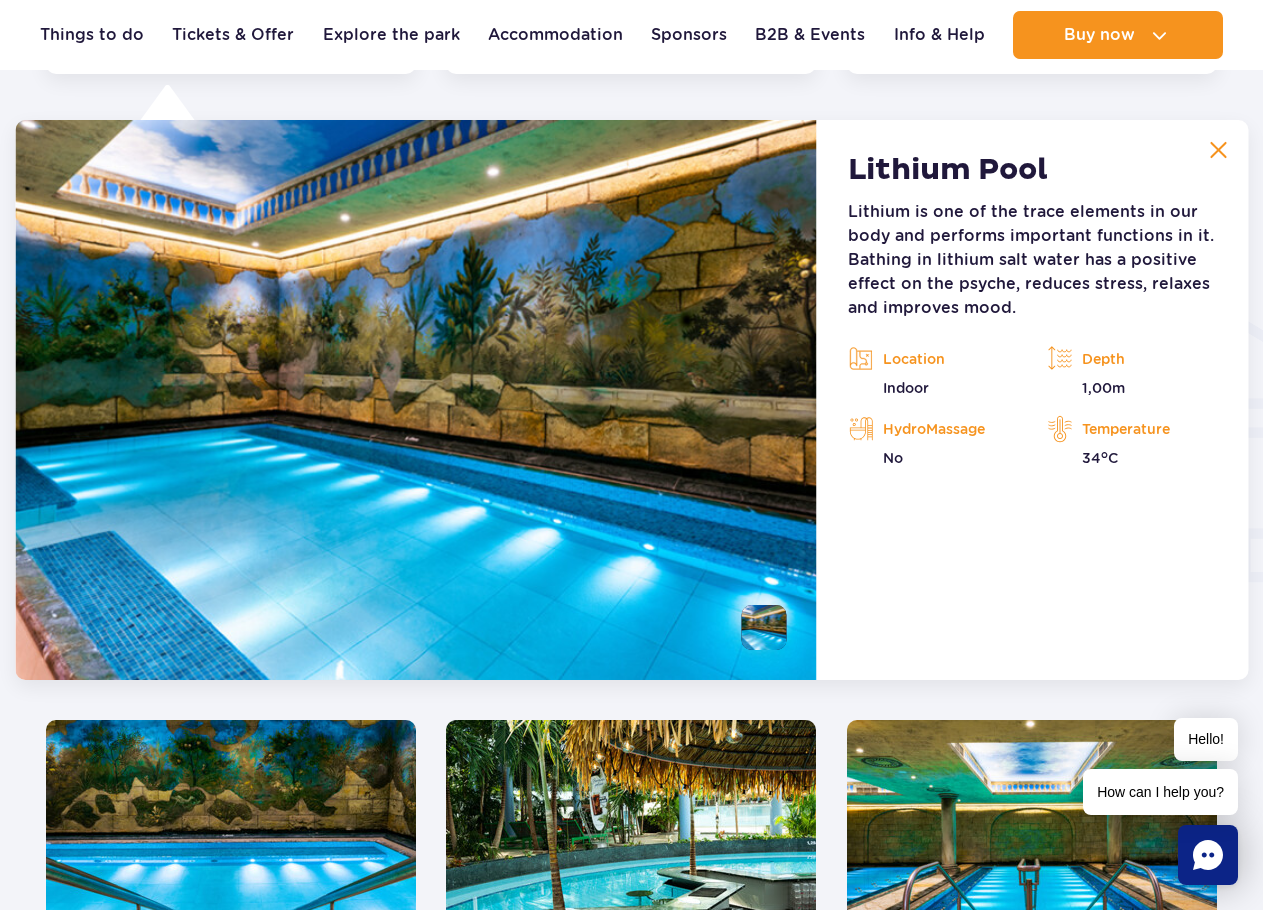 click at bounding box center (1218, 150) 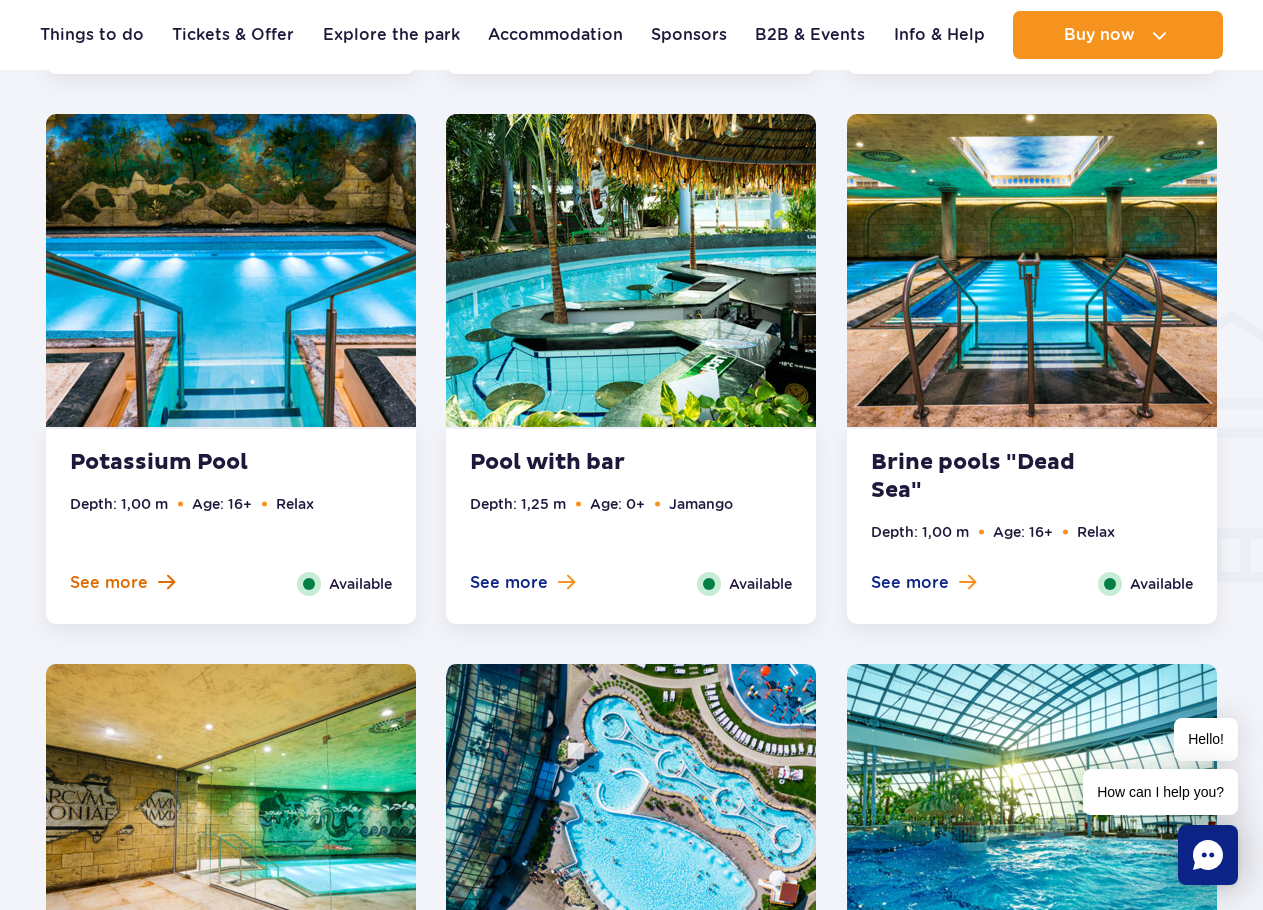 click on "See more" at bounding box center [122, 583] 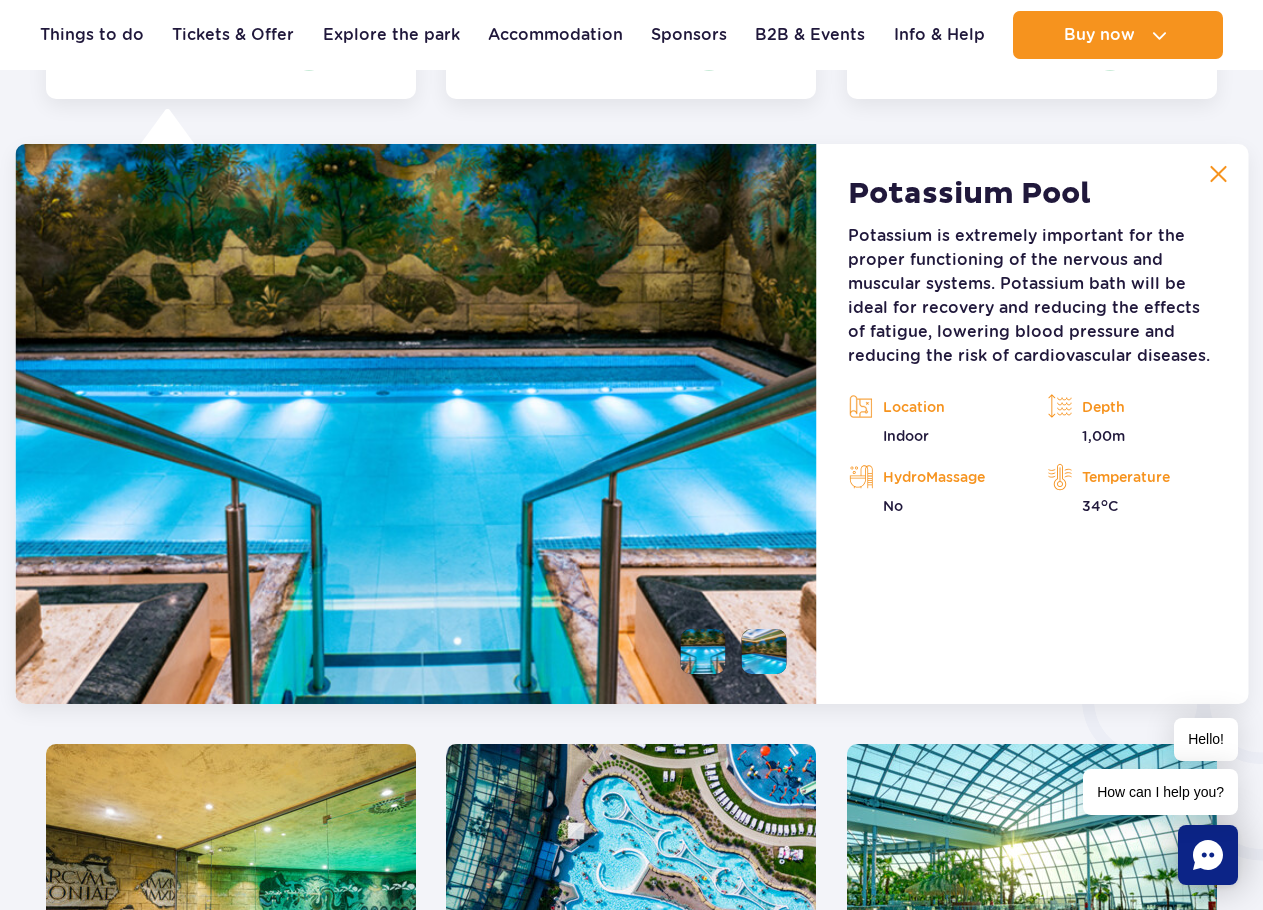 scroll, scrollTop: 2774, scrollLeft: 0, axis: vertical 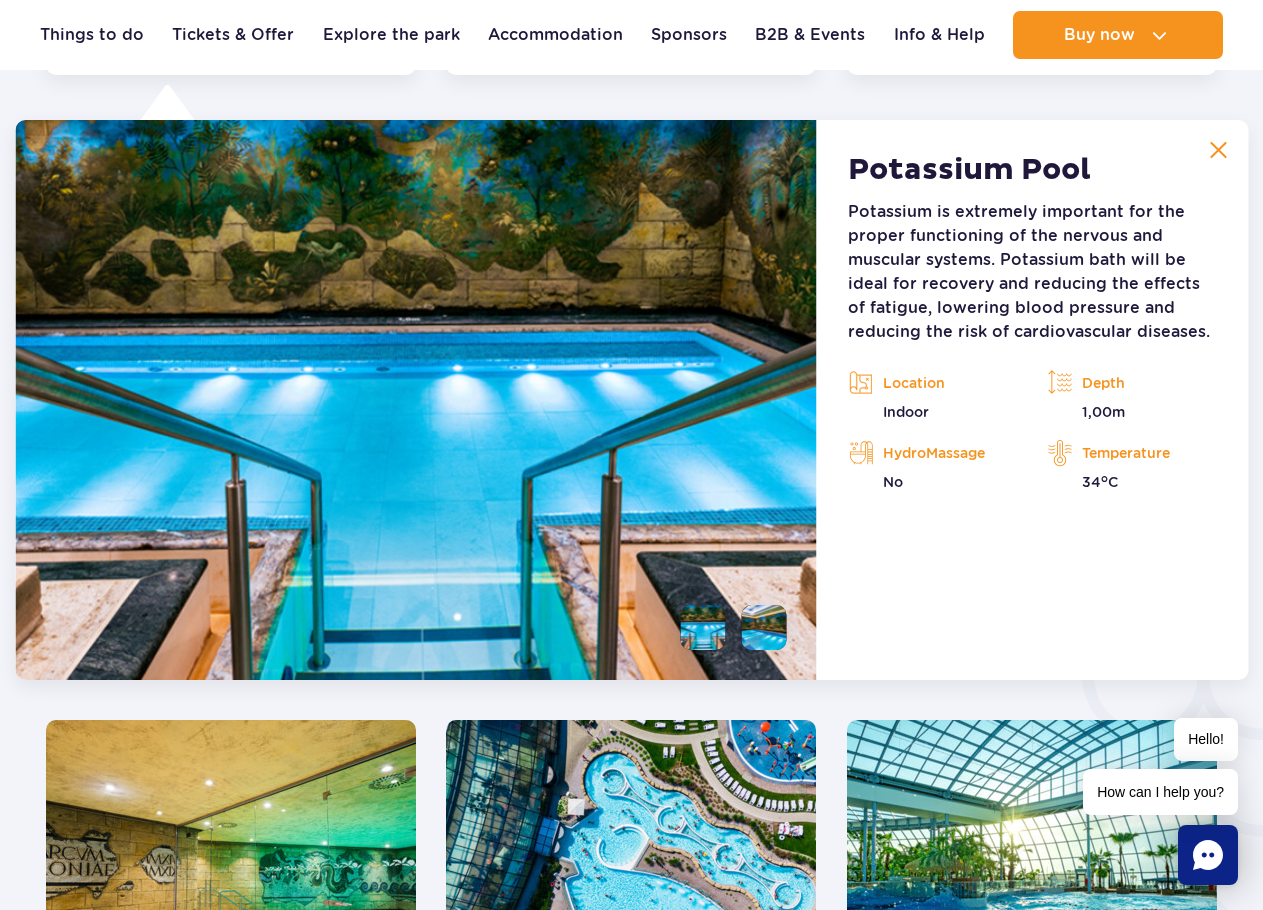 click at bounding box center [1218, 150] 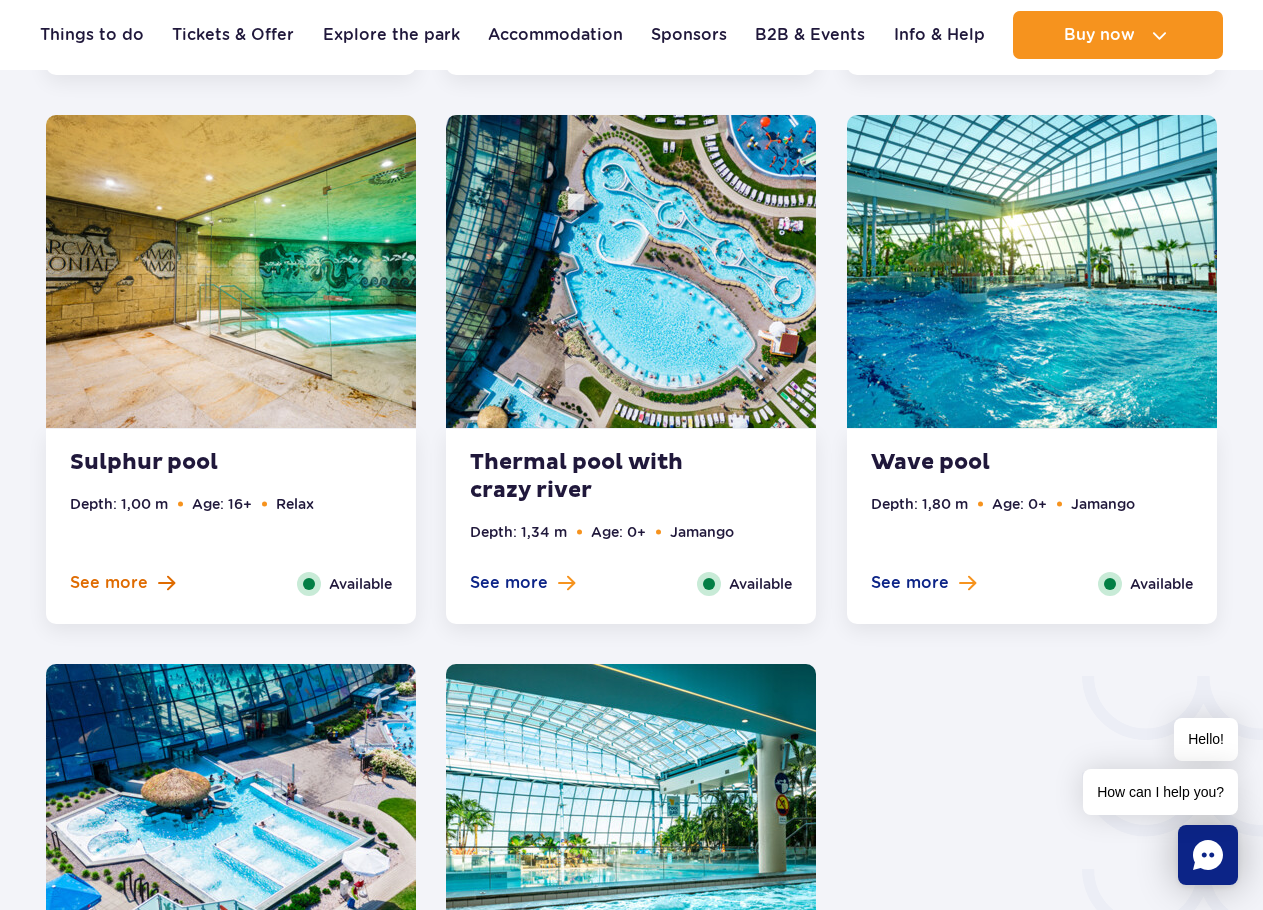 click on "See more" at bounding box center [109, 583] 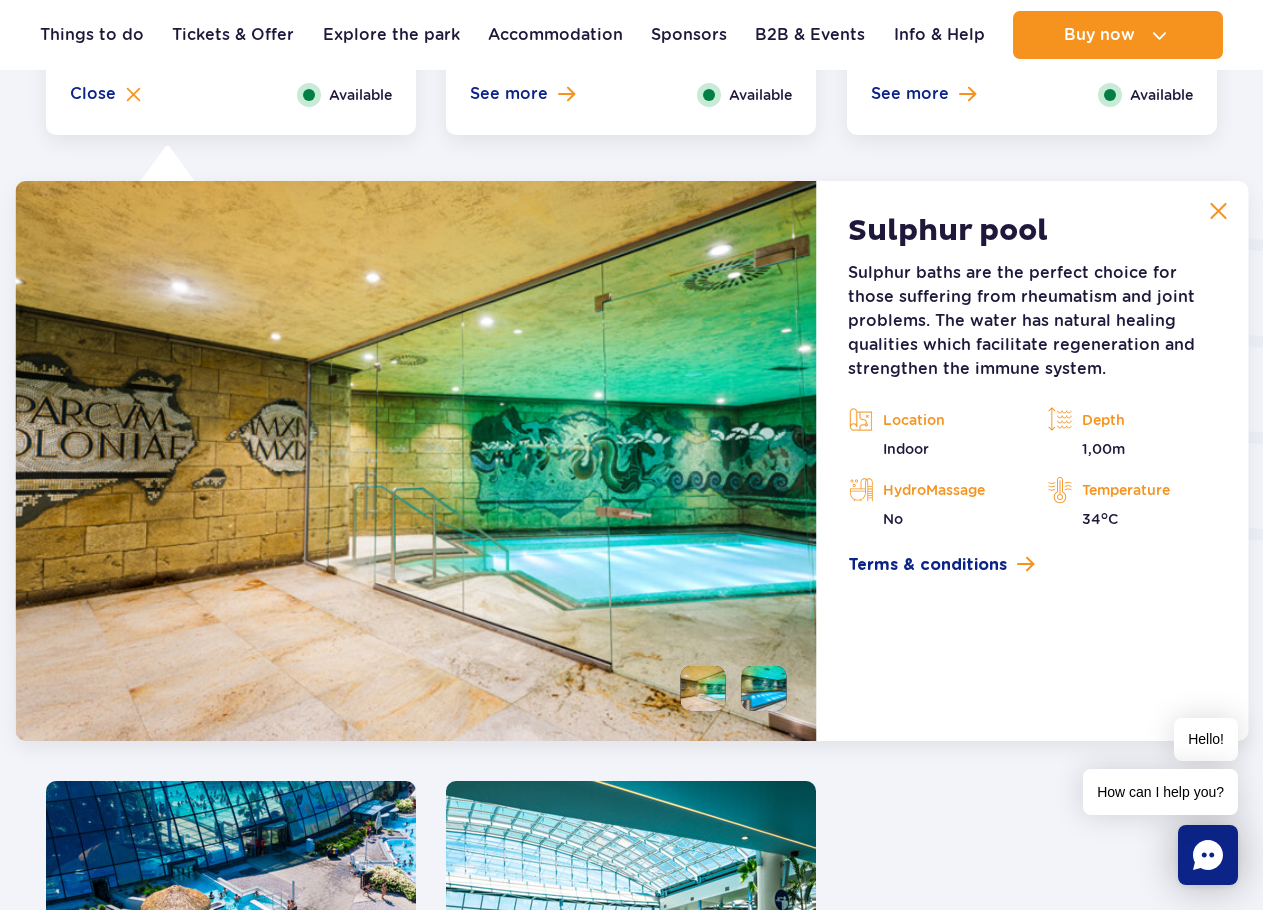scroll, scrollTop: 3324, scrollLeft: 0, axis: vertical 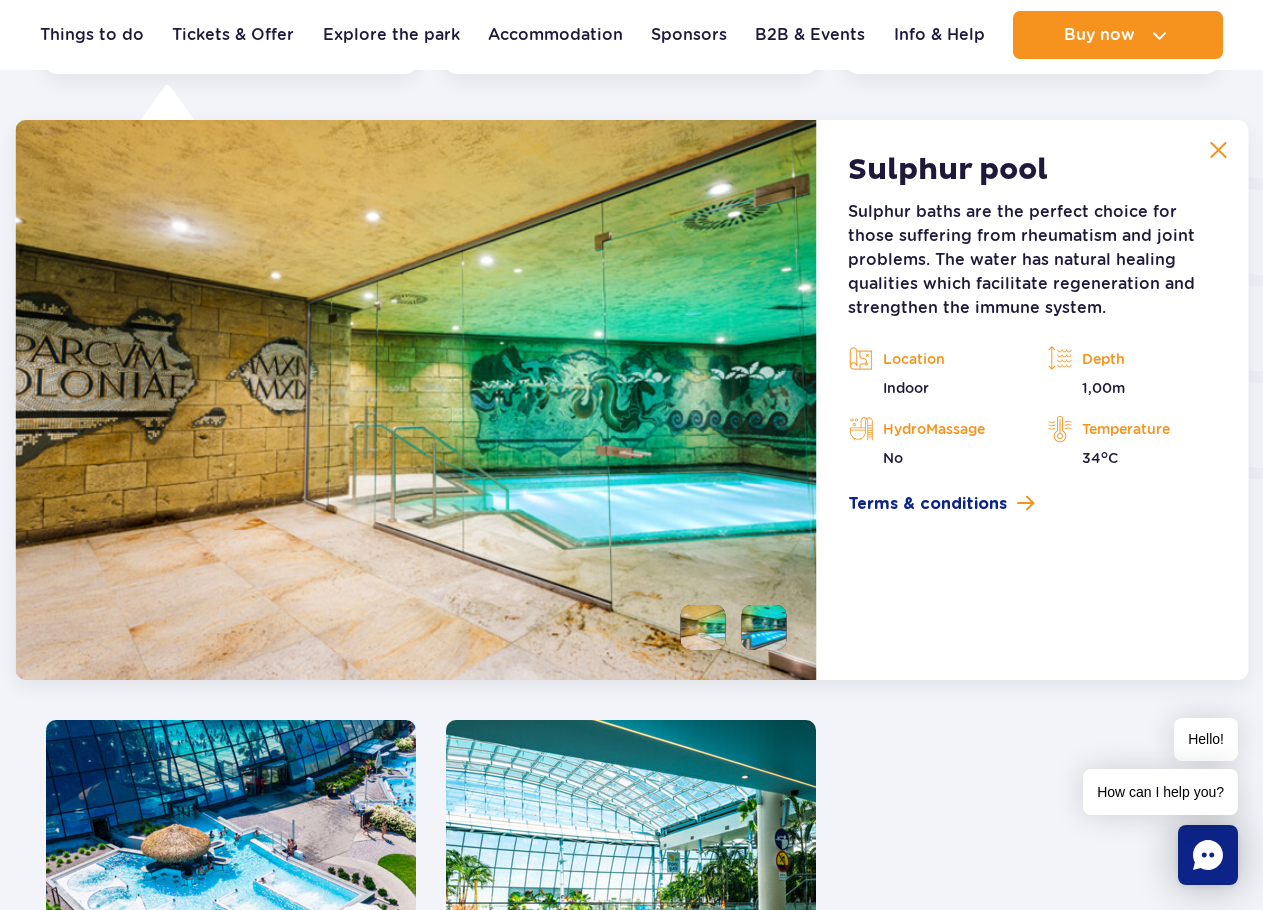 drag, startPoint x: 1222, startPoint y: 145, endPoint x: 1176, endPoint y: 169, distance: 51.884487 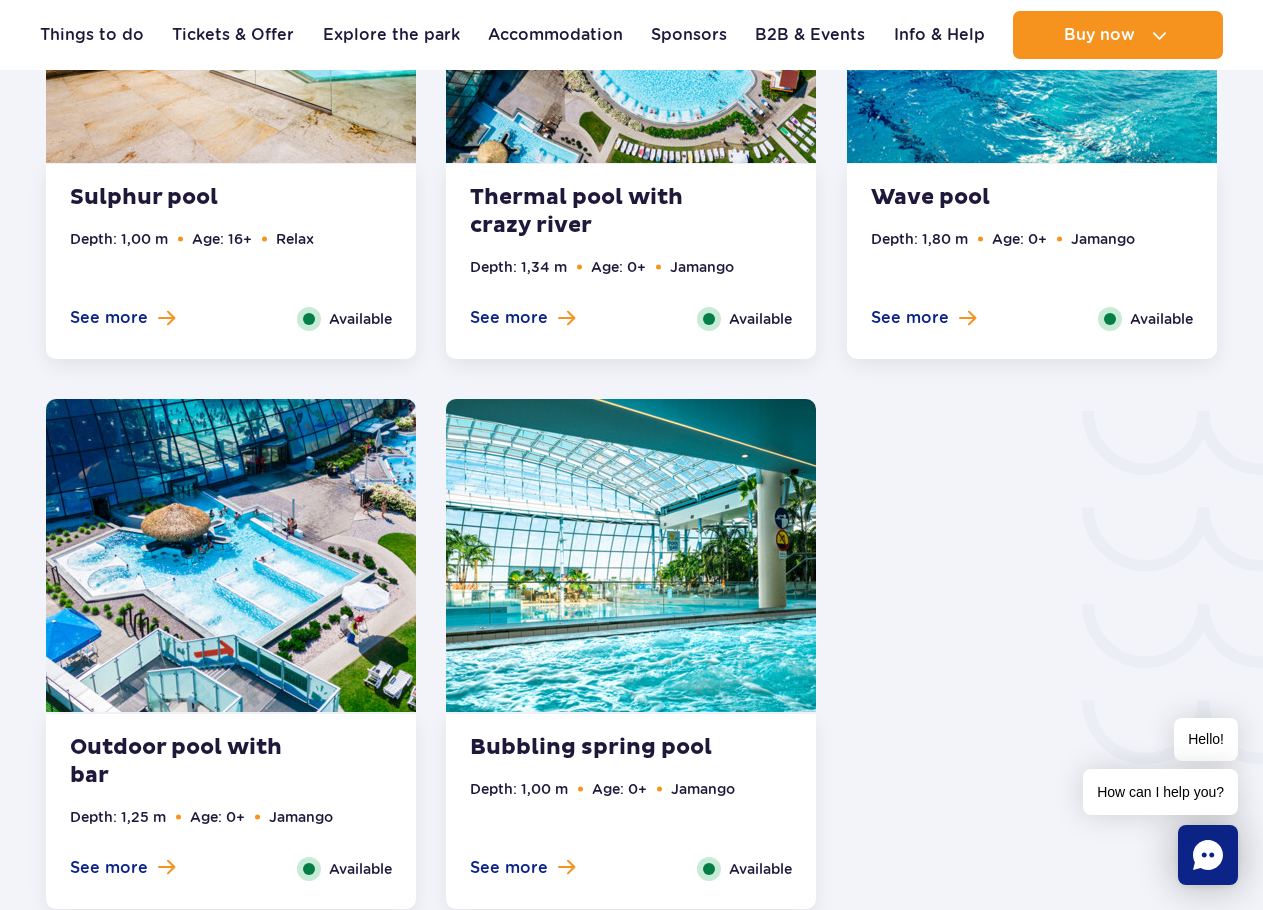 scroll, scrollTop: 3024, scrollLeft: 0, axis: vertical 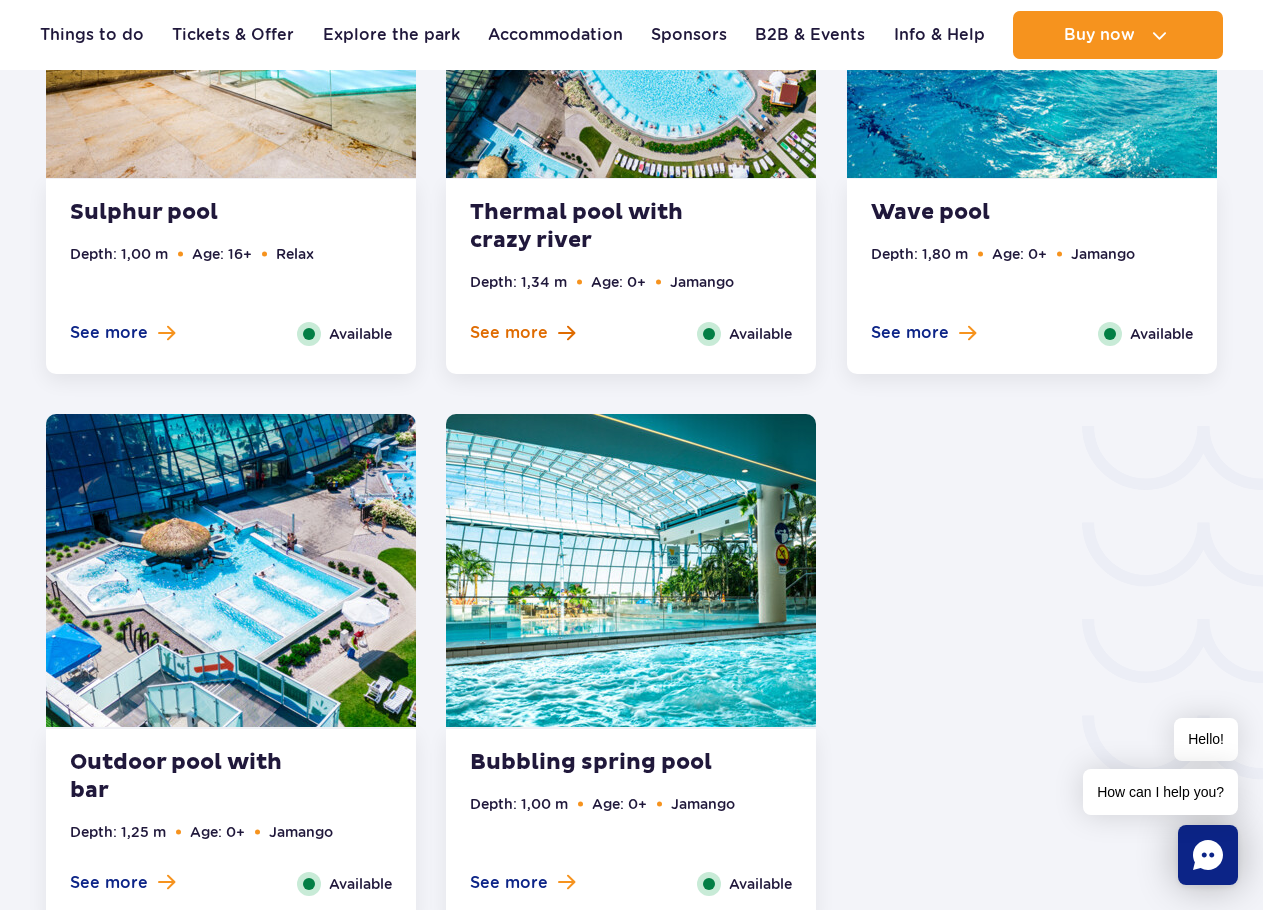 click on "See more" at bounding box center [509, 333] 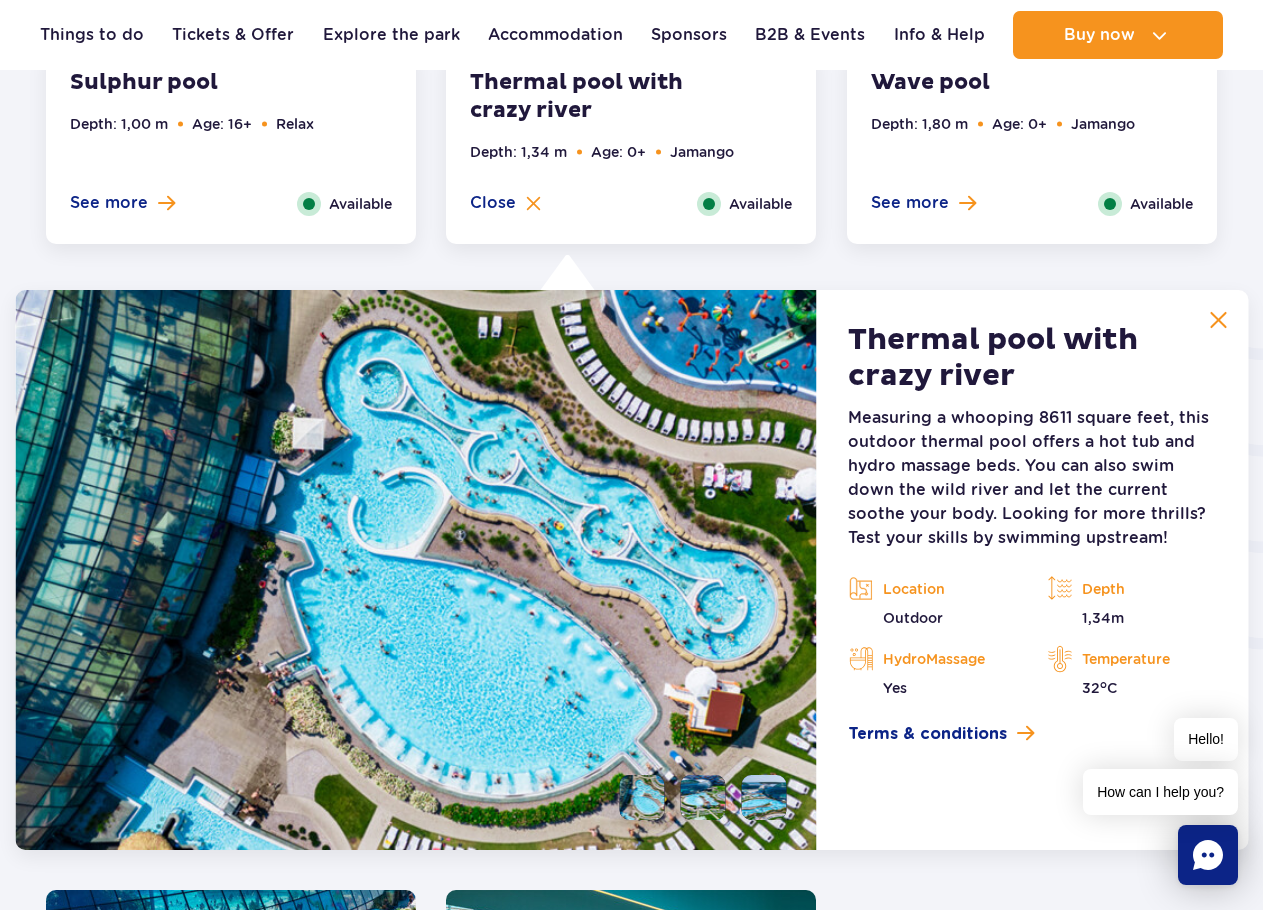 scroll, scrollTop: 3324, scrollLeft: 0, axis: vertical 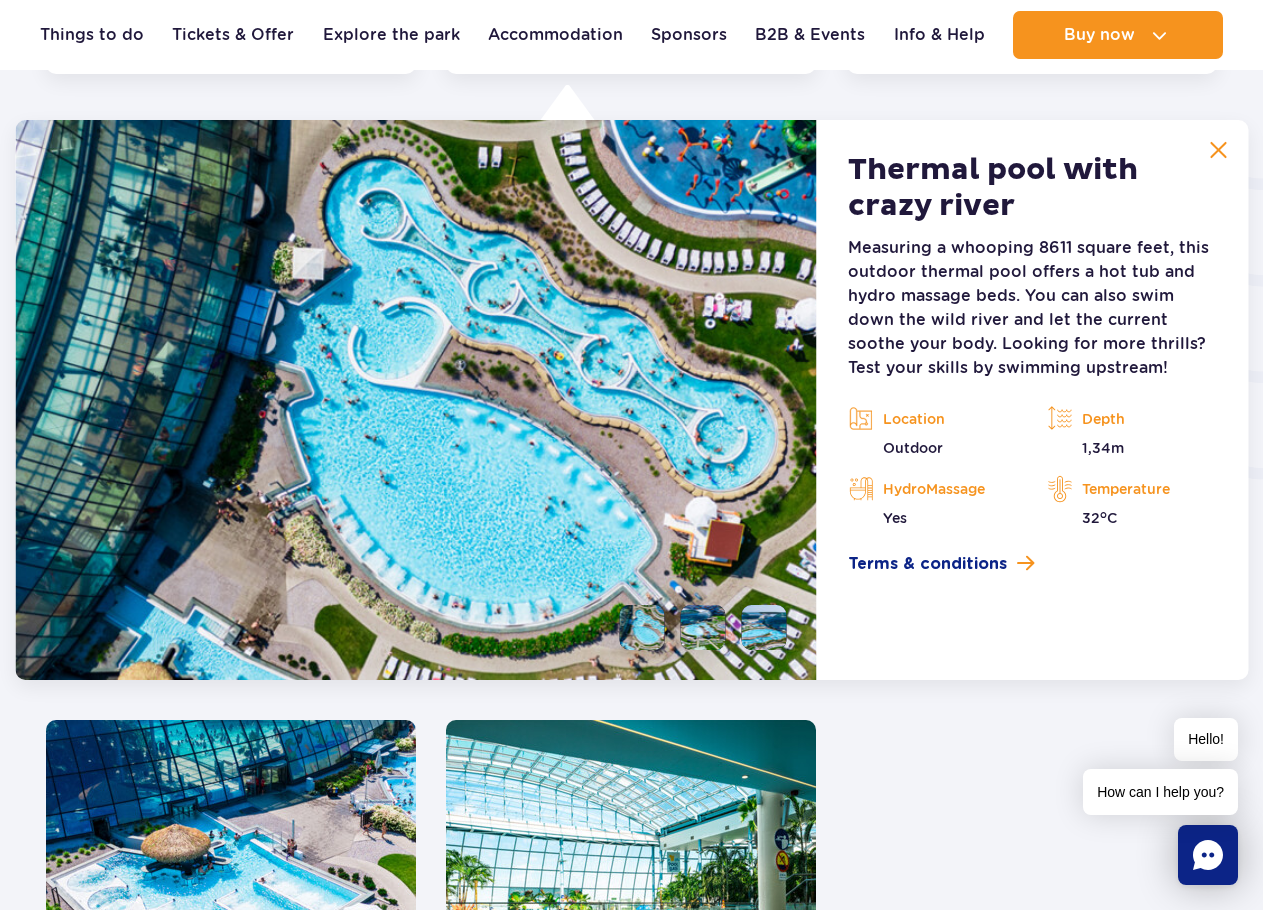 click at bounding box center [1218, 150] 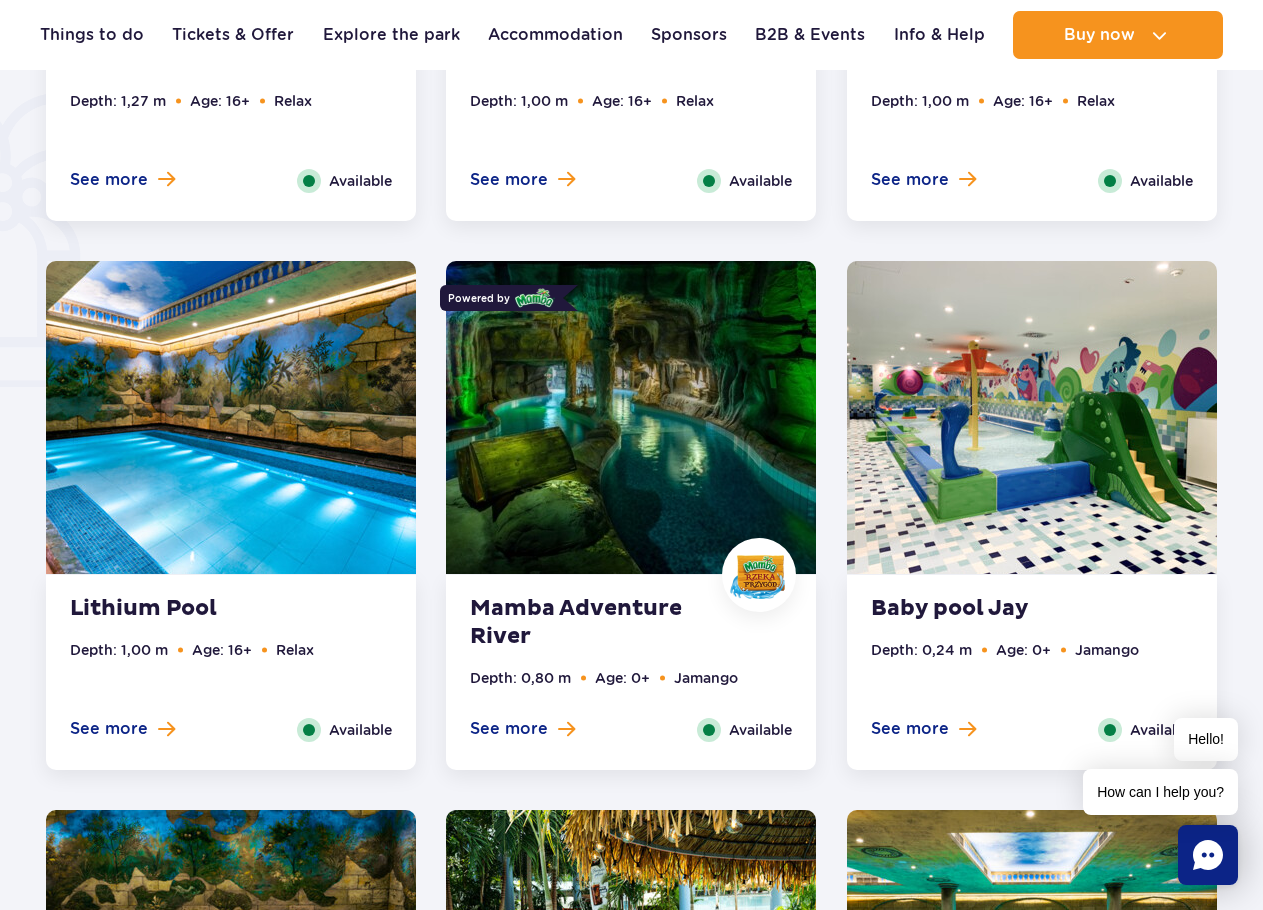 scroll, scrollTop: 1524, scrollLeft: 0, axis: vertical 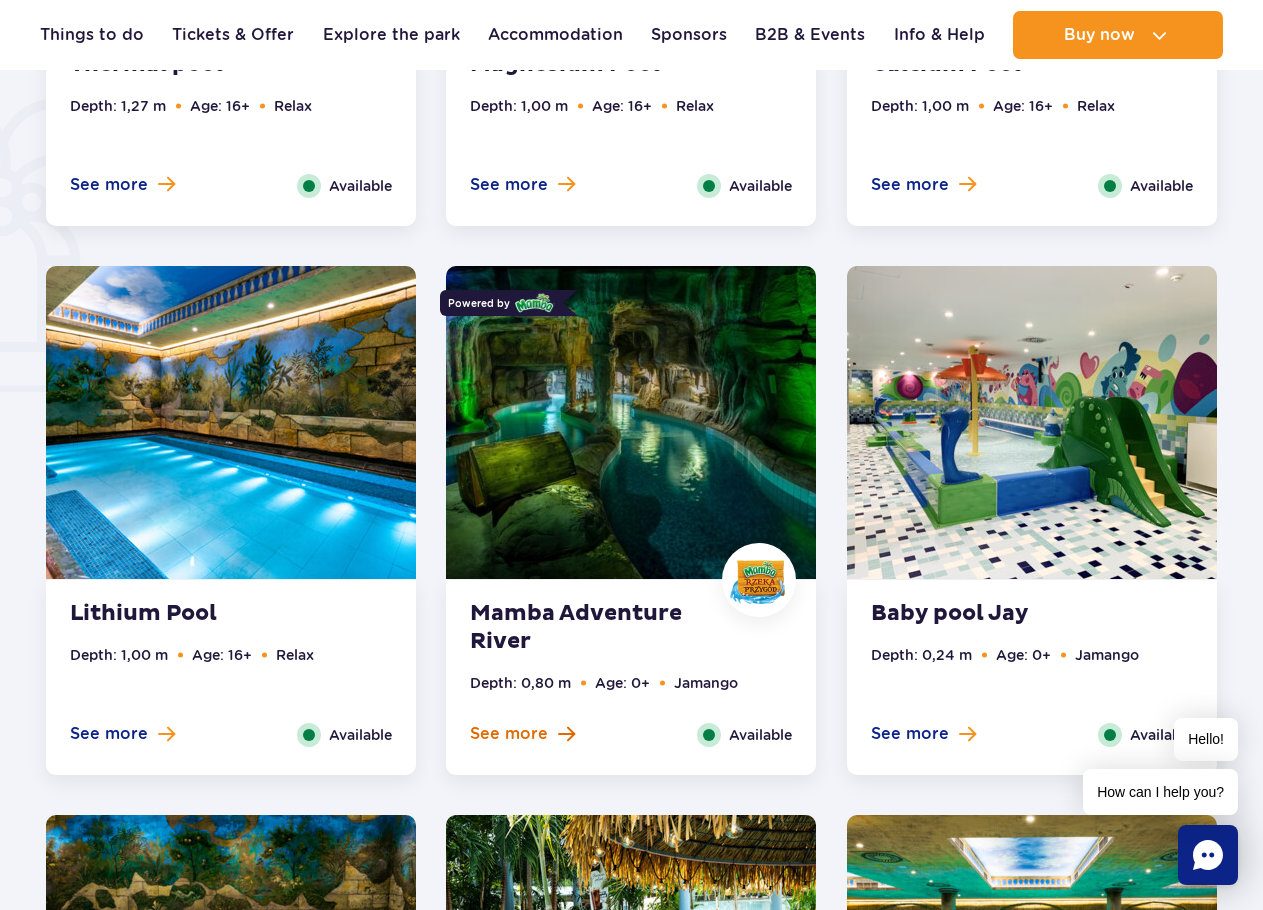 click on "See more" at bounding box center (509, 734) 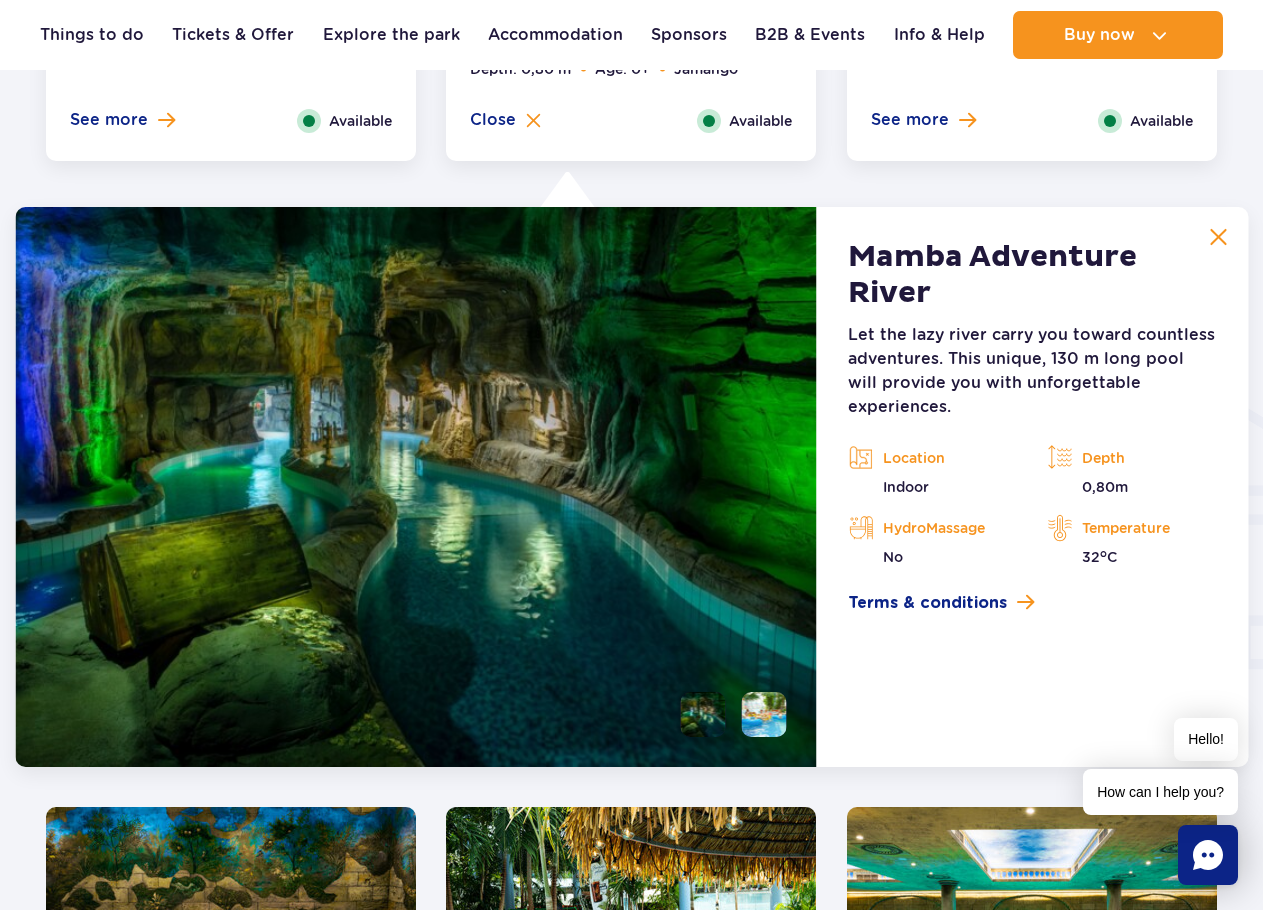 scroll, scrollTop: 2225, scrollLeft: 0, axis: vertical 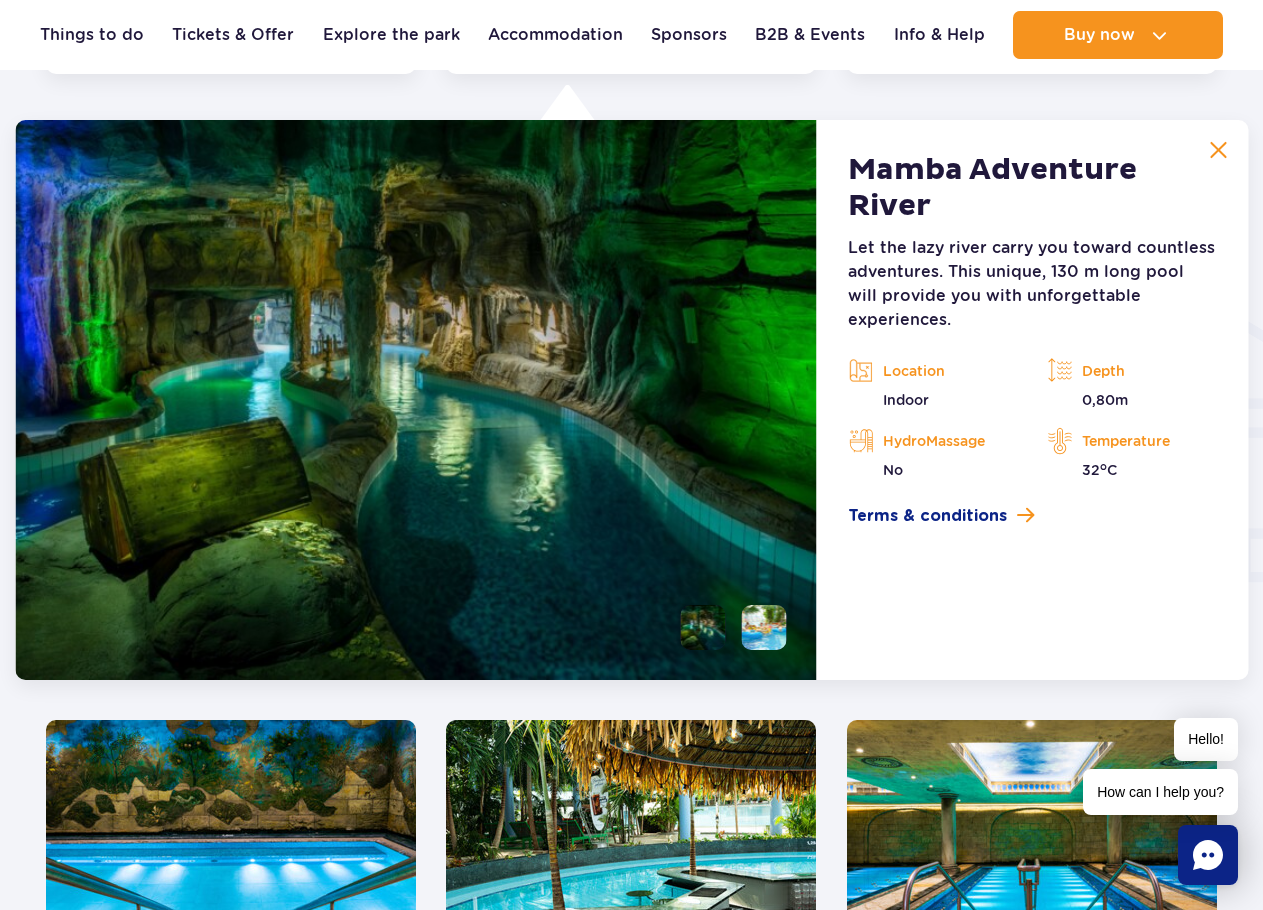 click at bounding box center (1218, 150) 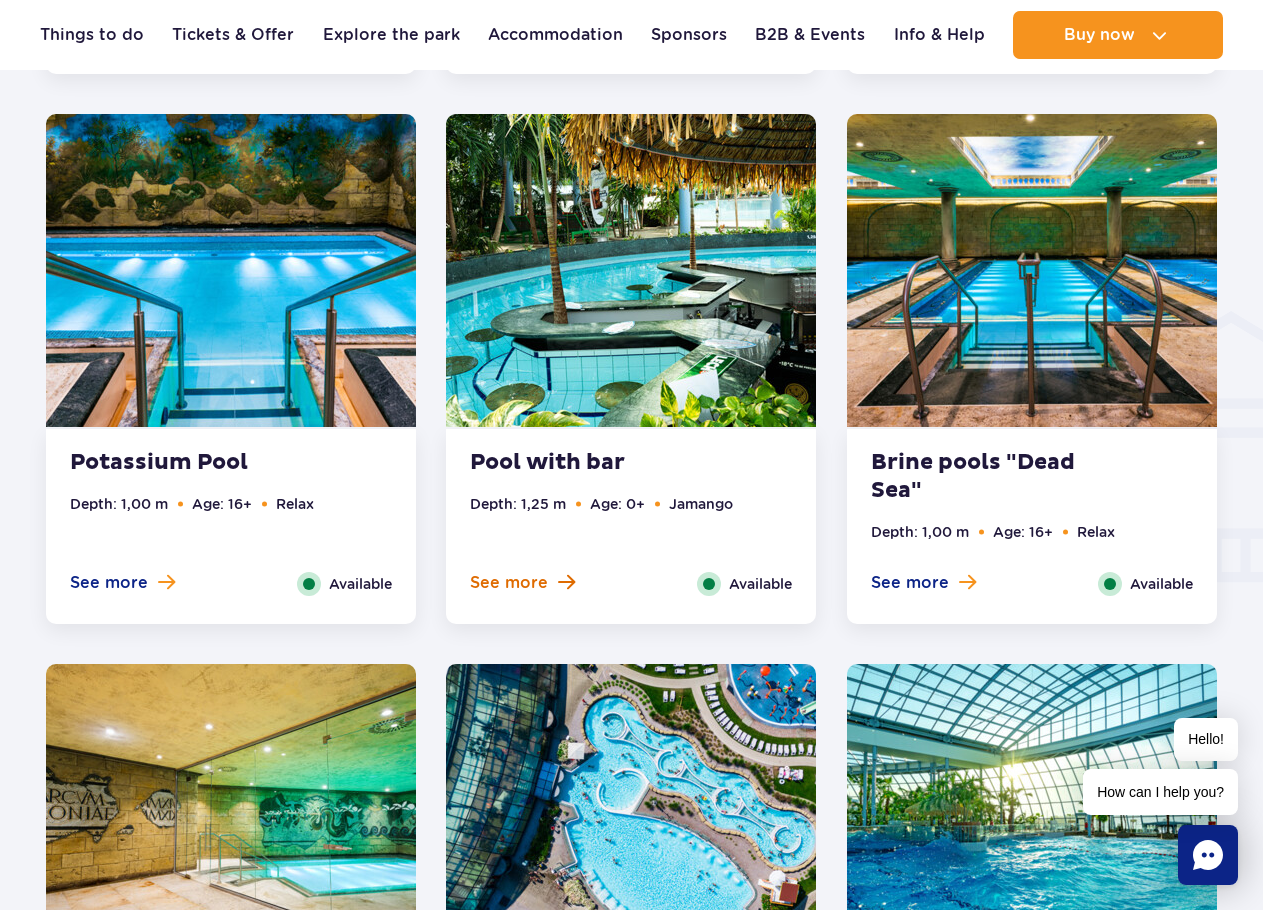 click on "See more" at bounding box center (509, 583) 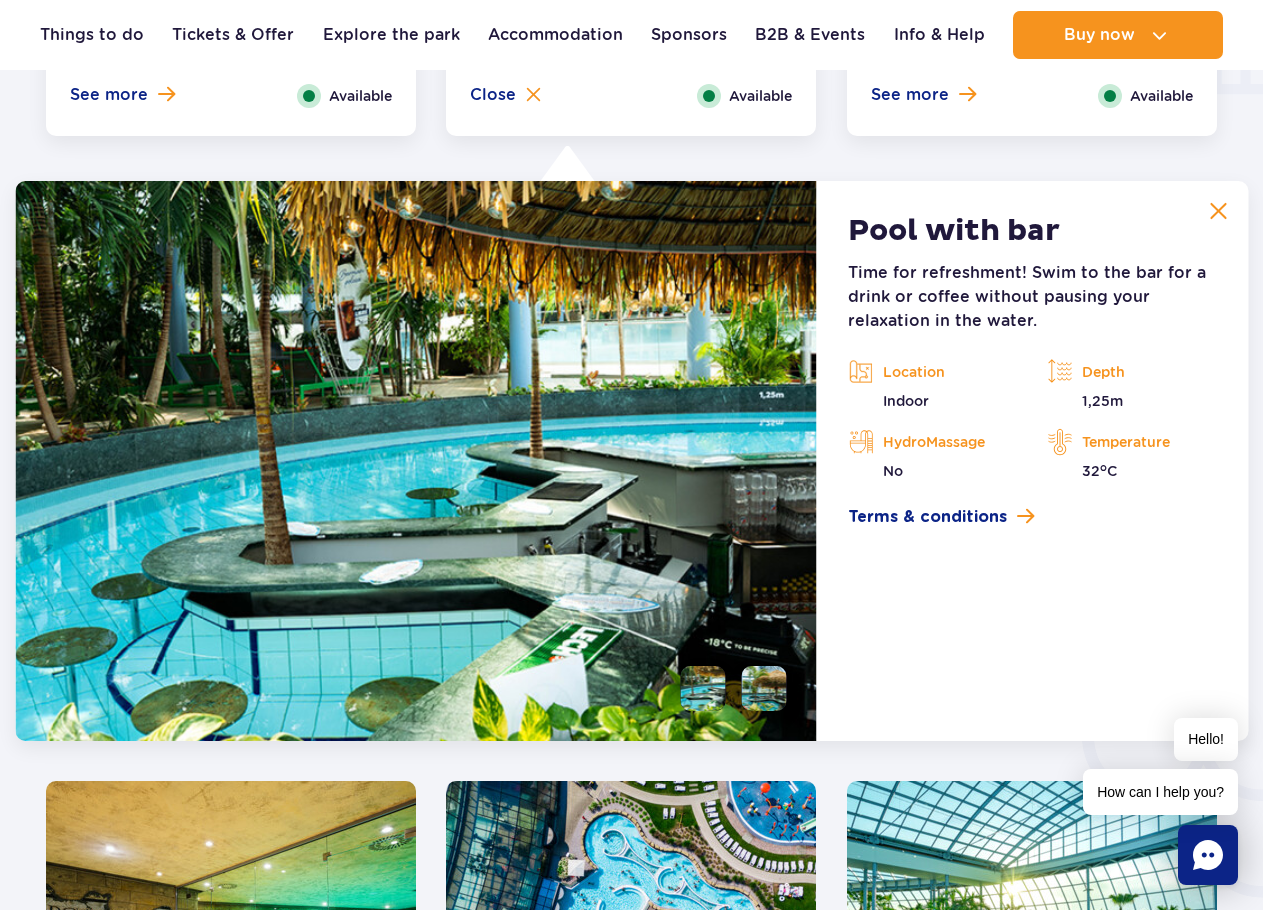 scroll, scrollTop: 2774, scrollLeft: 0, axis: vertical 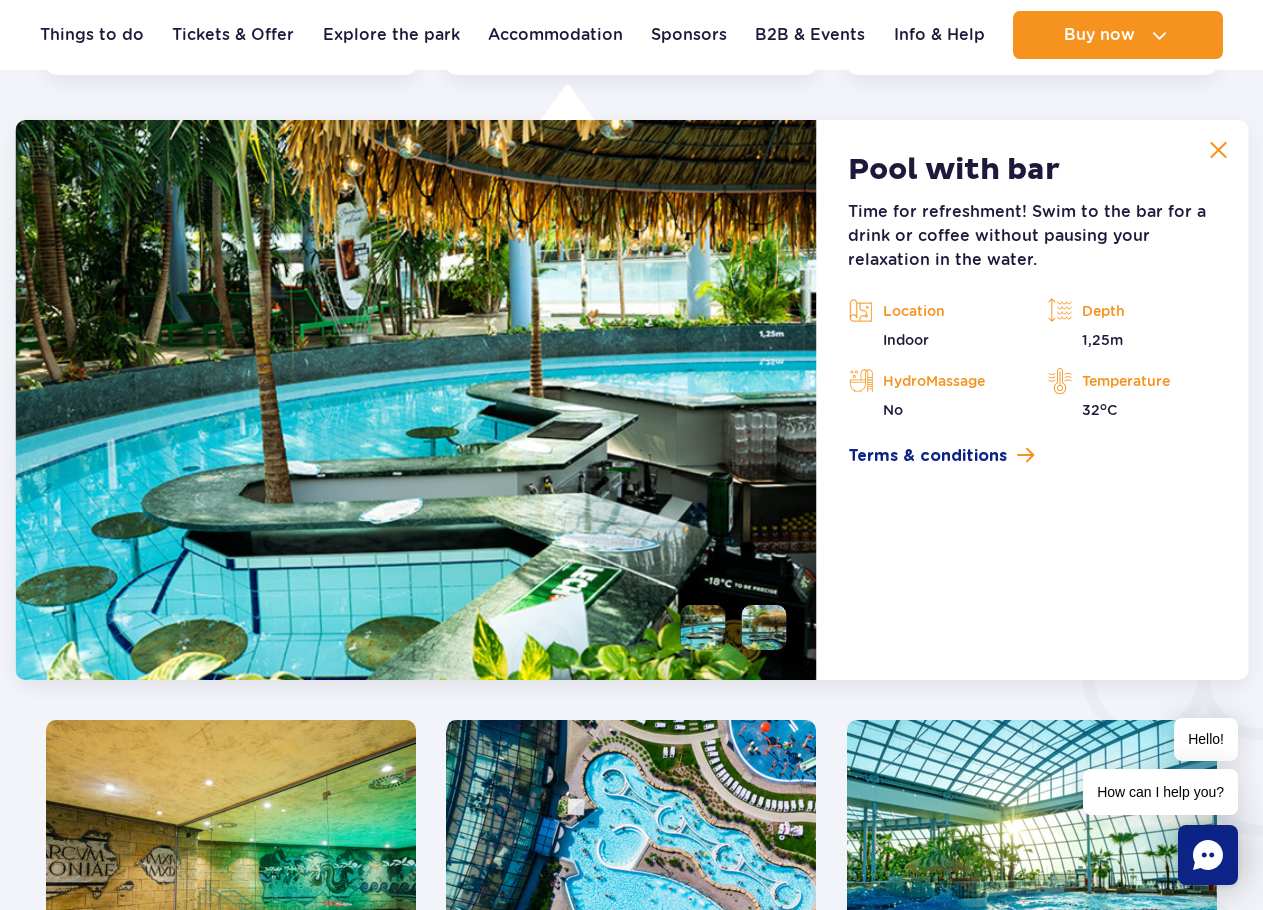 click at bounding box center (1218, 150) 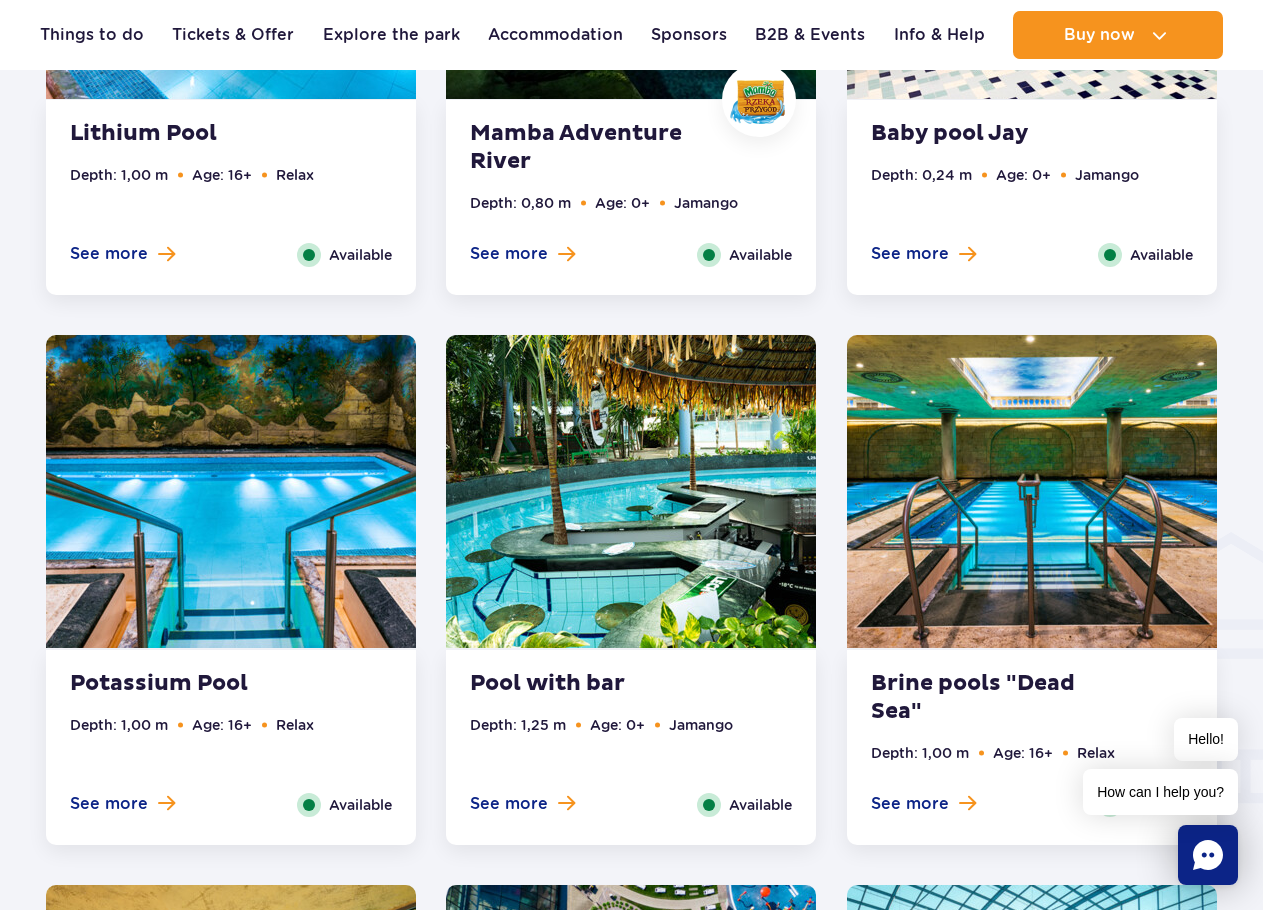 scroll, scrollTop: 1774, scrollLeft: 0, axis: vertical 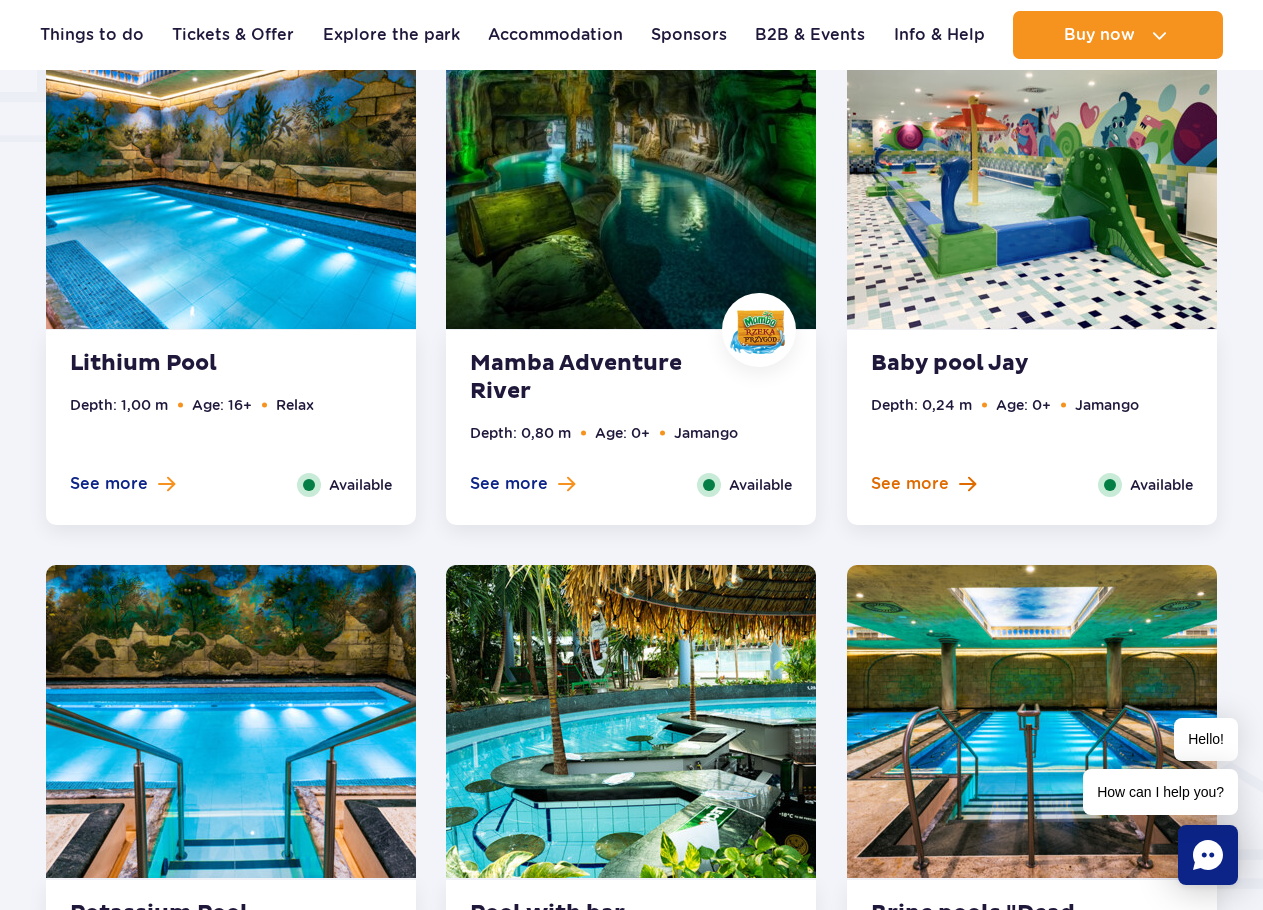 click on "See more" at bounding box center (910, 484) 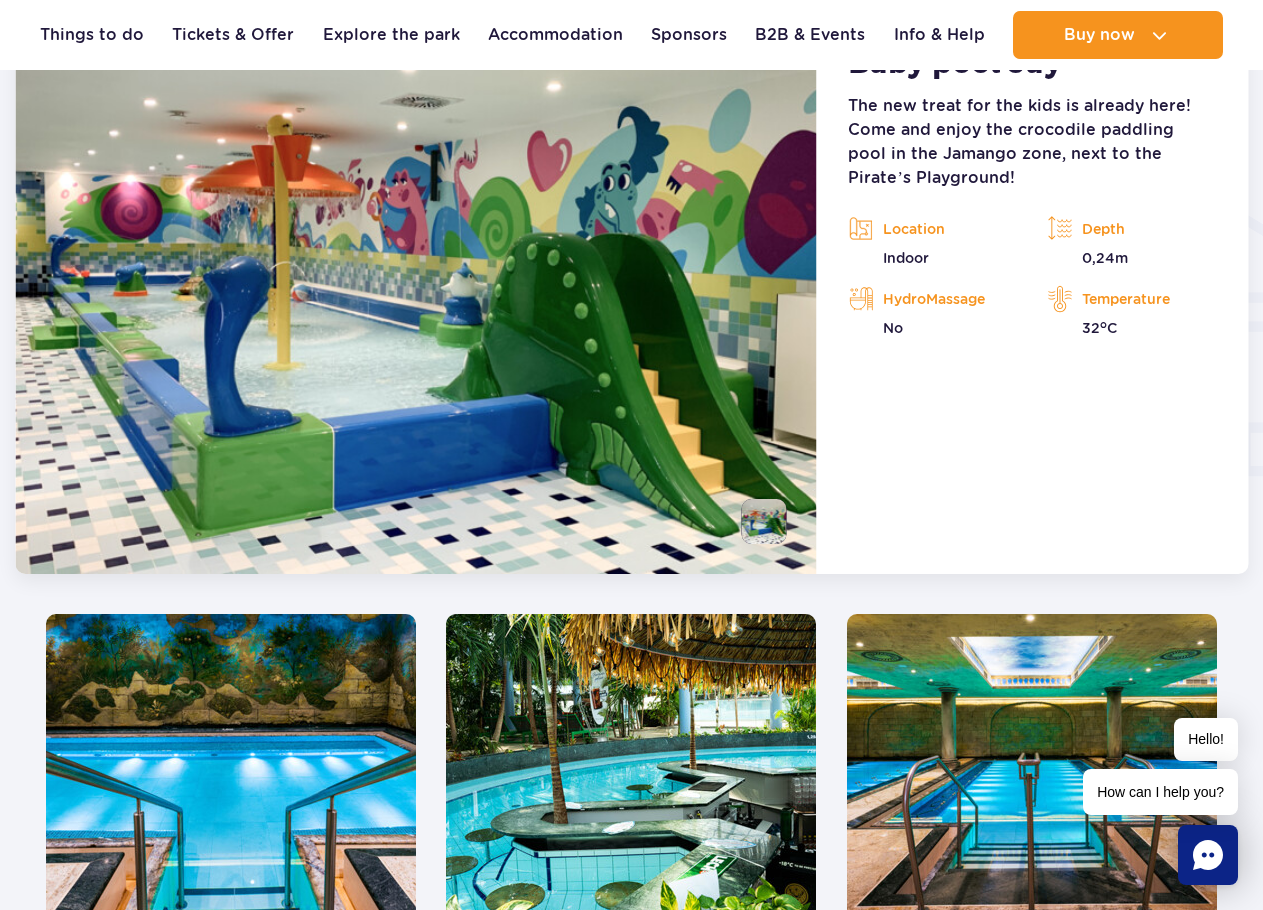 scroll, scrollTop: 2225, scrollLeft: 0, axis: vertical 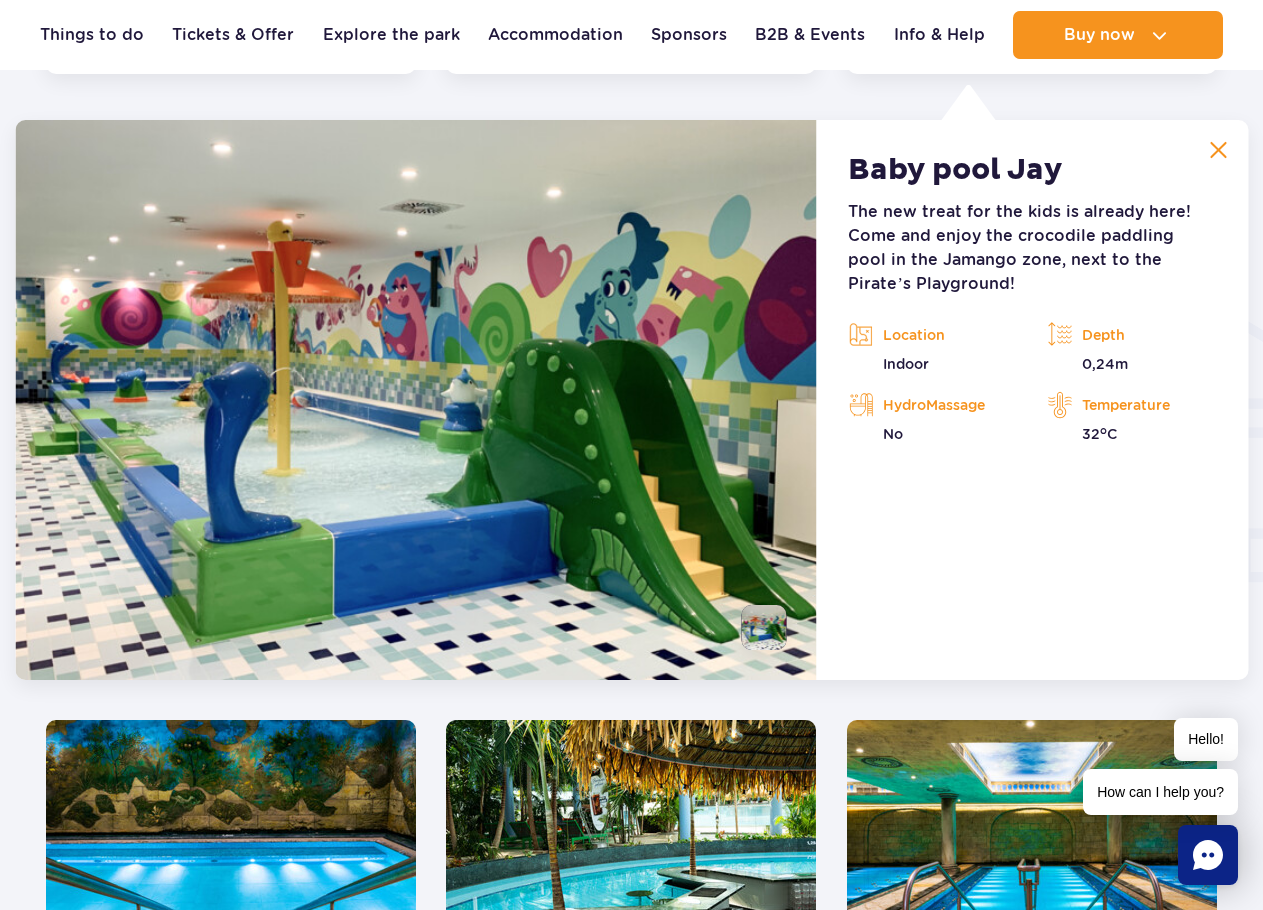 drag, startPoint x: 1230, startPoint y: 148, endPoint x: 1219, endPoint y: 204, distance: 57.070133 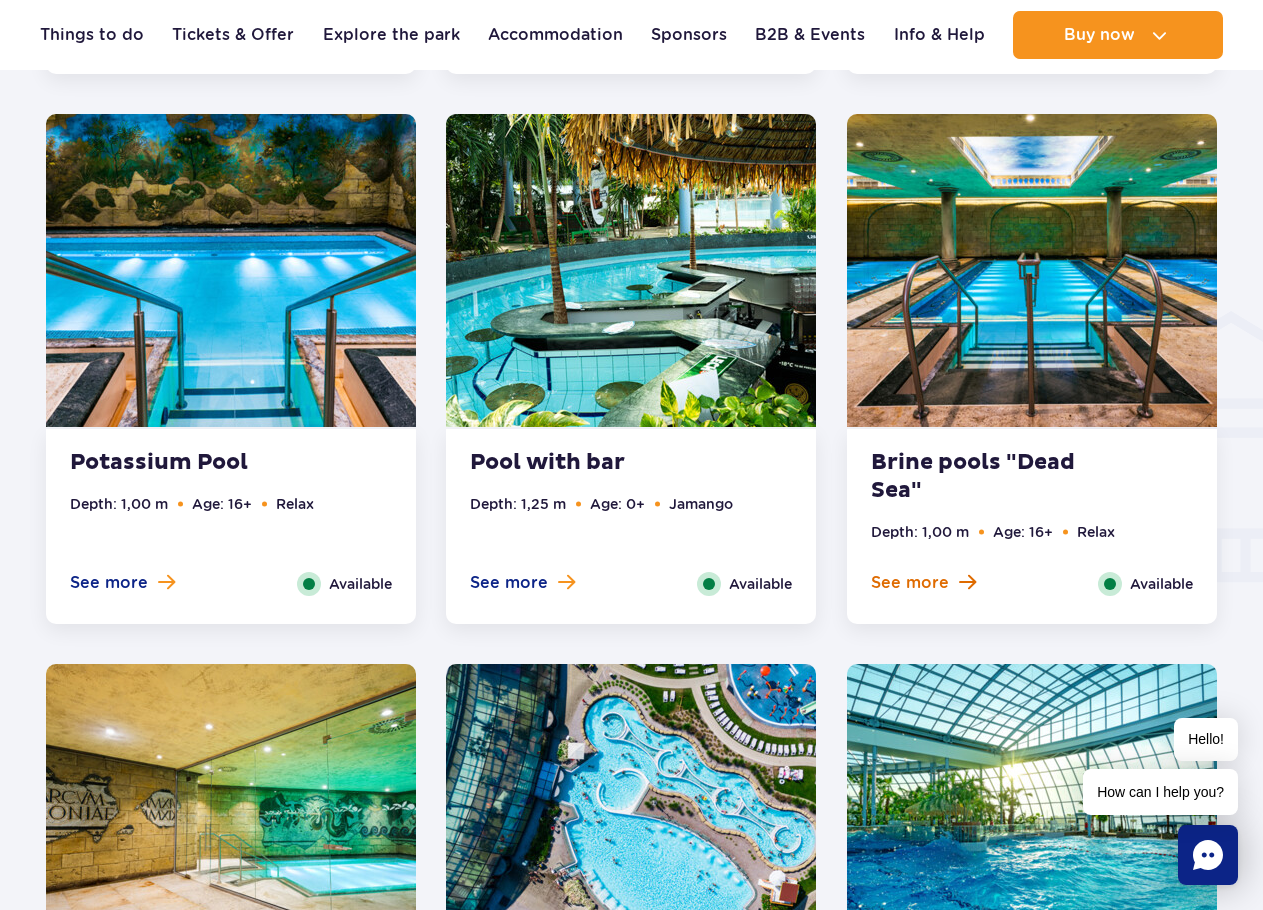click on "See more" at bounding box center [910, 583] 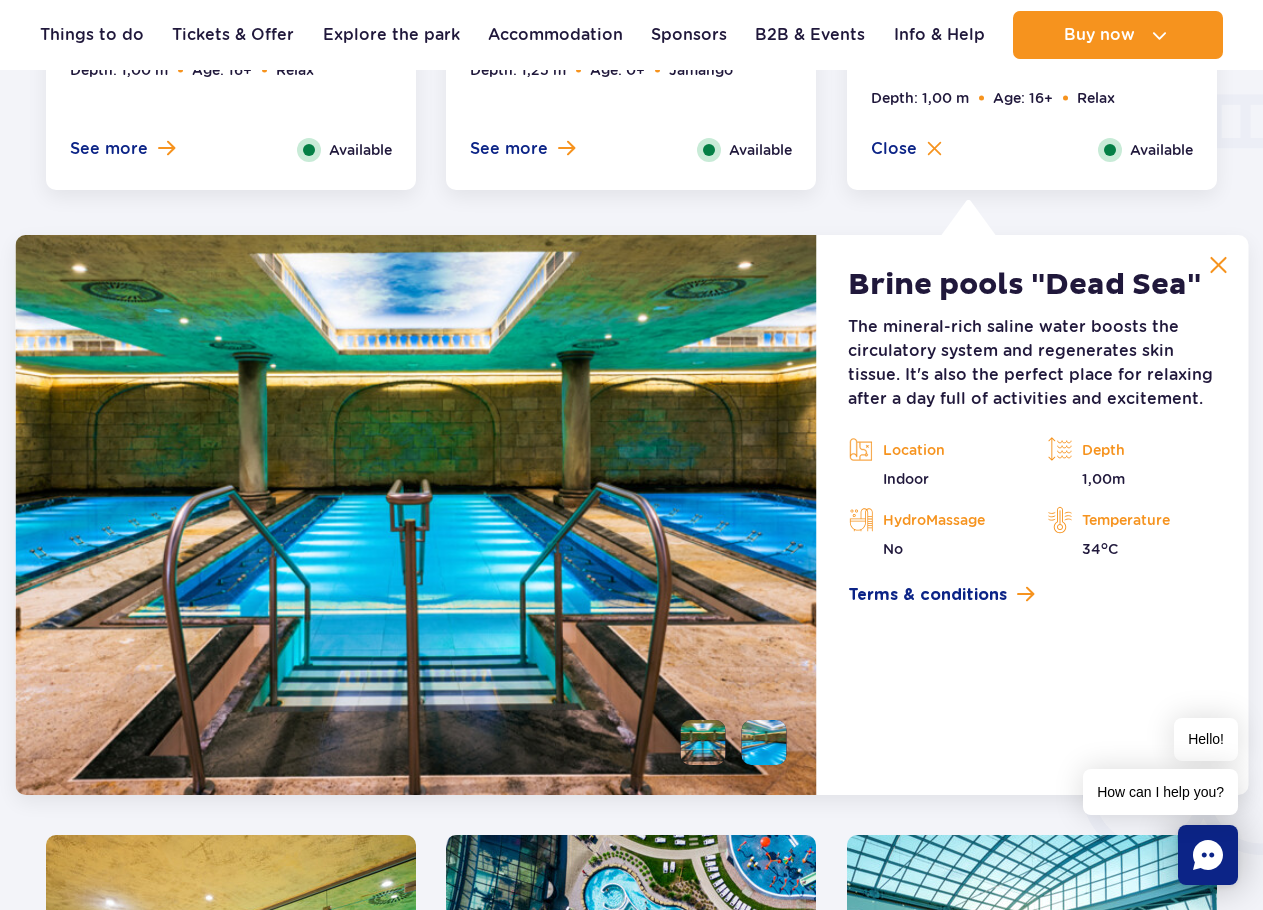 scroll, scrollTop: 2774, scrollLeft: 0, axis: vertical 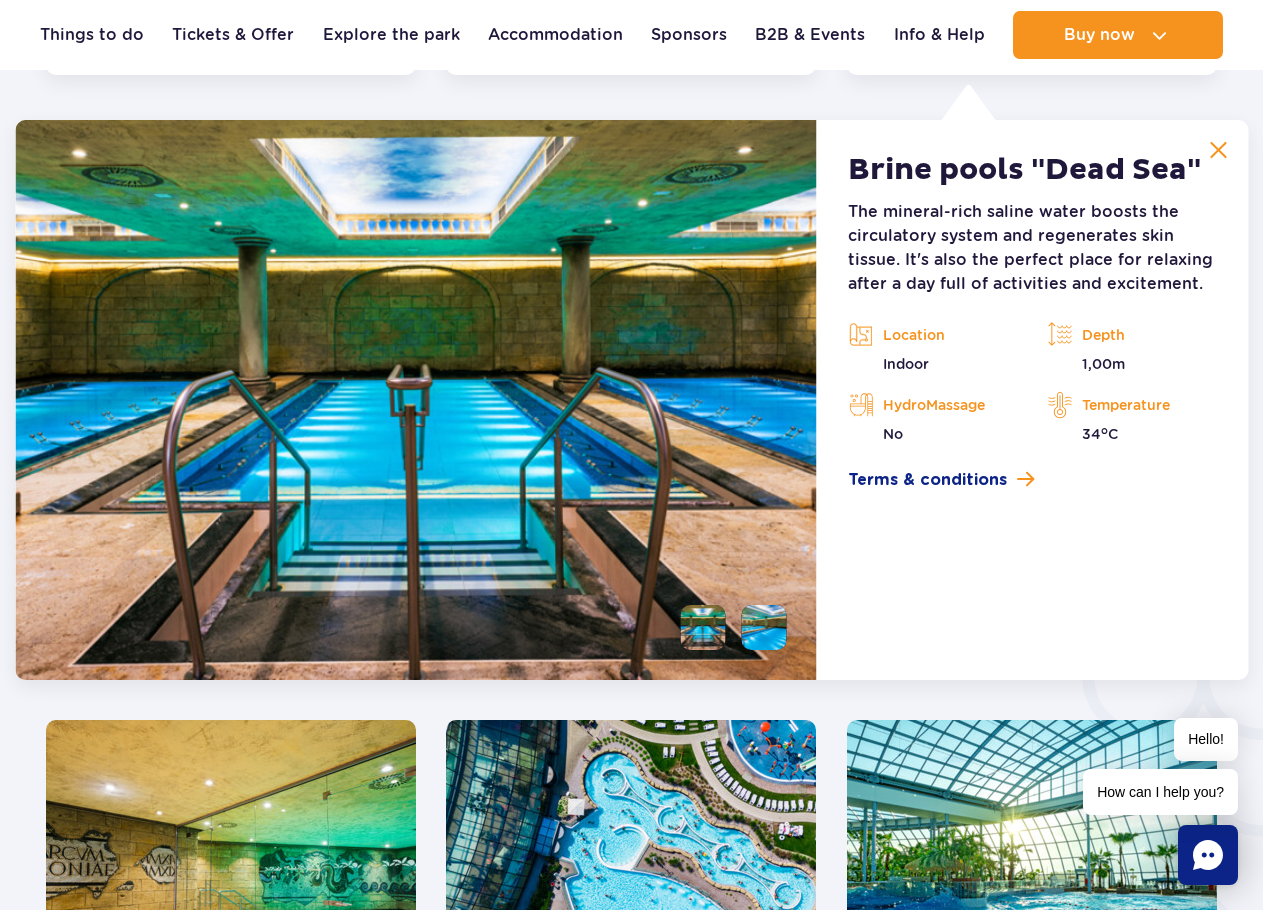 drag, startPoint x: 1229, startPoint y: 151, endPoint x: 1211, endPoint y: 129, distance: 28.42534 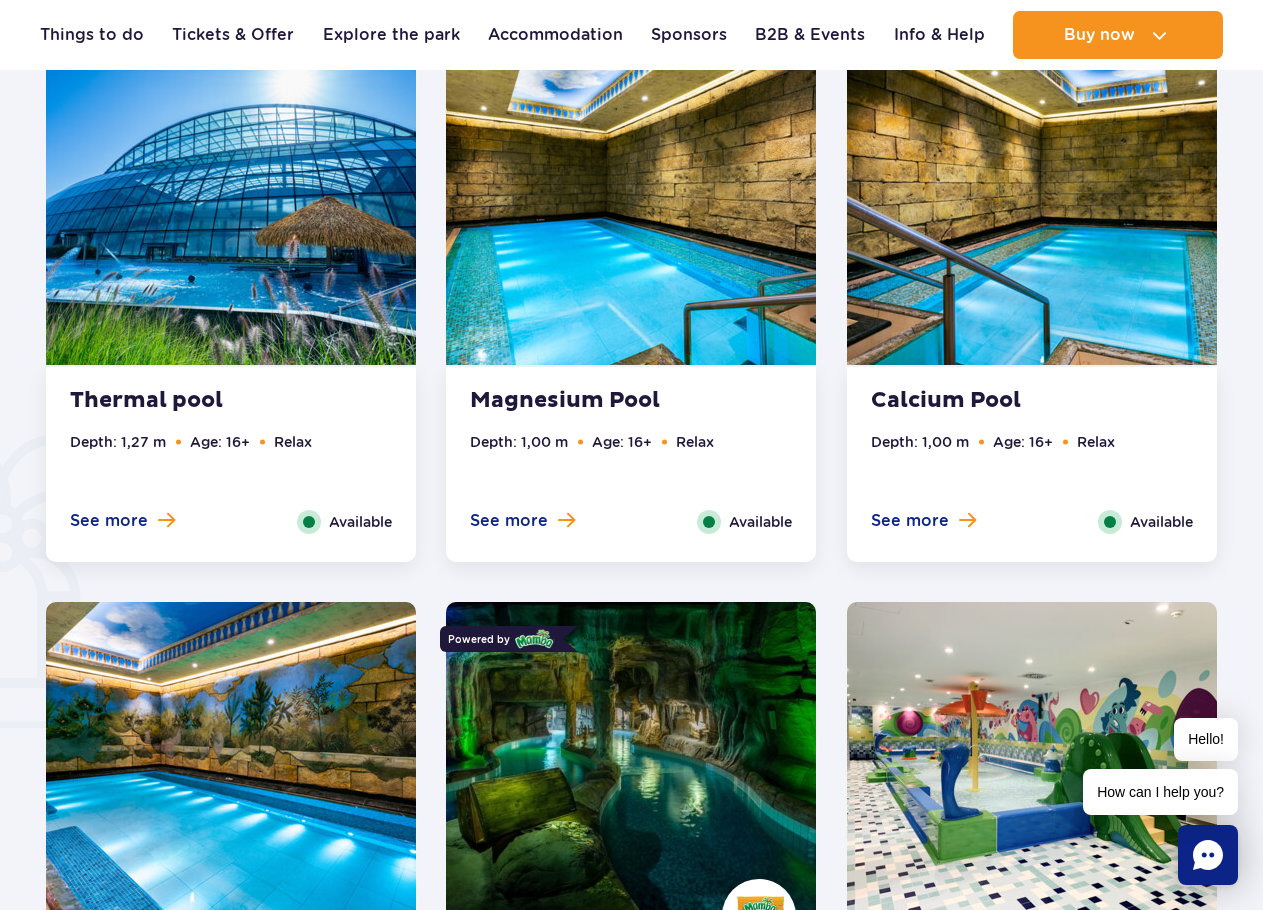 scroll, scrollTop: 1174, scrollLeft: 0, axis: vertical 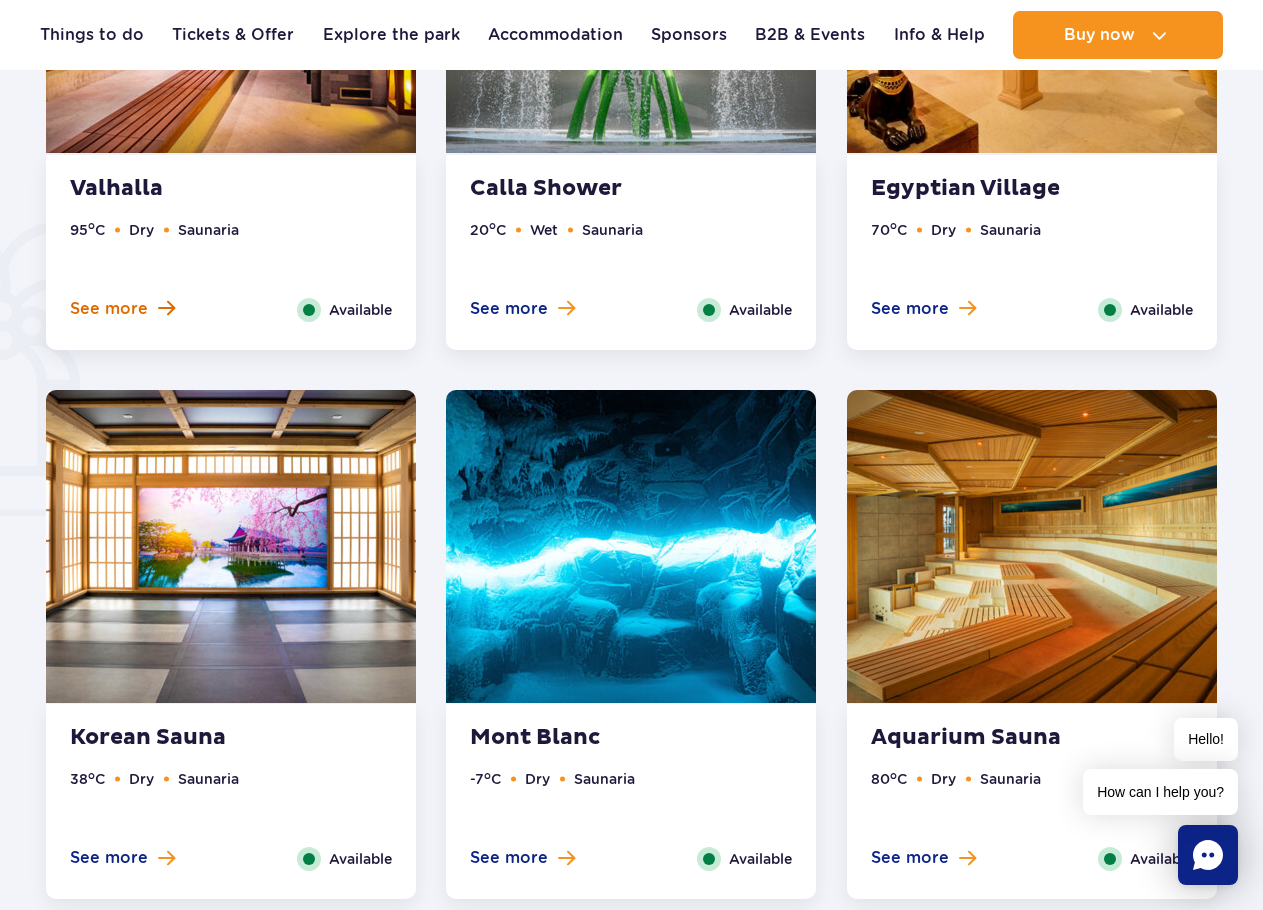 click on "See more" at bounding box center [109, 309] 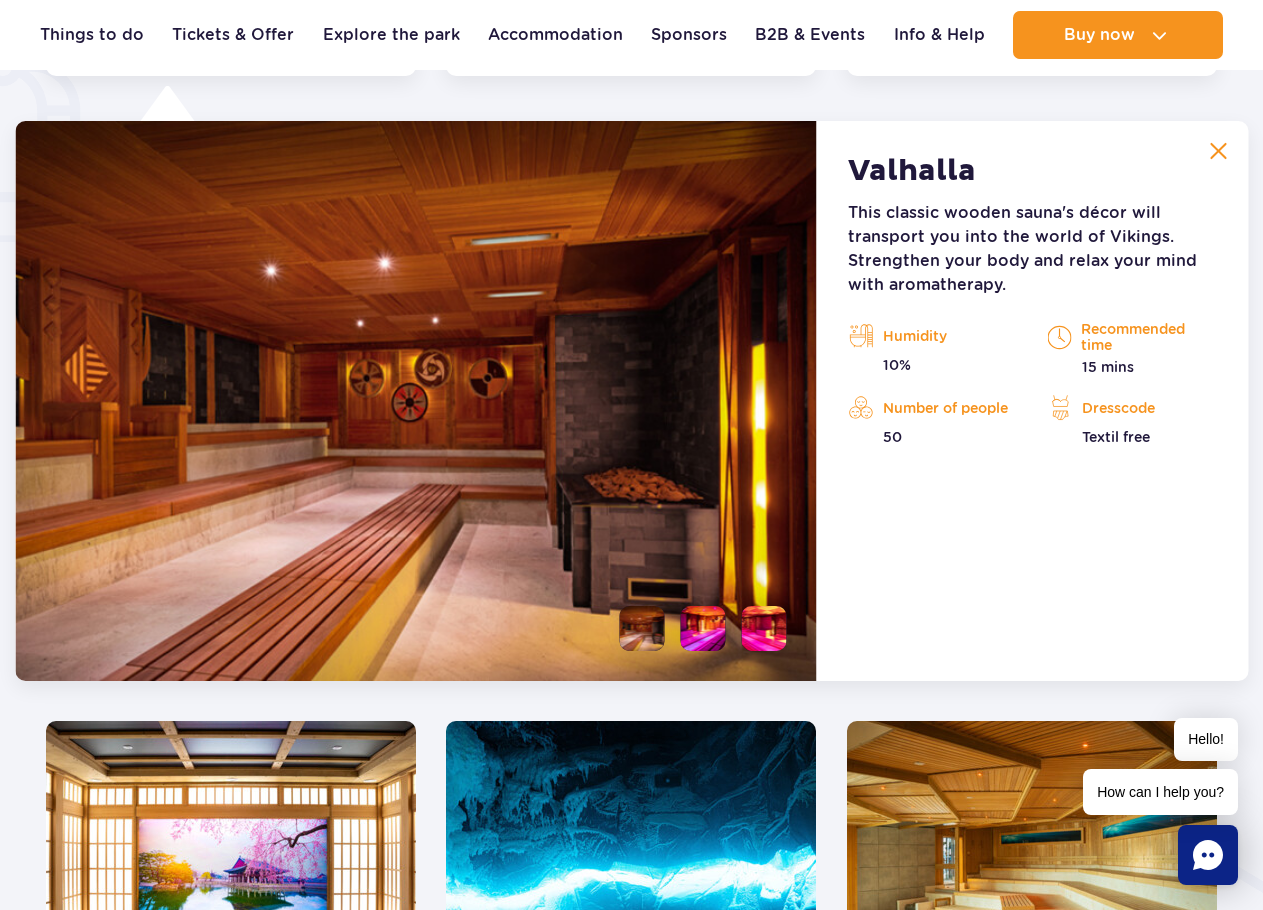 scroll, scrollTop: 1675, scrollLeft: 0, axis: vertical 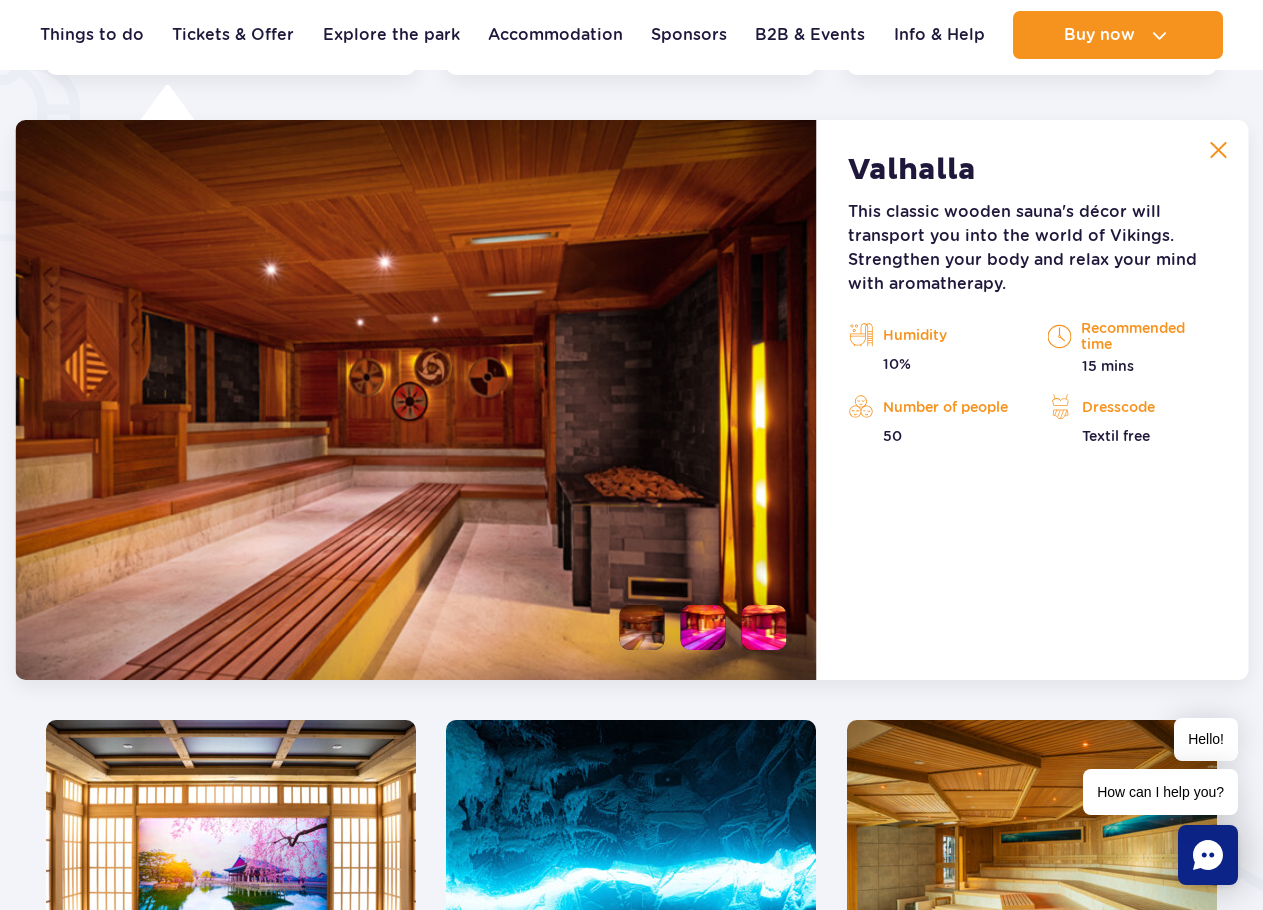 click at bounding box center (1218, 150) 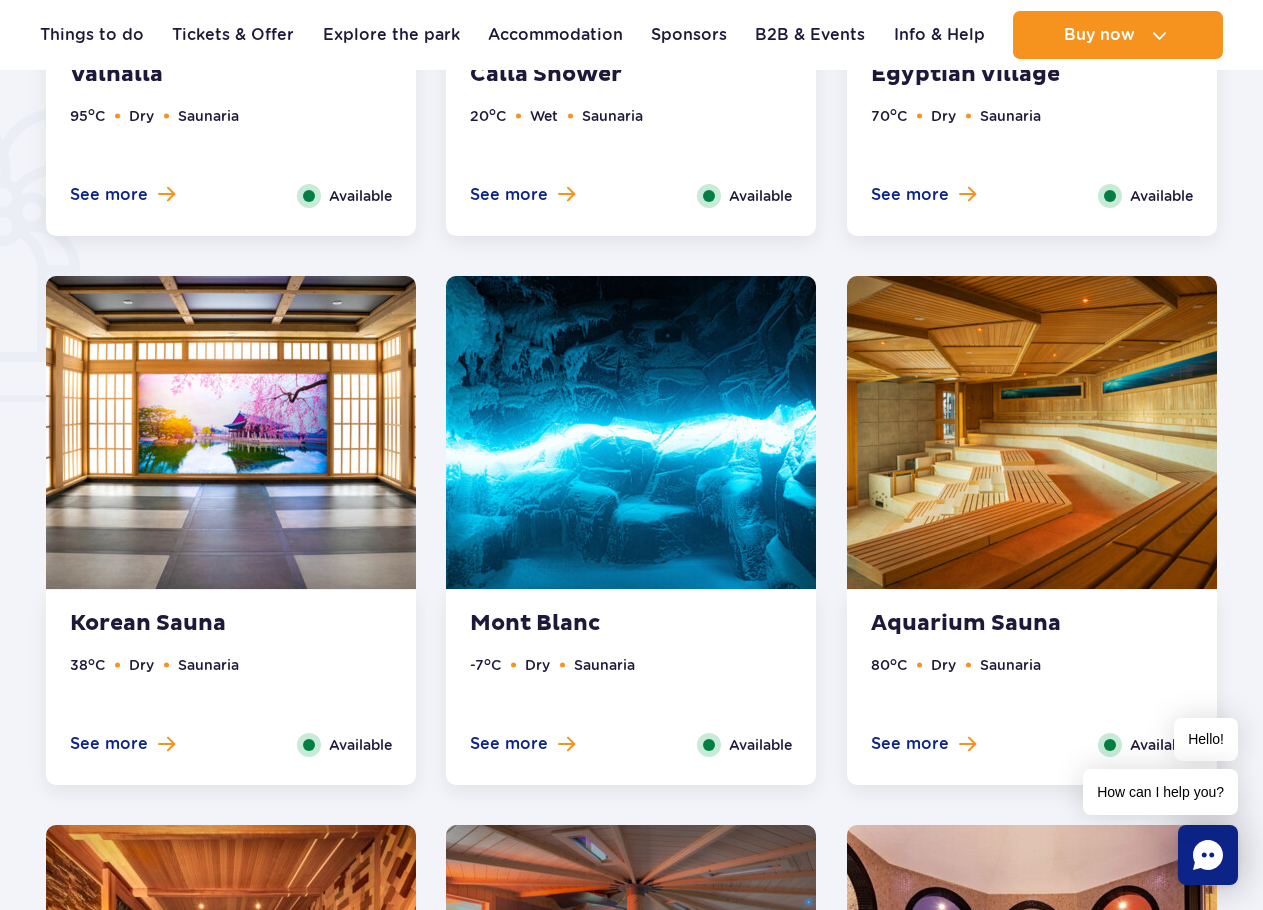 scroll, scrollTop: 1375, scrollLeft: 0, axis: vertical 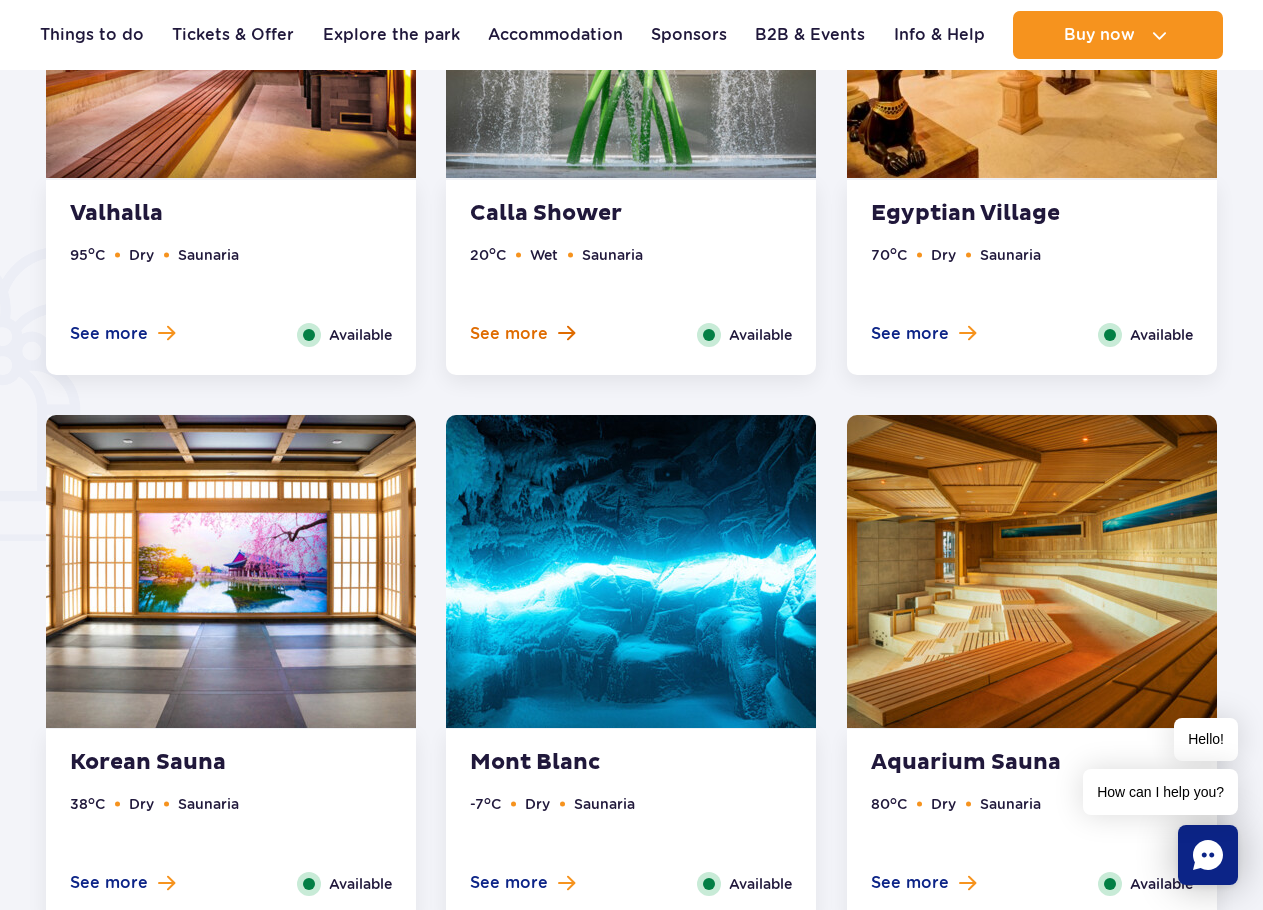 click on "See more" at bounding box center (509, 334) 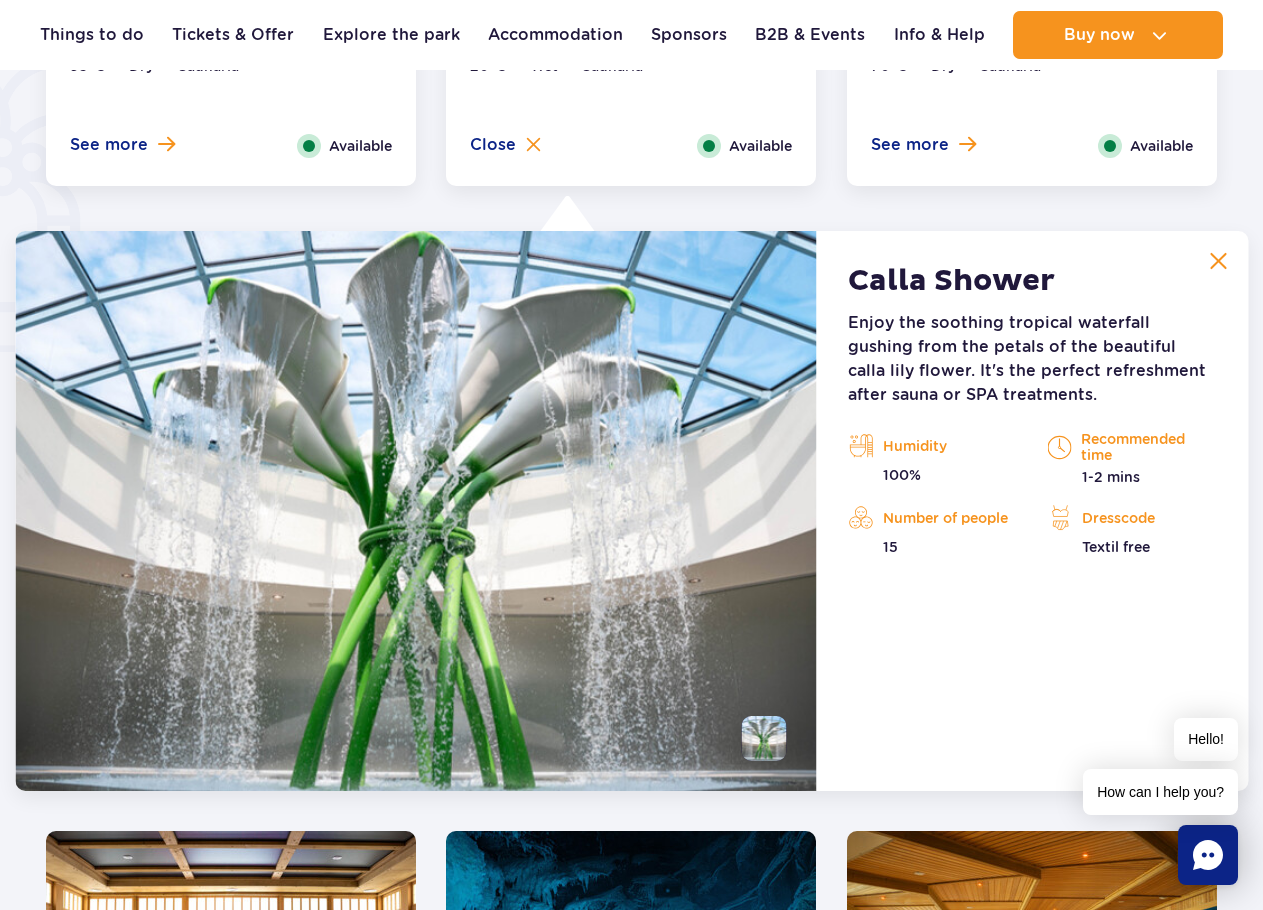 scroll, scrollTop: 1675, scrollLeft: 0, axis: vertical 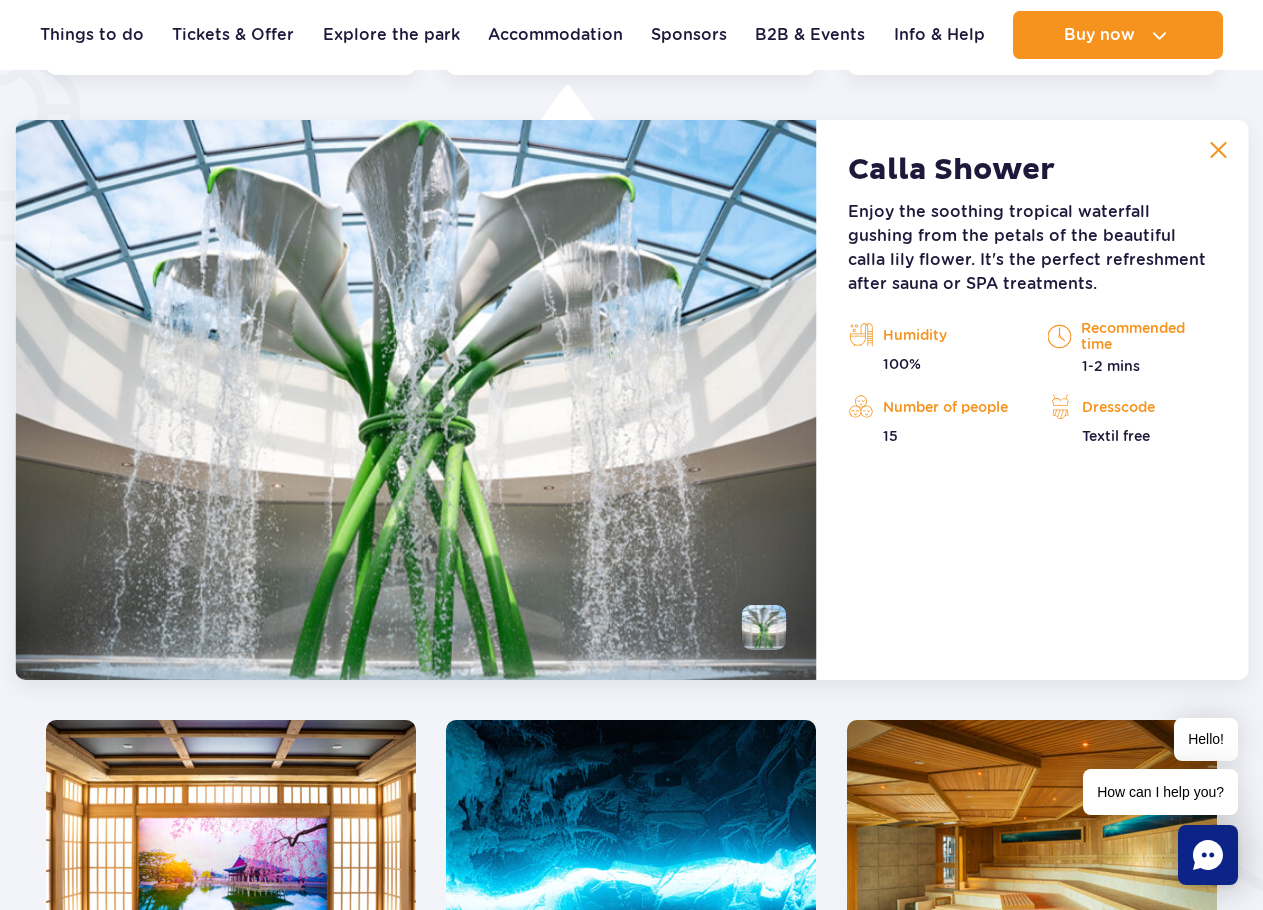 click at bounding box center [1218, 150] 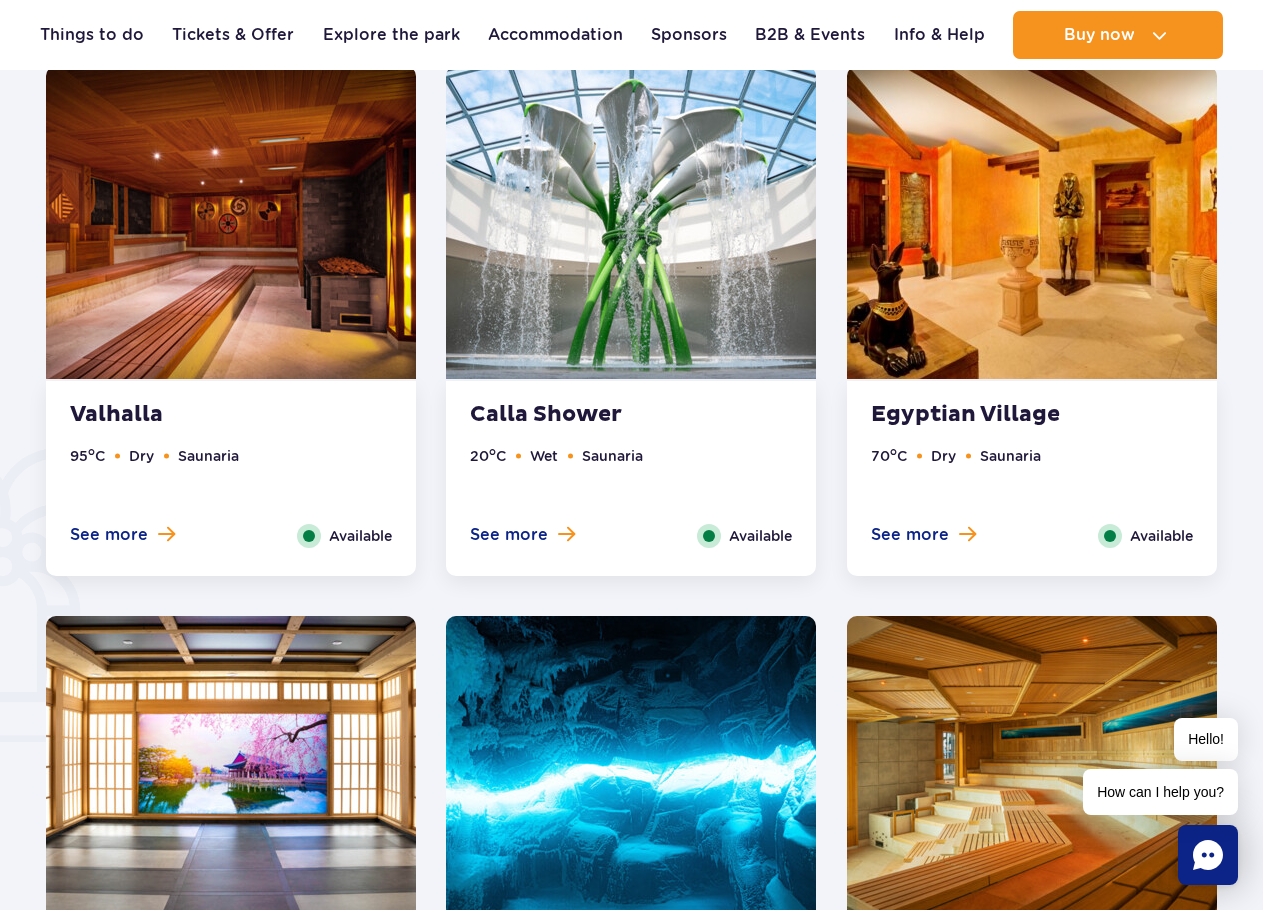 scroll, scrollTop: 975, scrollLeft: 0, axis: vertical 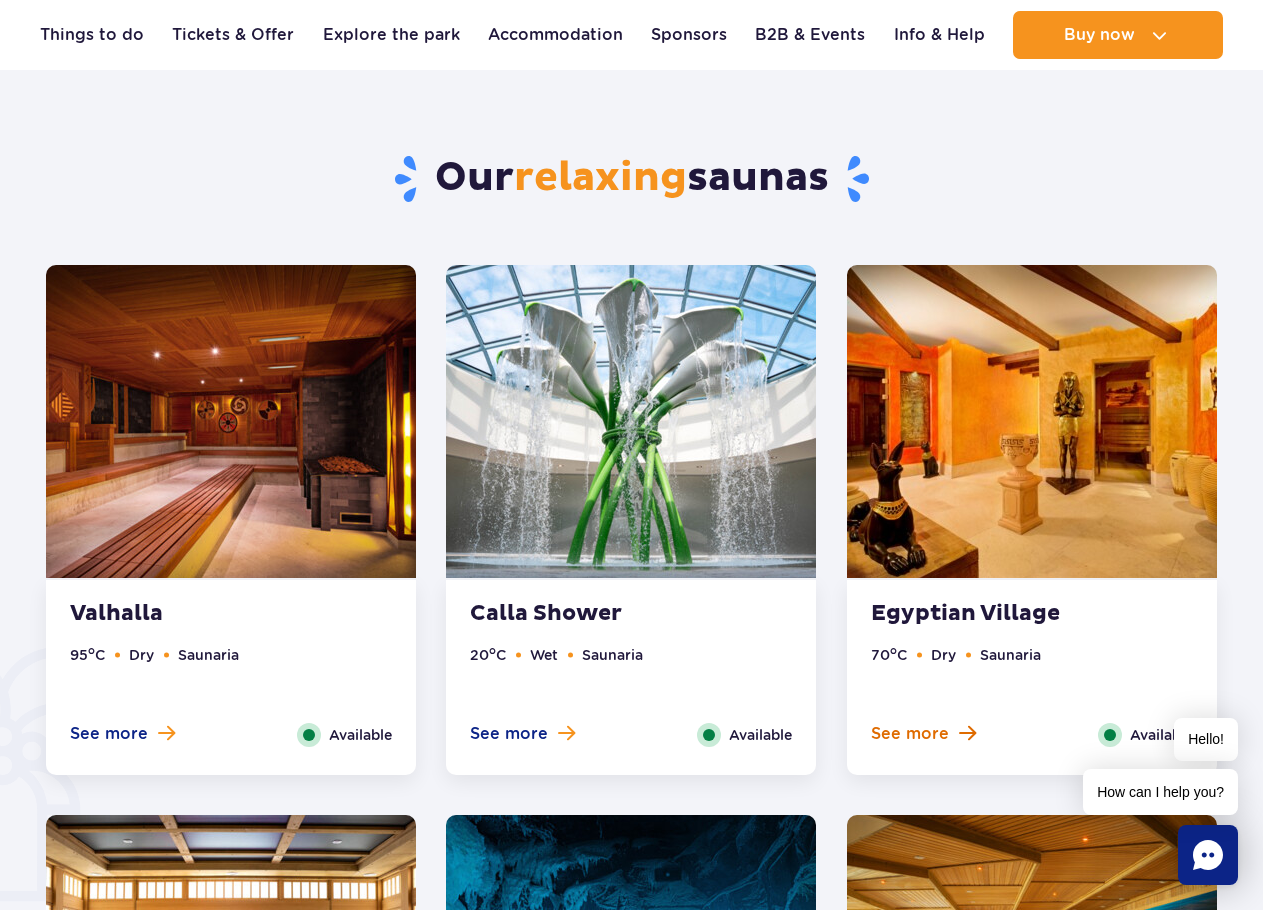 click at bounding box center (967, 733) 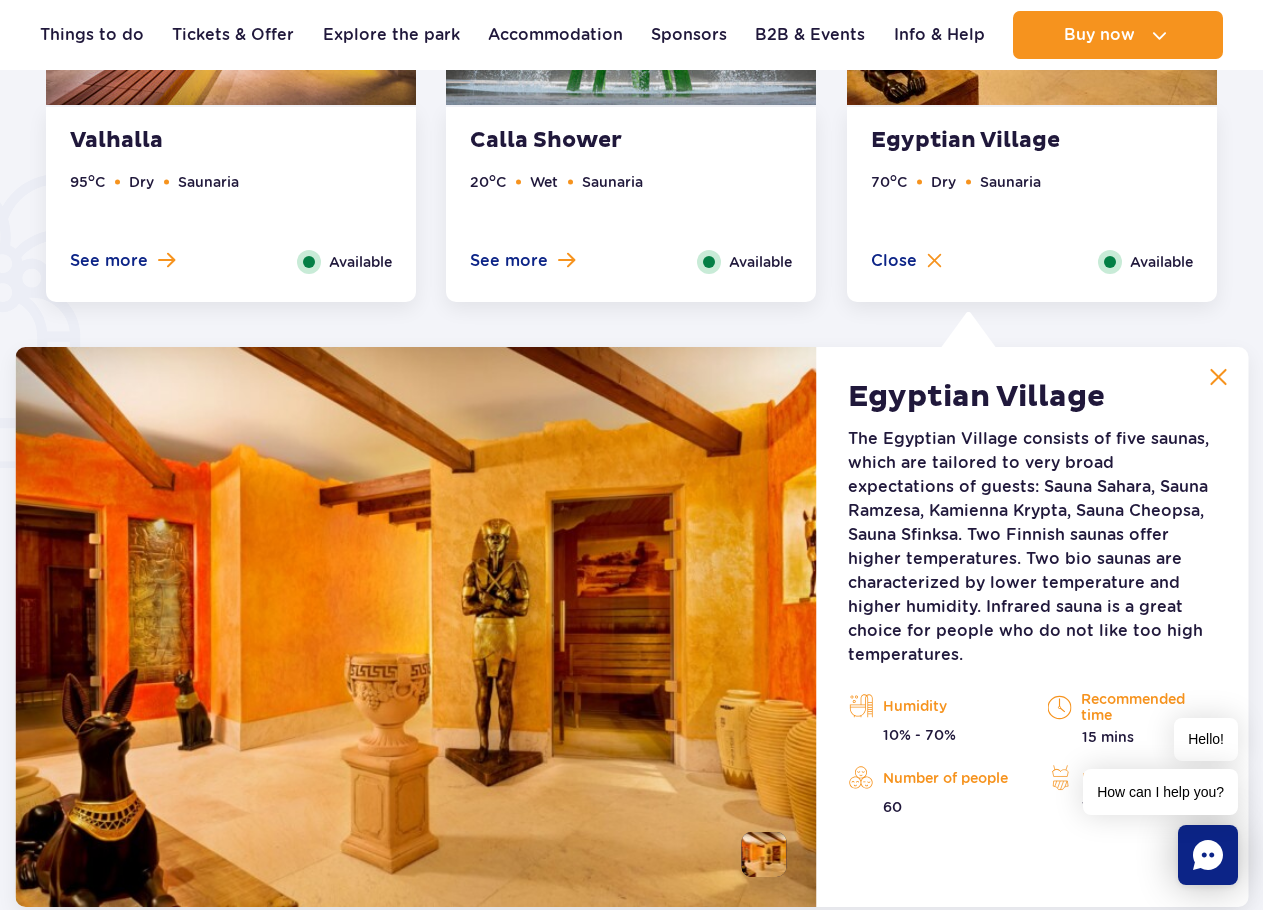 scroll, scrollTop: 1675, scrollLeft: 0, axis: vertical 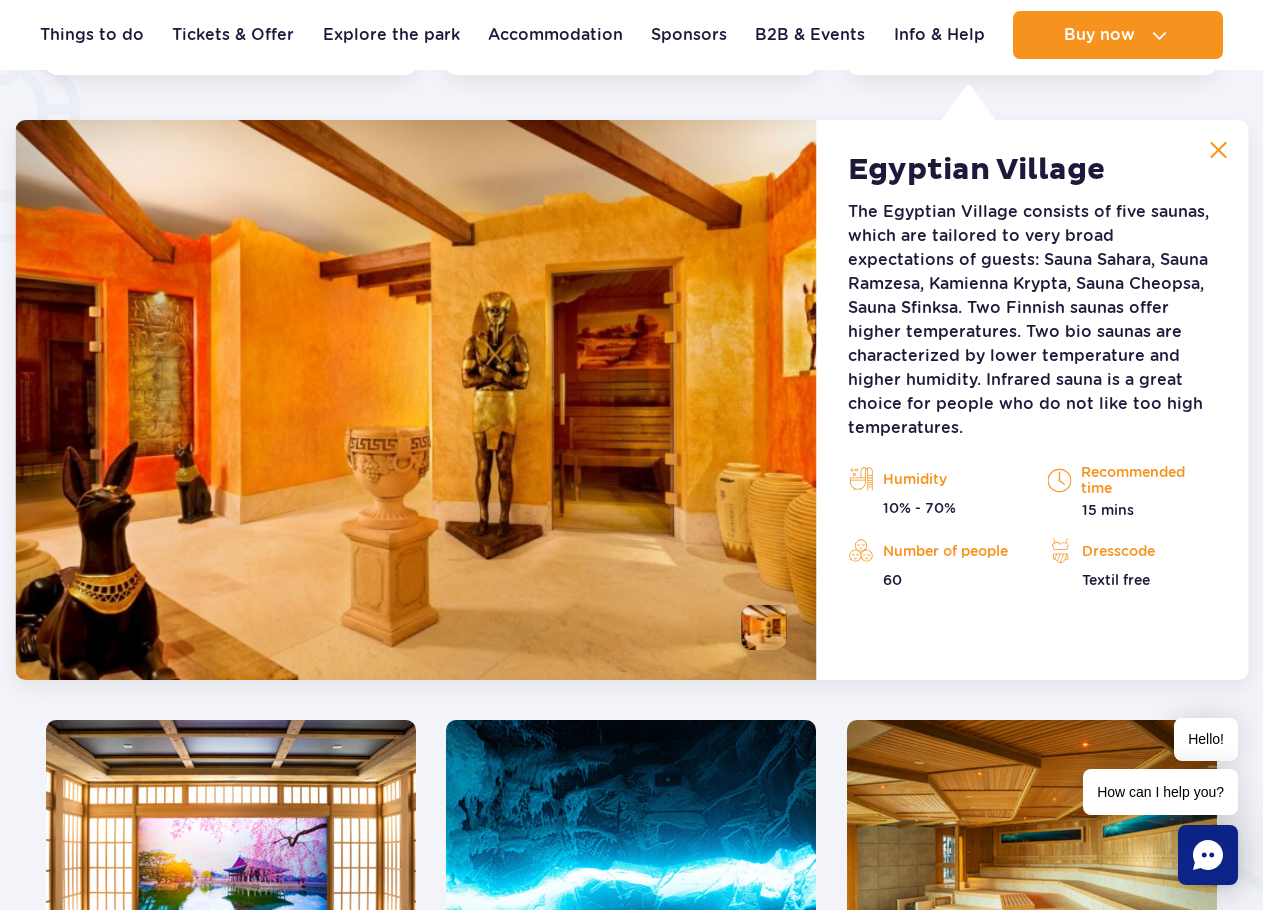 click at bounding box center [1218, 150] 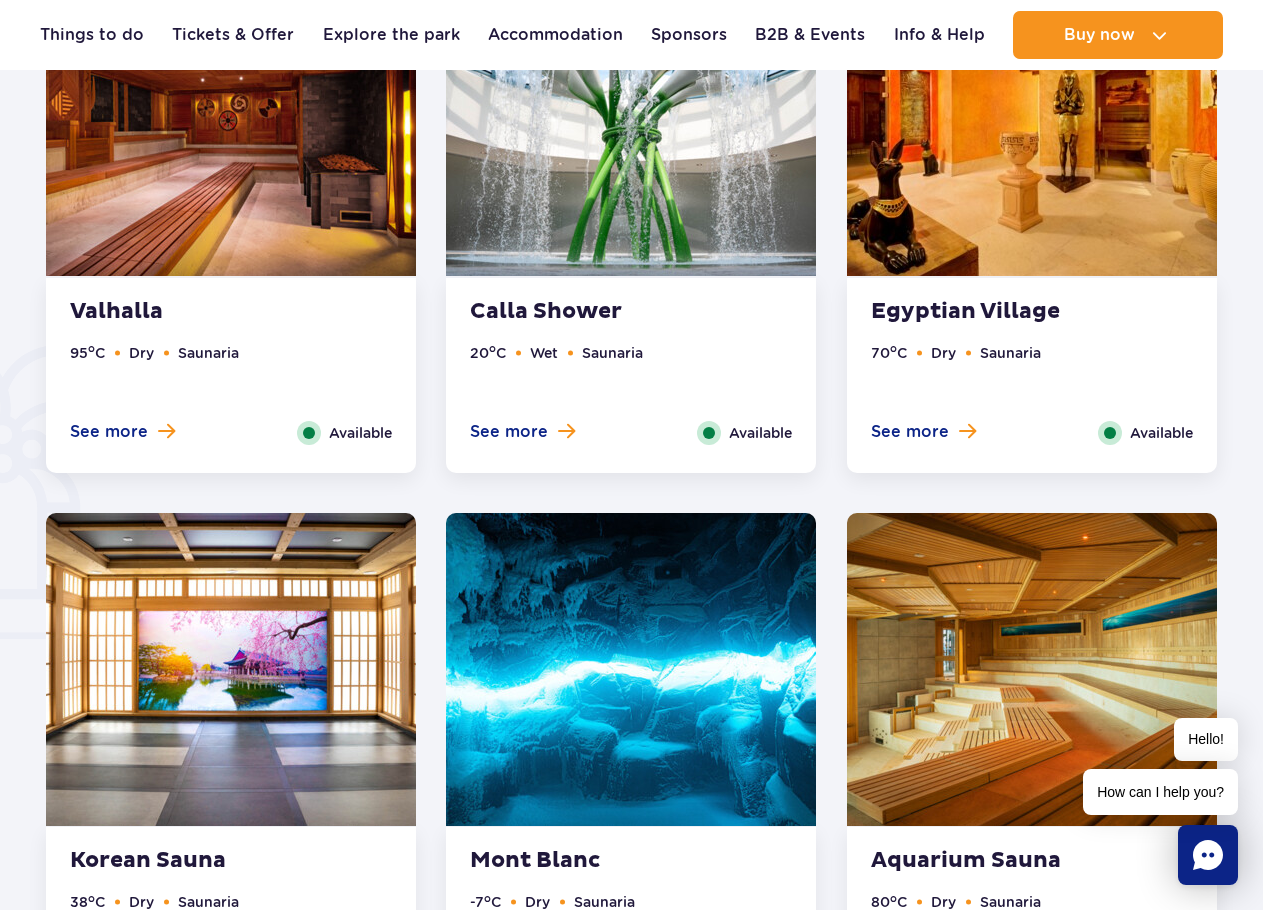 scroll, scrollTop: 1275, scrollLeft: 0, axis: vertical 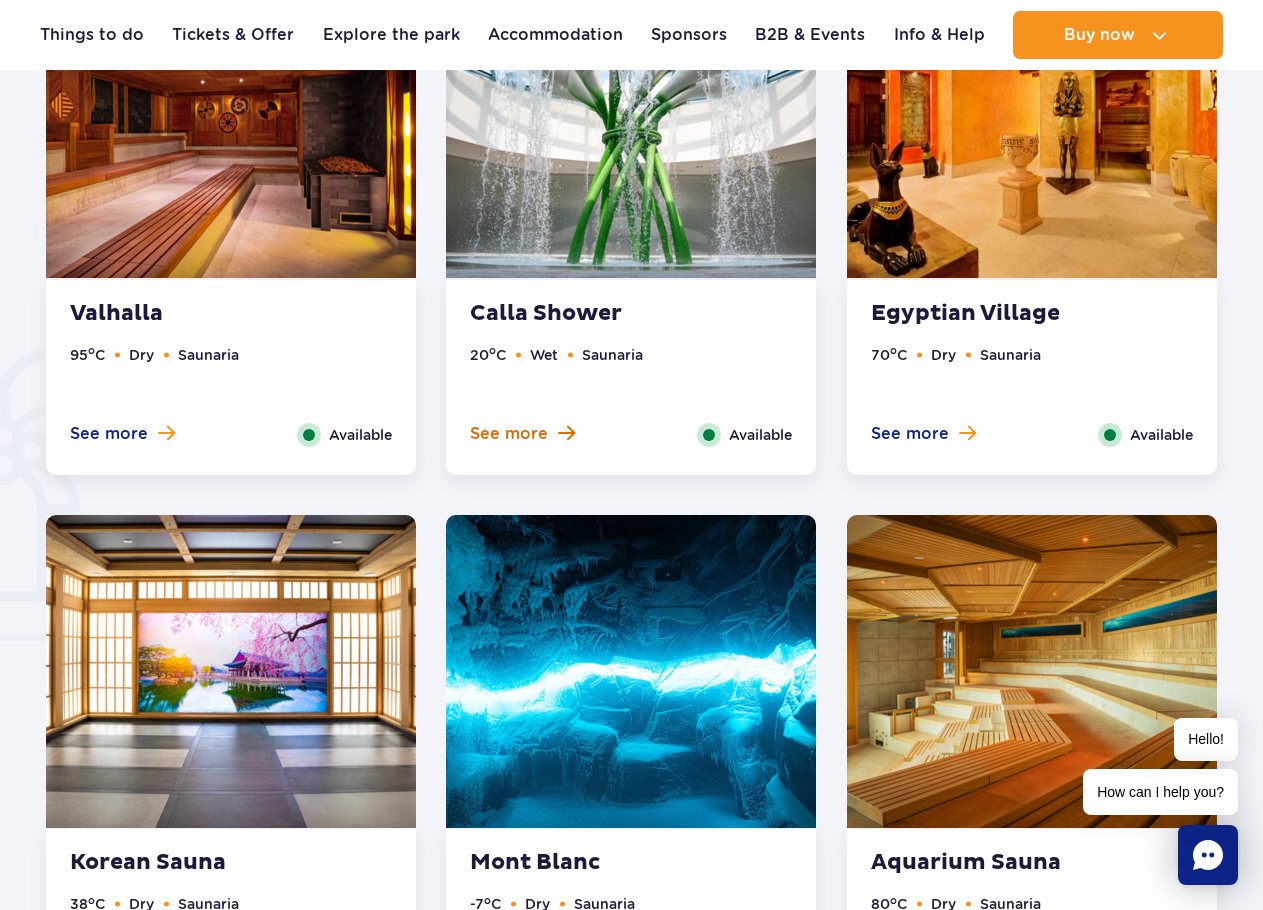 click on "See more" at bounding box center [522, 434] 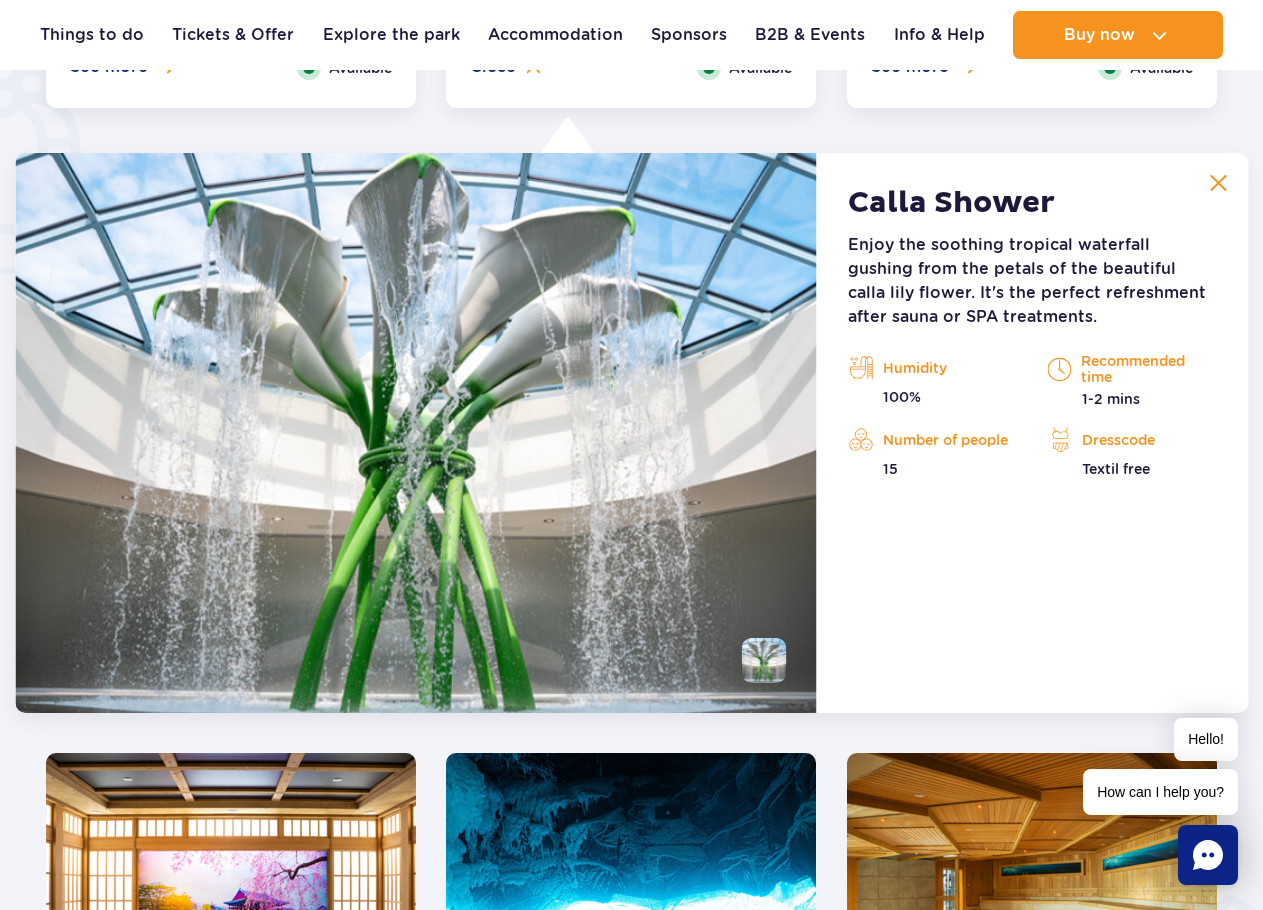 scroll, scrollTop: 1675, scrollLeft: 0, axis: vertical 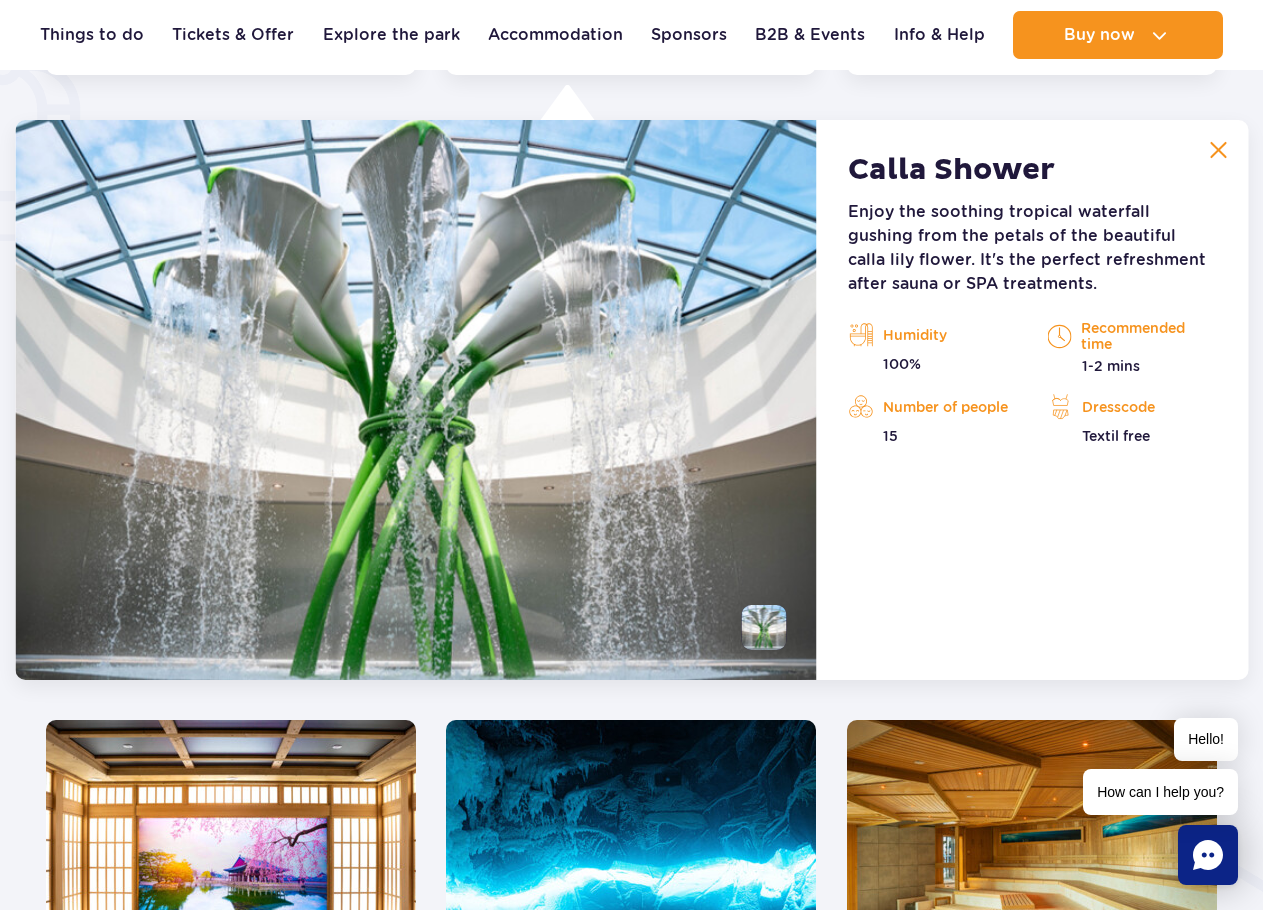 click at bounding box center [1218, 150] 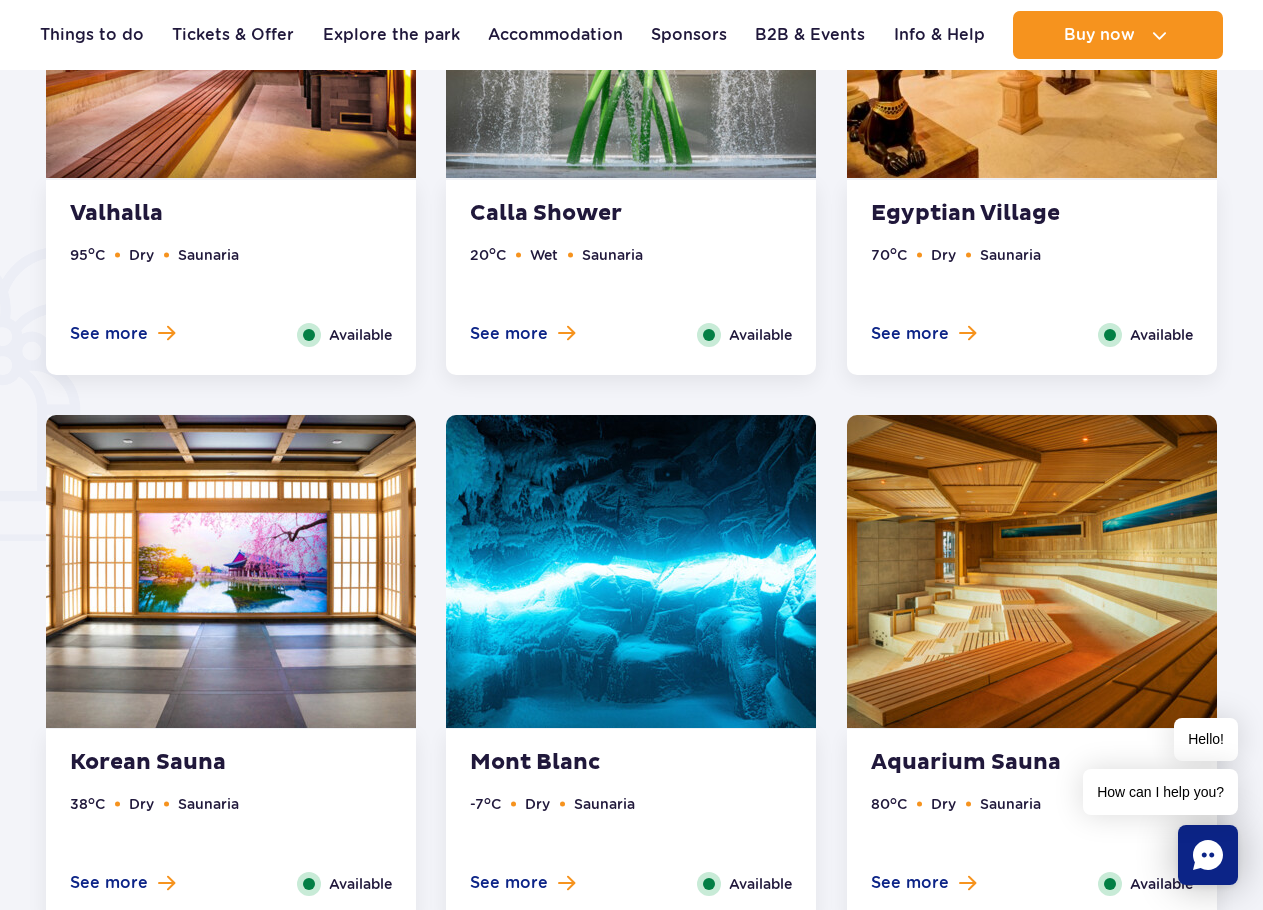 scroll, scrollTop: 1175, scrollLeft: 0, axis: vertical 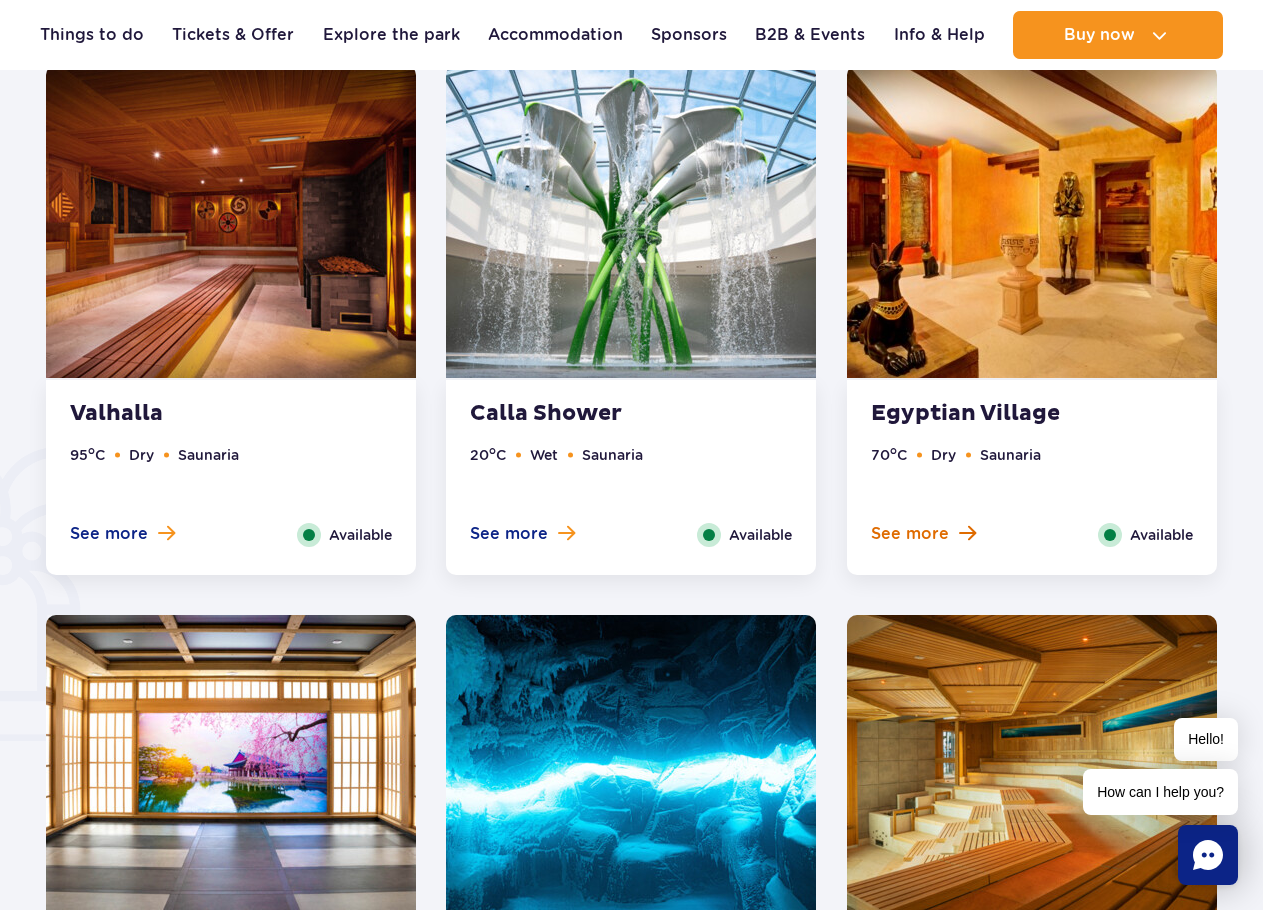 click on "See more" at bounding box center [910, 534] 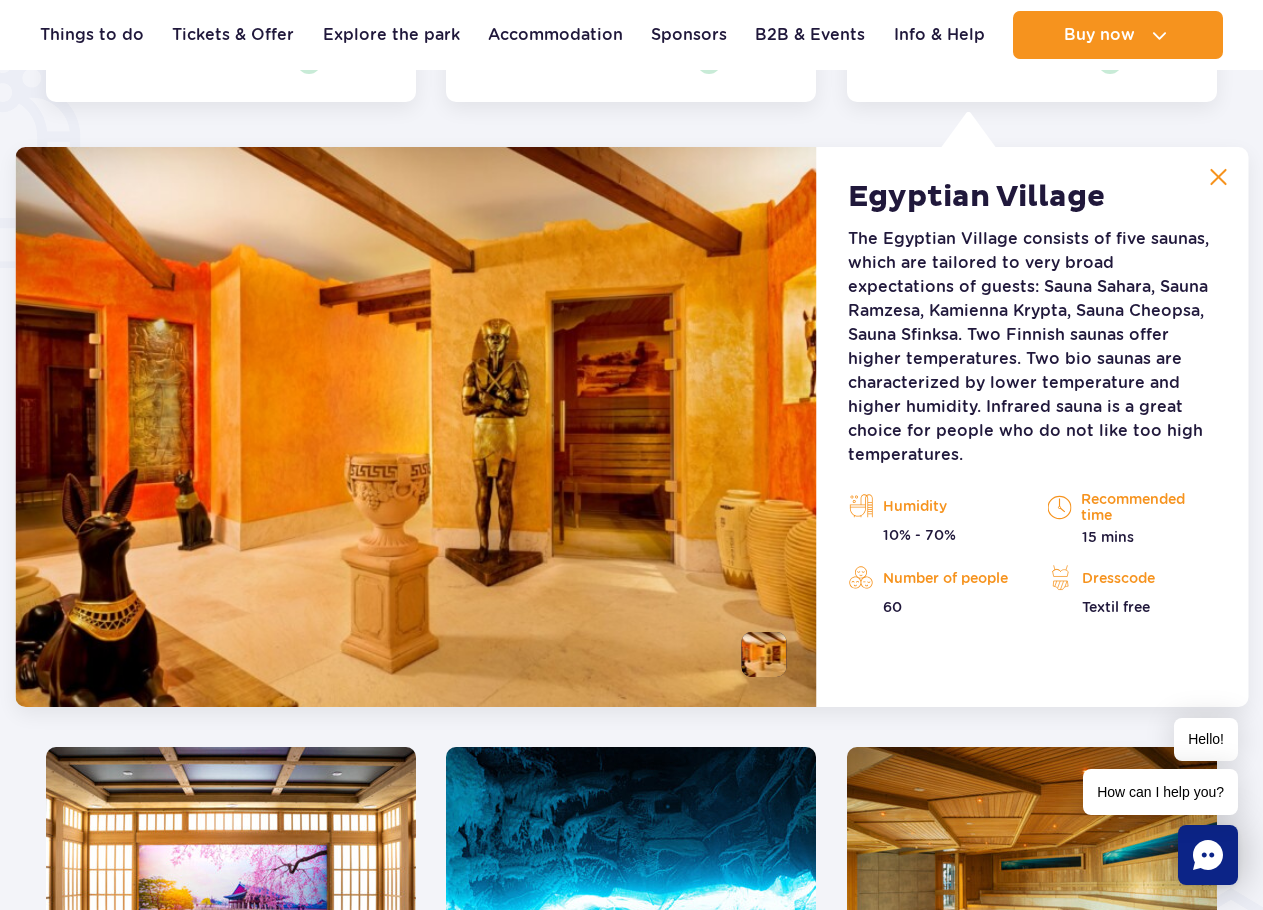 scroll, scrollTop: 1475, scrollLeft: 0, axis: vertical 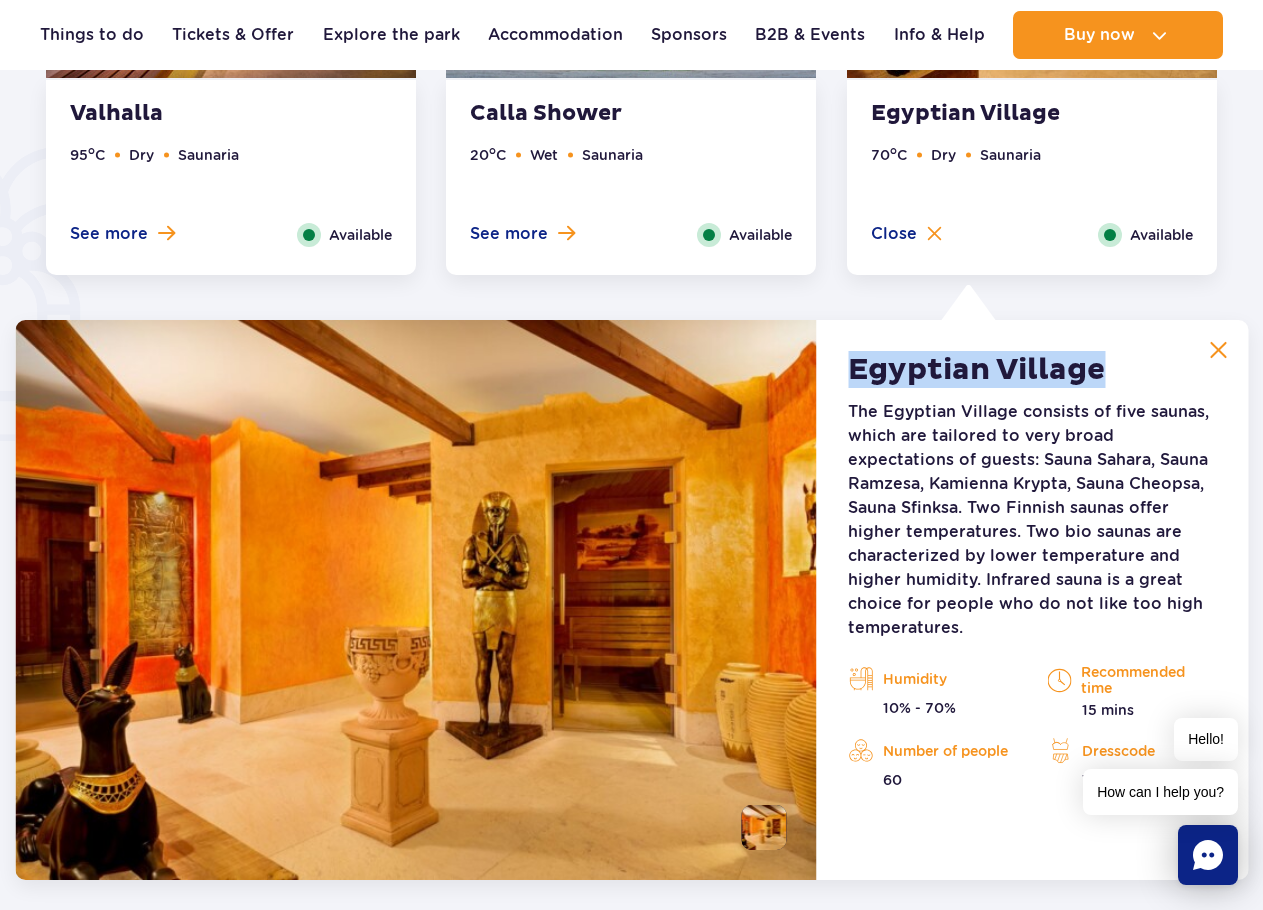 drag, startPoint x: 855, startPoint y: 372, endPoint x: 1106, endPoint y: 370, distance: 251.00797 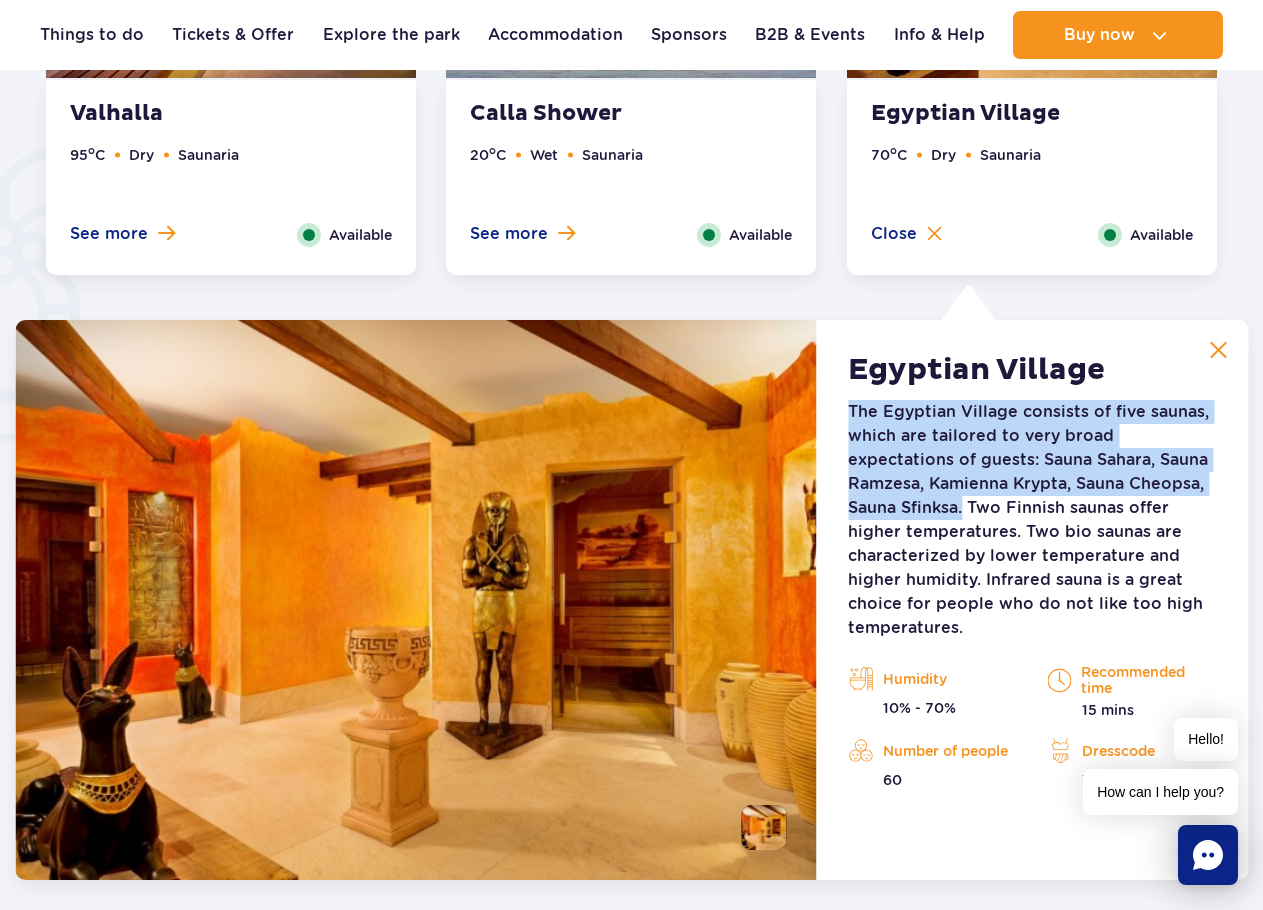 drag, startPoint x: 847, startPoint y: 409, endPoint x: 914, endPoint y: 514, distance: 124.55521 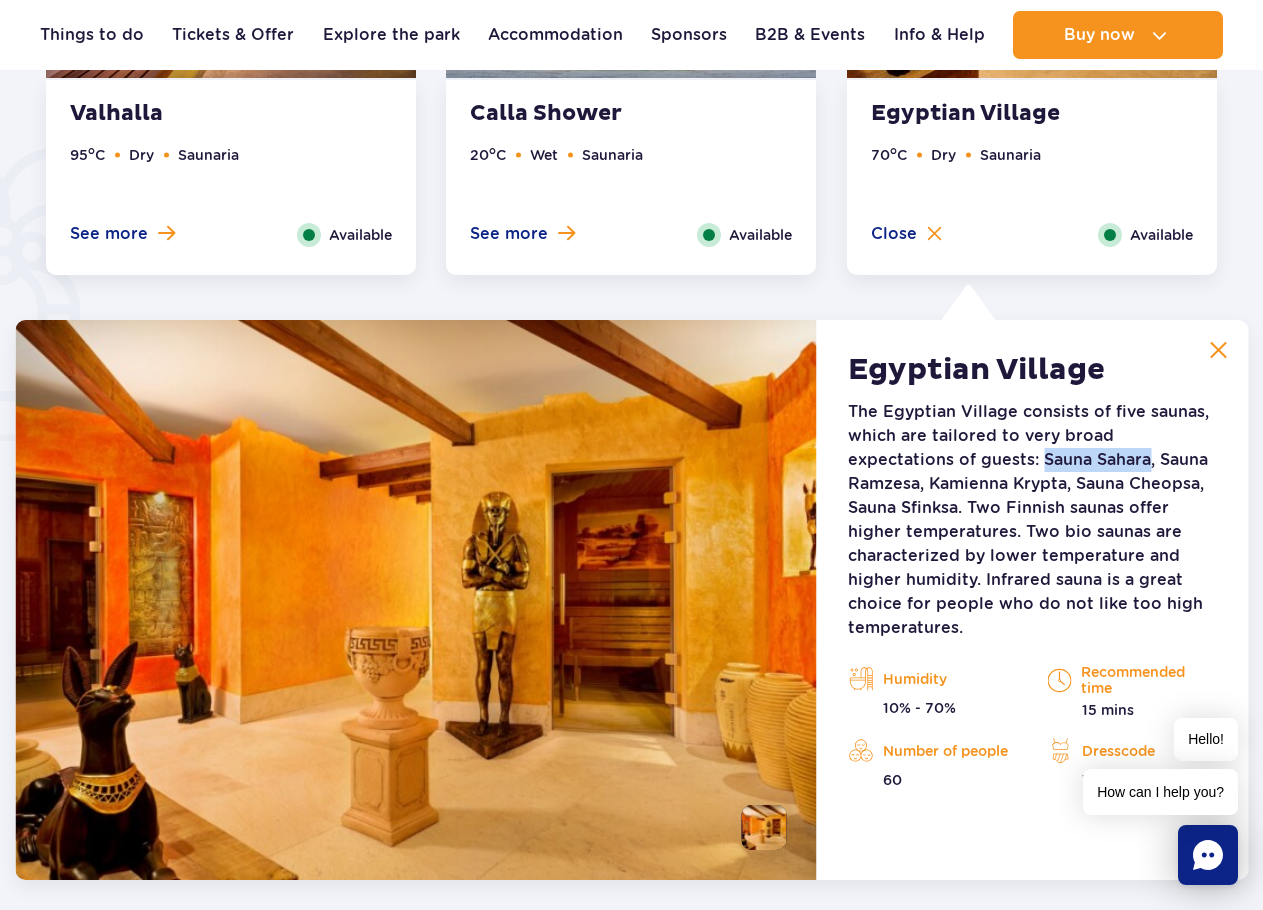 drag, startPoint x: 935, startPoint y: 457, endPoint x: 1038, endPoint y: 462, distance: 103.121284 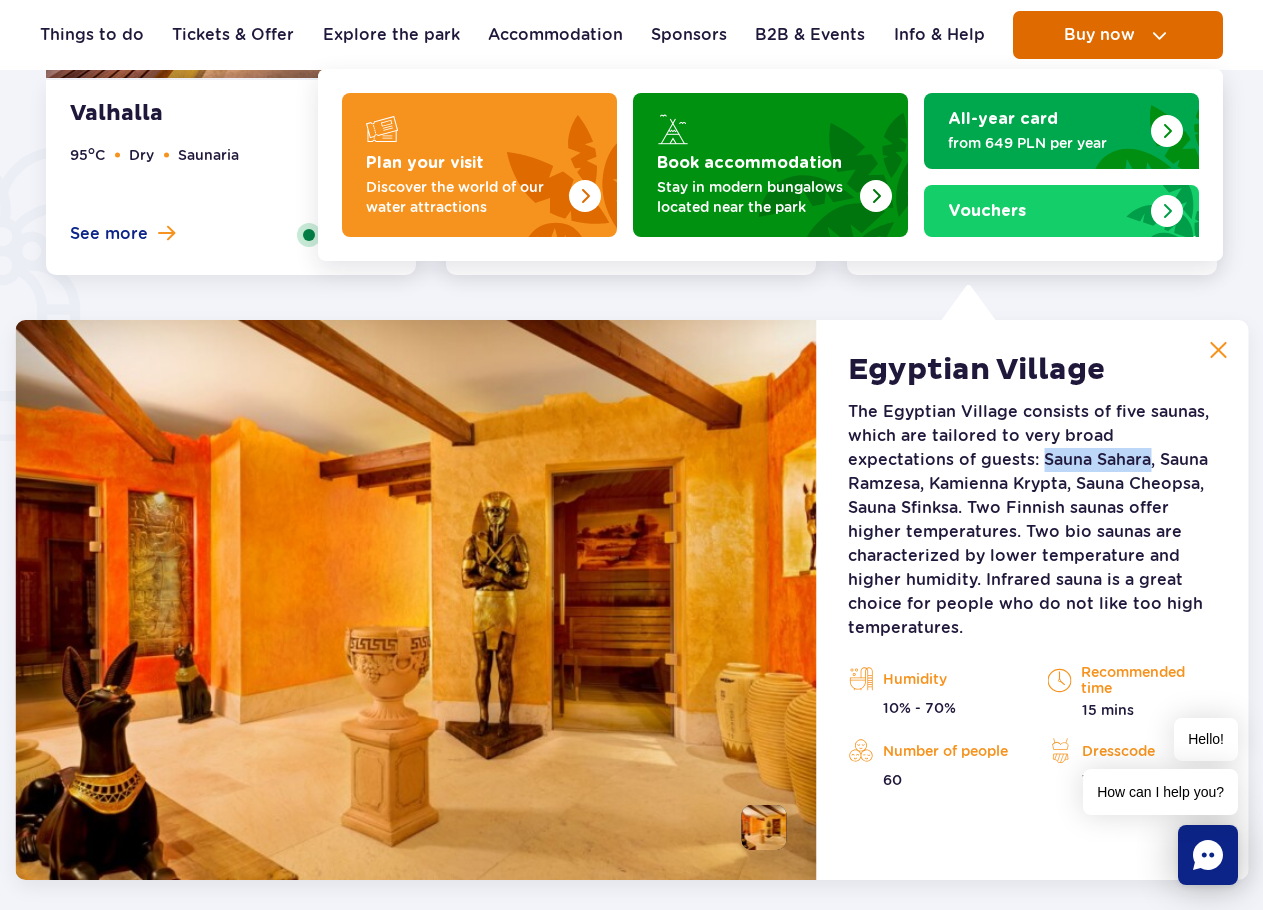 copy on "Sauna Sahara" 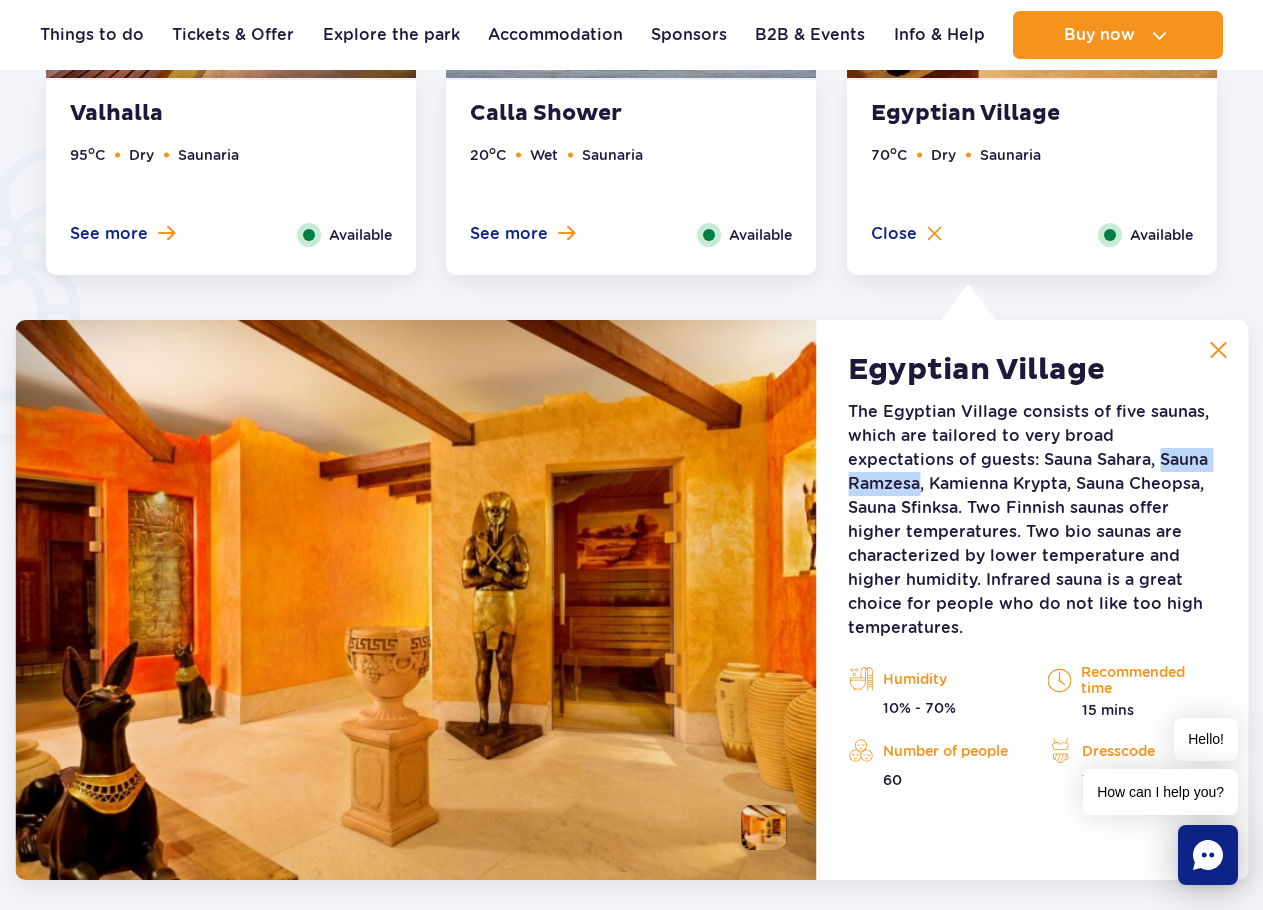 drag, startPoint x: 1051, startPoint y: 456, endPoint x: 1177, endPoint y: 458, distance: 126.01587 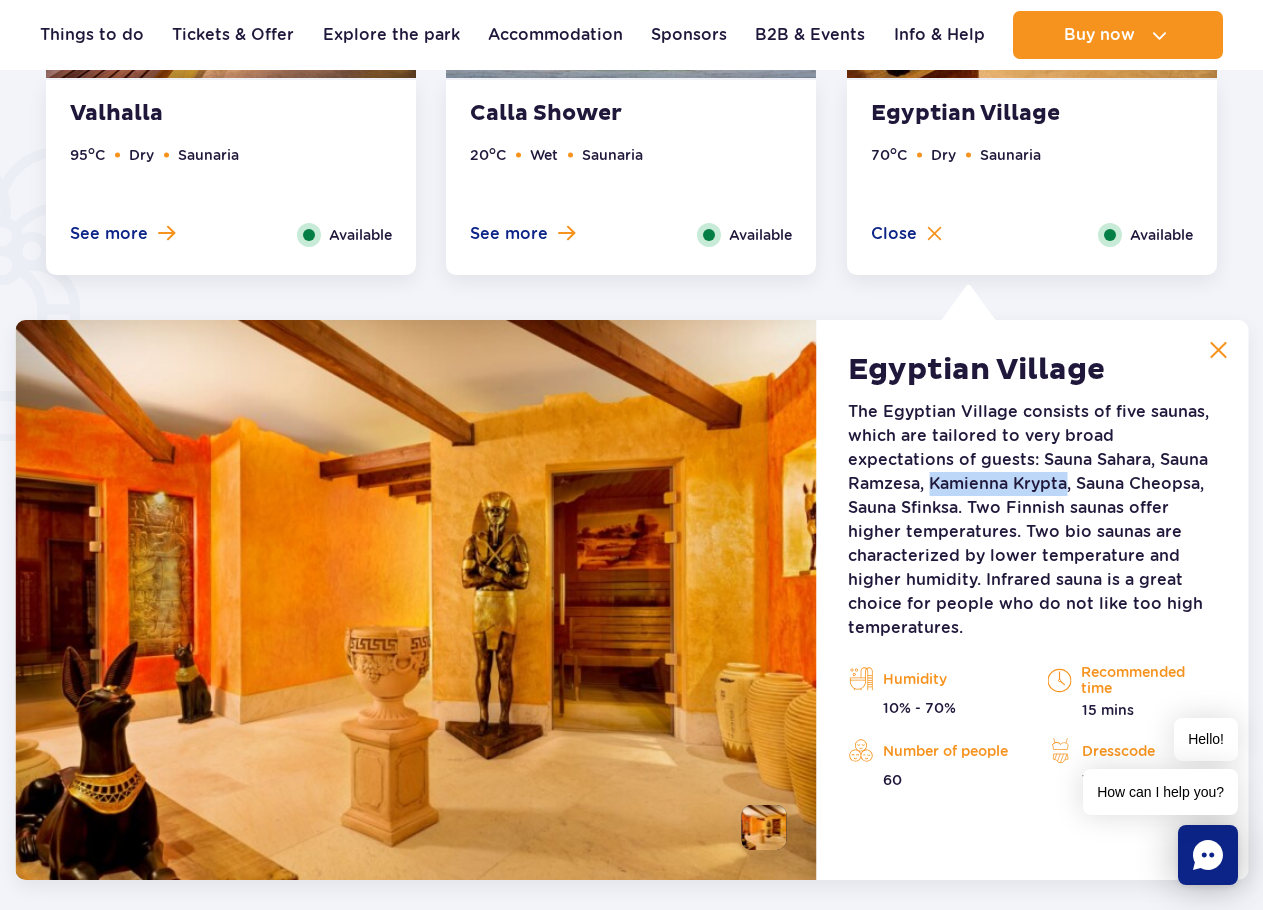 drag, startPoint x: 851, startPoint y: 482, endPoint x: 986, endPoint y: 480, distance: 135.01482 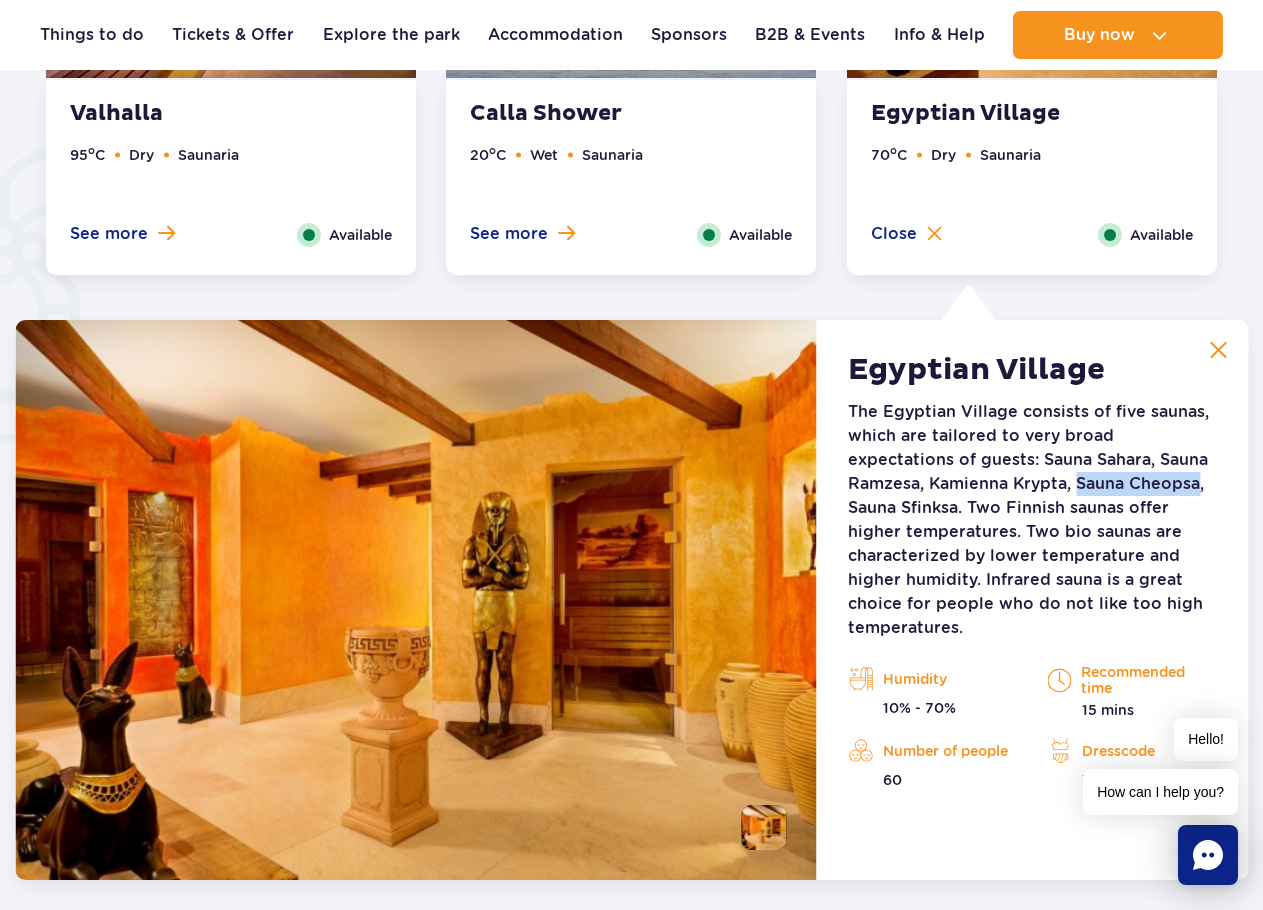 drag, startPoint x: 1000, startPoint y: 482, endPoint x: 1120, endPoint y: 486, distance: 120.06665 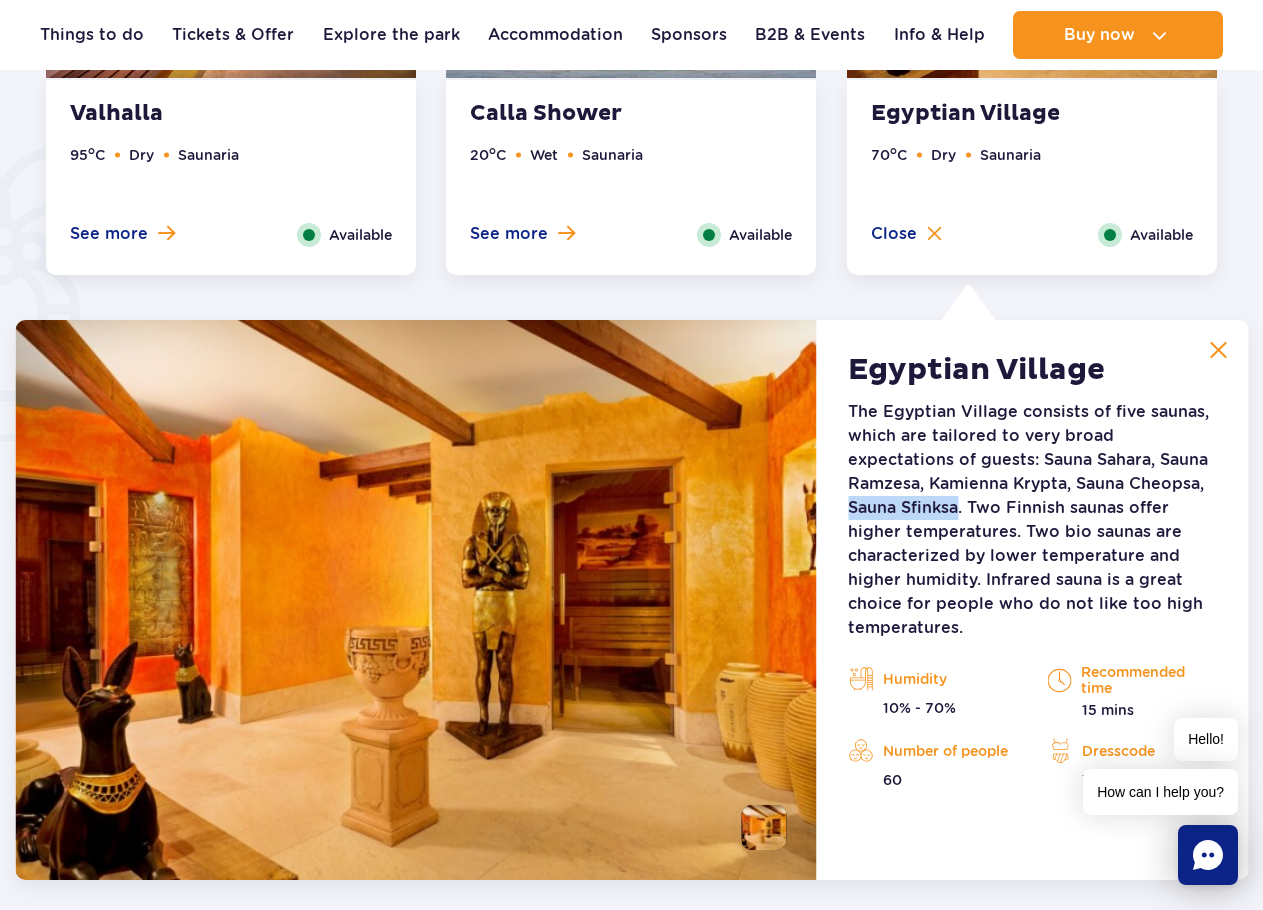 drag, startPoint x: 1134, startPoint y: 483, endPoint x: 907, endPoint y: 501, distance: 227.71254 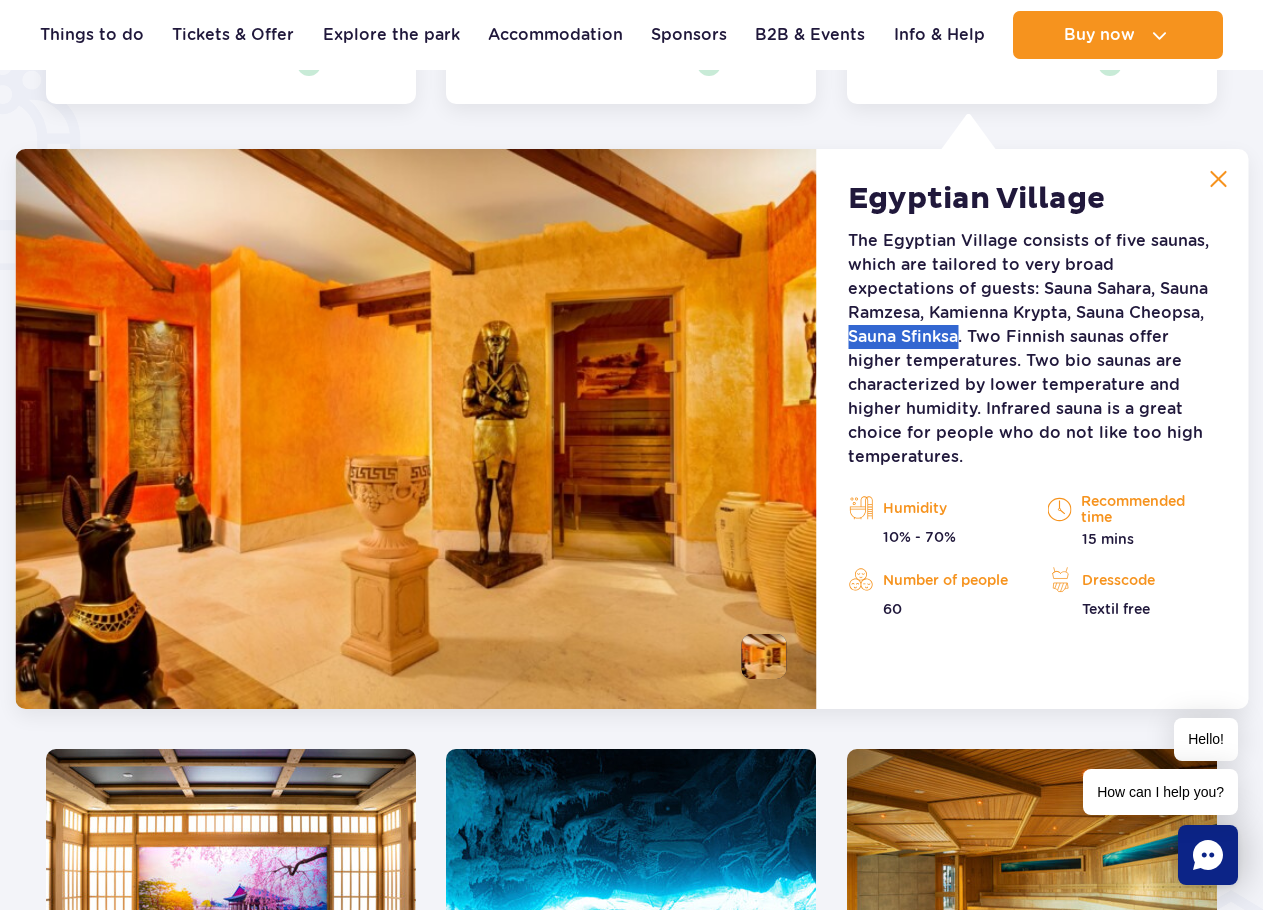 scroll, scrollTop: 1675, scrollLeft: 0, axis: vertical 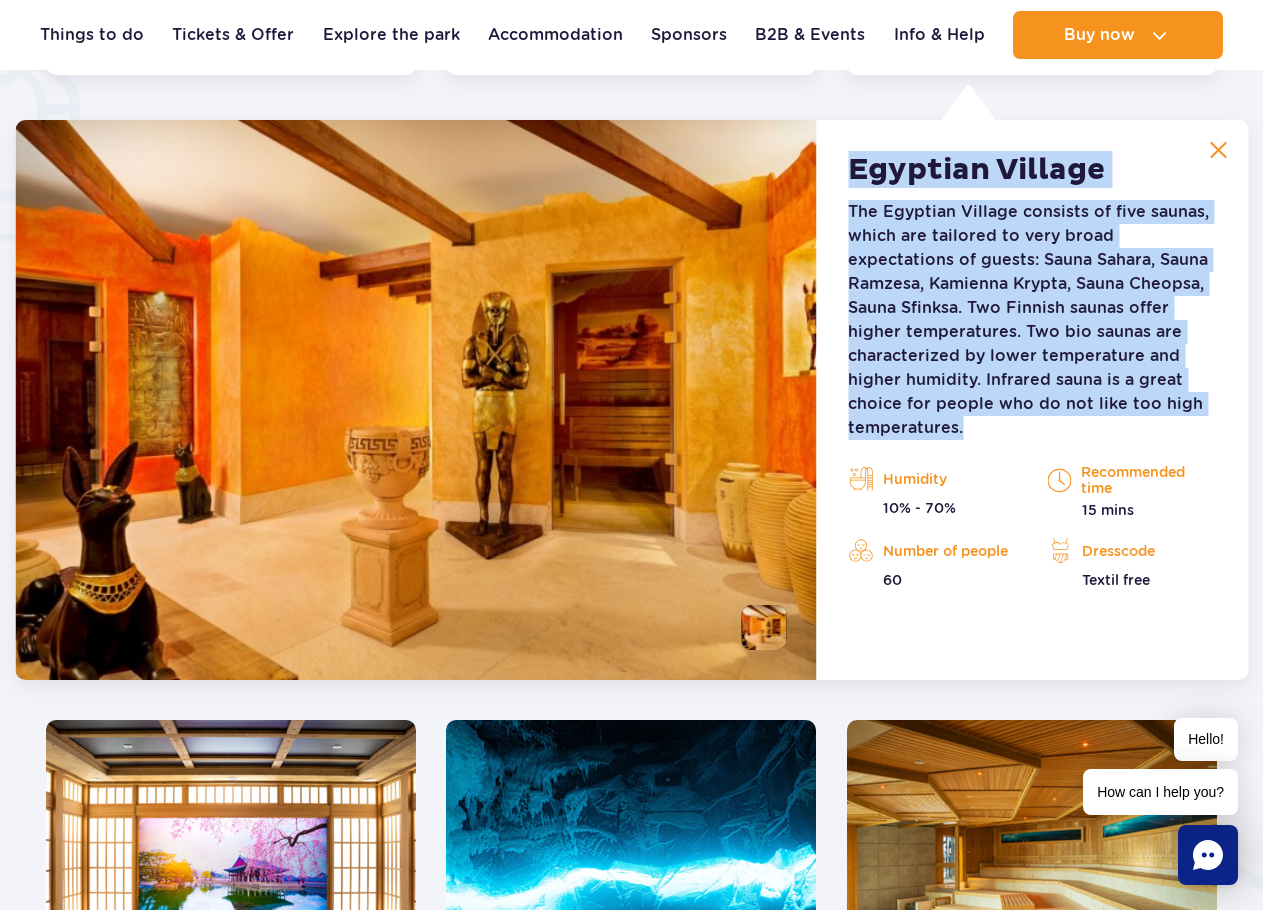 drag, startPoint x: 856, startPoint y: 167, endPoint x: 975, endPoint y: 425, distance: 284.12146 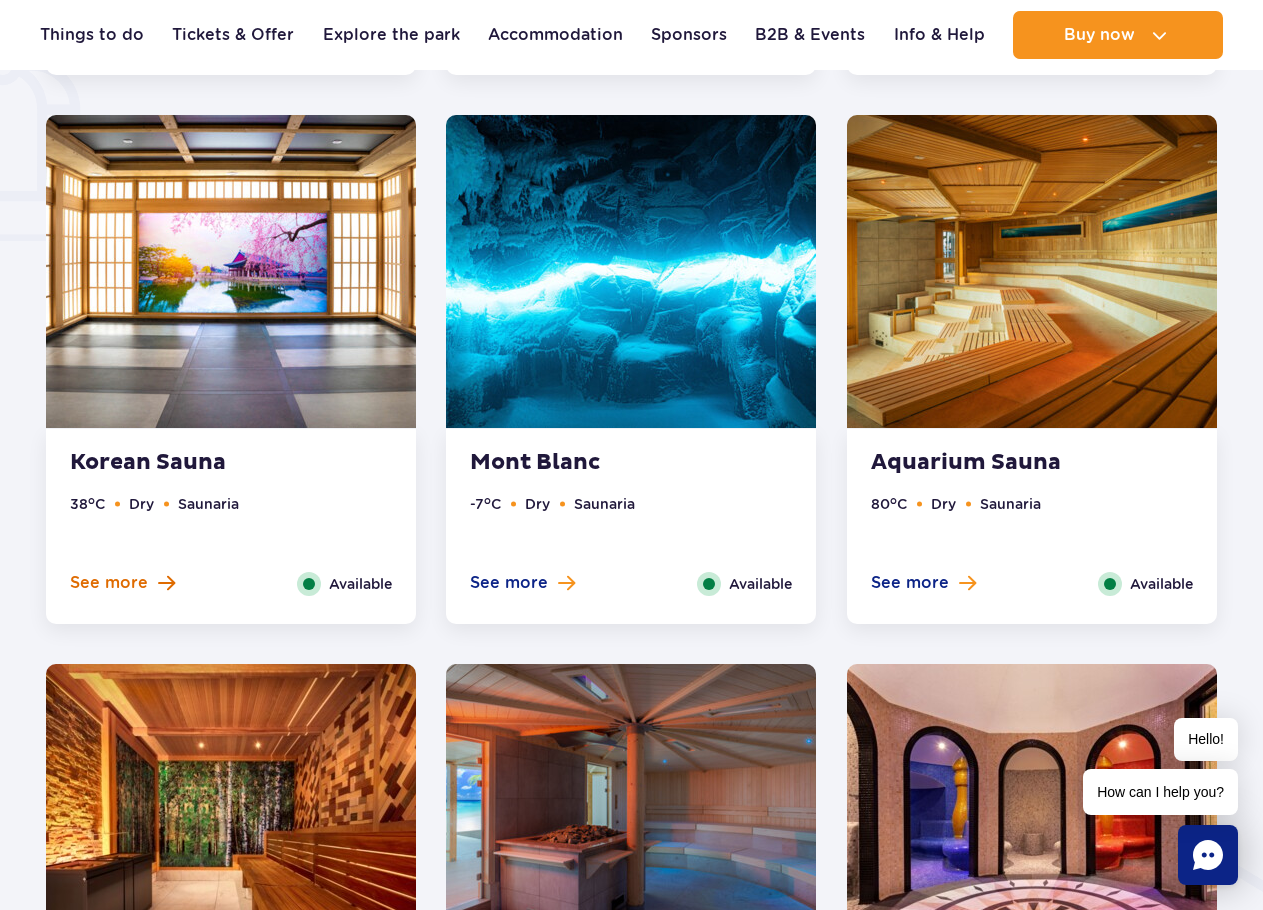 click on "See more" at bounding box center [109, 583] 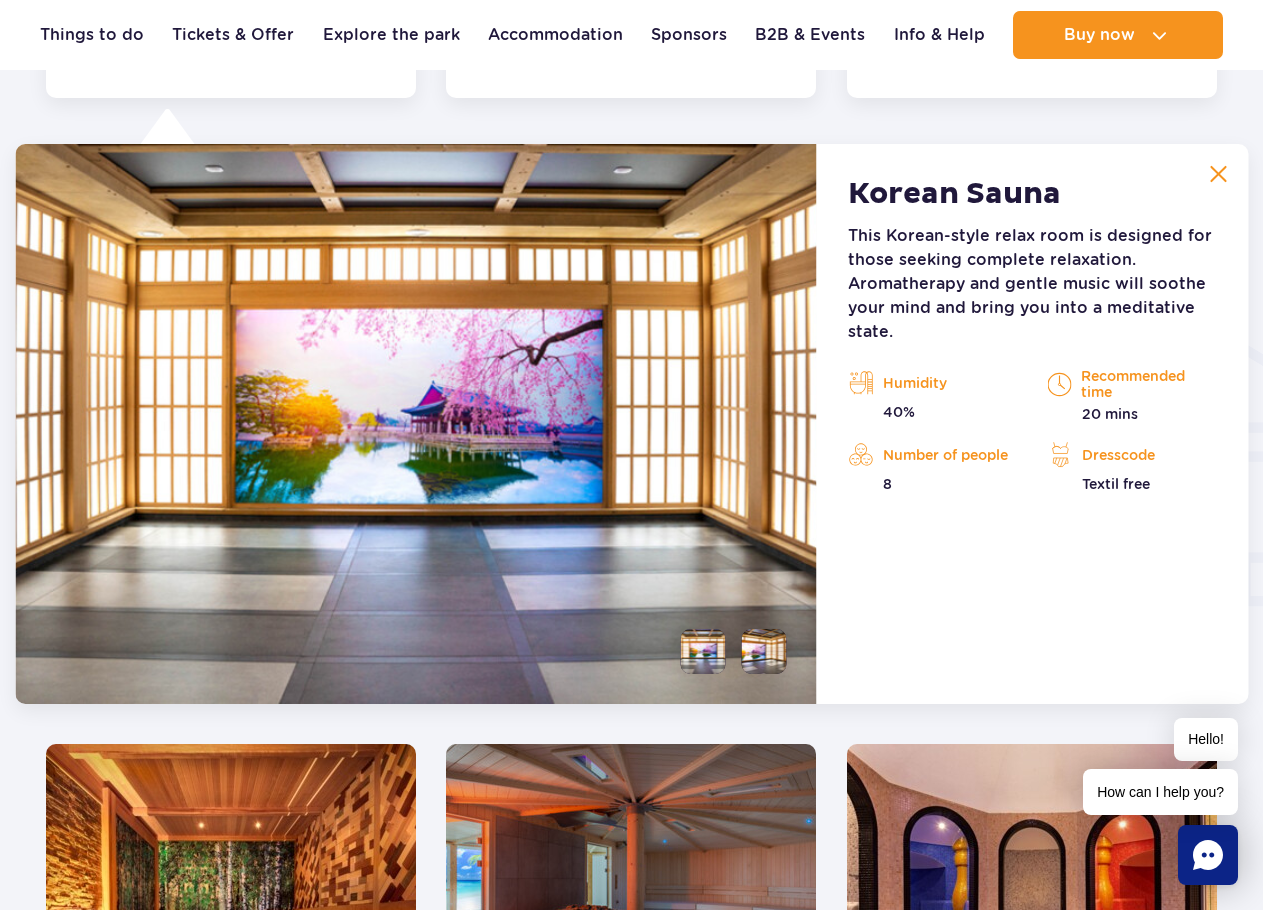 scroll, scrollTop: 2225, scrollLeft: 0, axis: vertical 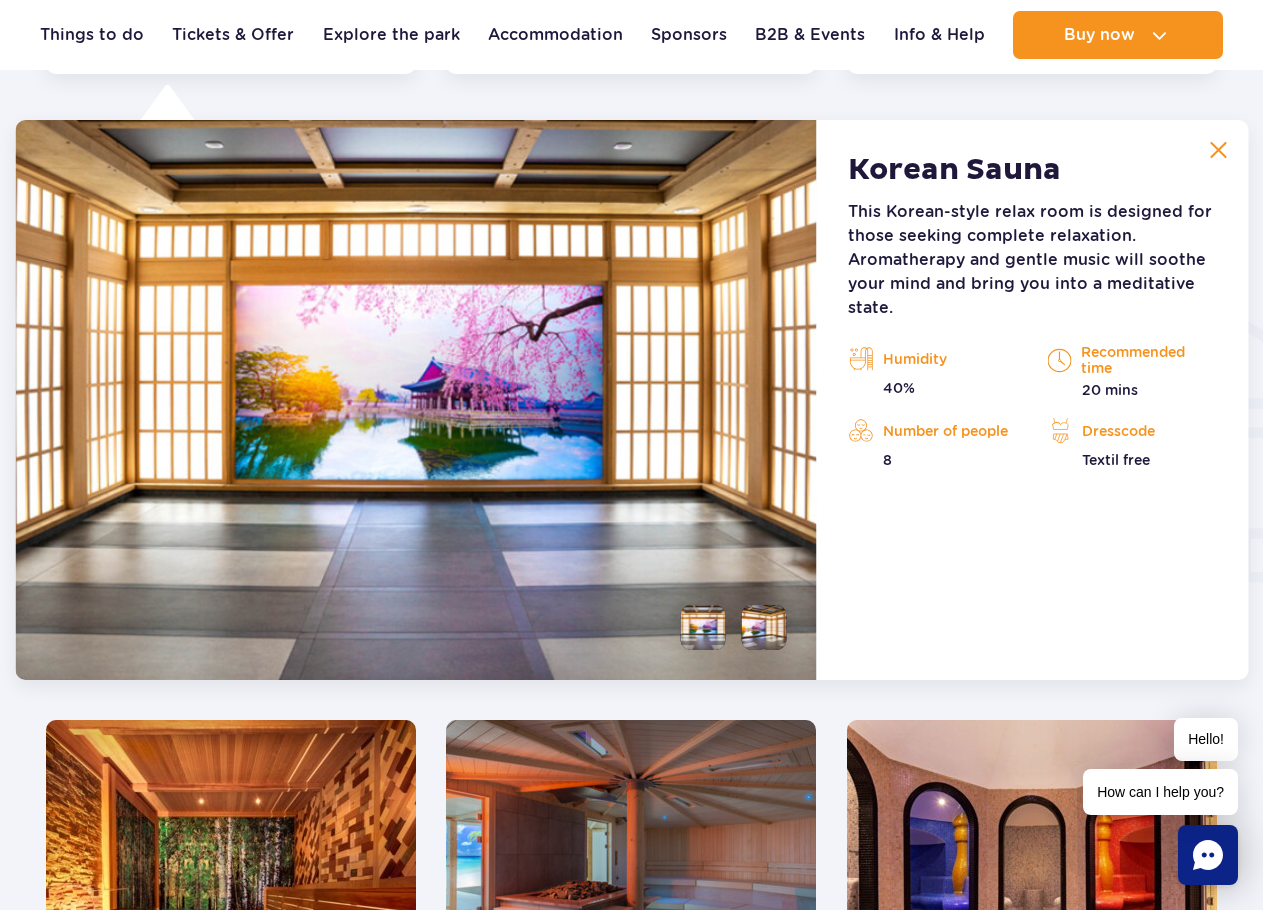 click at bounding box center (1218, 150) 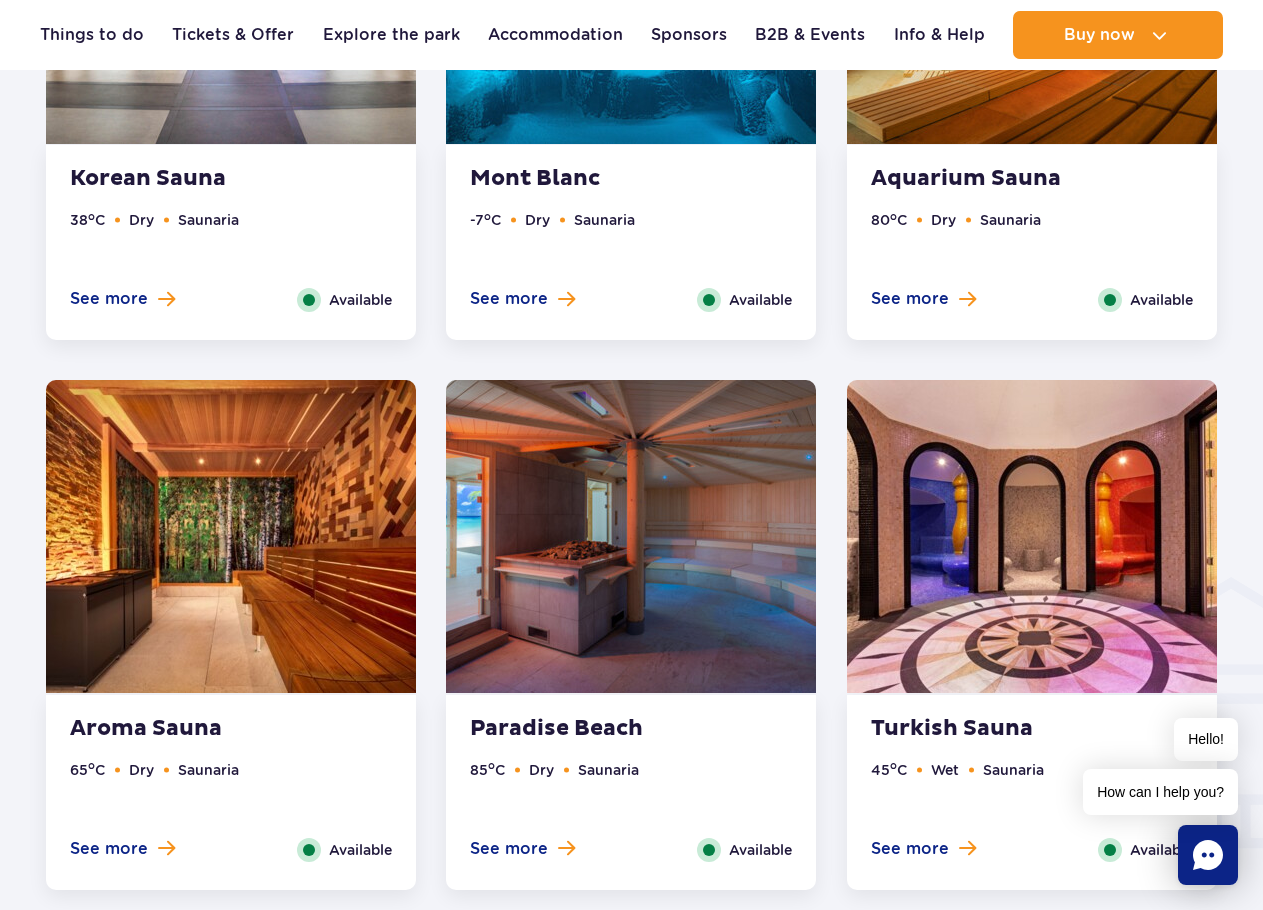 scroll, scrollTop: 1925, scrollLeft: 0, axis: vertical 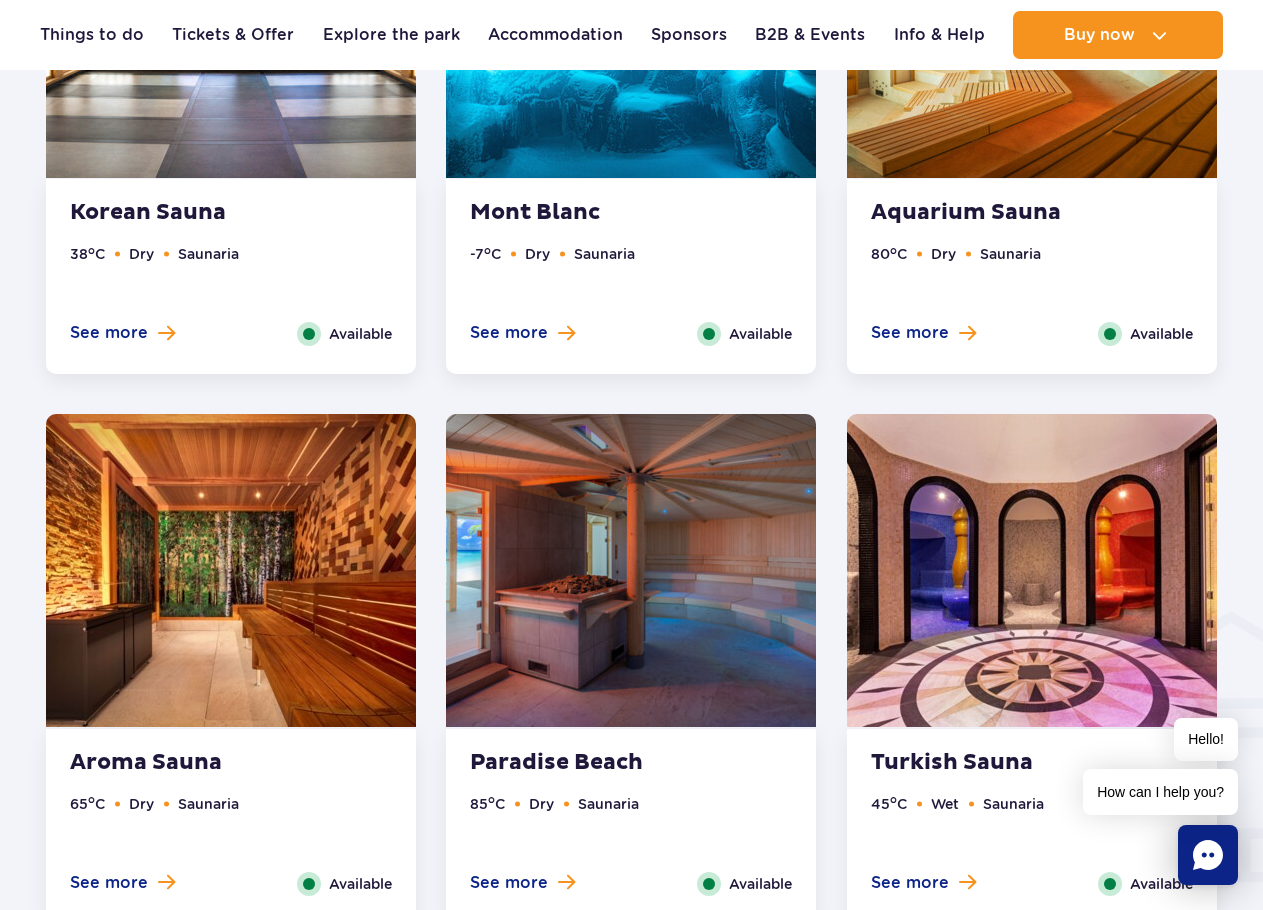 click on "See more" at bounding box center (509, 333) 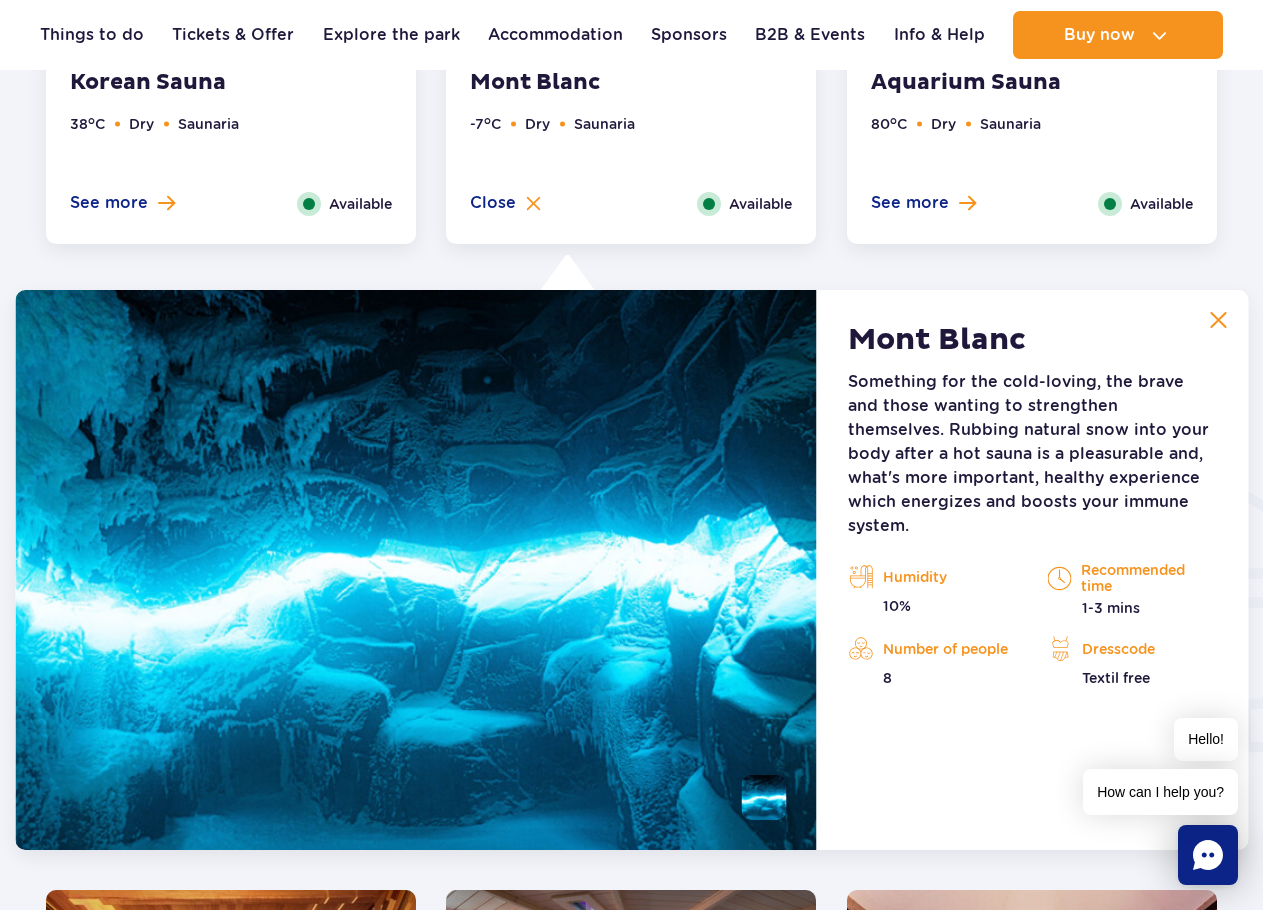 scroll, scrollTop: 2225, scrollLeft: 0, axis: vertical 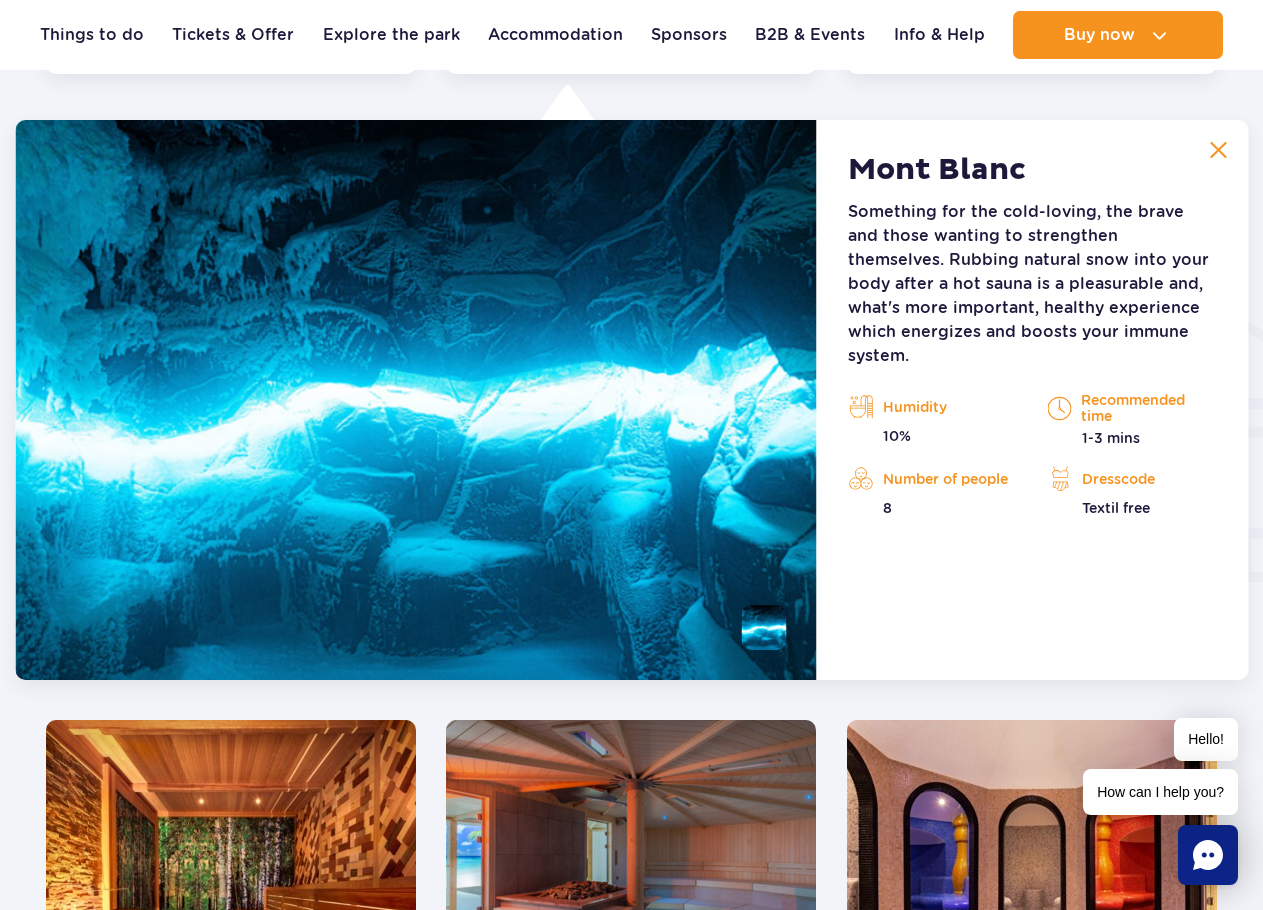 click at bounding box center (1218, 150) 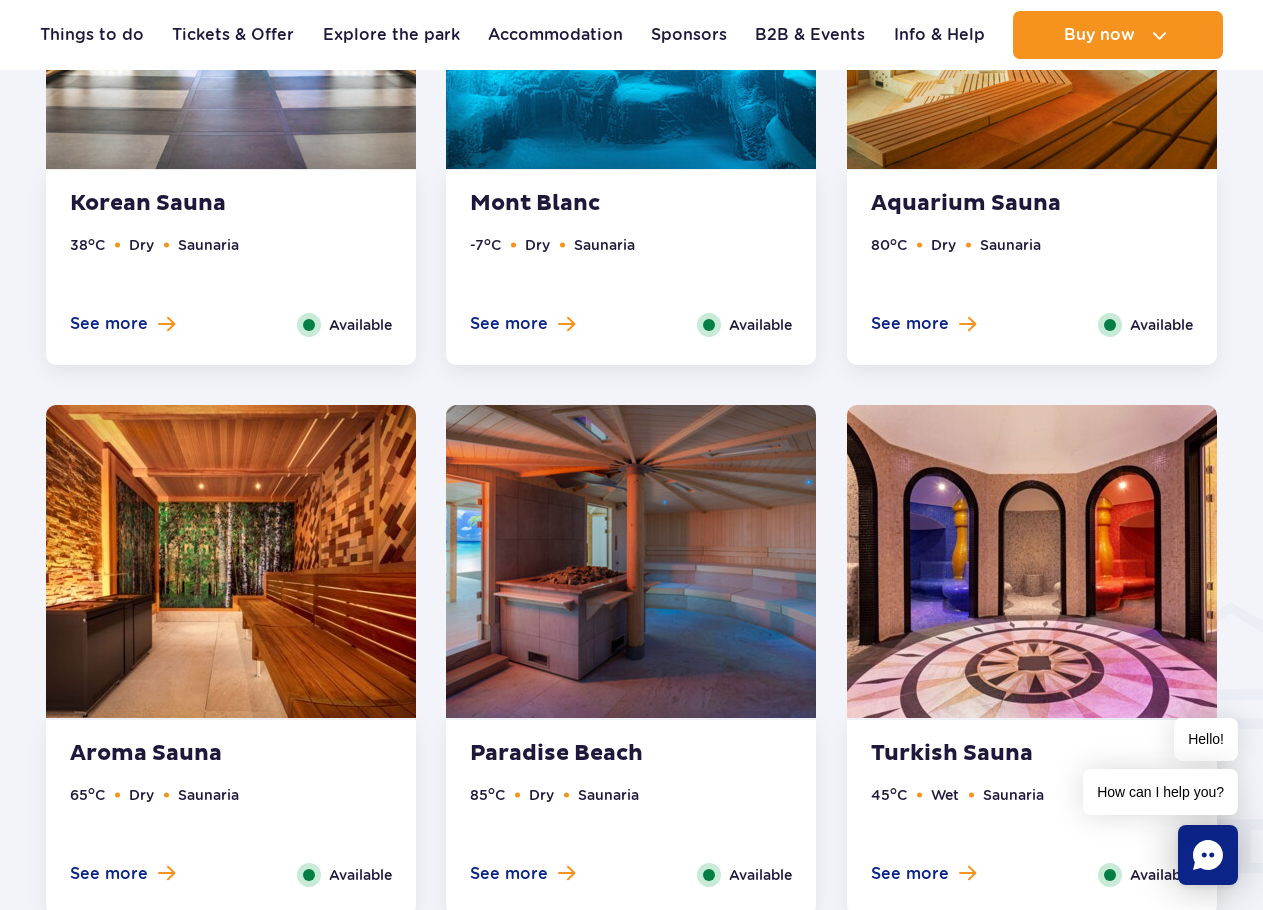 scroll, scrollTop: 1925, scrollLeft: 0, axis: vertical 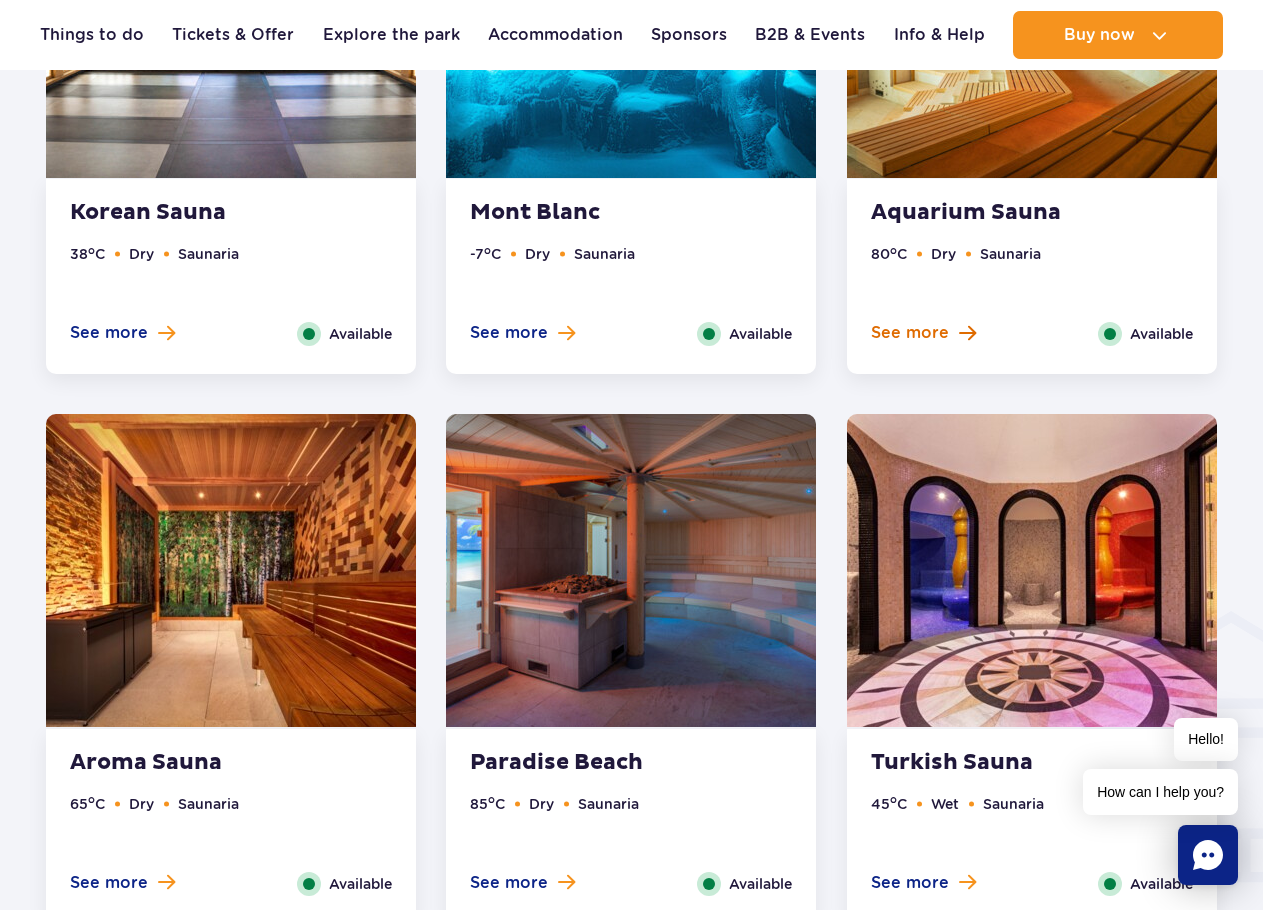 click on "See more" at bounding box center (910, 333) 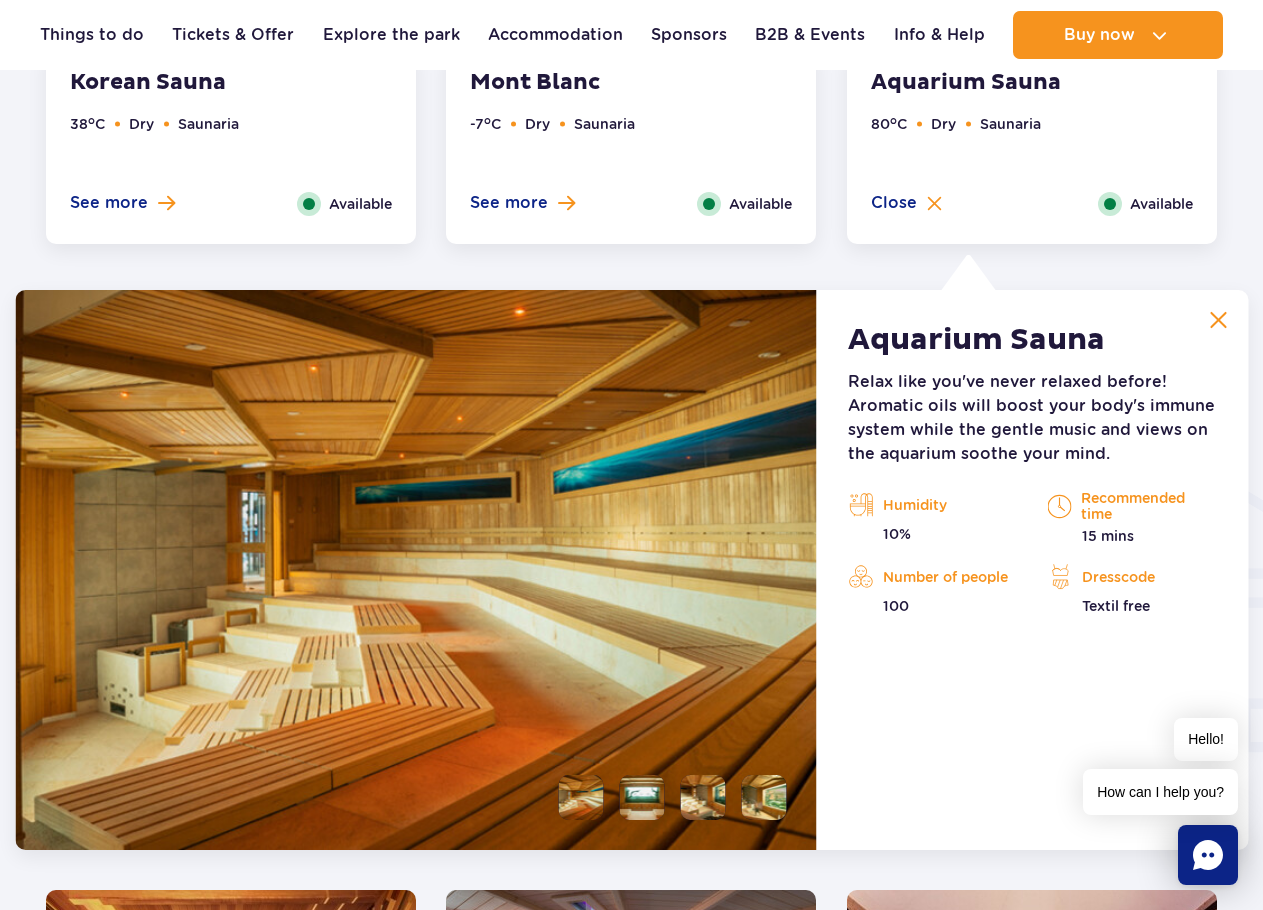 scroll, scrollTop: 2225, scrollLeft: 0, axis: vertical 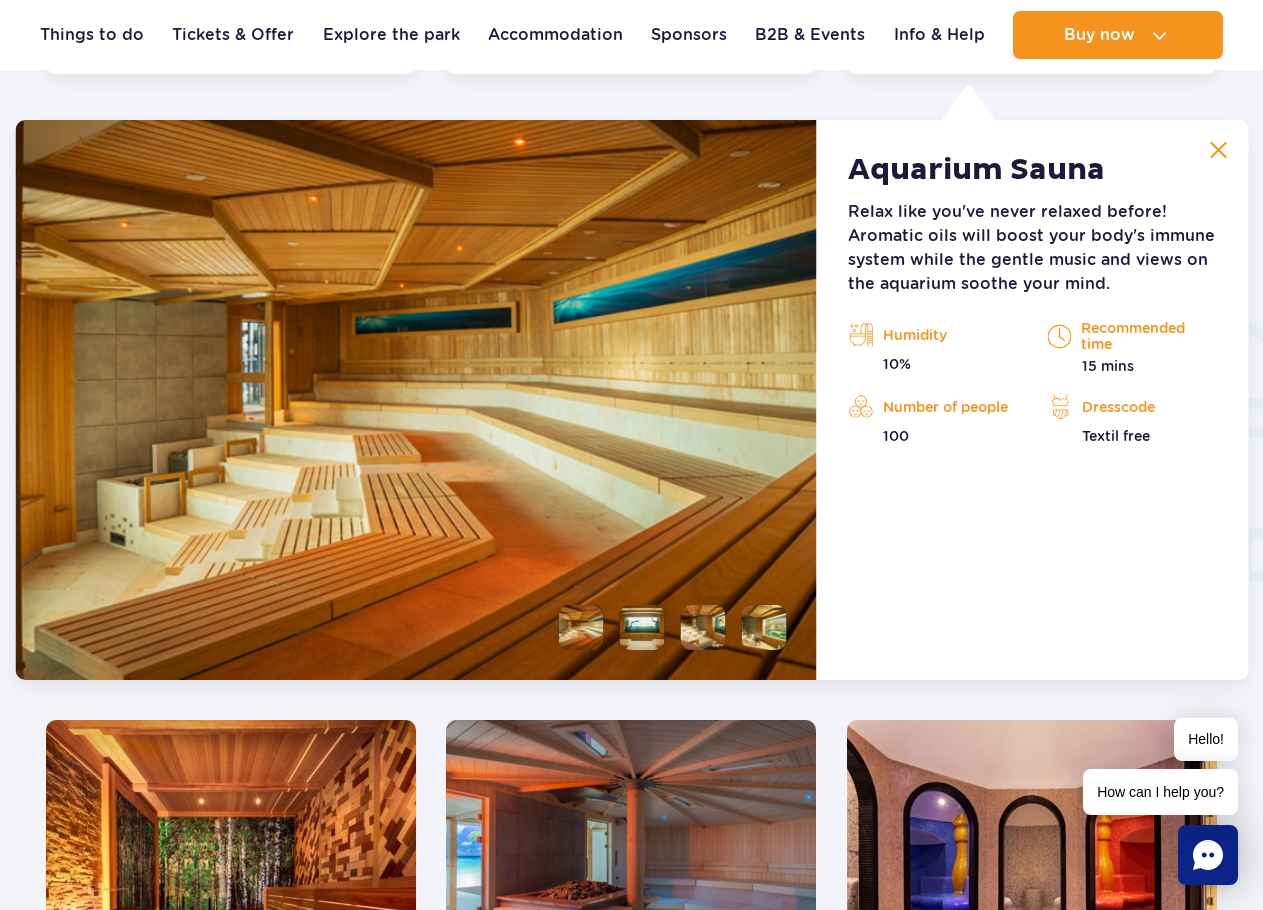 click at bounding box center [1218, 150] 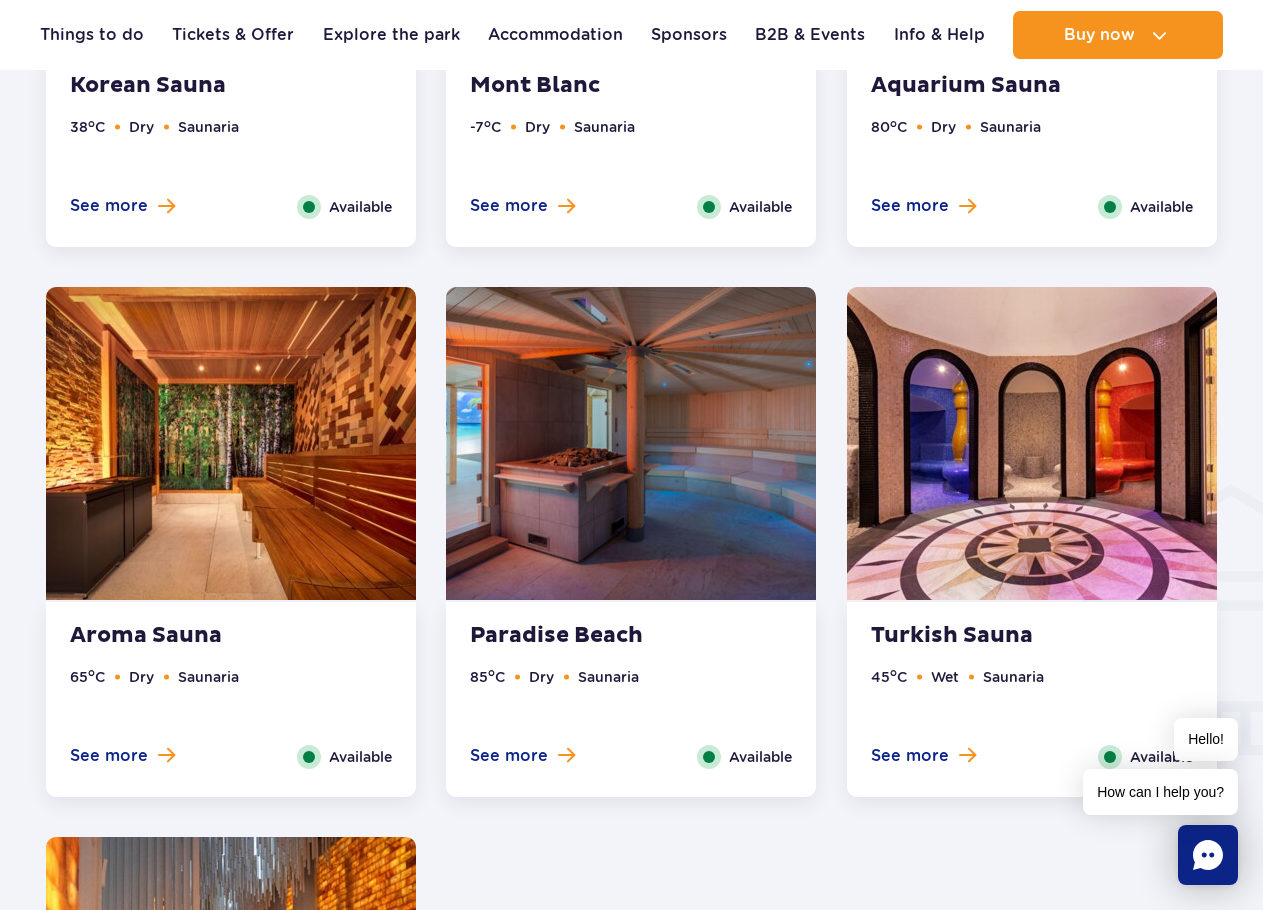 scroll, scrollTop: 2125, scrollLeft: 0, axis: vertical 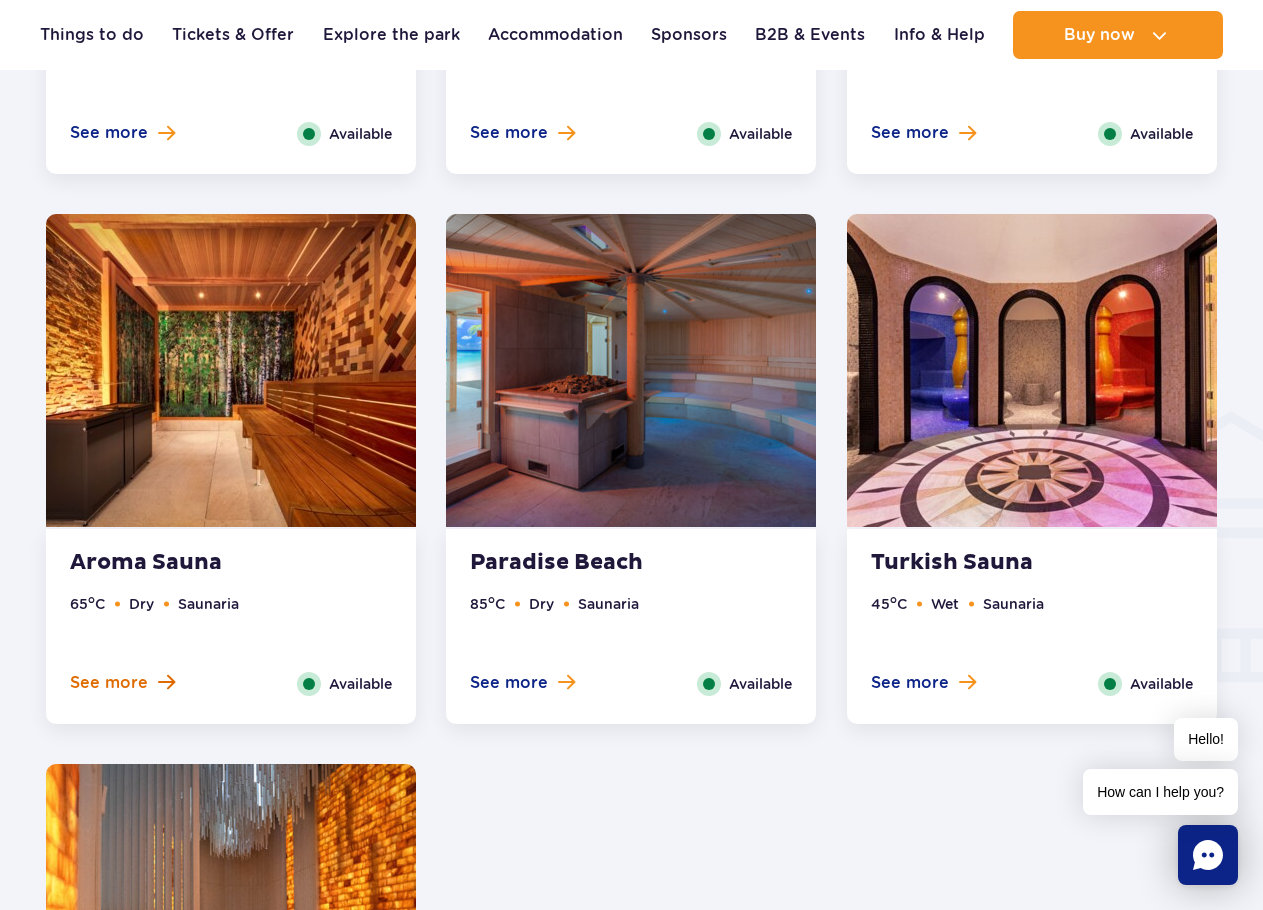 click on "See more" at bounding box center (109, 683) 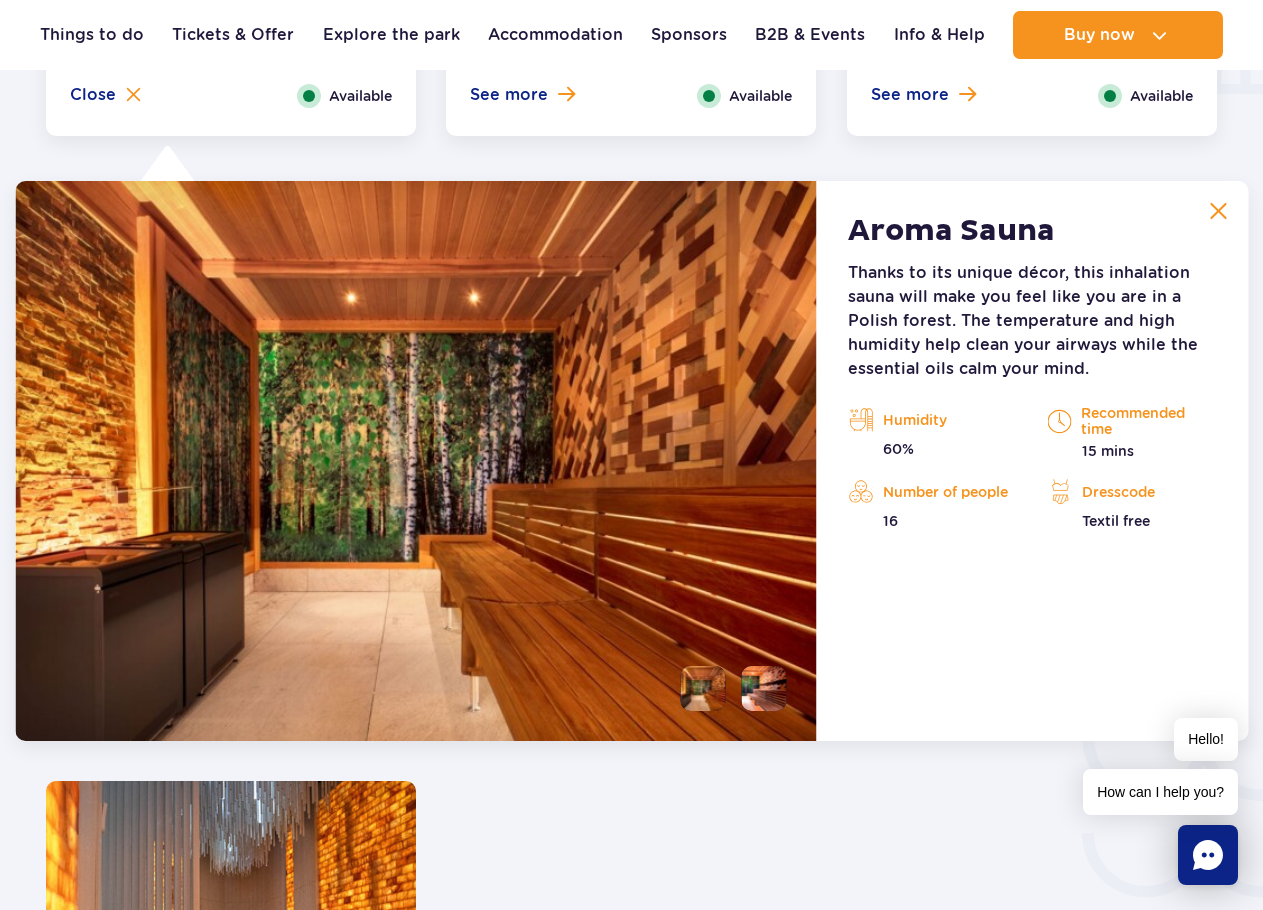 scroll, scrollTop: 2774, scrollLeft: 0, axis: vertical 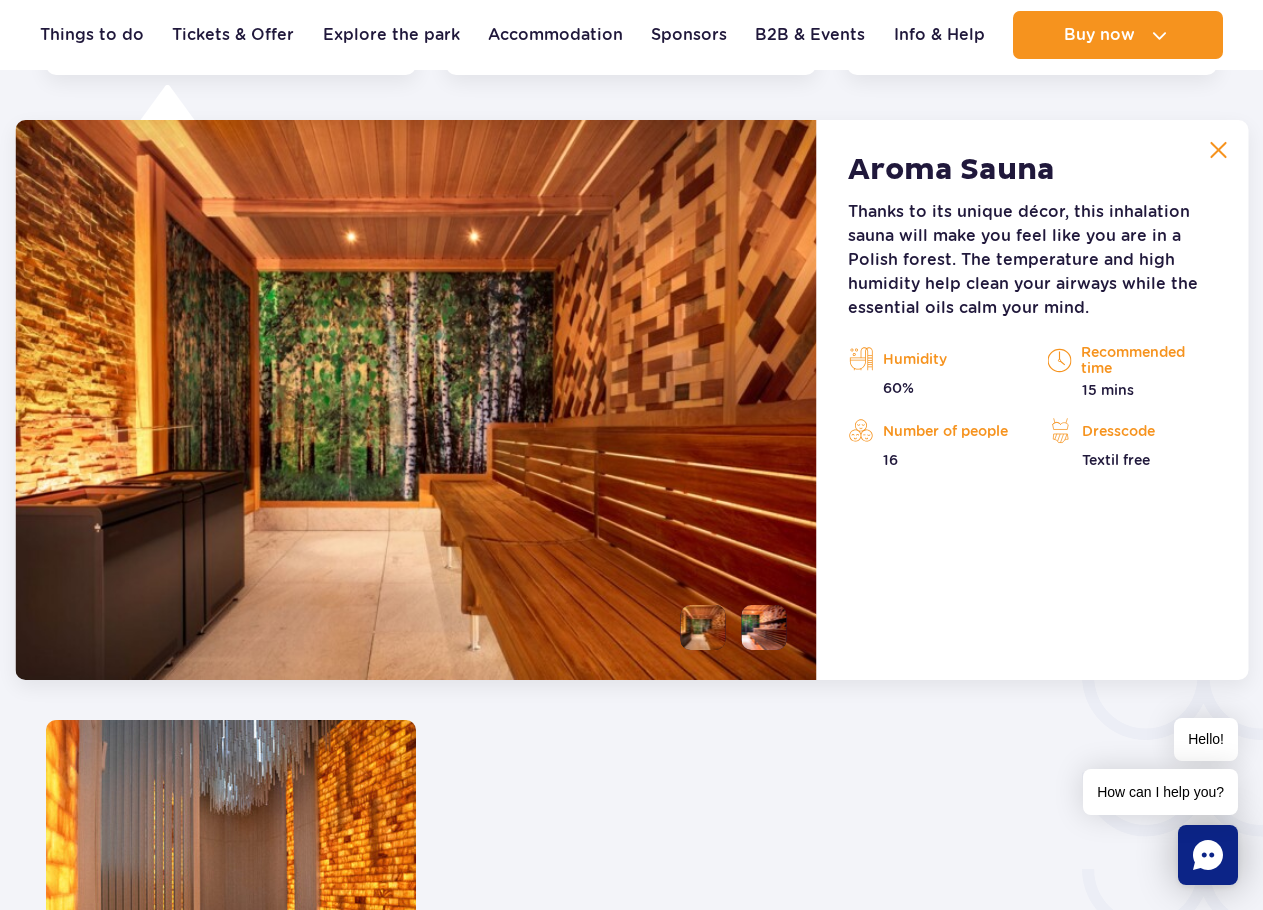 drag, startPoint x: 1221, startPoint y: 149, endPoint x: 1205, endPoint y: 160, distance: 19.416489 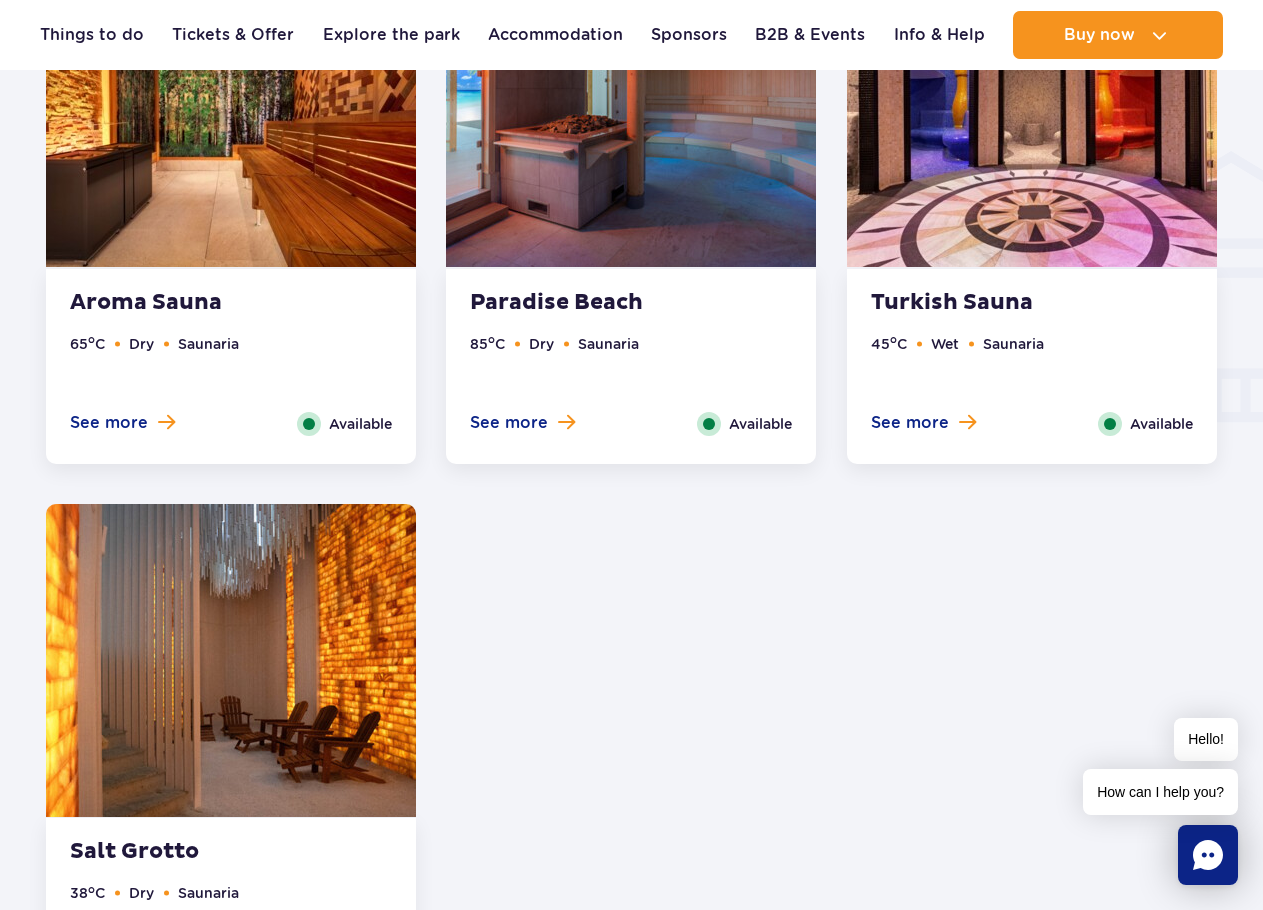 scroll, scrollTop: 2374, scrollLeft: 0, axis: vertical 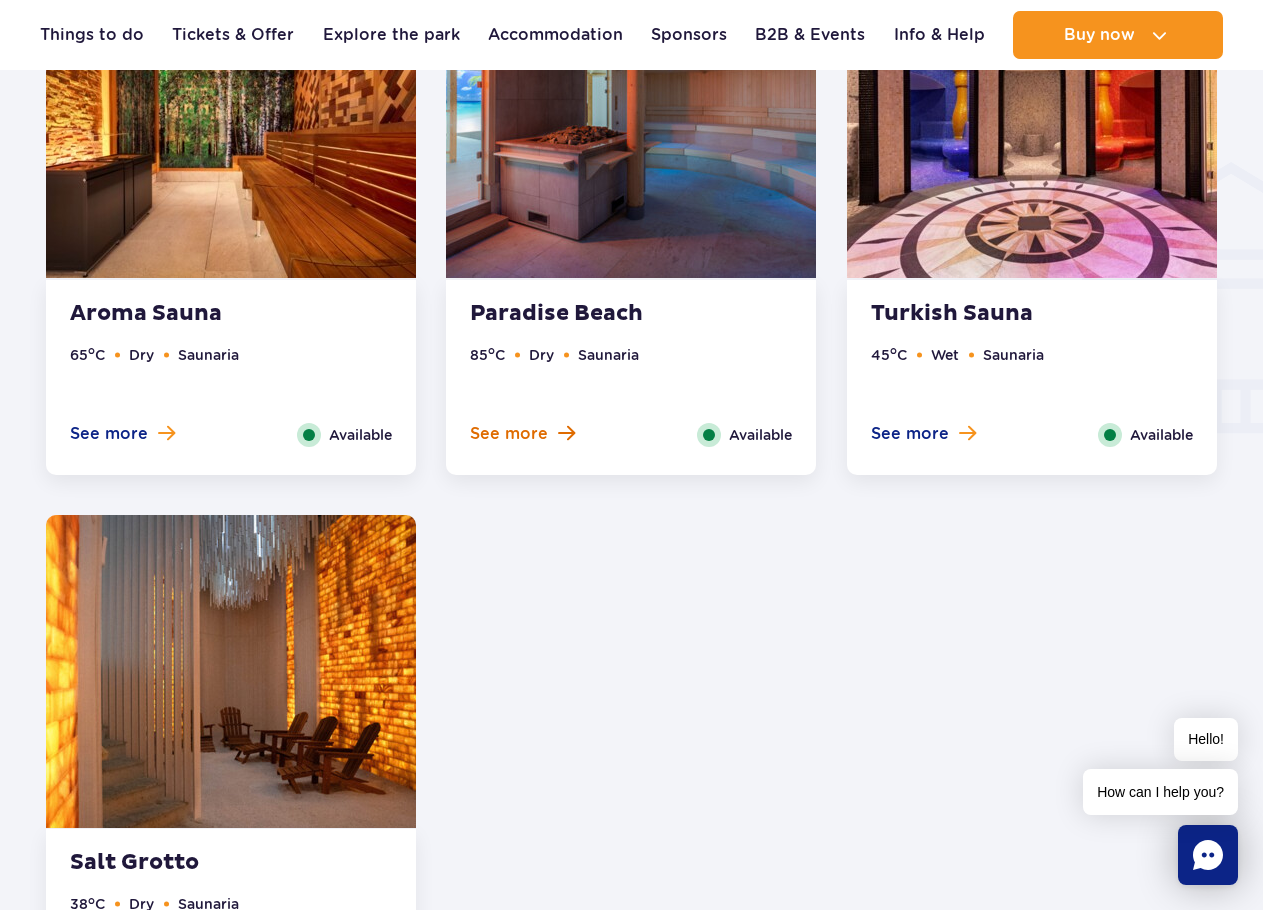 click on "See more" at bounding box center (509, 434) 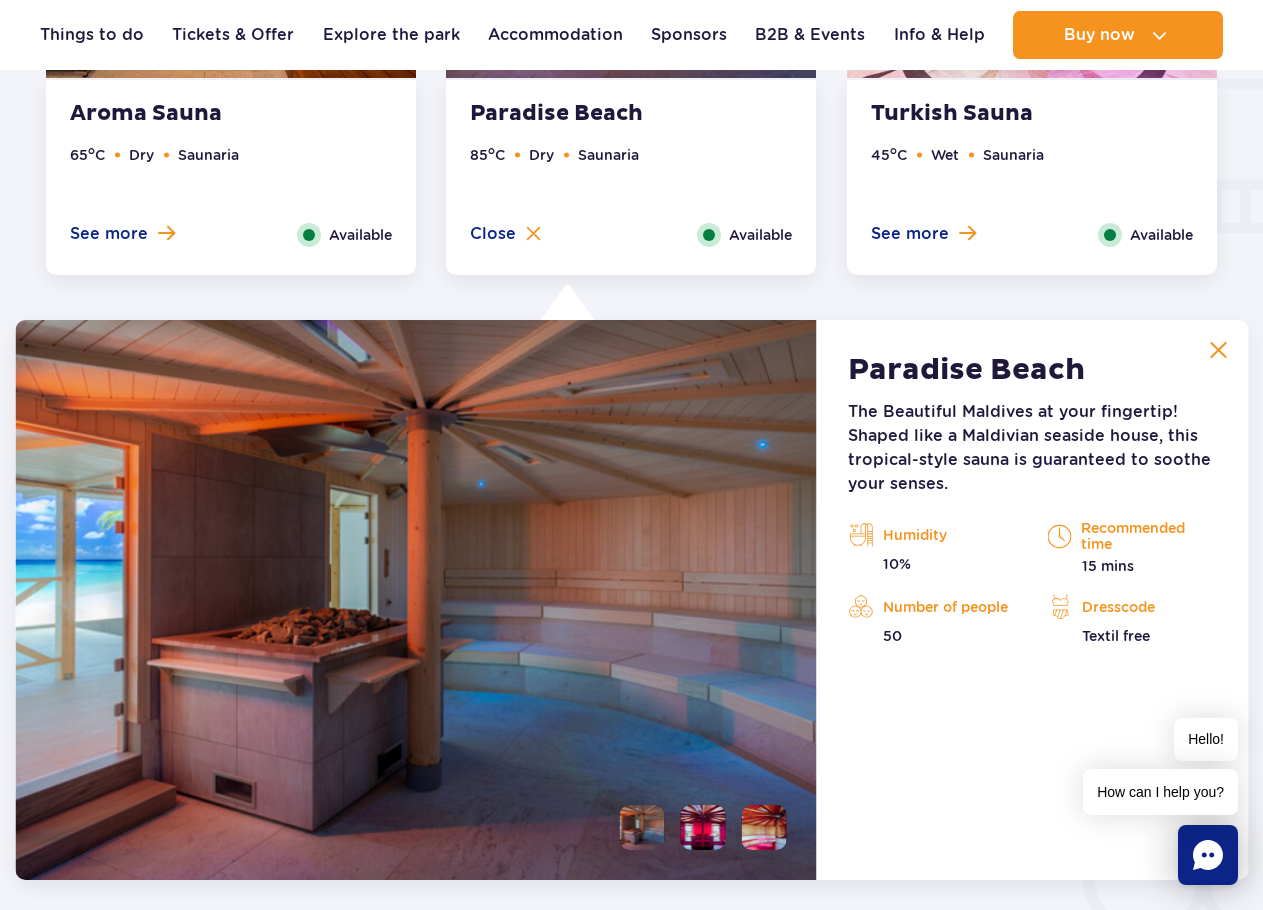 scroll, scrollTop: 2774, scrollLeft: 0, axis: vertical 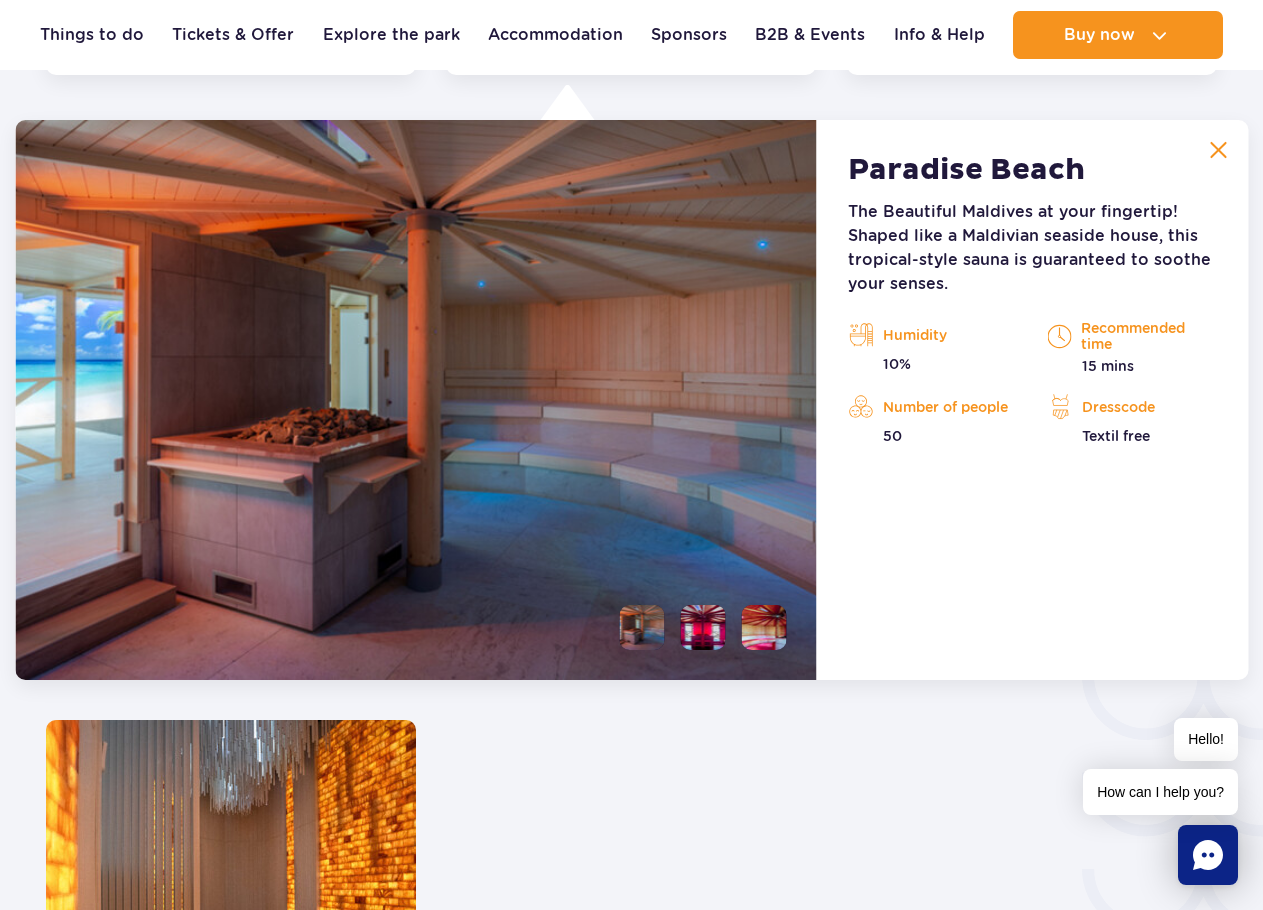 click at bounding box center (1218, 150) 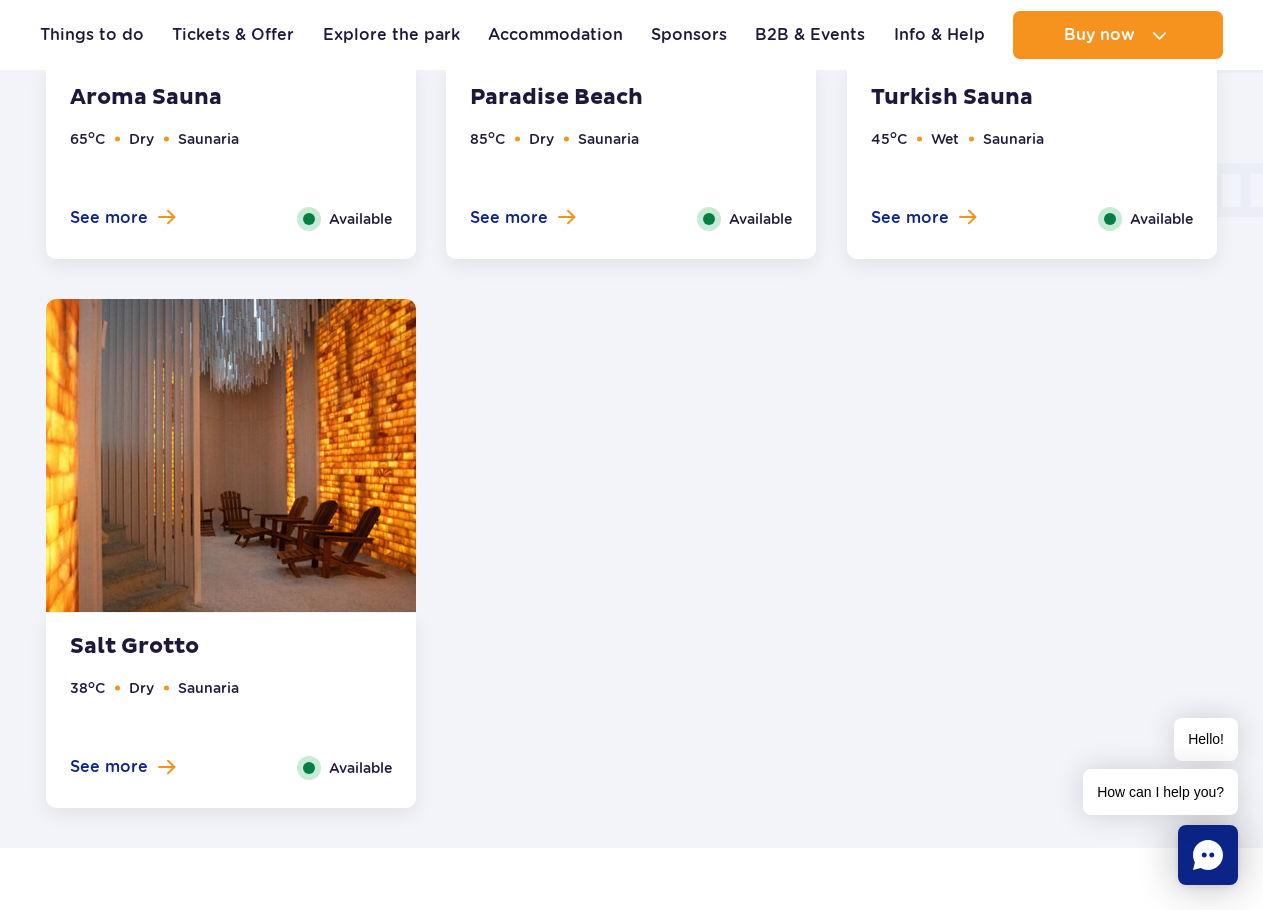 scroll, scrollTop: 2474, scrollLeft: 0, axis: vertical 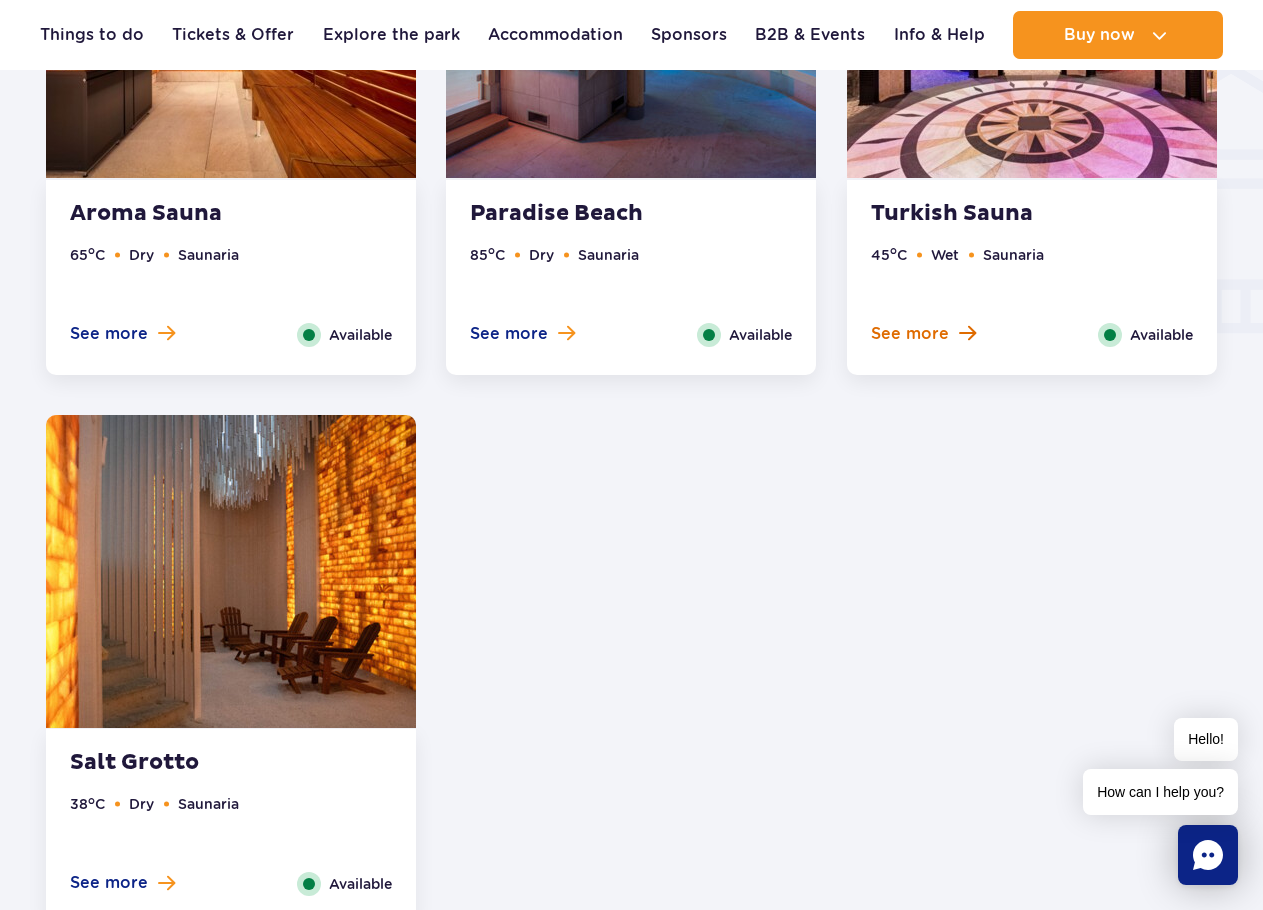 click on "See more" at bounding box center [910, 334] 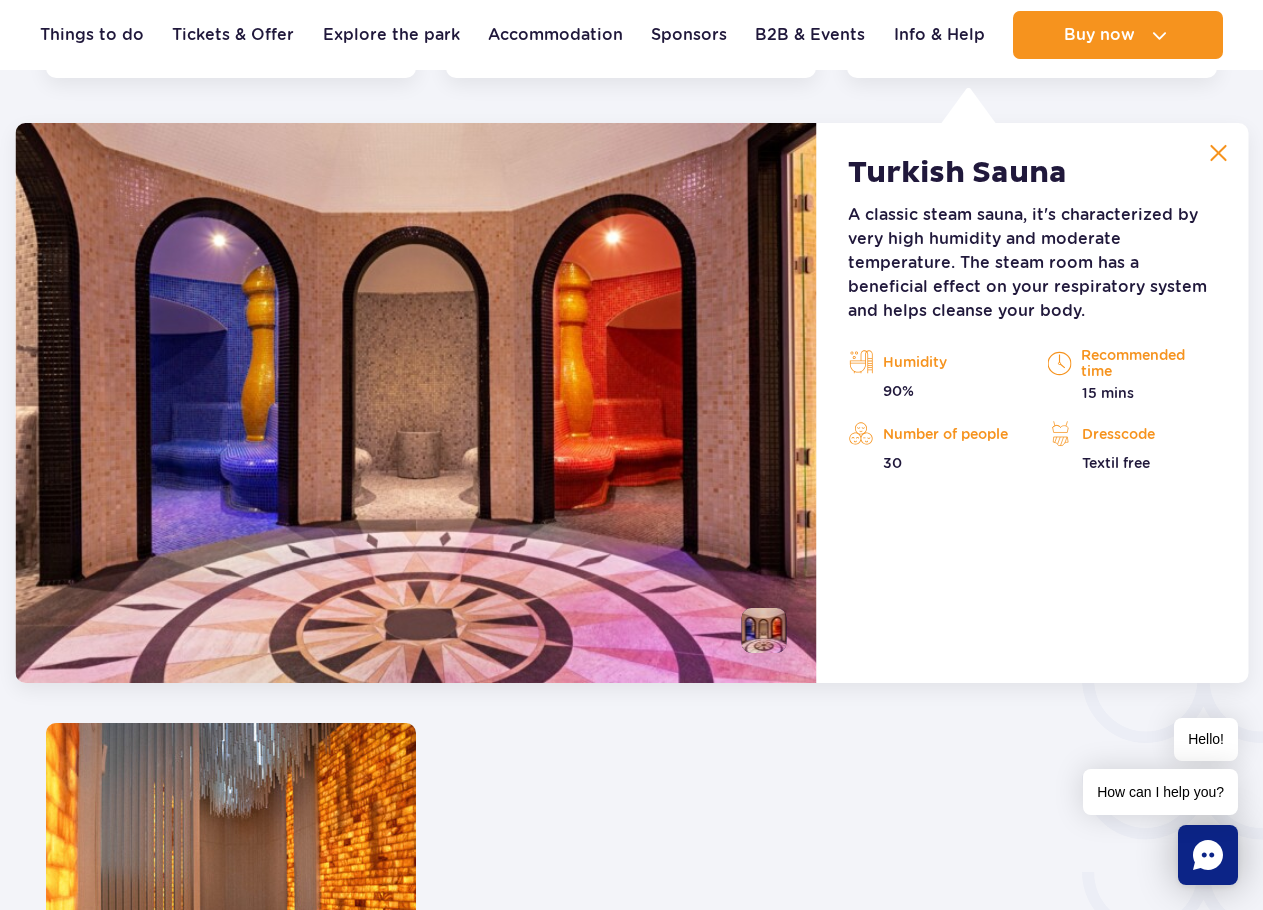 scroll, scrollTop: 2774, scrollLeft: 0, axis: vertical 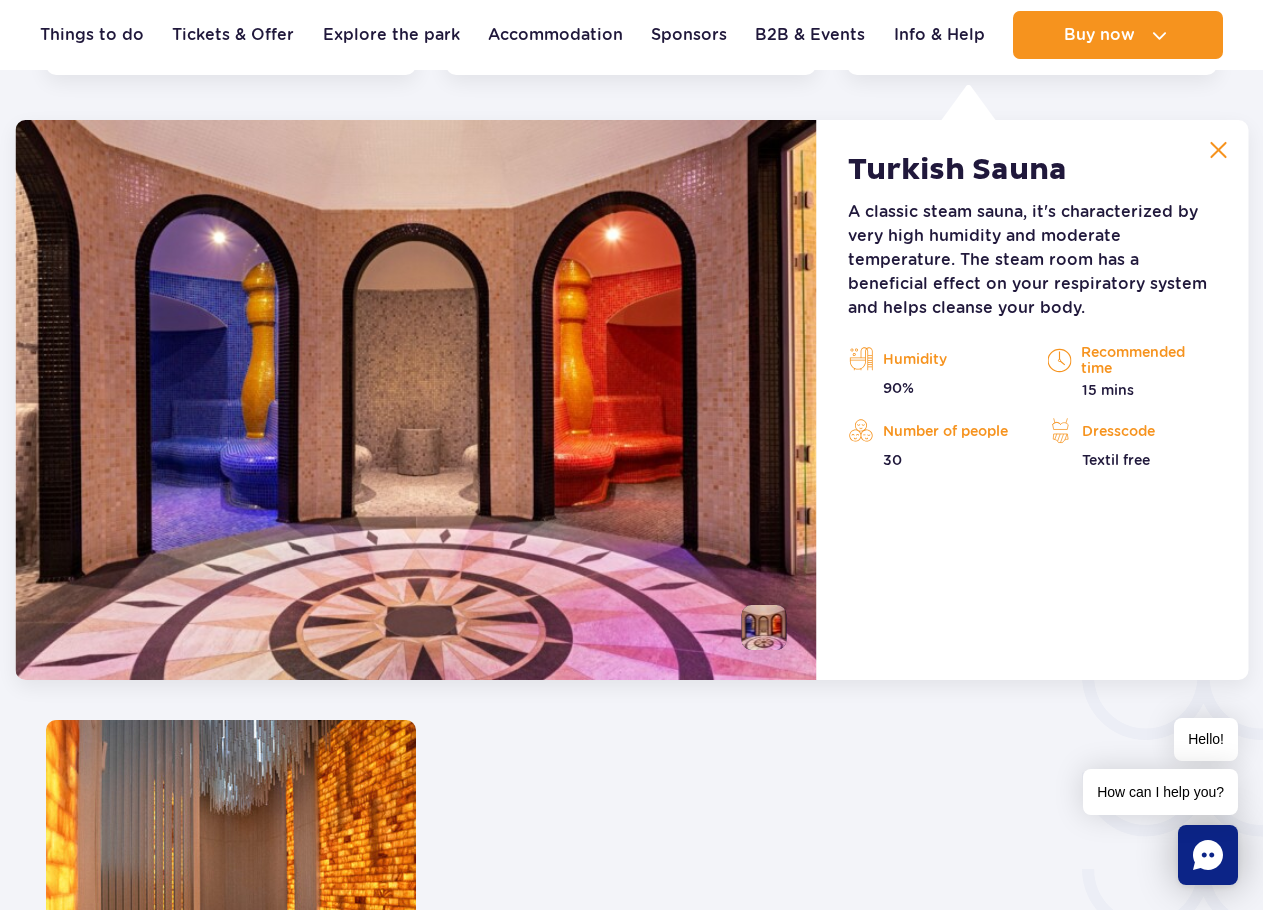 click at bounding box center [1218, 150] 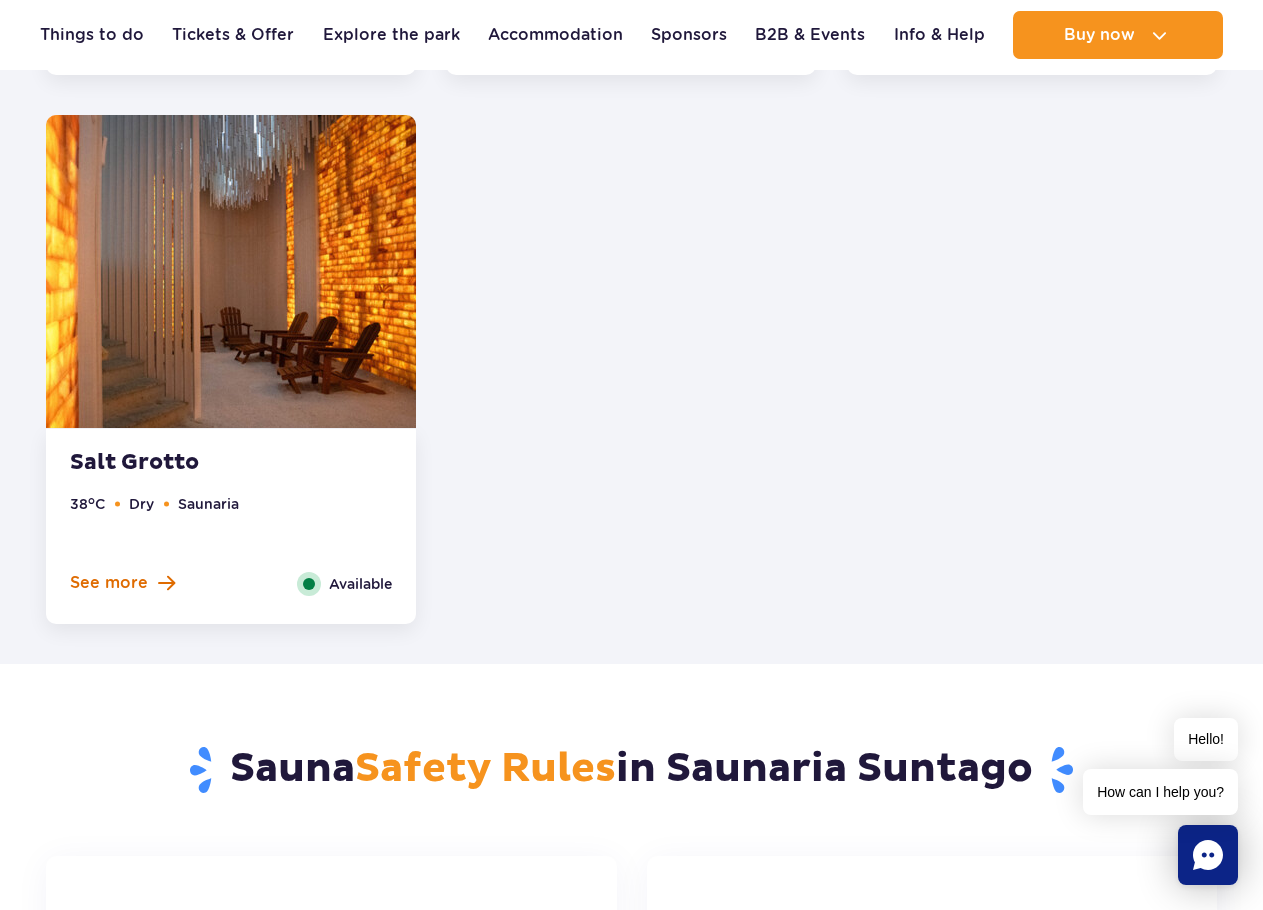 click on "See more" at bounding box center [109, 583] 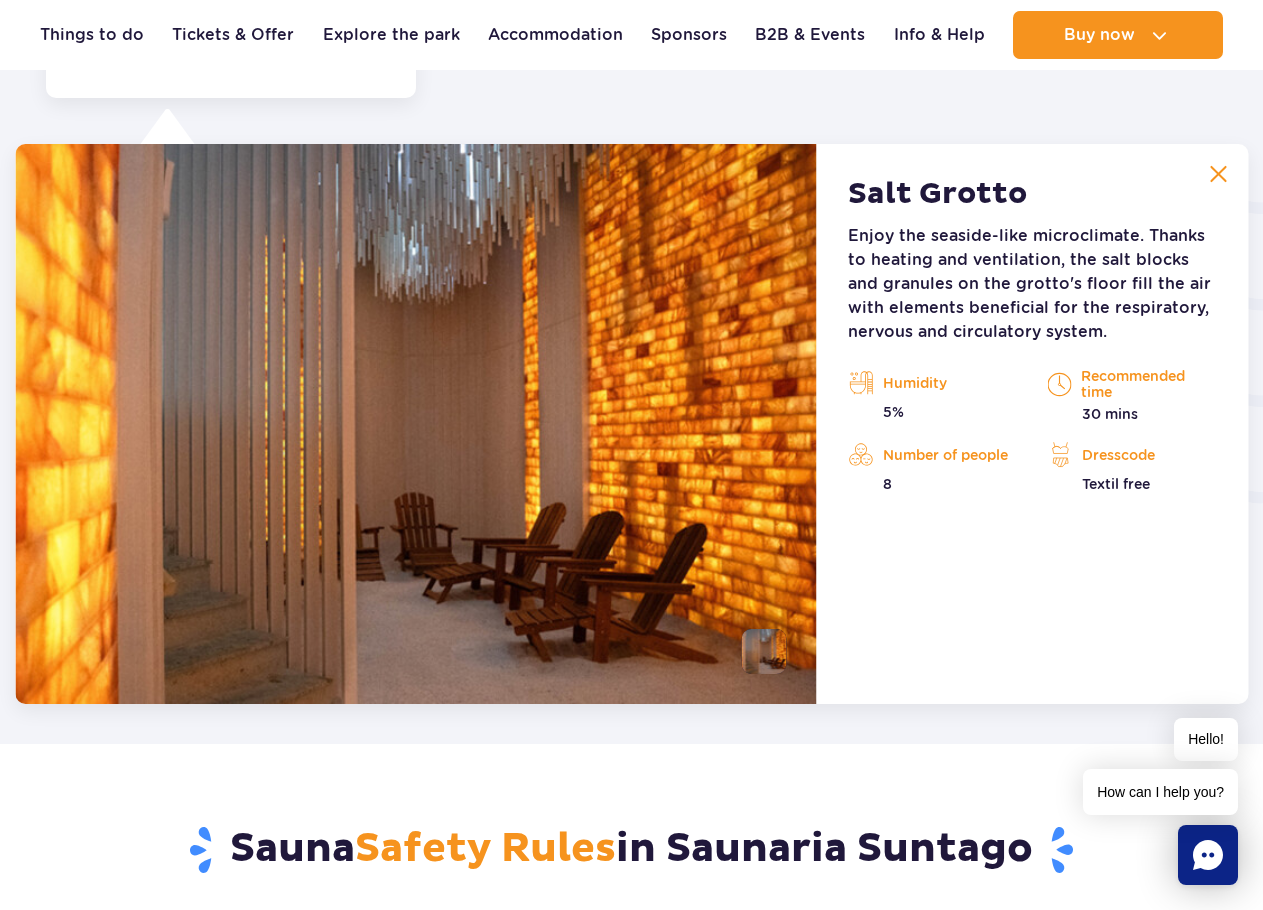 scroll, scrollTop: 3324, scrollLeft: 0, axis: vertical 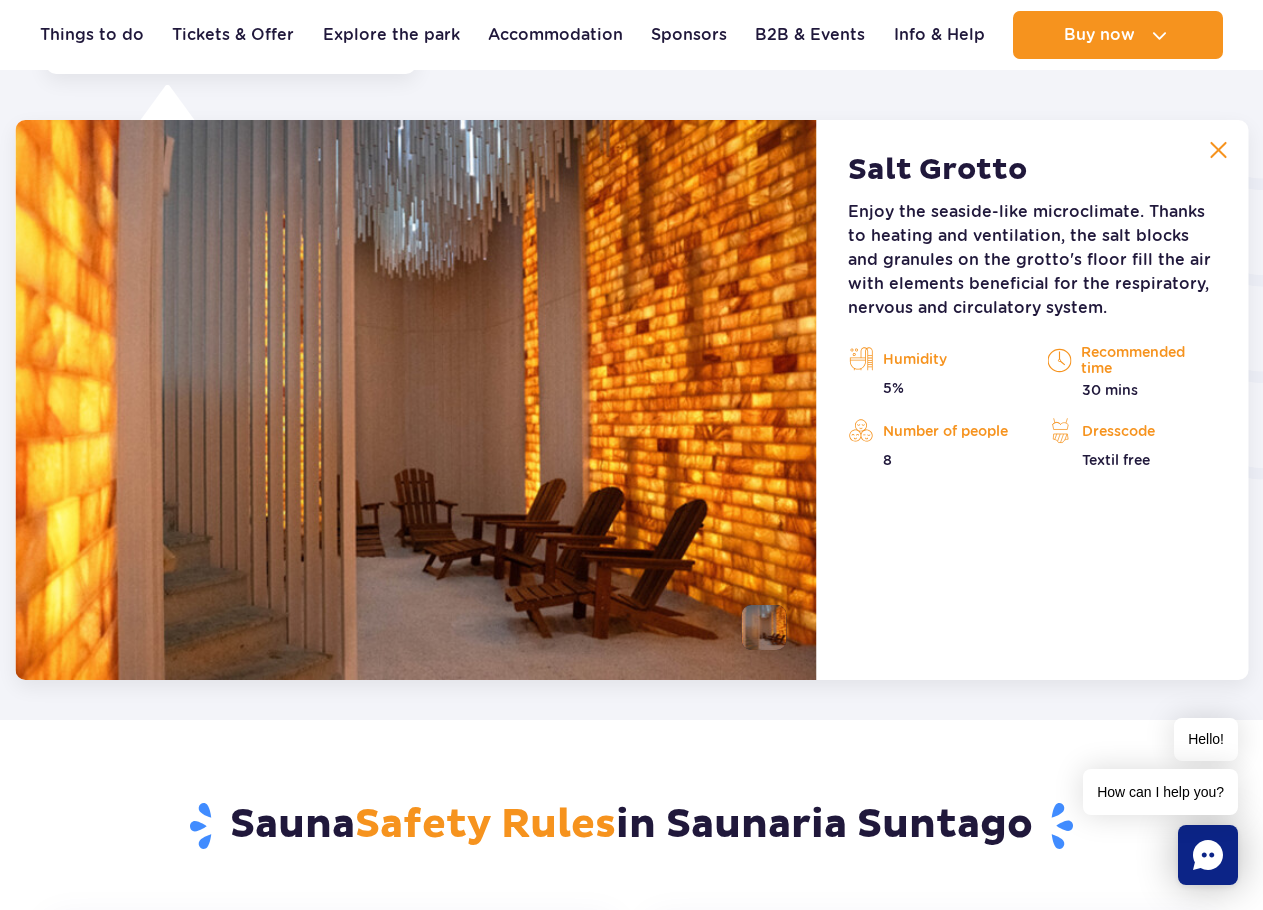 drag, startPoint x: 1229, startPoint y: 154, endPoint x: 1159, endPoint y: 197, distance: 82.1523 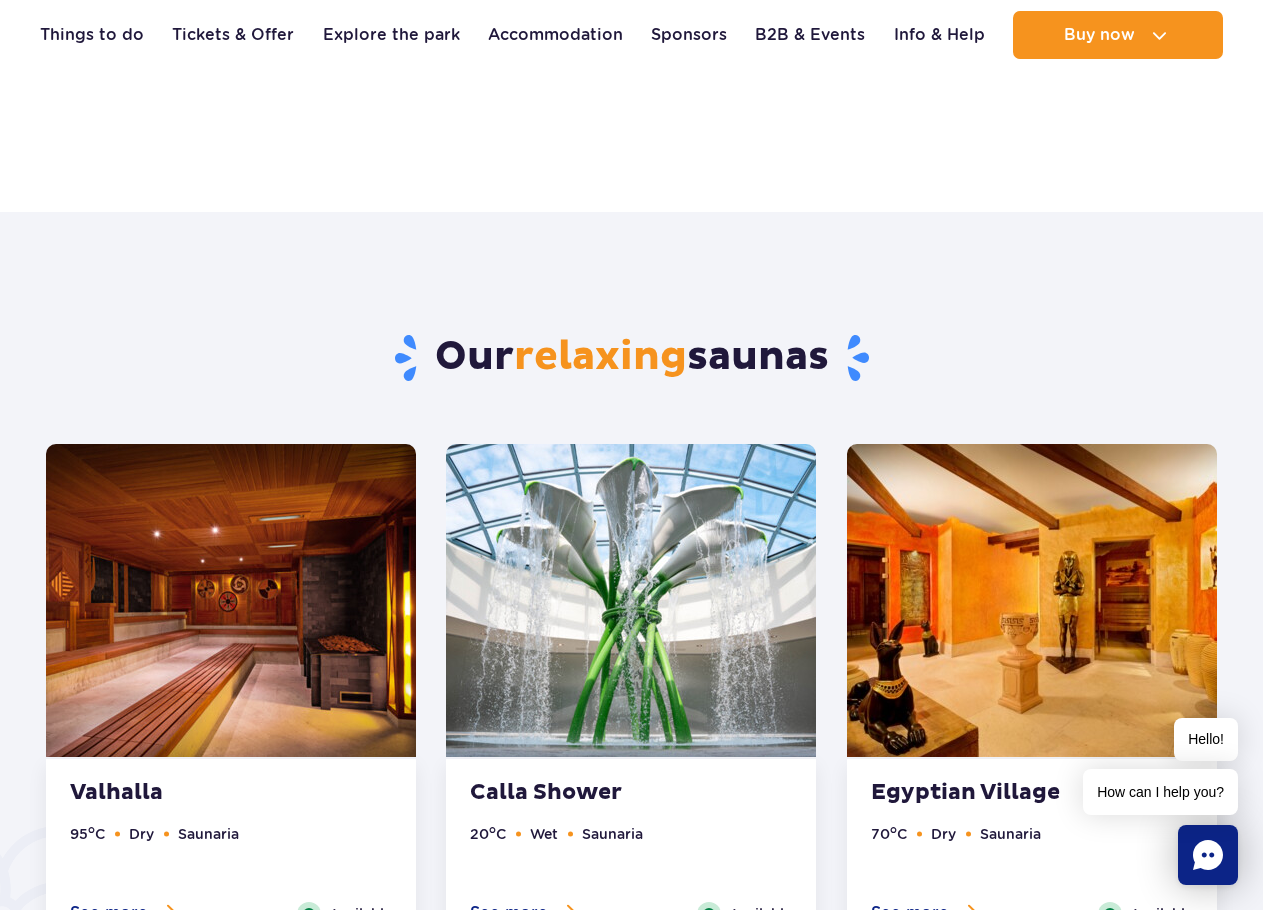 scroll, scrollTop: 924, scrollLeft: 0, axis: vertical 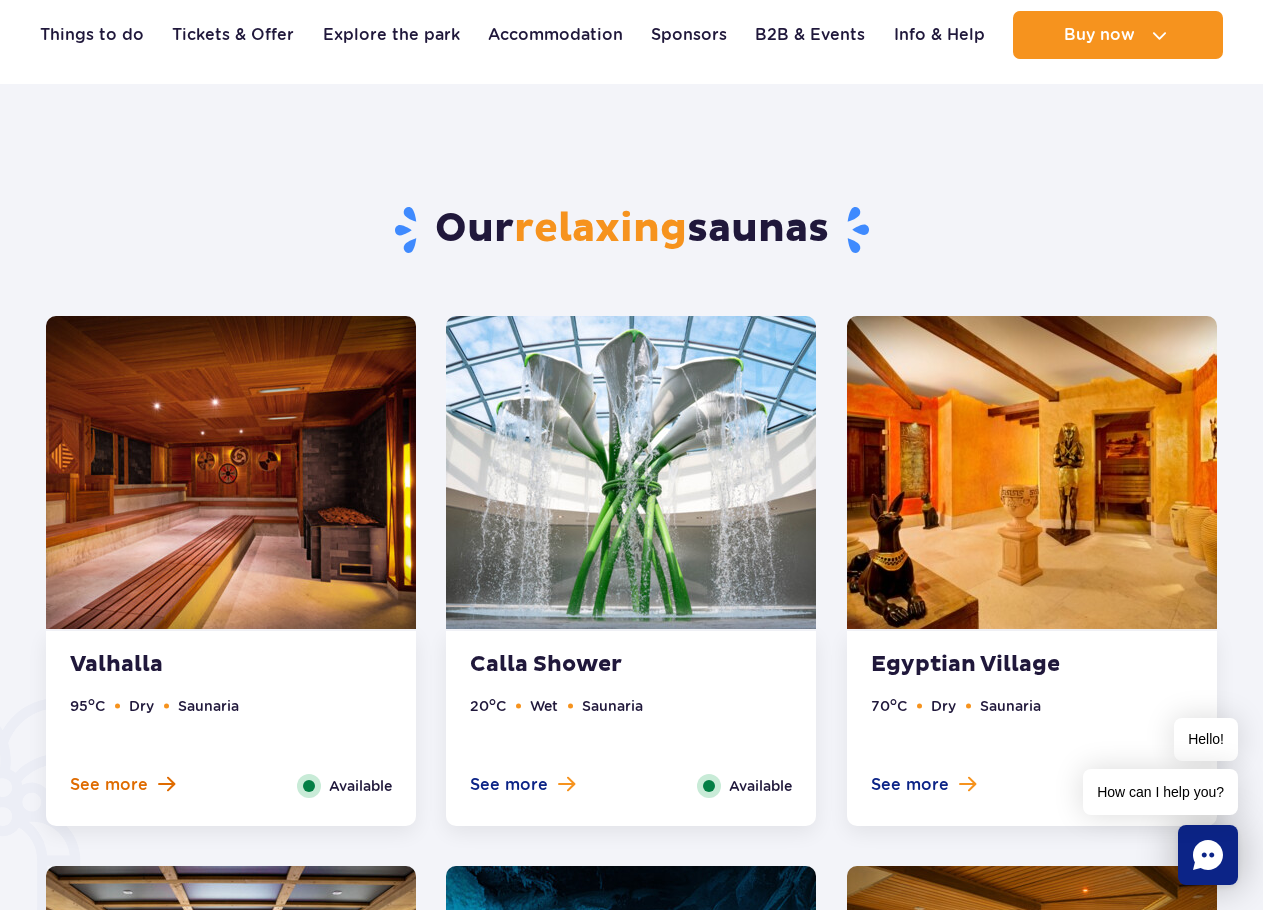 click on "See more" at bounding box center [109, 785] 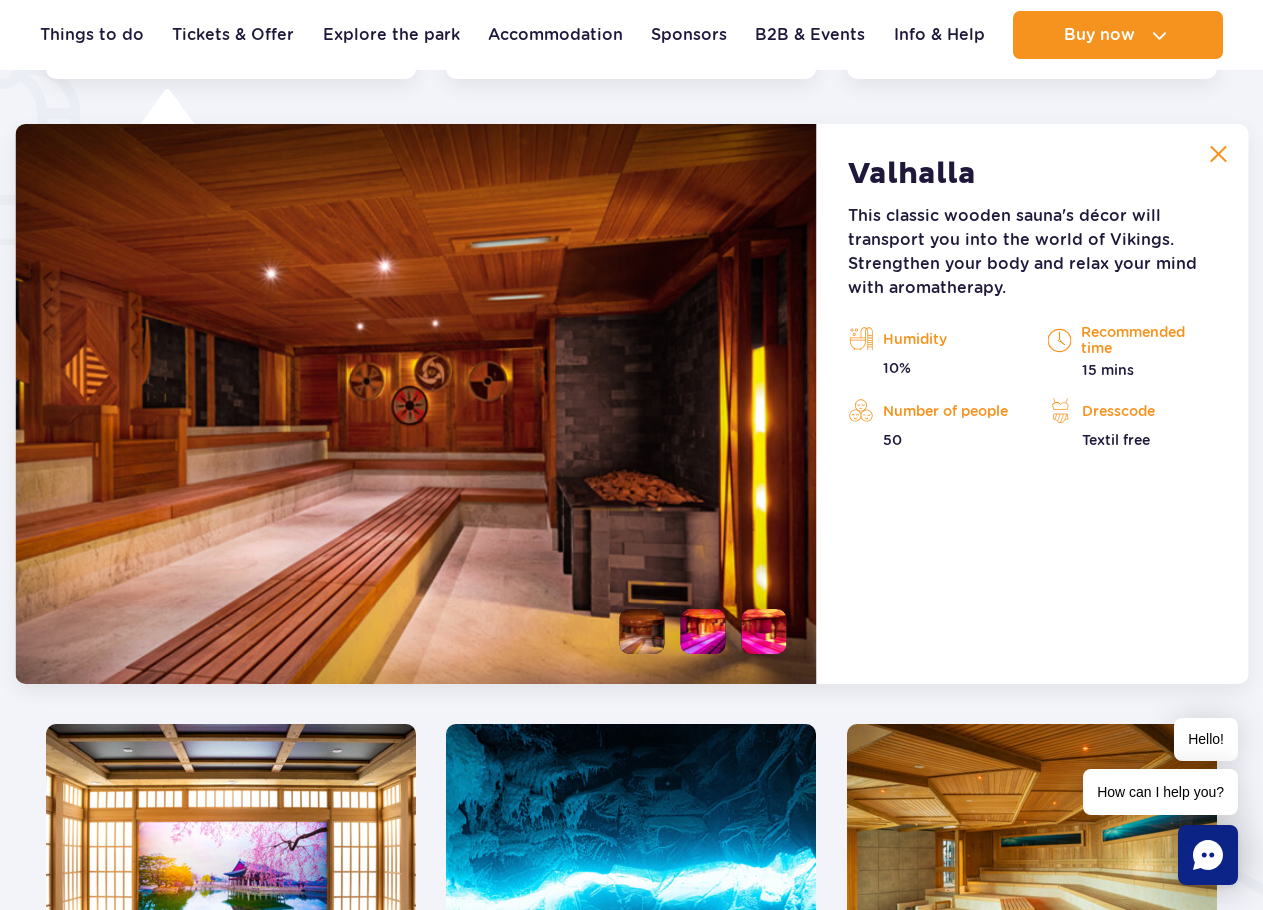 scroll, scrollTop: 1675, scrollLeft: 0, axis: vertical 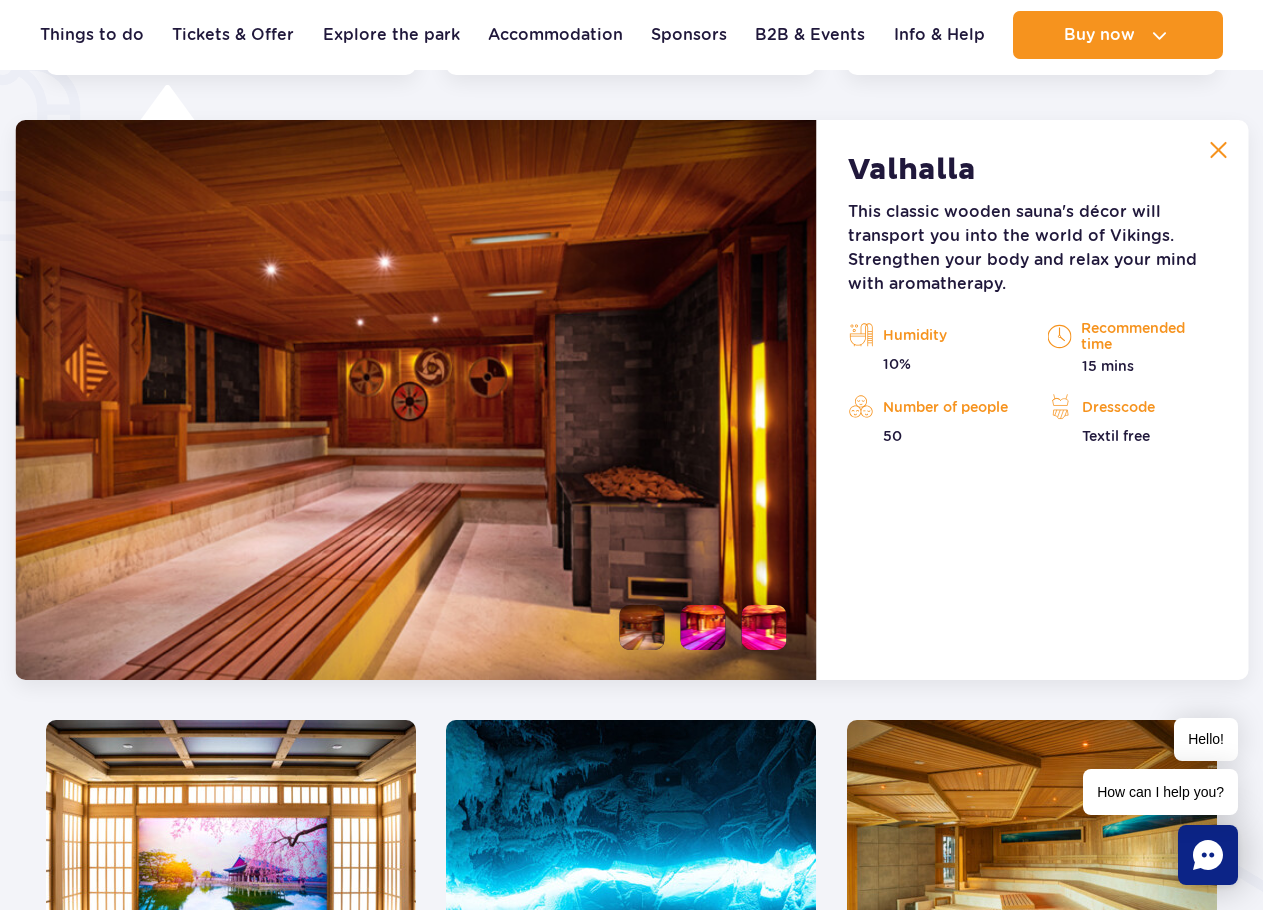 click at bounding box center (1218, 150) 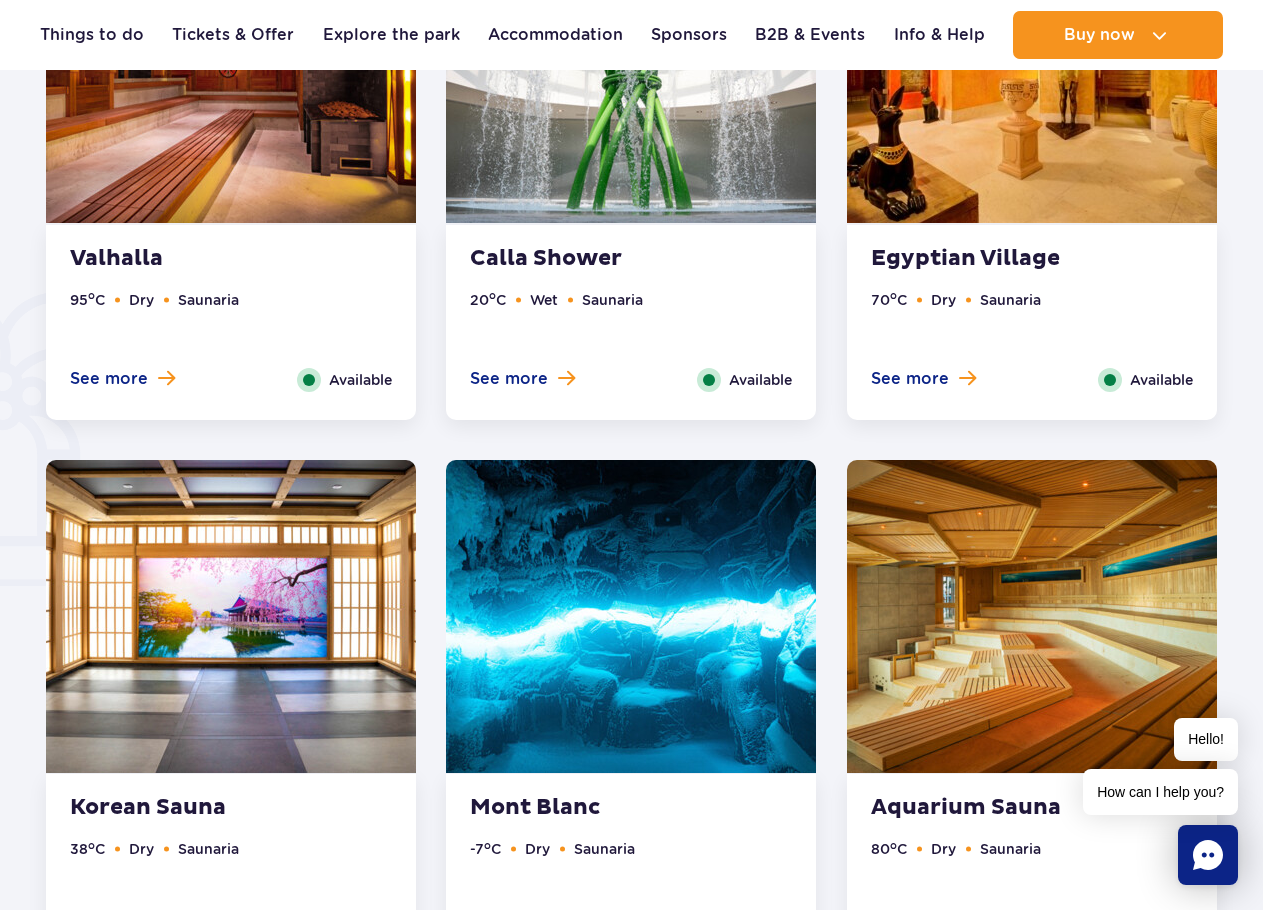 scroll, scrollTop: 1175, scrollLeft: 0, axis: vertical 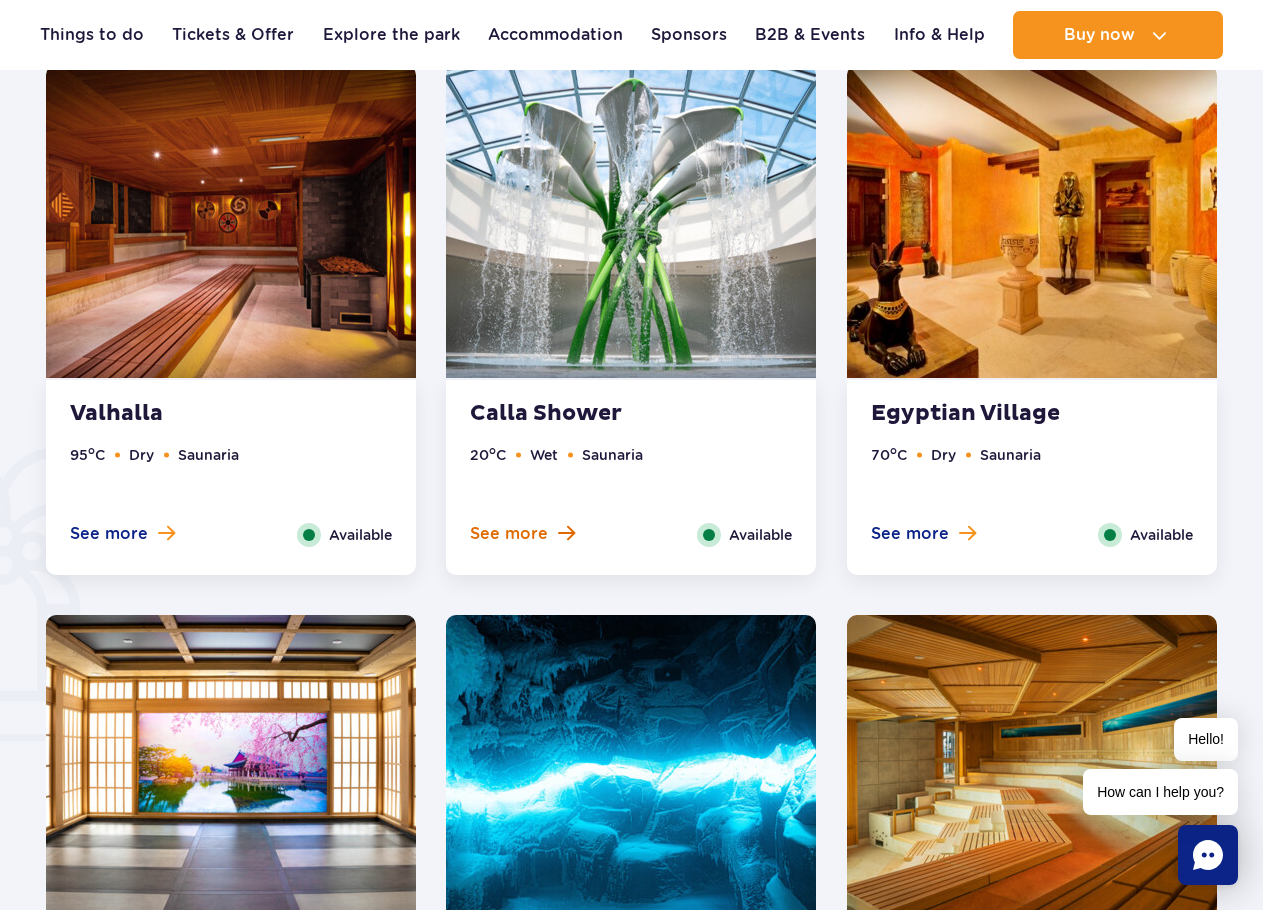 click on "See more" at bounding box center [509, 534] 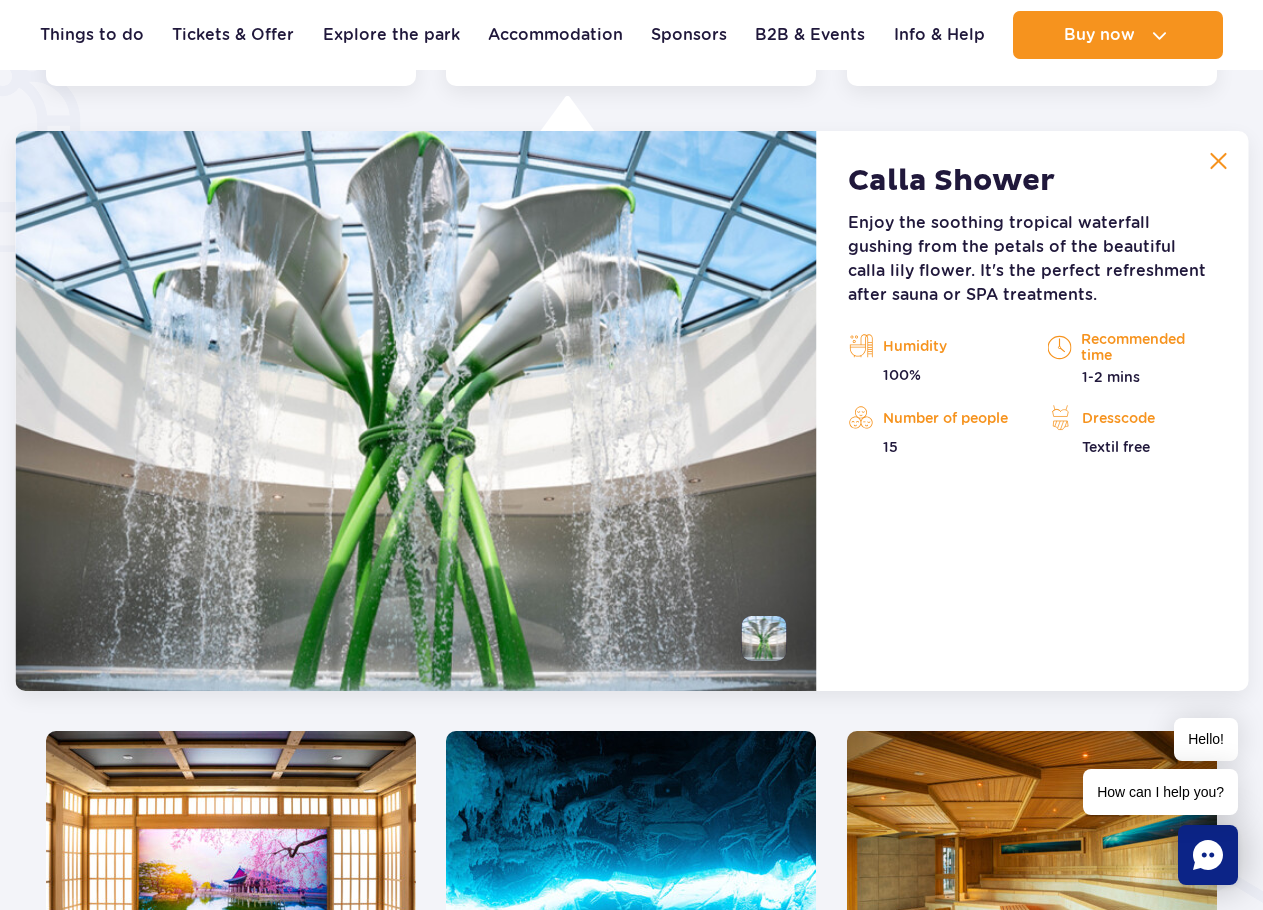 scroll, scrollTop: 1675, scrollLeft: 0, axis: vertical 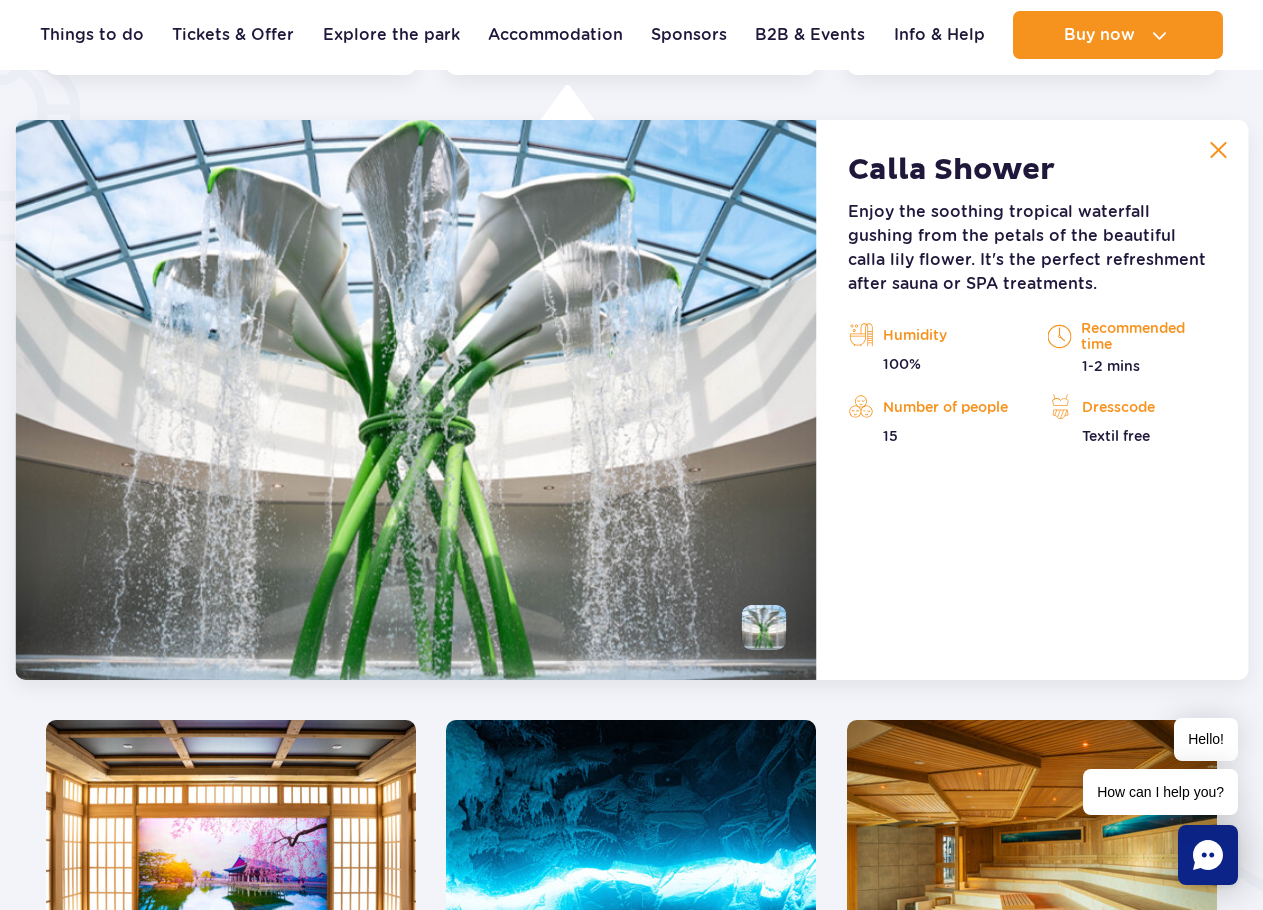 click at bounding box center (1218, 150) 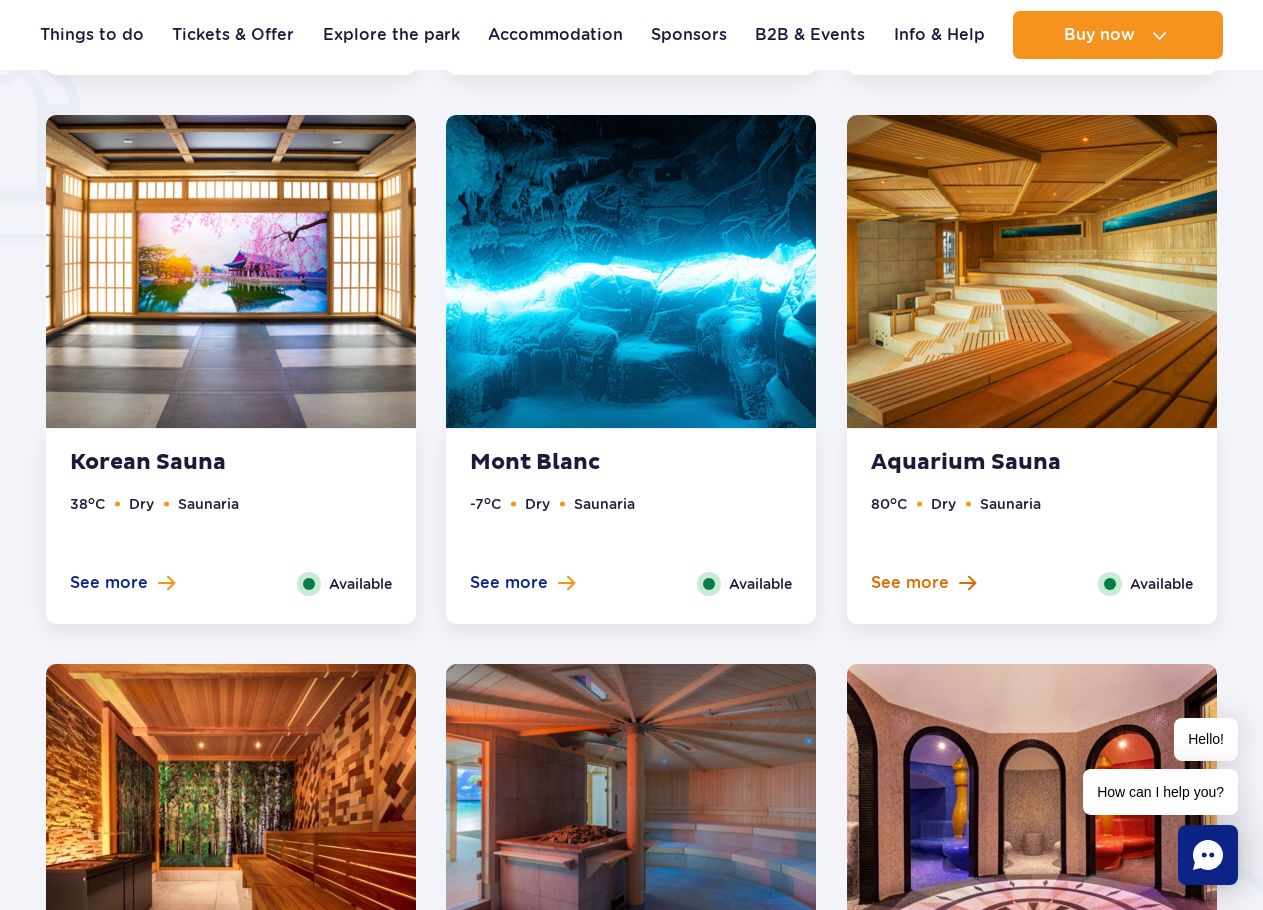 click on "See more" at bounding box center [910, 583] 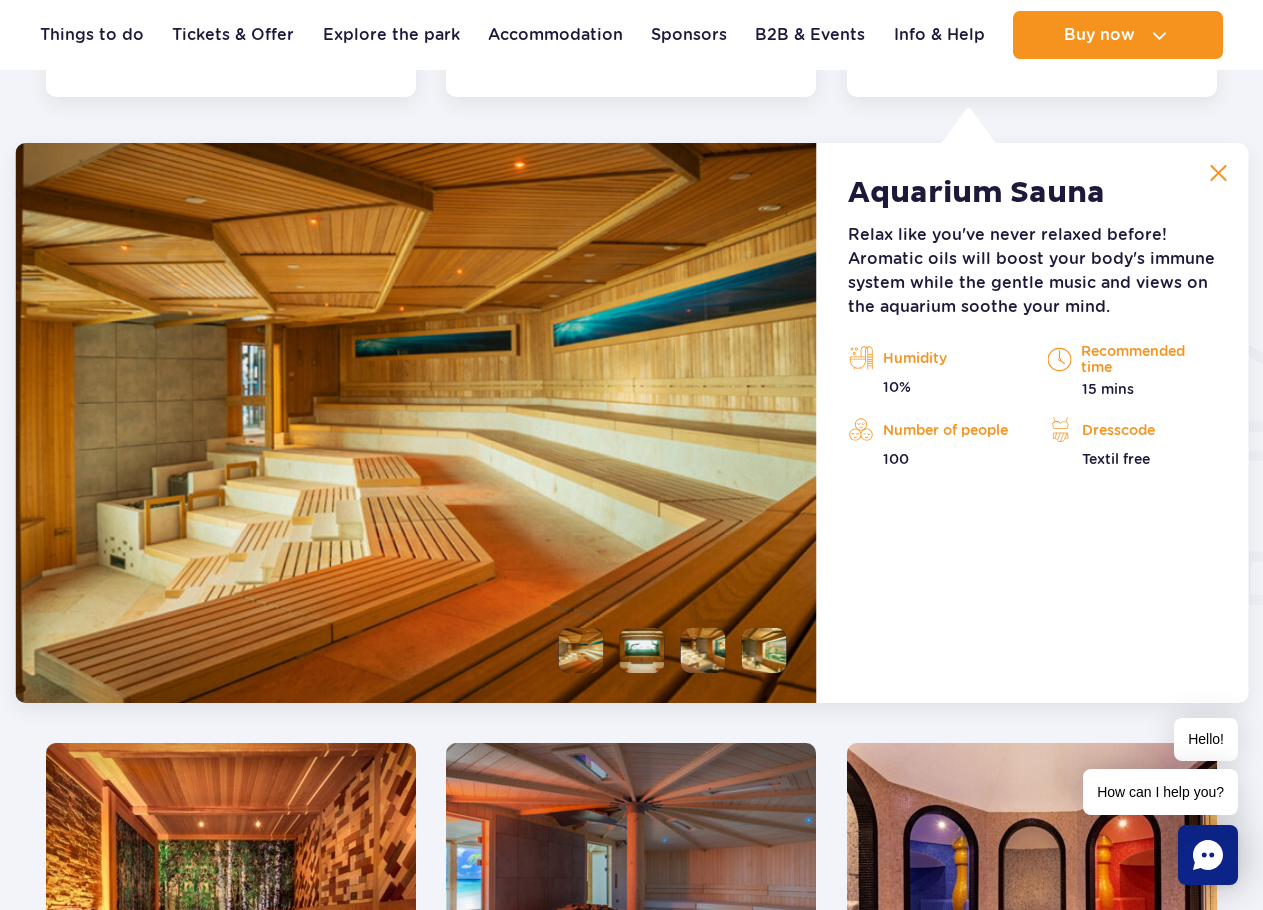 scroll, scrollTop: 2225, scrollLeft: 0, axis: vertical 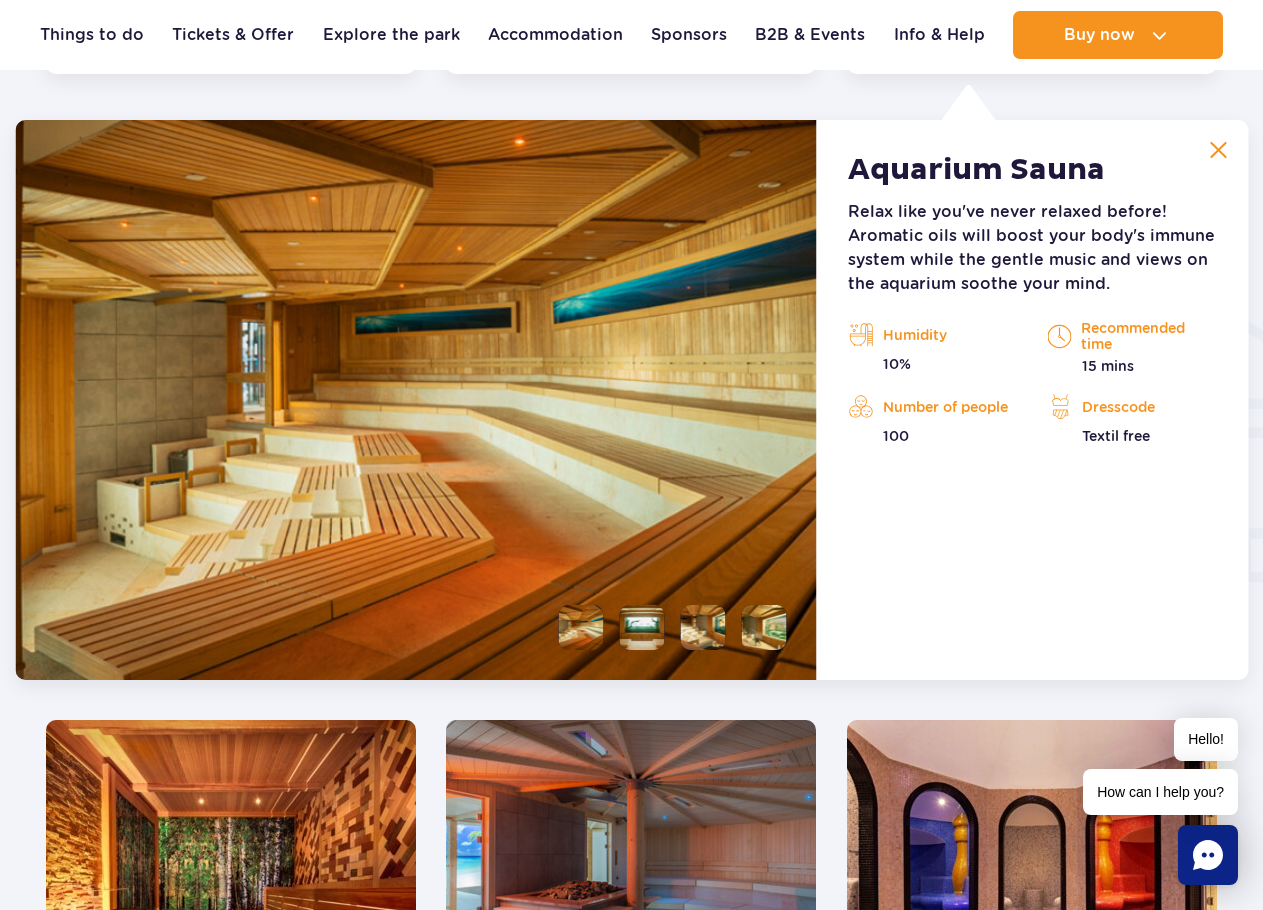 click at bounding box center [1218, 150] 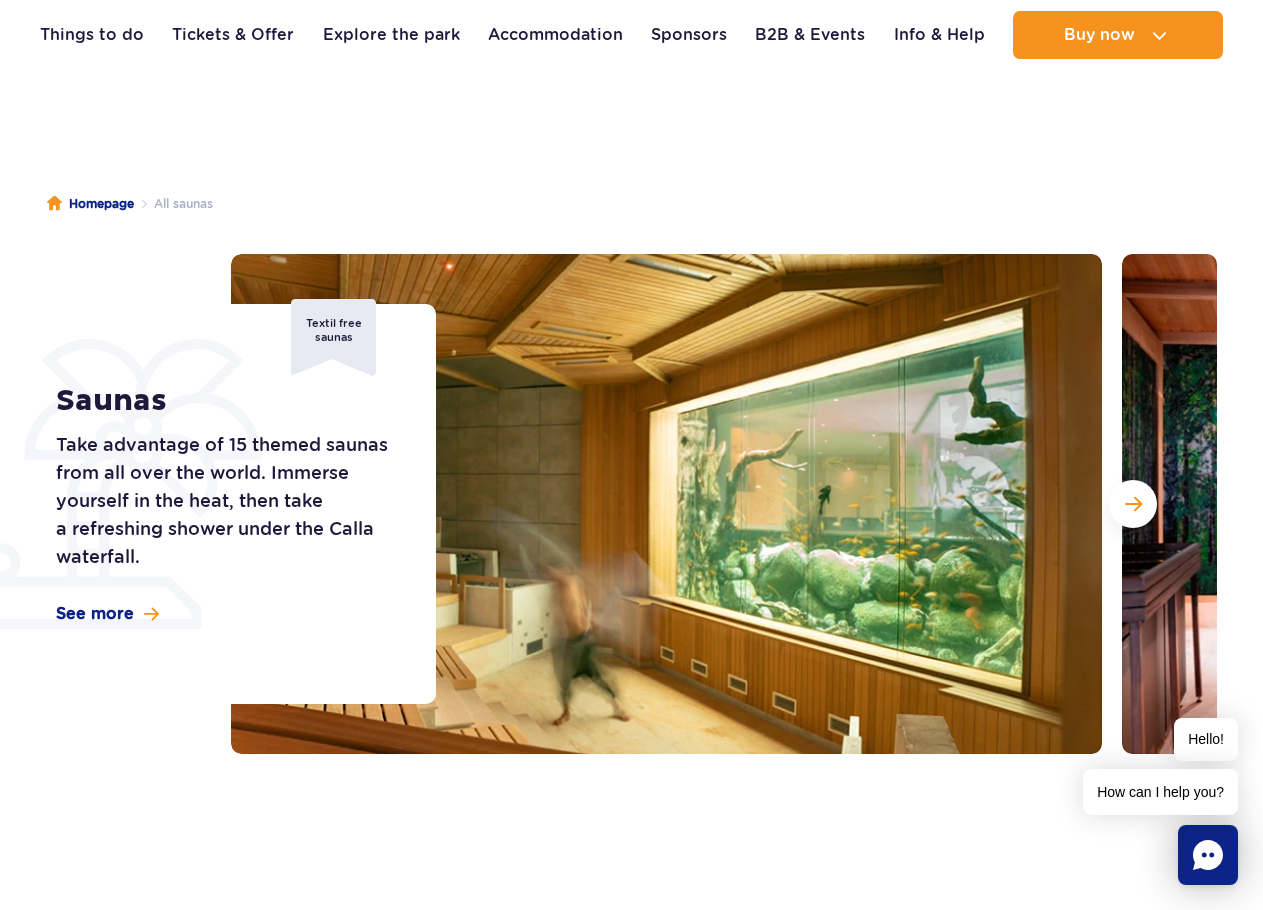 scroll, scrollTop: 0, scrollLeft: 0, axis: both 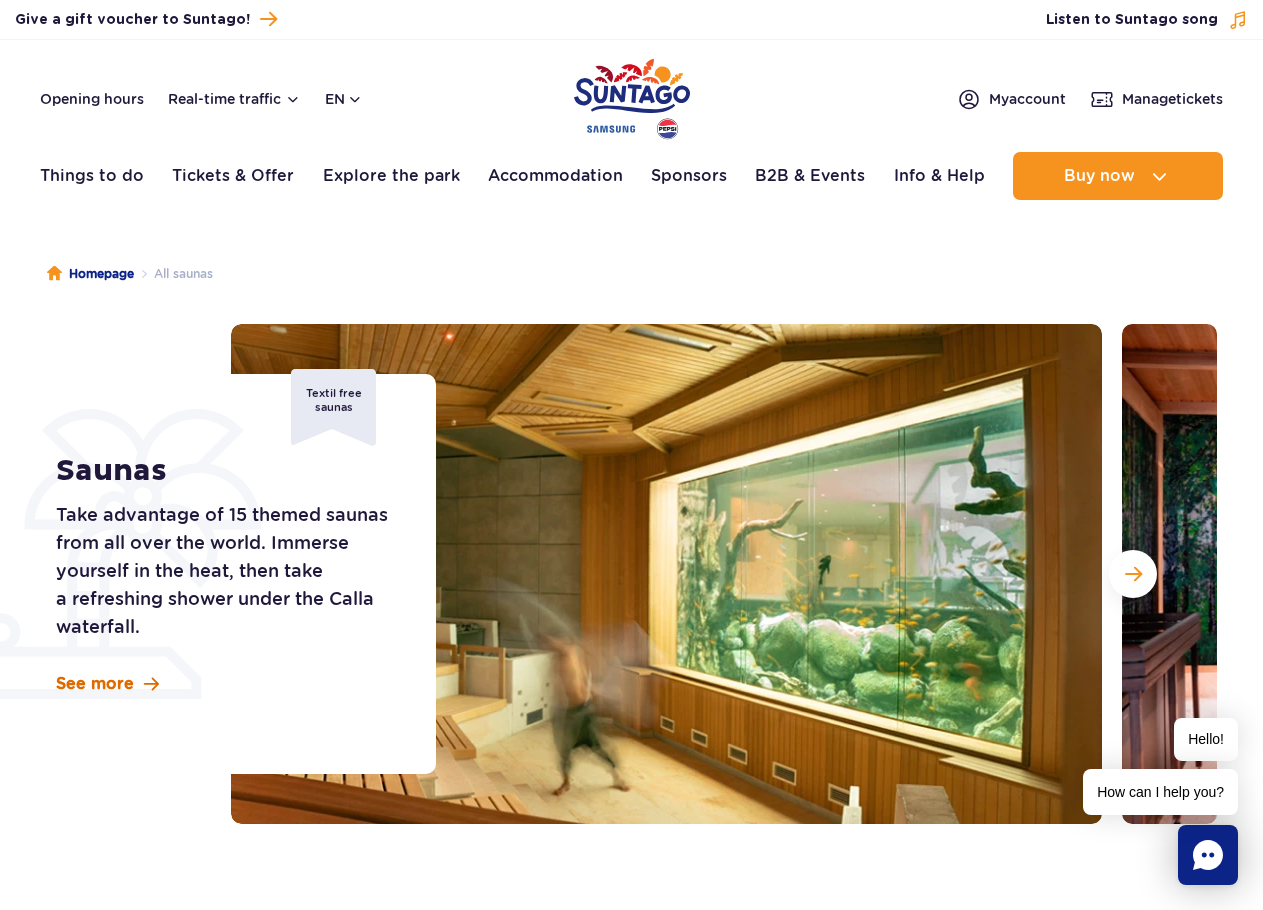 click on "See more" at bounding box center (95, 684) 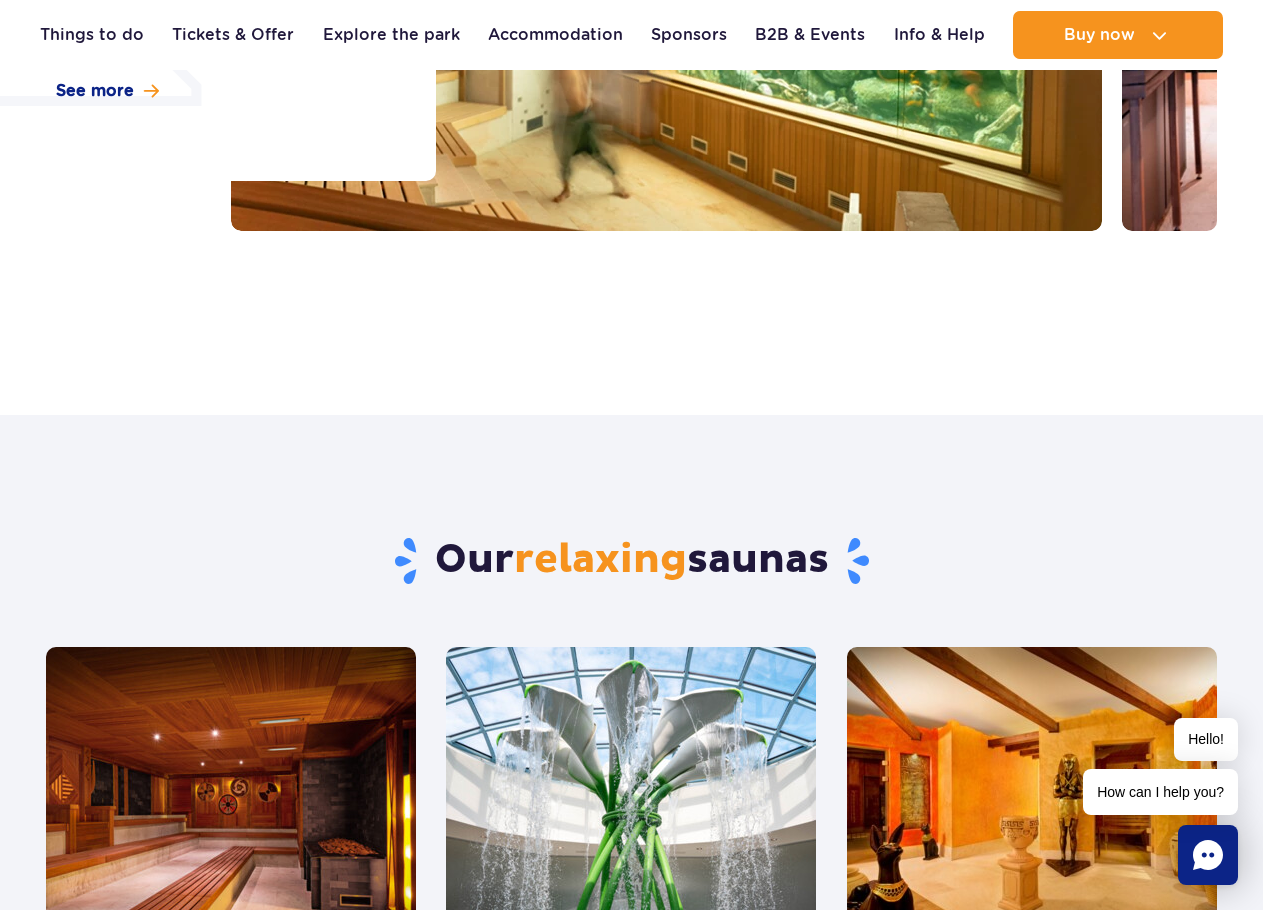 scroll, scrollTop: 600, scrollLeft: 0, axis: vertical 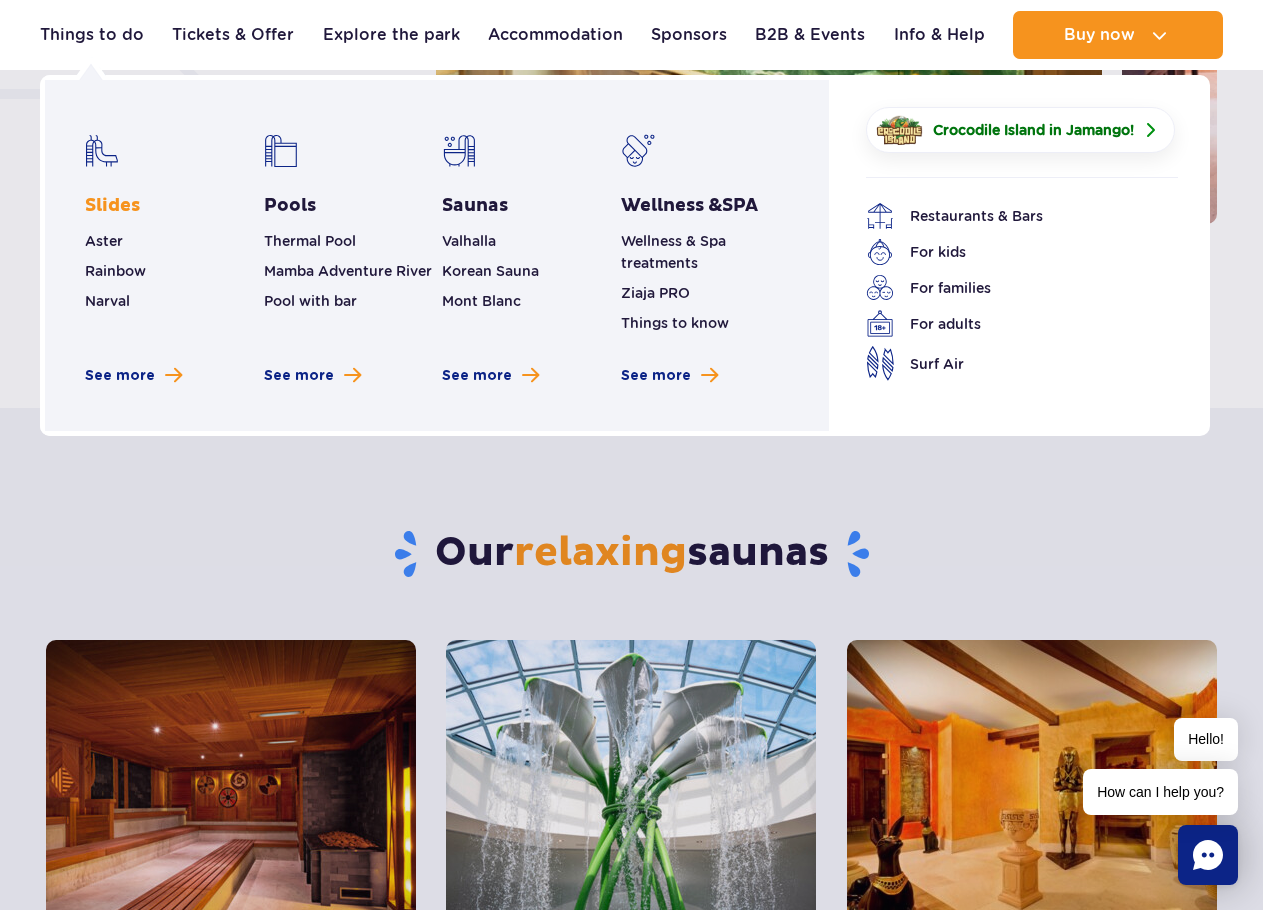 click on "Slides" at bounding box center (112, 206) 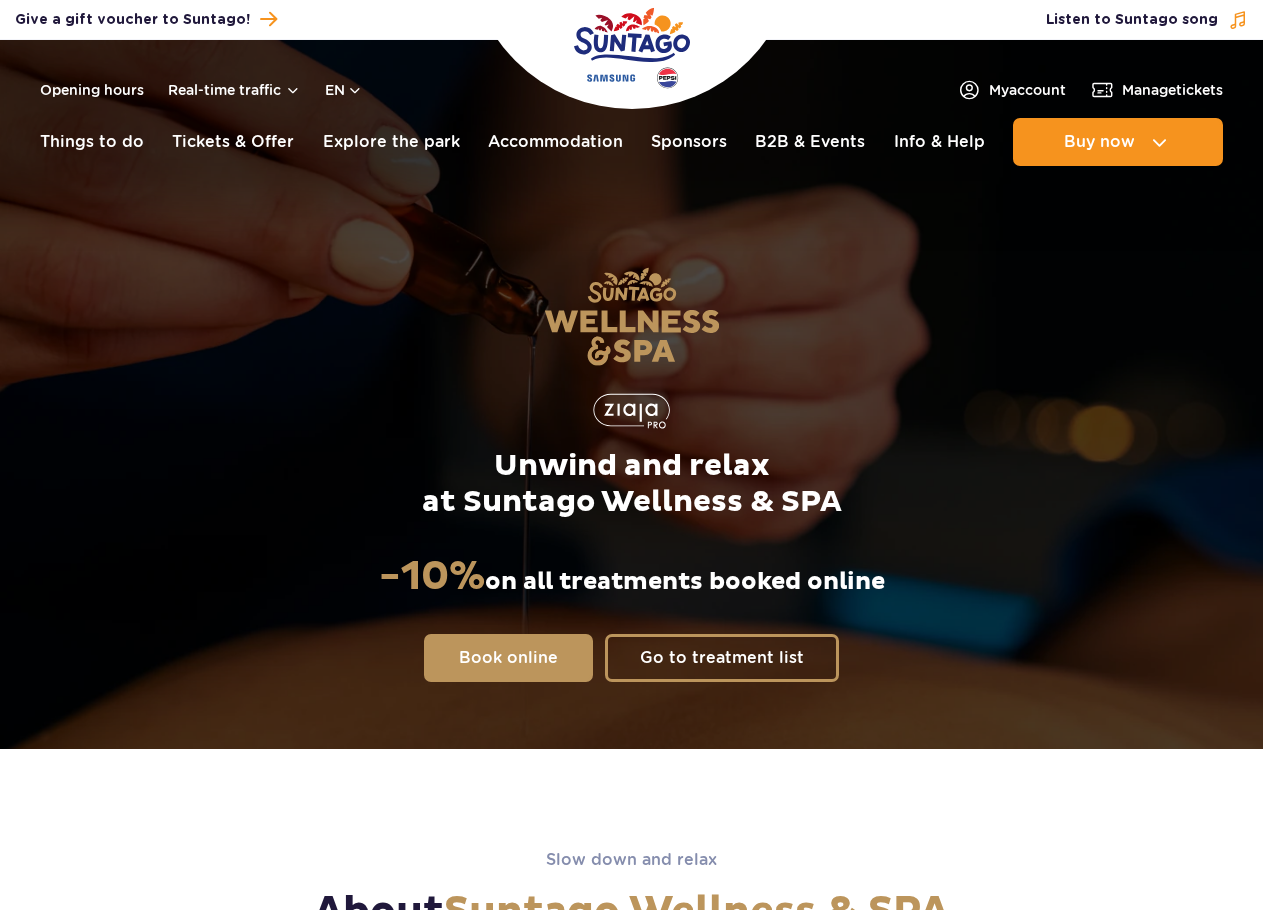 scroll, scrollTop: 0, scrollLeft: 0, axis: both 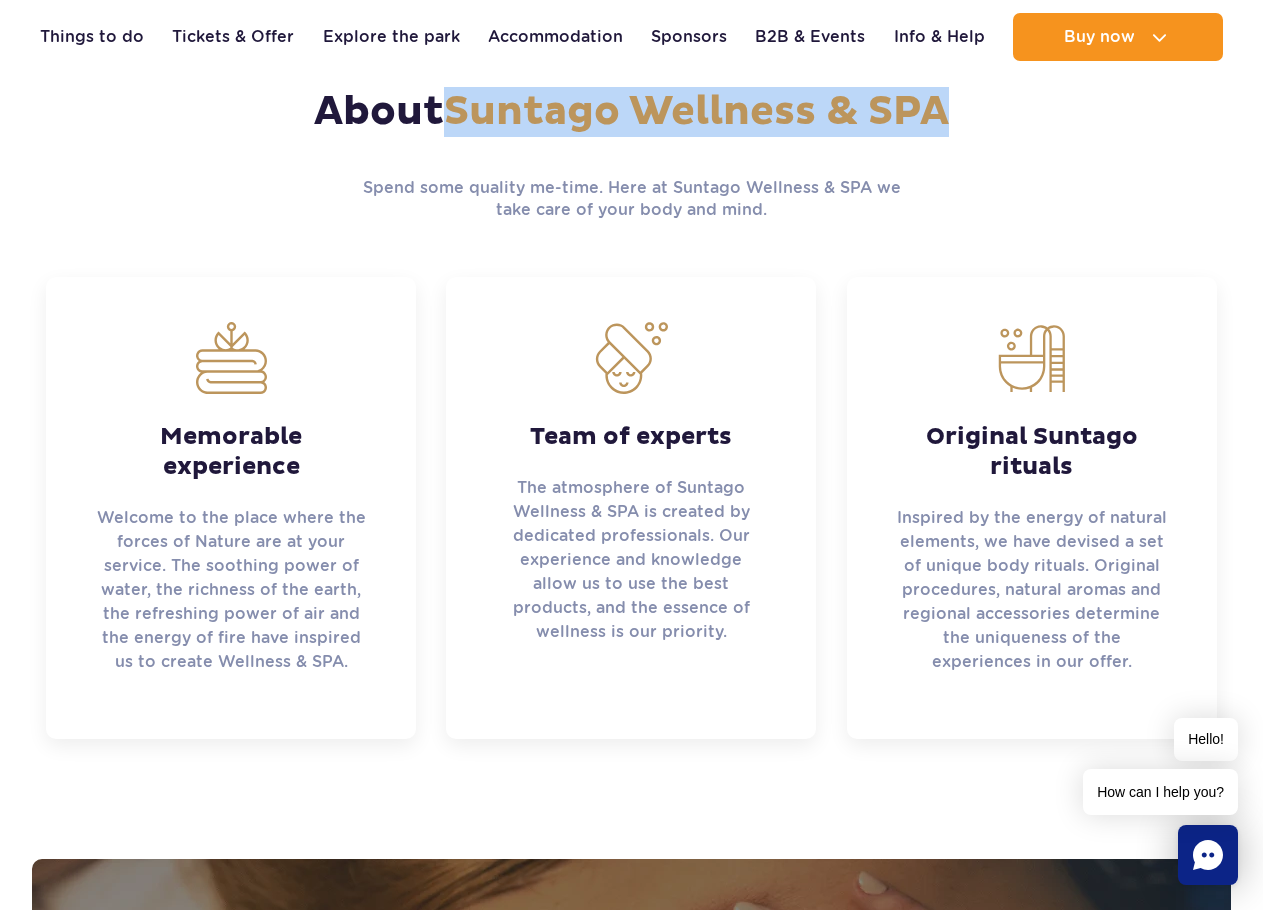 drag, startPoint x: 450, startPoint y: 115, endPoint x: 943, endPoint y: 113, distance: 493.00406 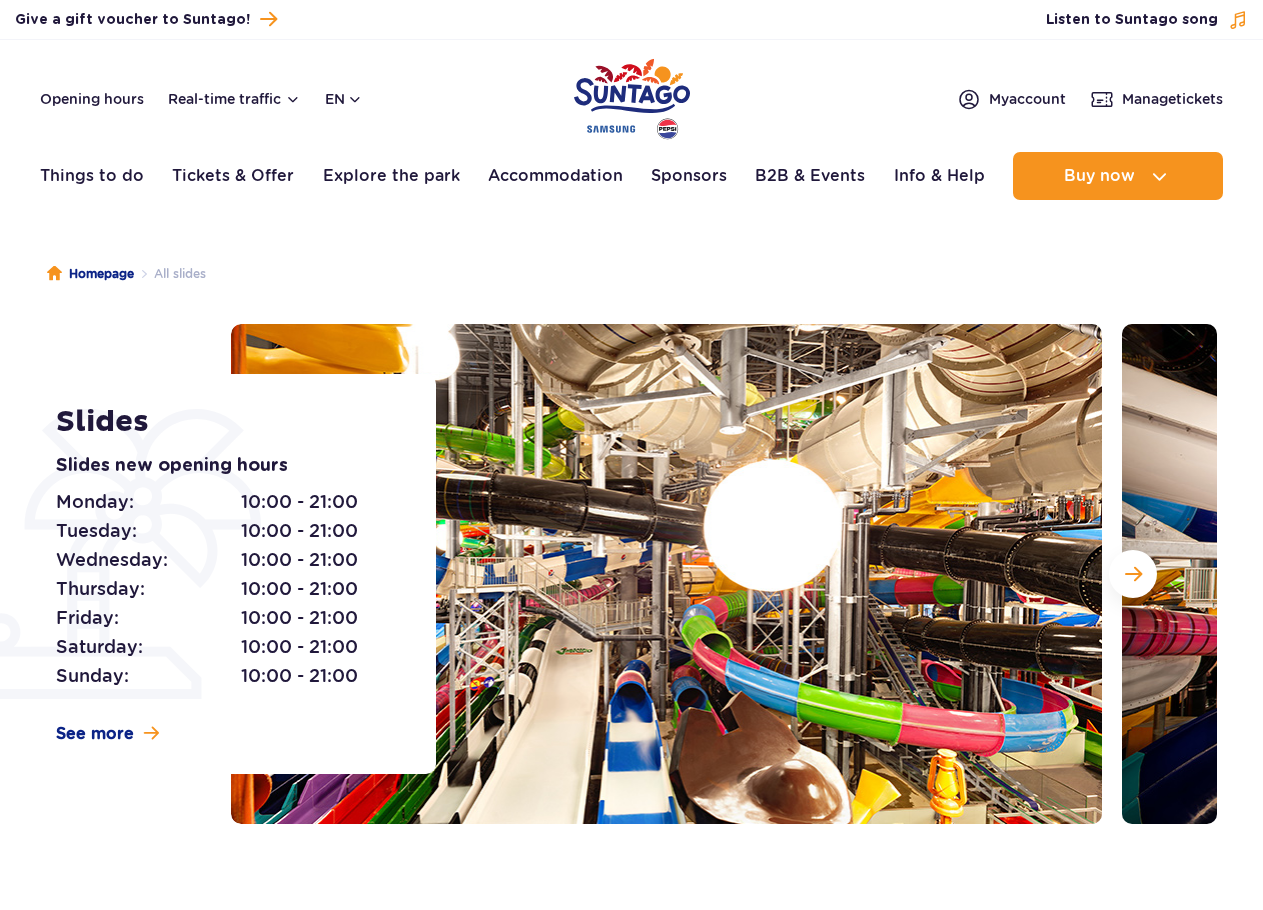 scroll, scrollTop: 0, scrollLeft: 0, axis: both 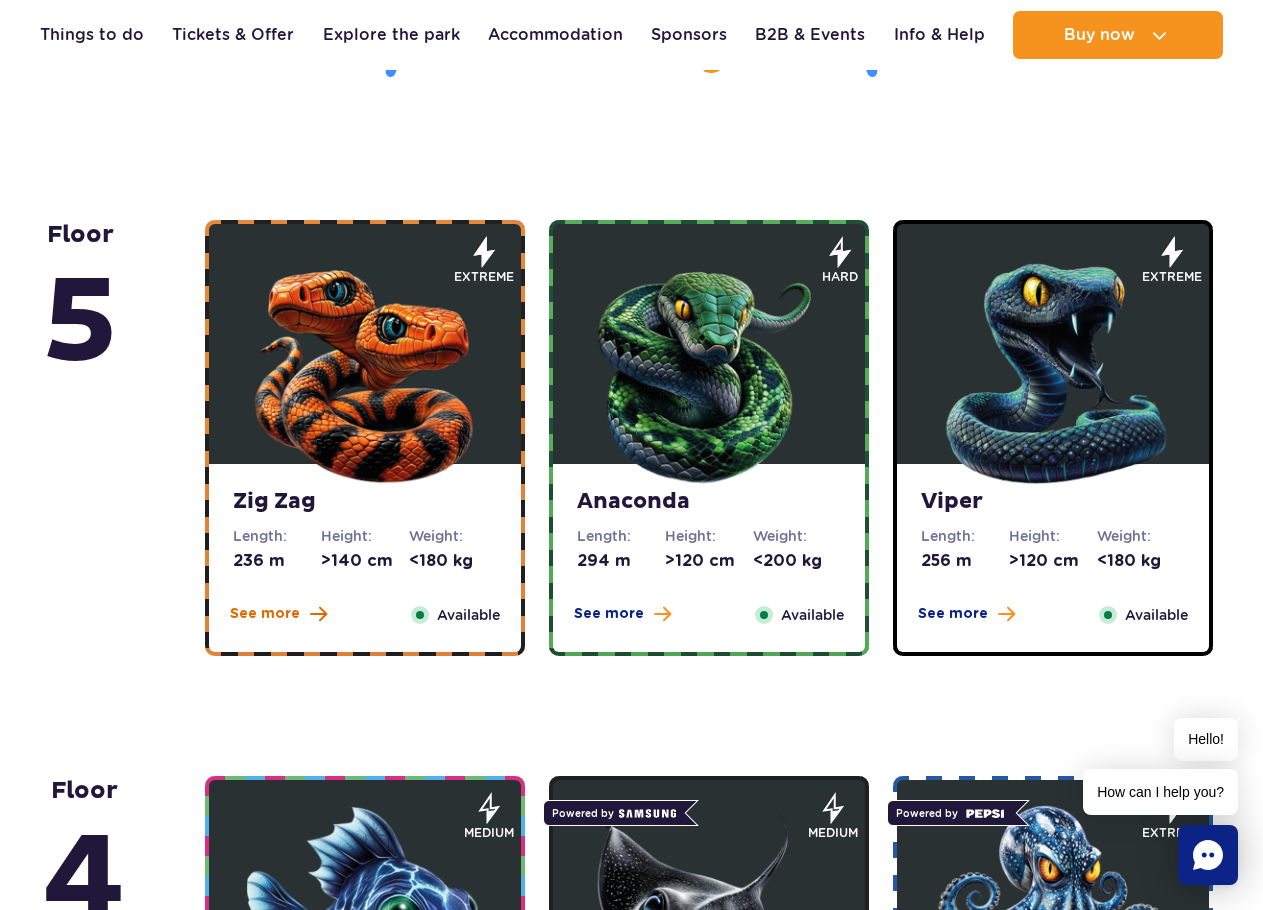 click on "See more" at bounding box center (265, 614) 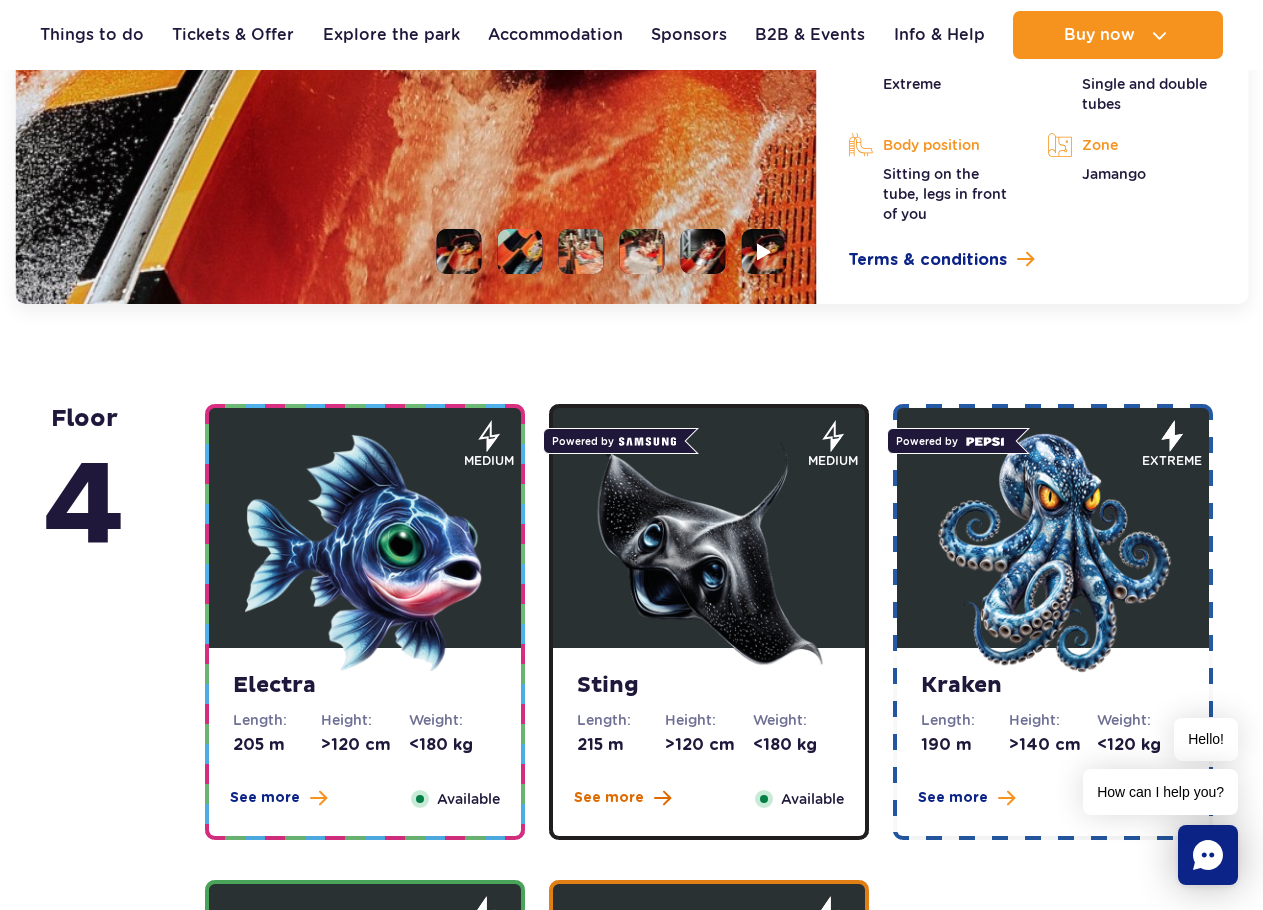 scroll, scrollTop: 2281, scrollLeft: 0, axis: vertical 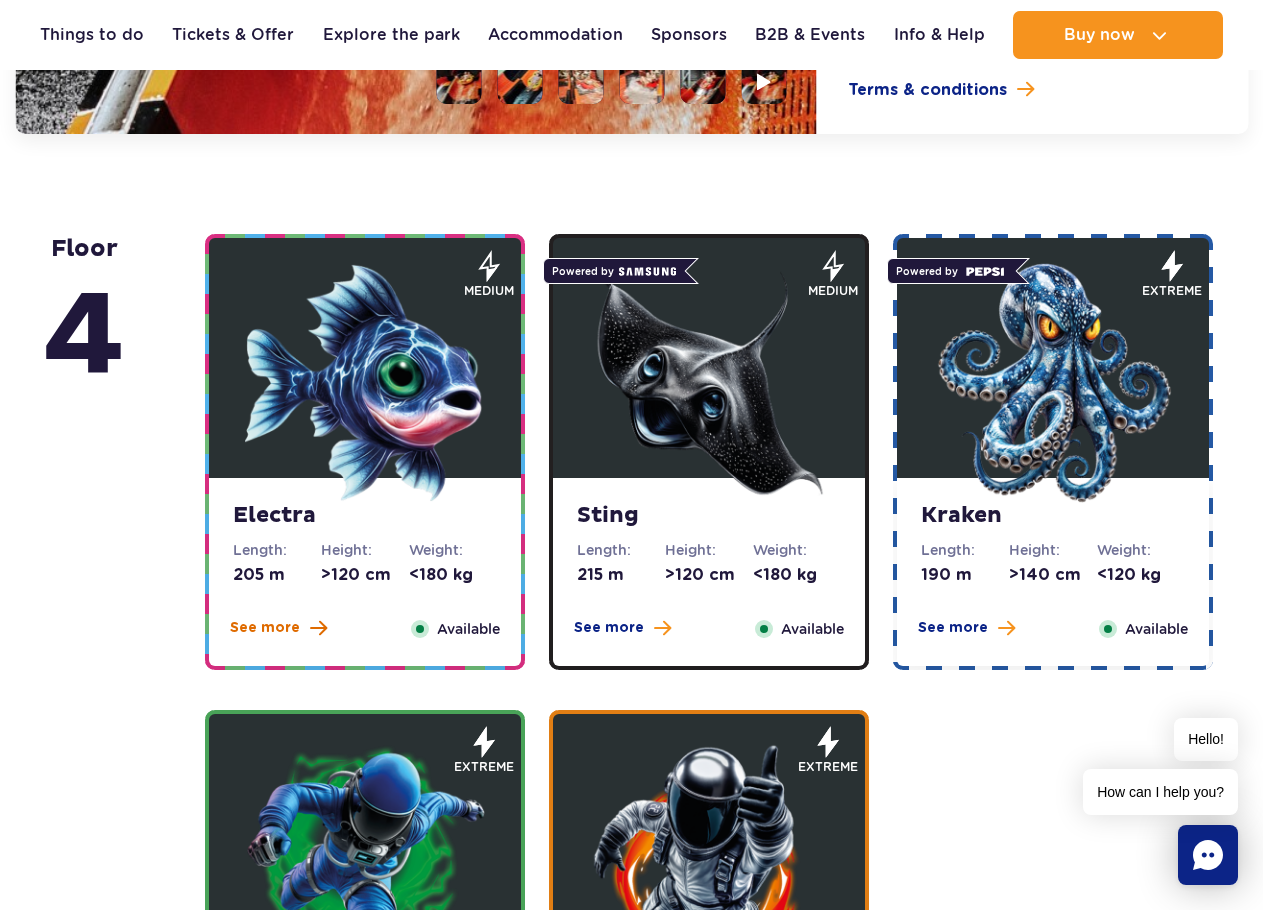 click on "See more" at bounding box center [265, 628] 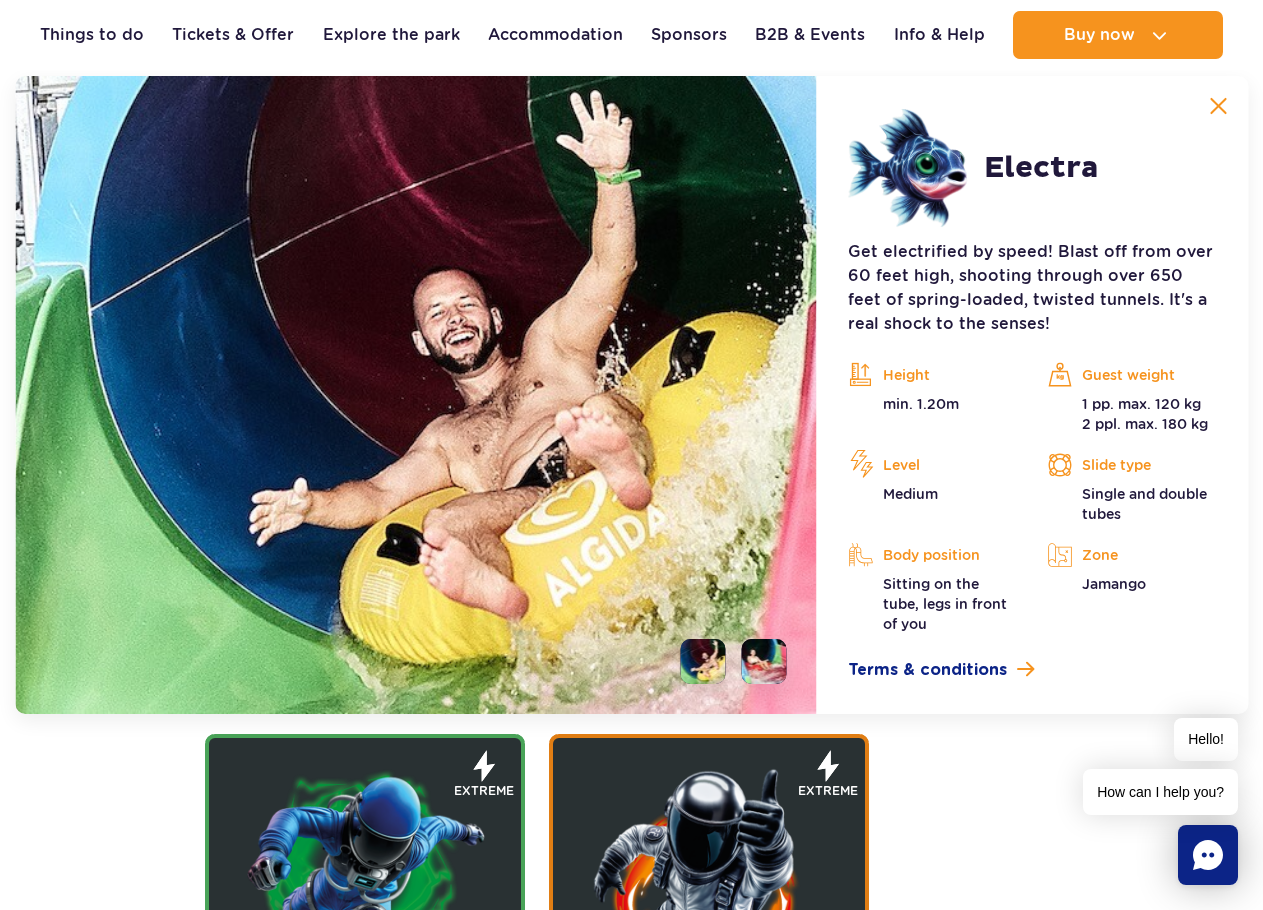 scroll, scrollTop: 2237, scrollLeft: 0, axis: vertical 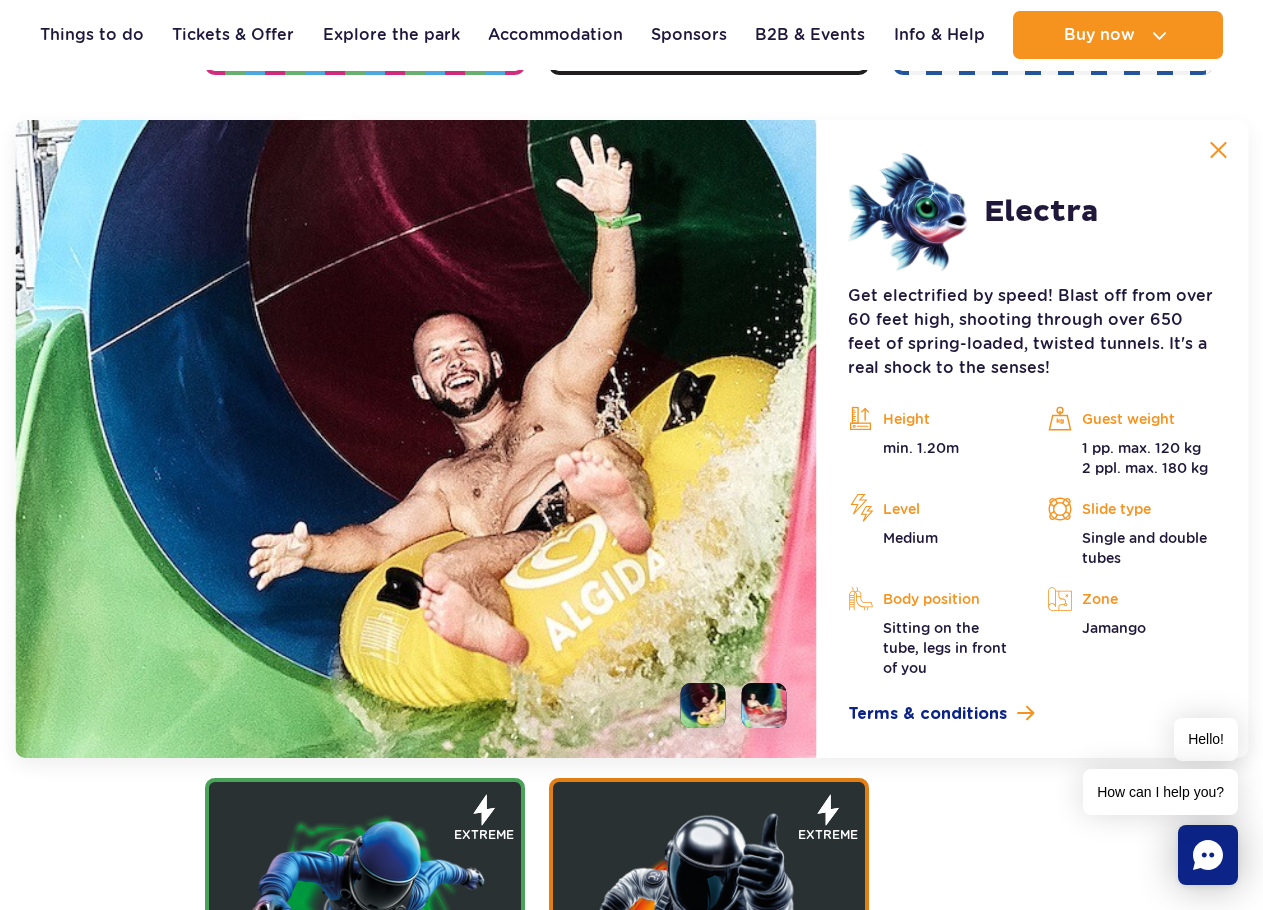 click at bounding box center [1218, 150] 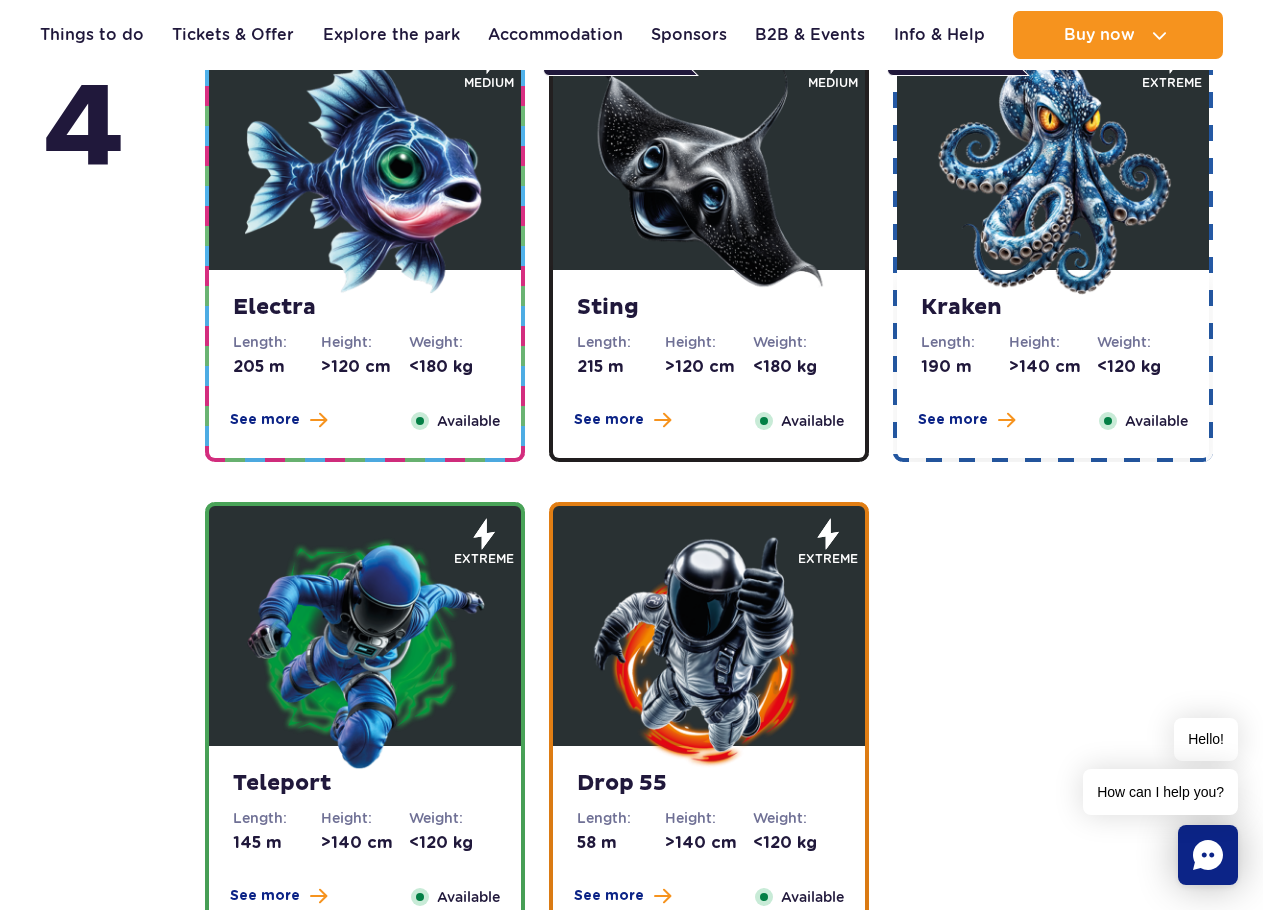 scroll, scrollTop: 1837, scrollLeft: 0, axis: vertical 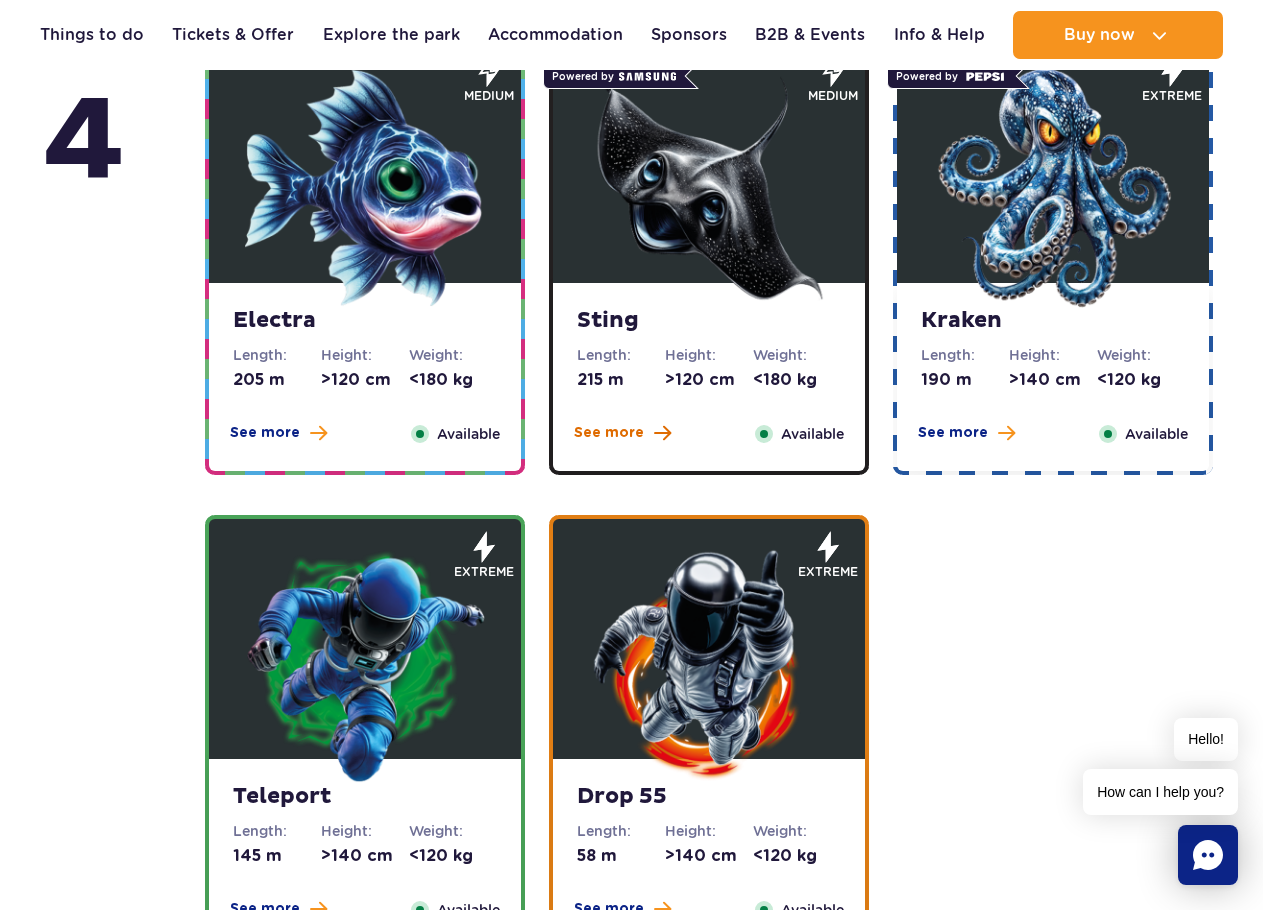click on "See more" at bounding box center [622, 433] 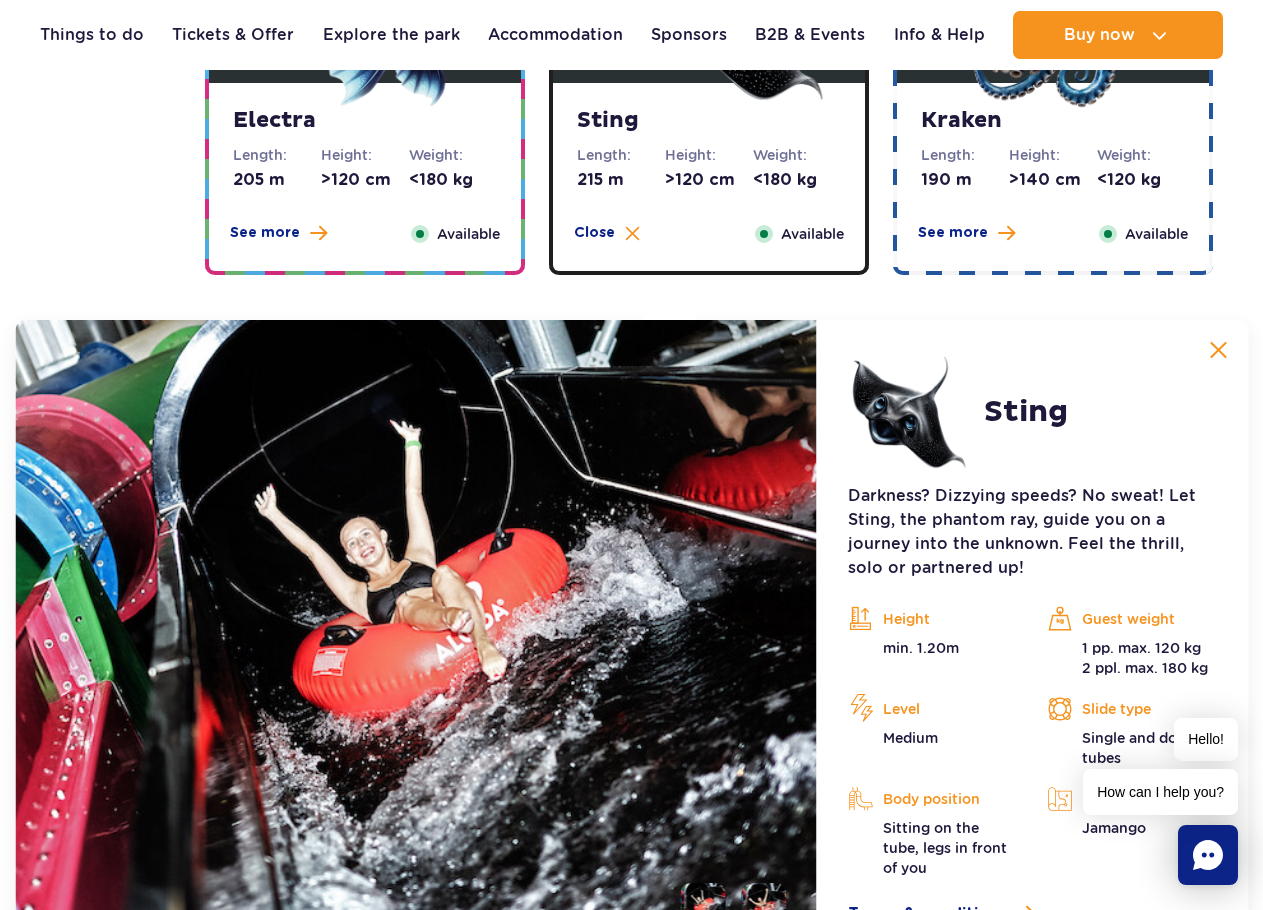 scroll, scrollTop: 2237, scrollLeft: 0, axis: vertical 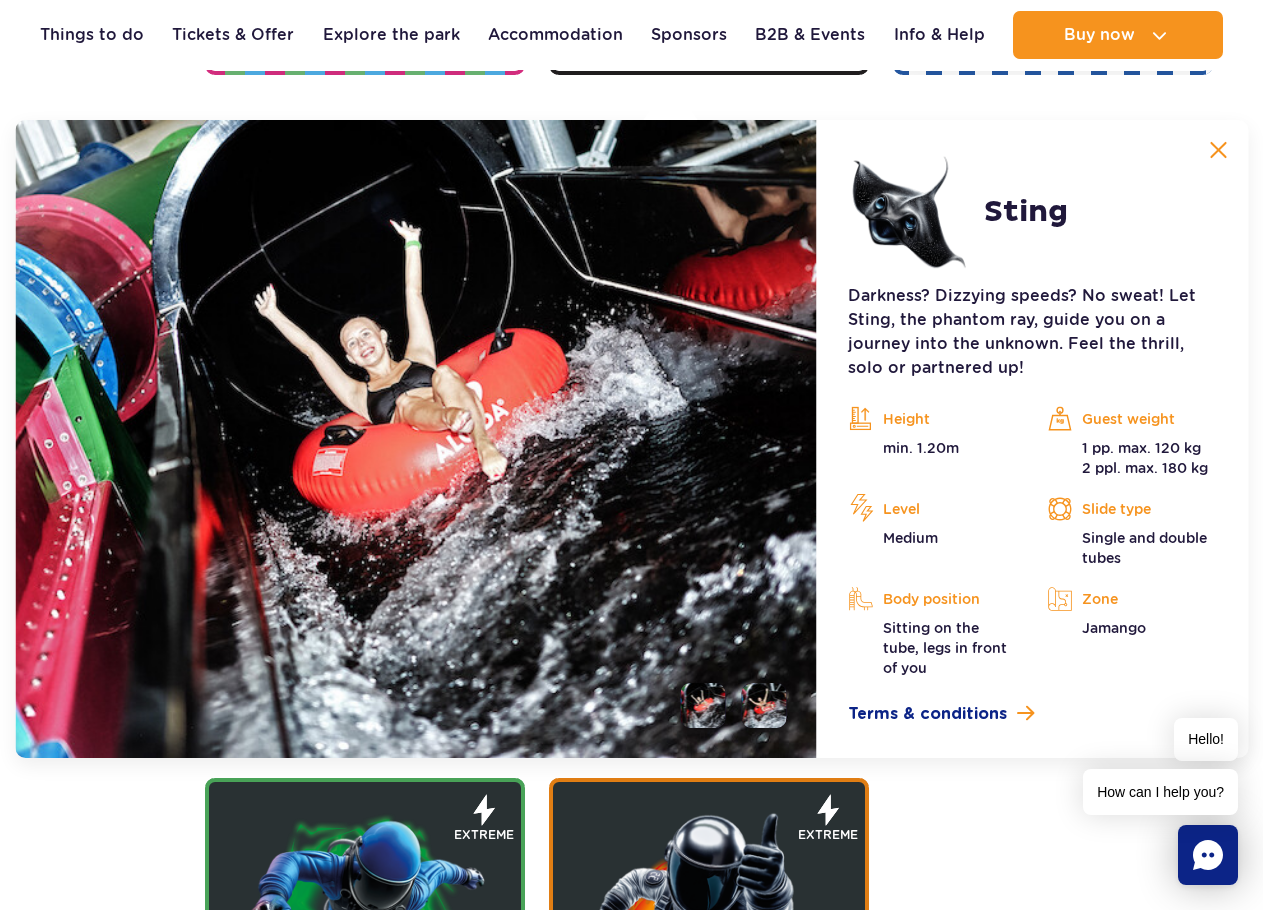 click at bounding box center [1218, 150] 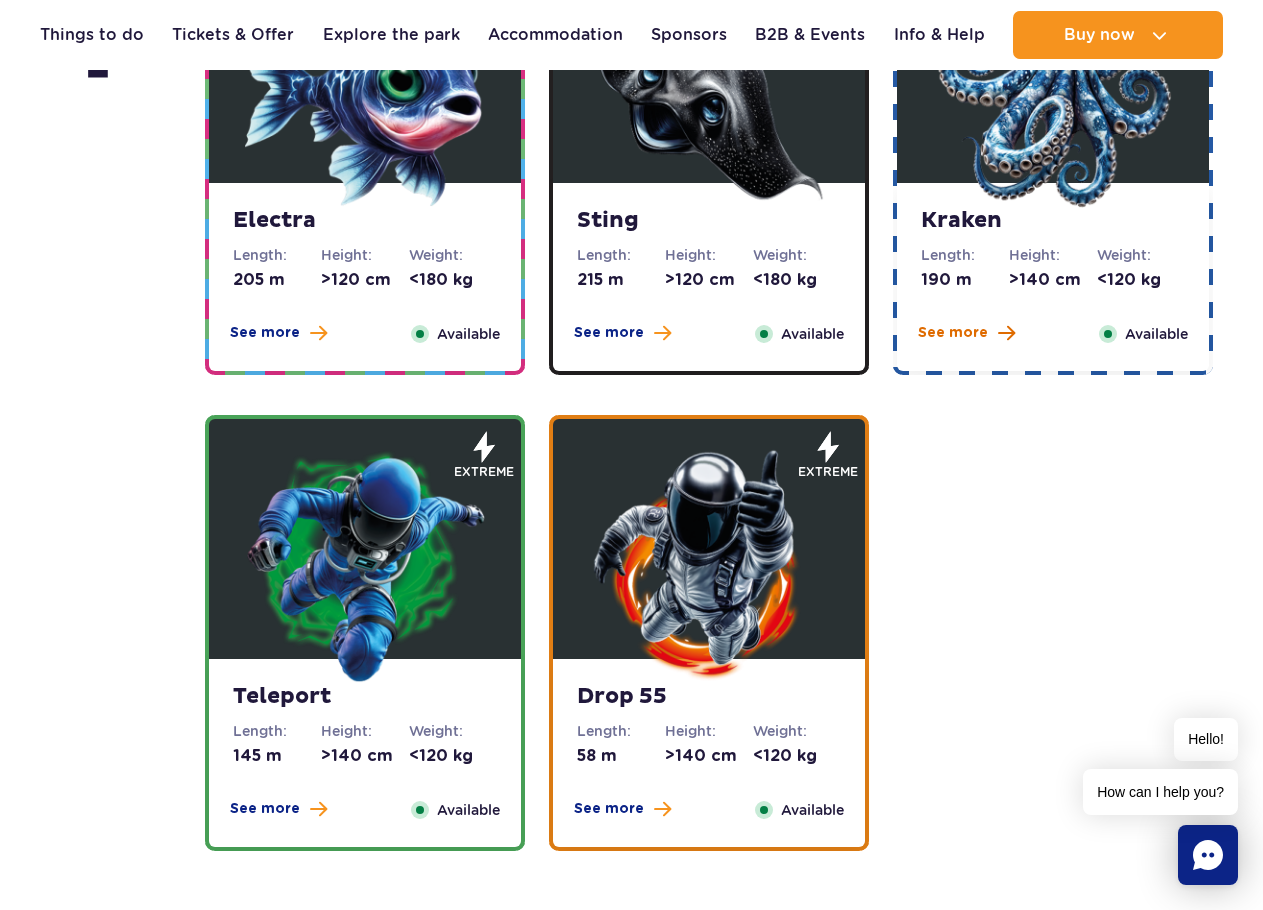 click on "See more" at bounding box center (966, 333) 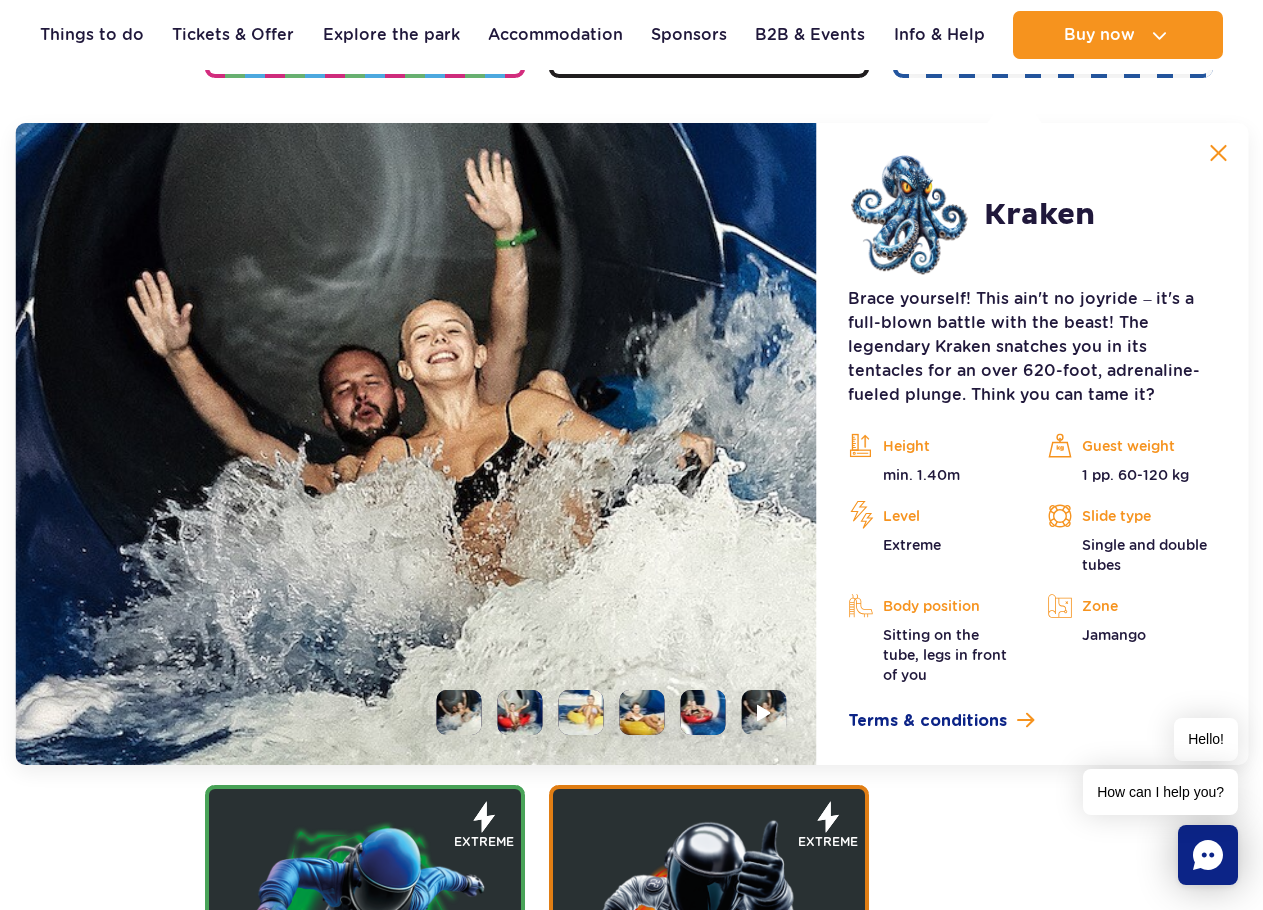 scroll, scrollTop: 2237, scrollLeft: 0, axis: vertical 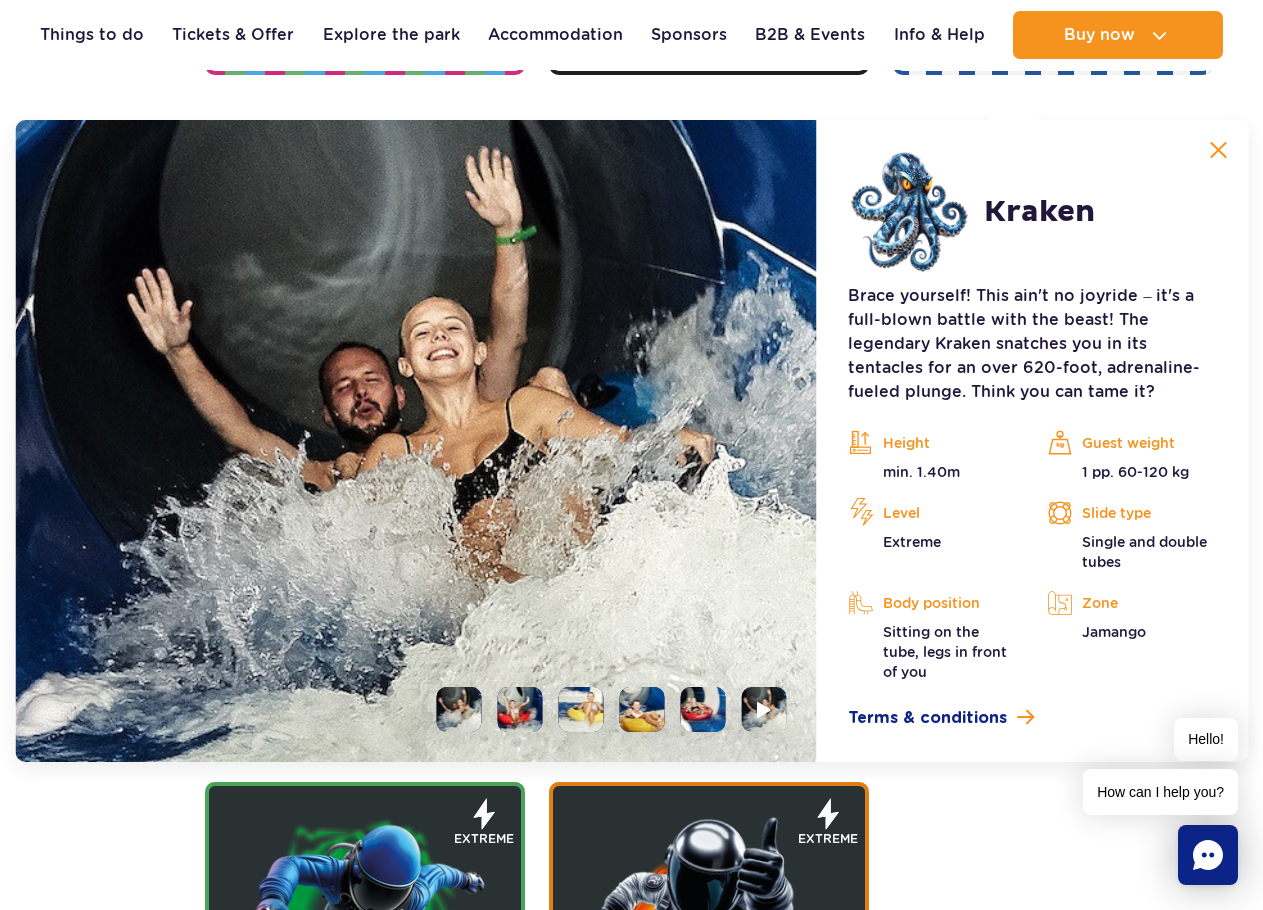 click at bounding box center [1218, 150] 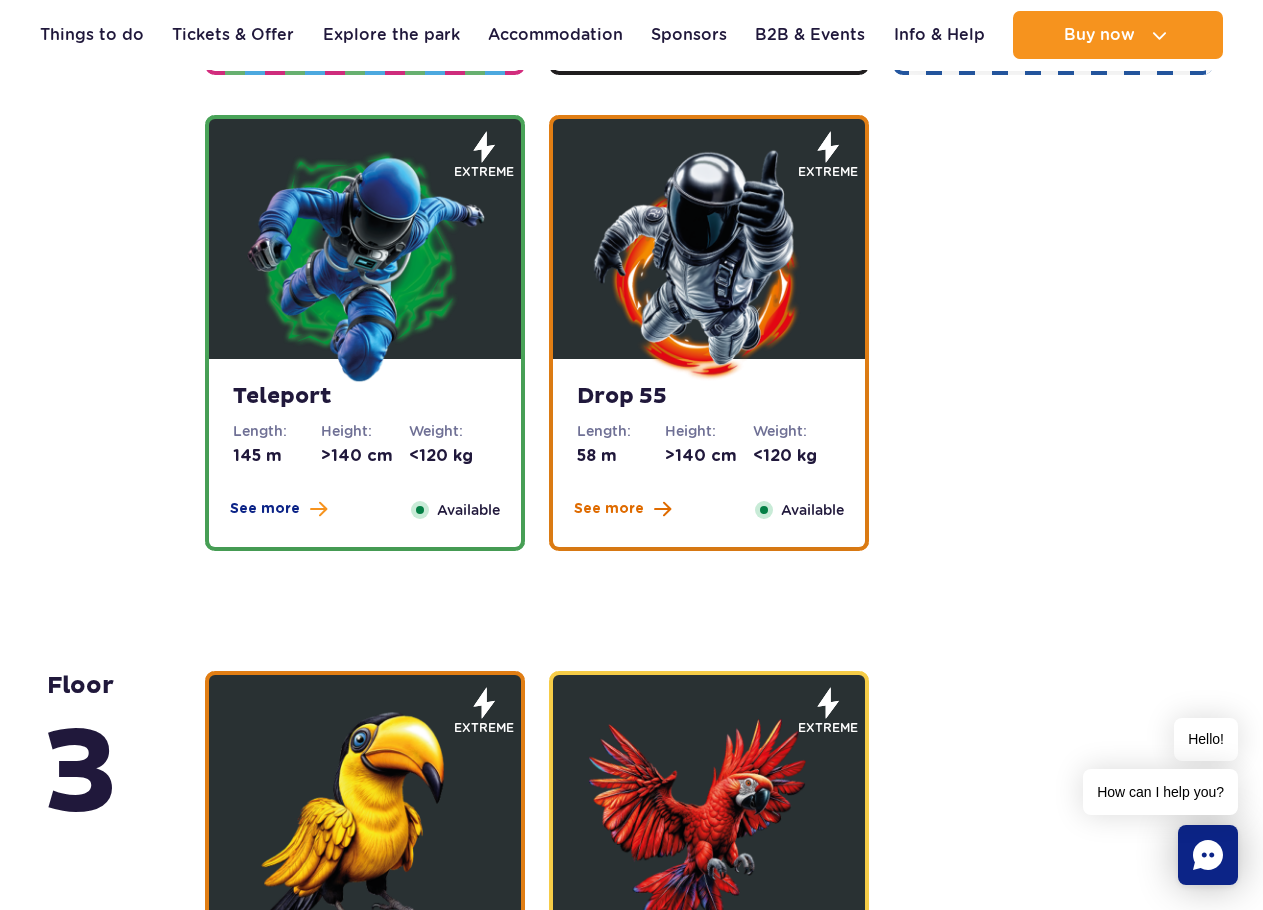 click on "See more" at bounding box center [609, 509] 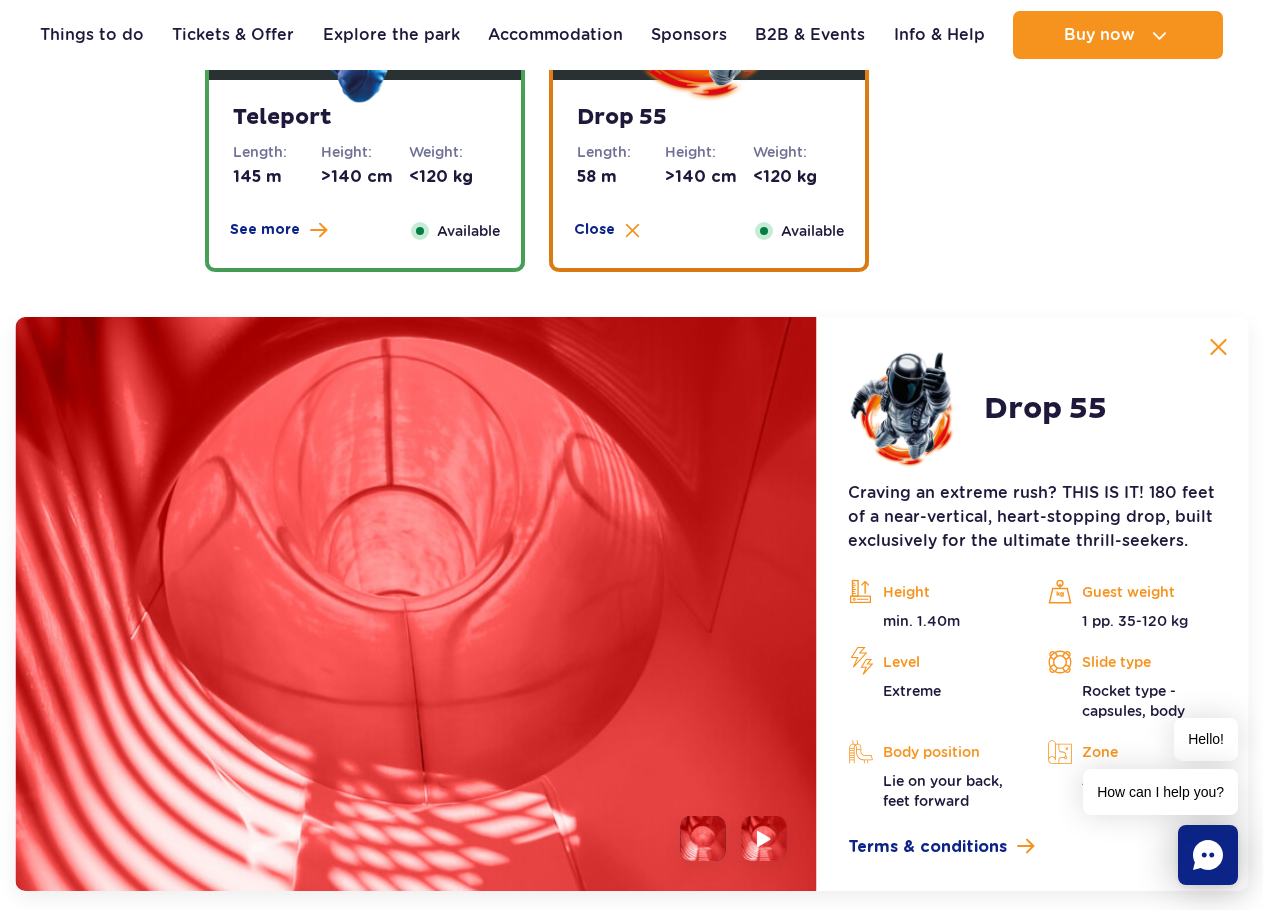 scroll, scrollTop: 2413, scrollLeft: 0, axis: vertical 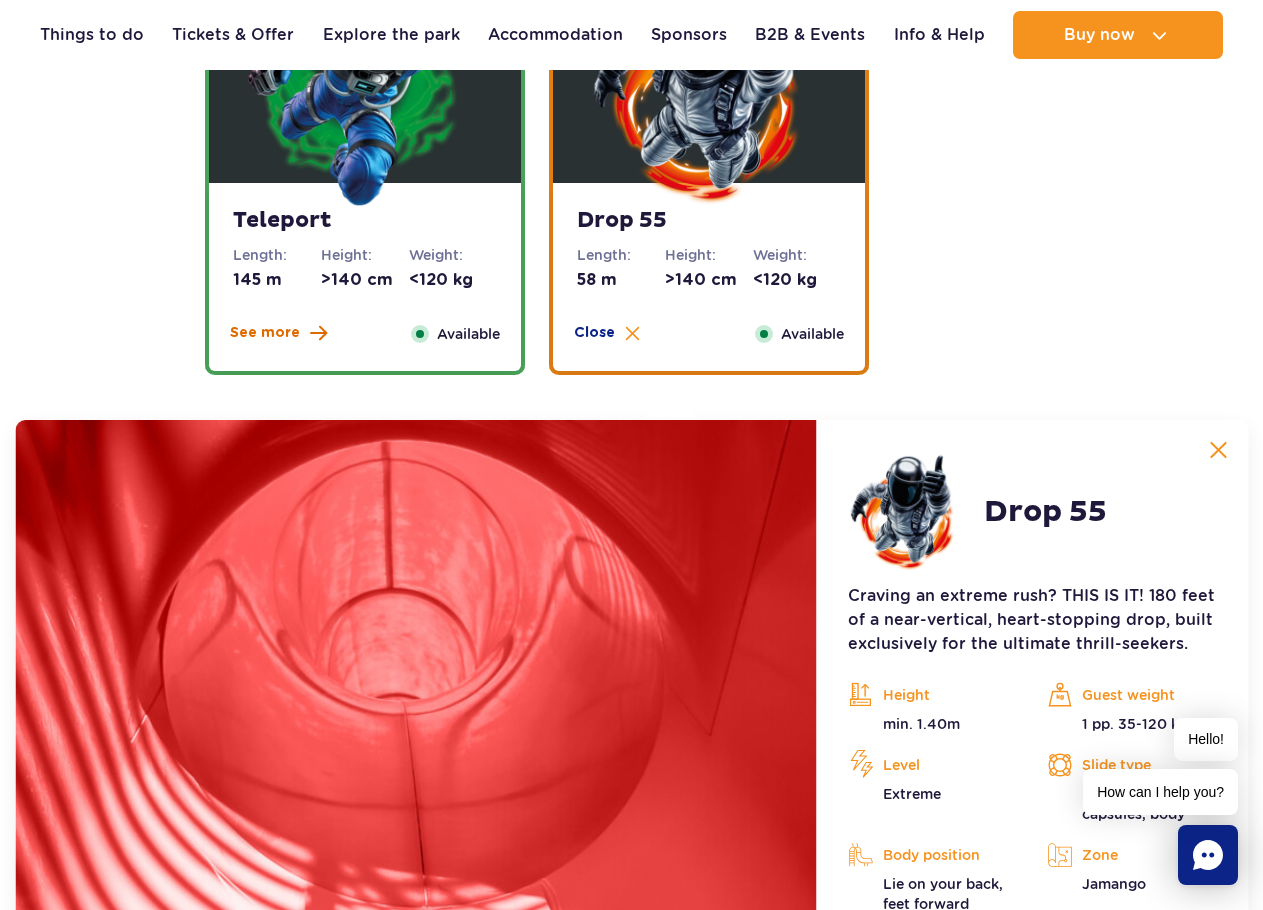 click on "See more" at bounding box center (265, 333) 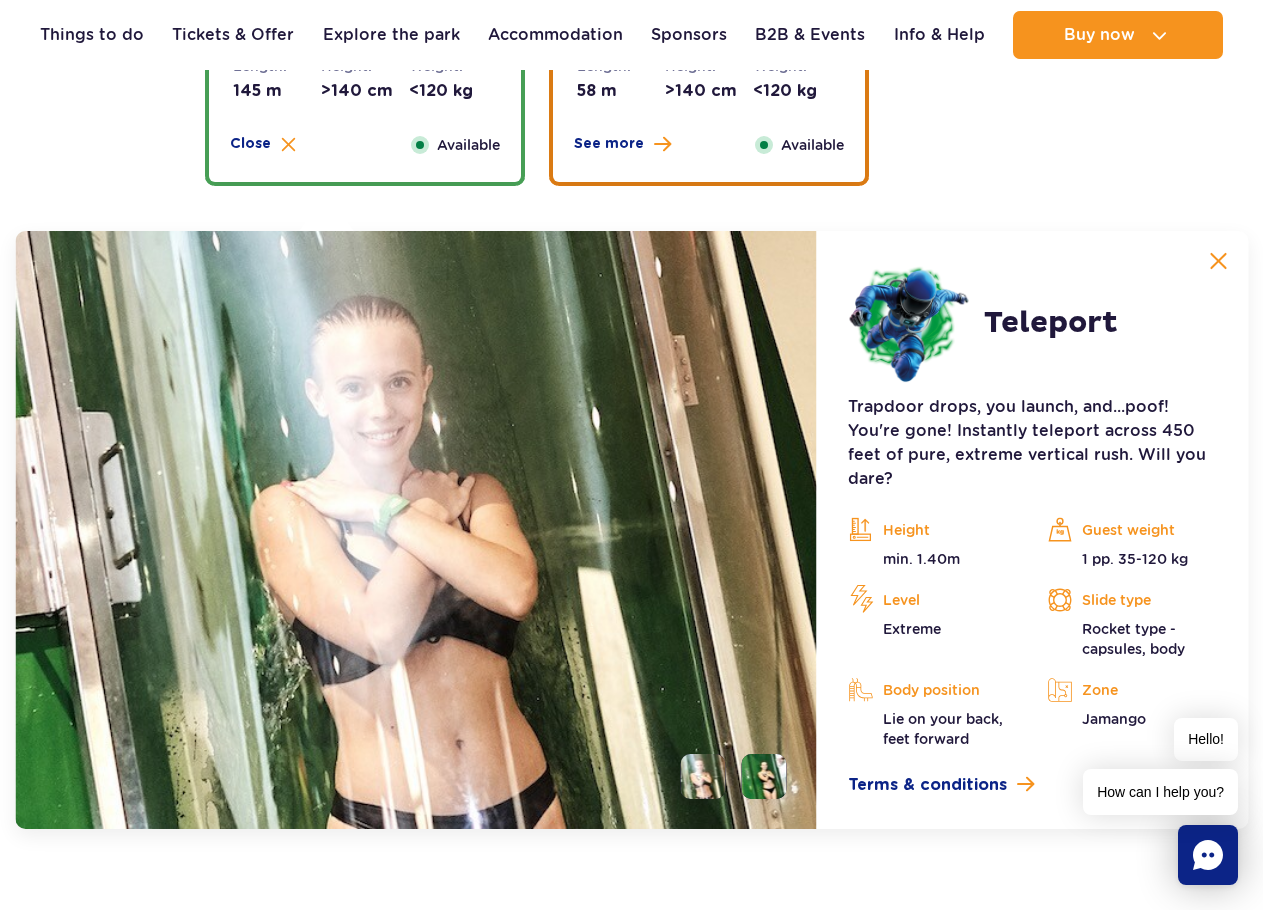 scroll, scrollTop: 2713, scrollLeft: 0, axis: vertical 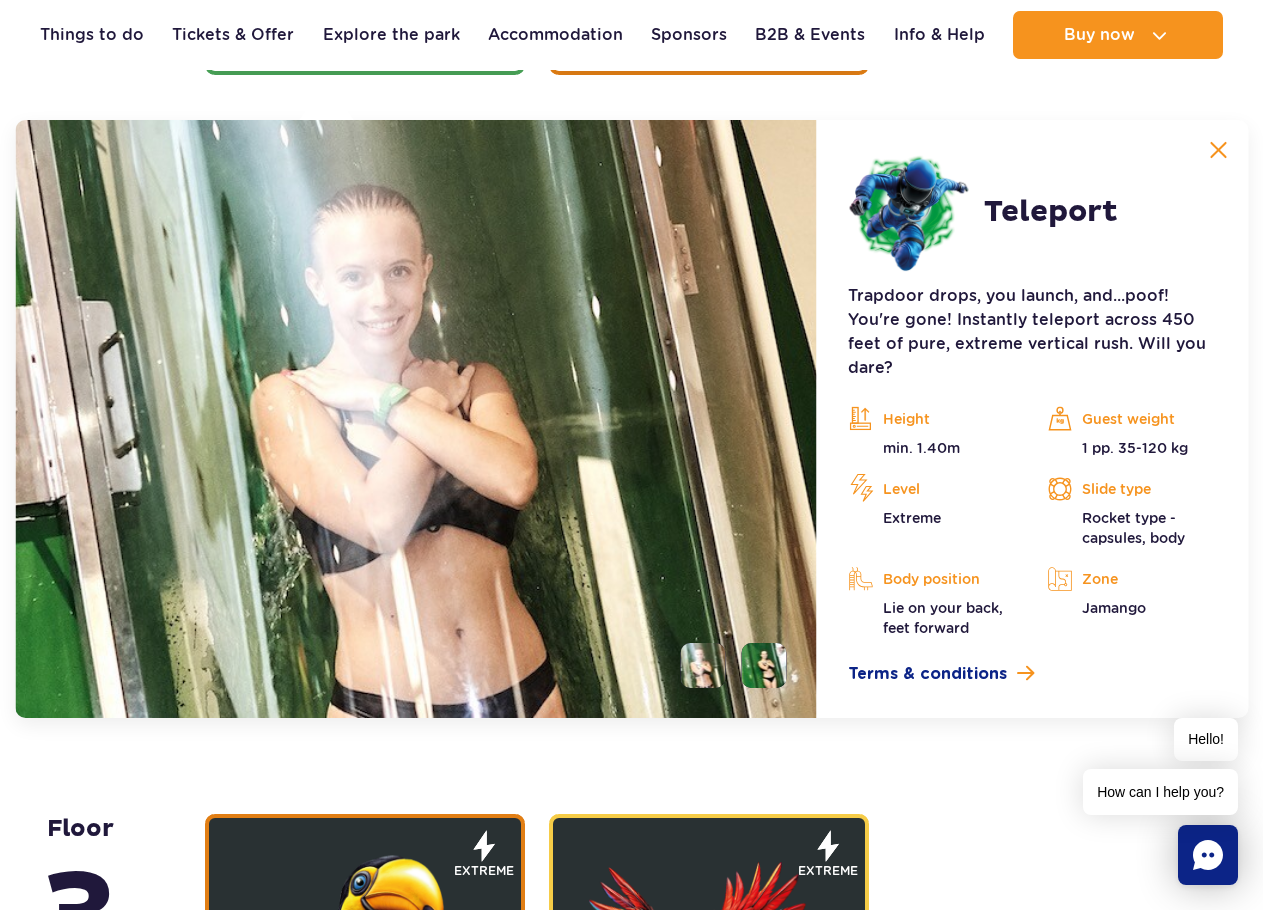 click at bounding box center [1218, 150] 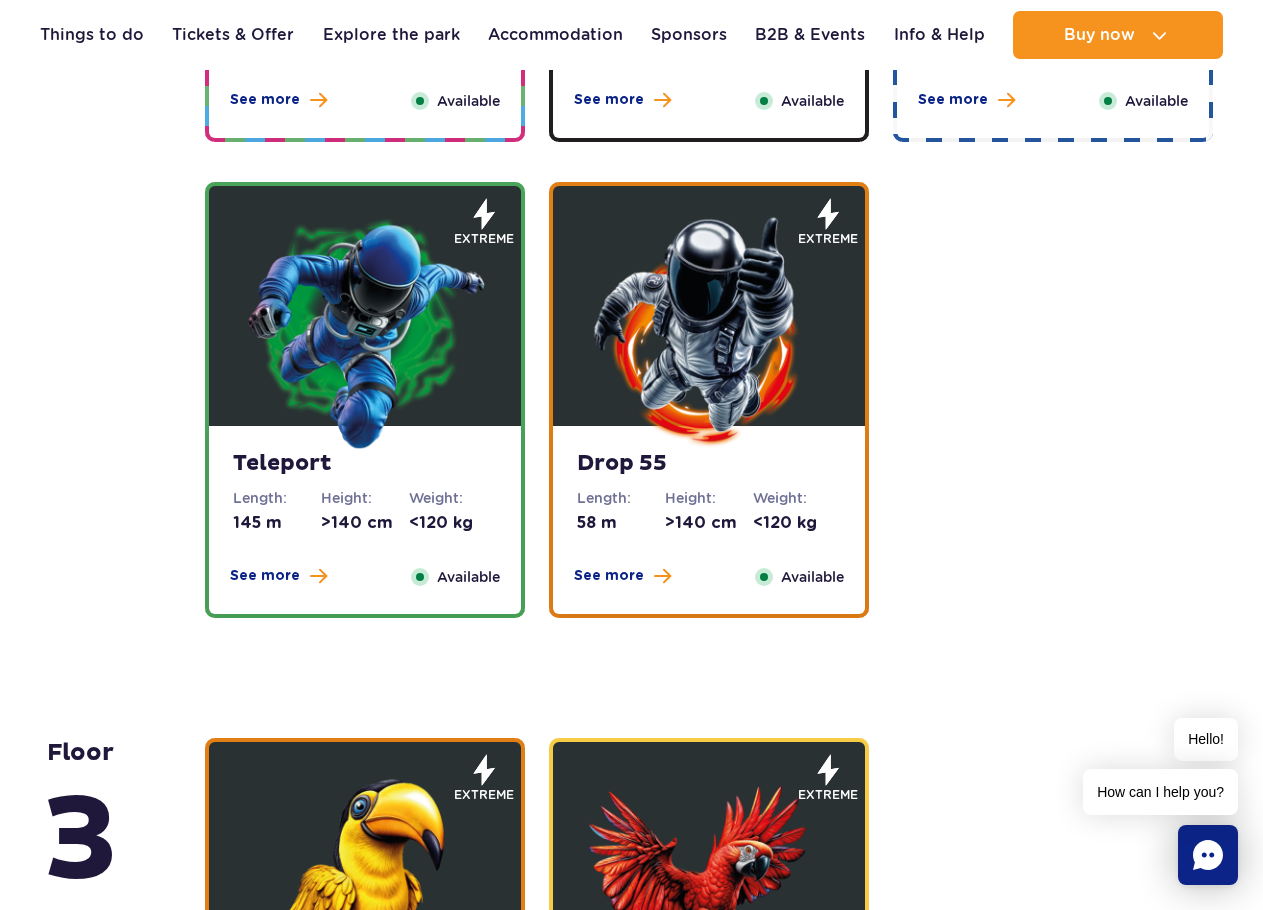 scroll, scrollTop: 2113, scrollLeft: 0, axis: vertical 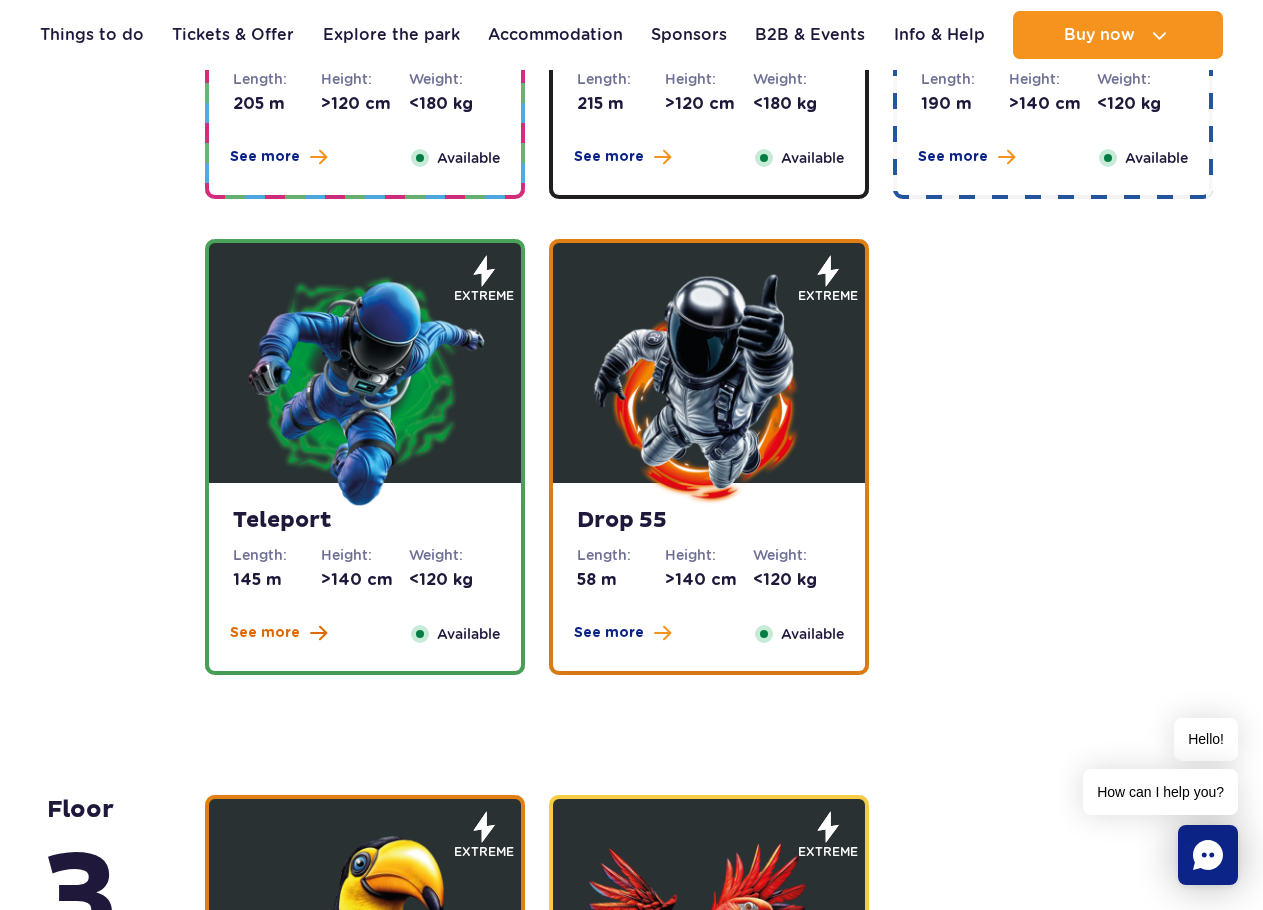 click on "See more" at bounding box center [265, 633] 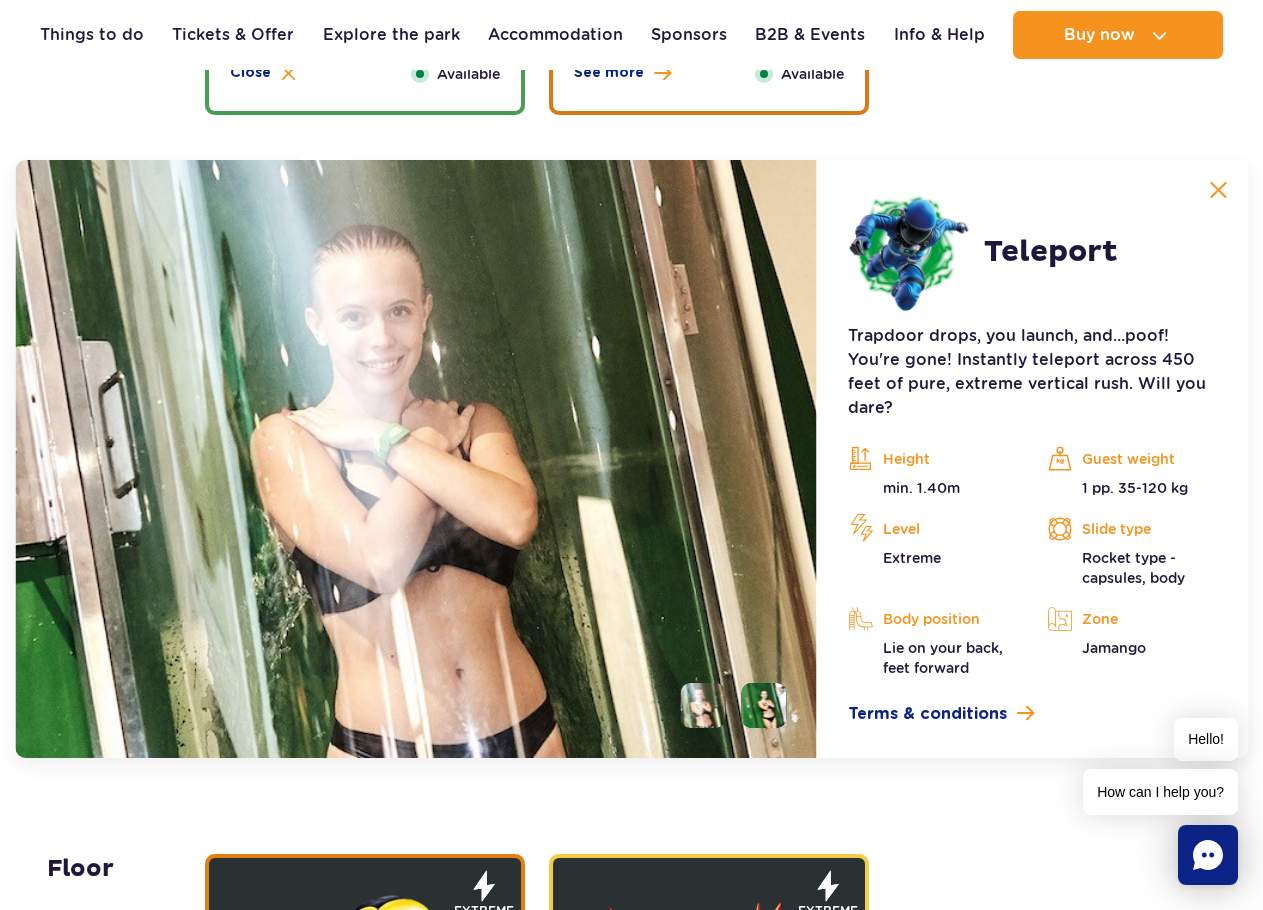 scroll, scrollTop: 2713, scrollLeft: 0, axis: vertical 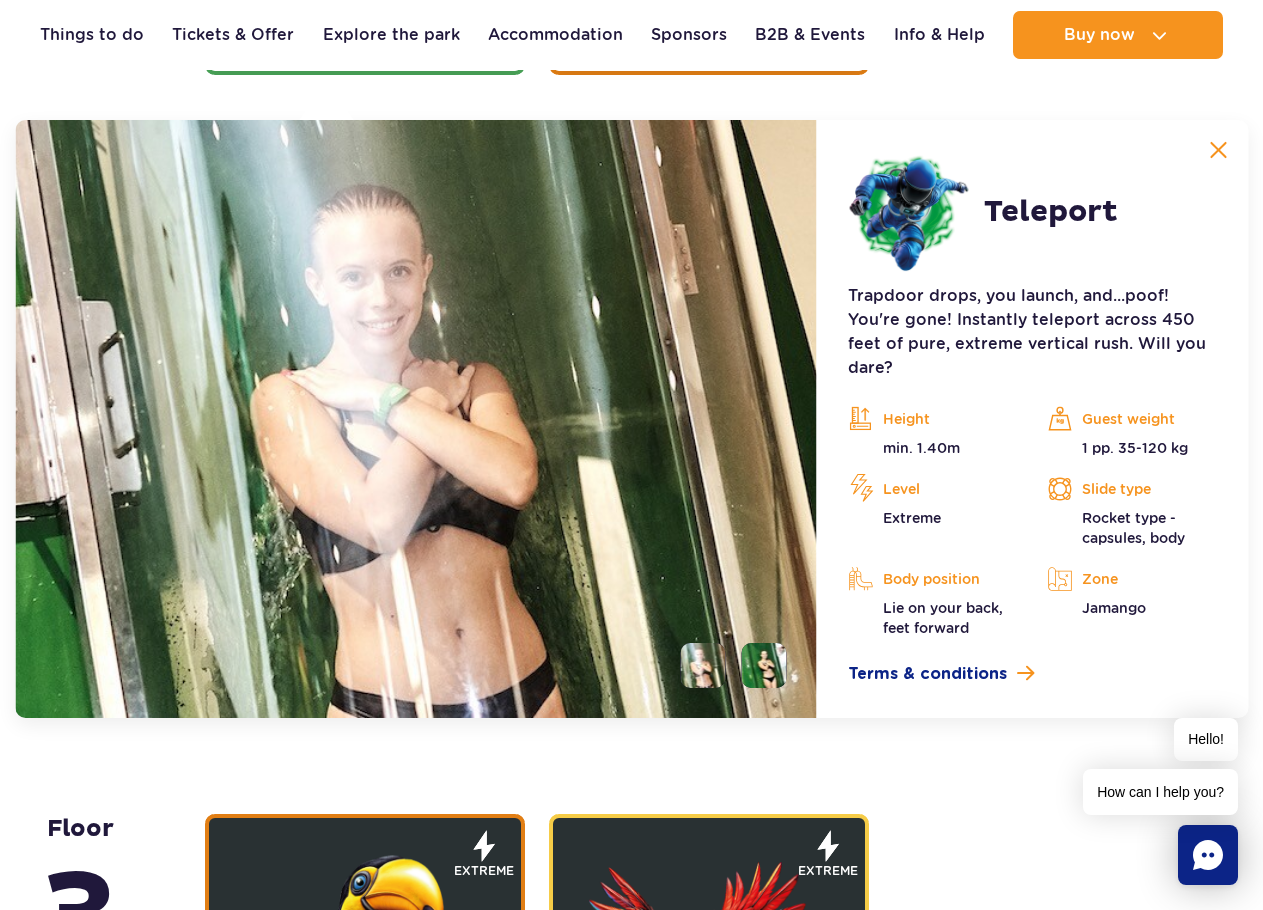 click at bounding box center (1218, 150) 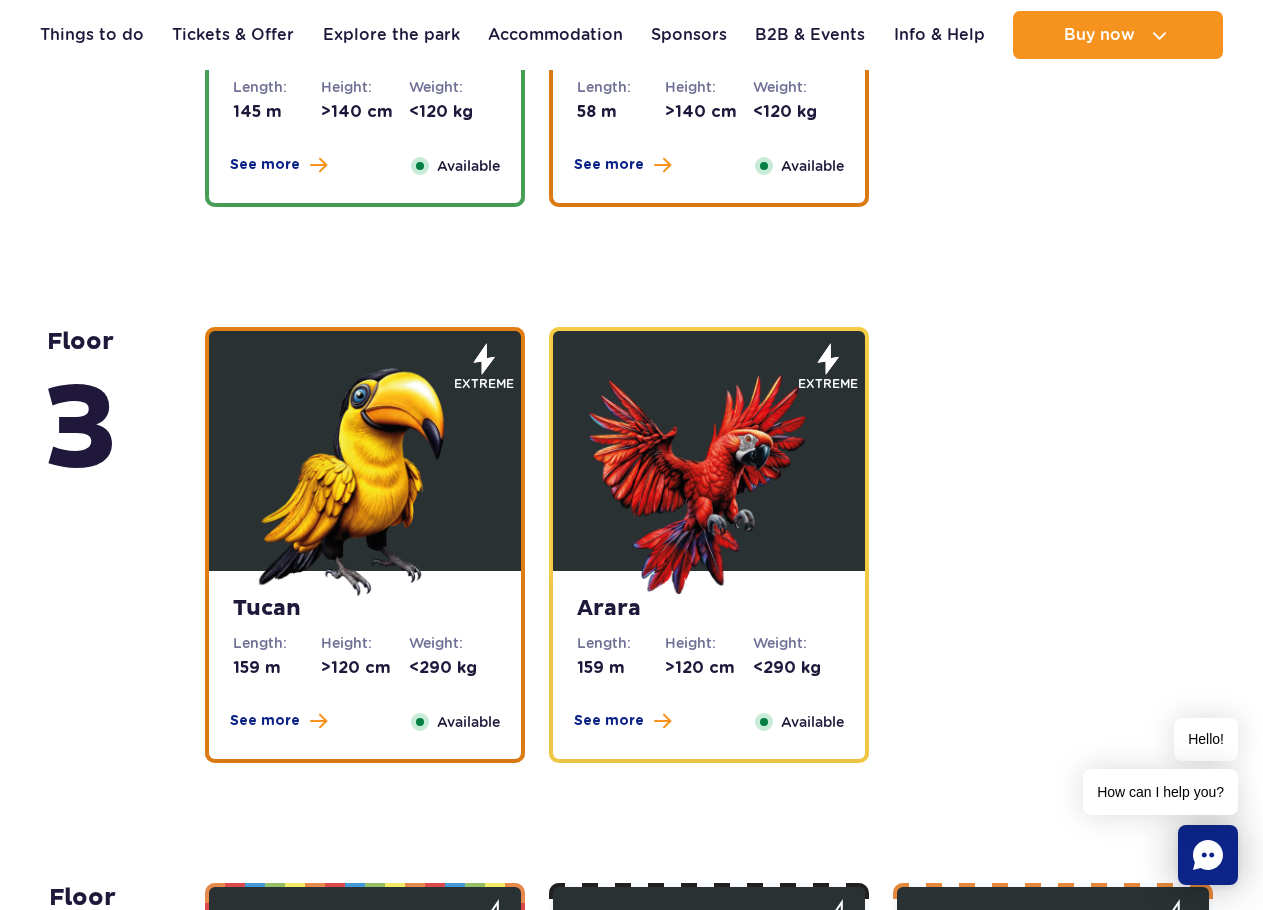scroll, scrollTop: 2513, scrollLeft: 0, axis: vertical 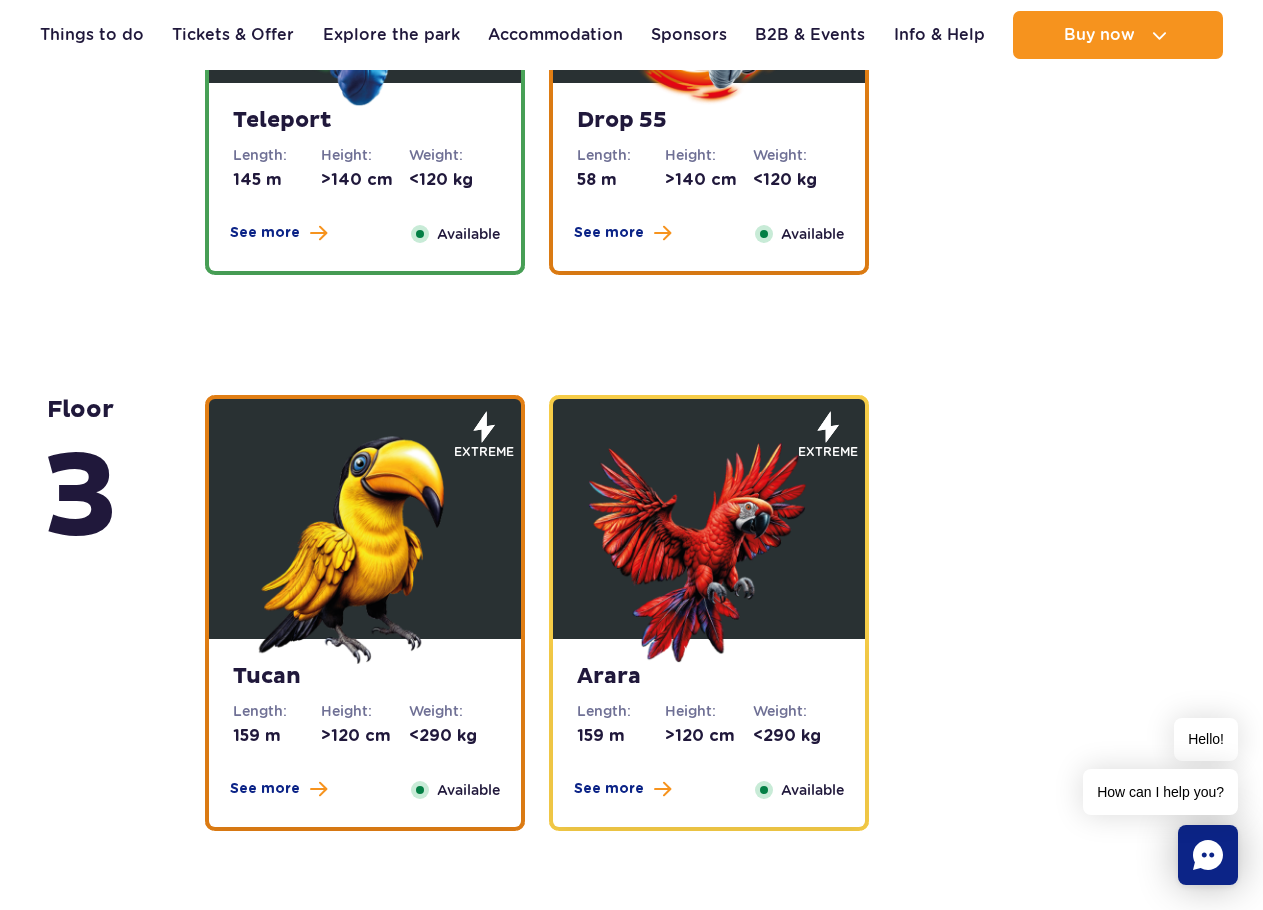 click on "Drop 55
Length:
58 m
Height:
>140 cm
Weight:
<120 kg
See more
Close
Available" at bounding box center [709, 57] 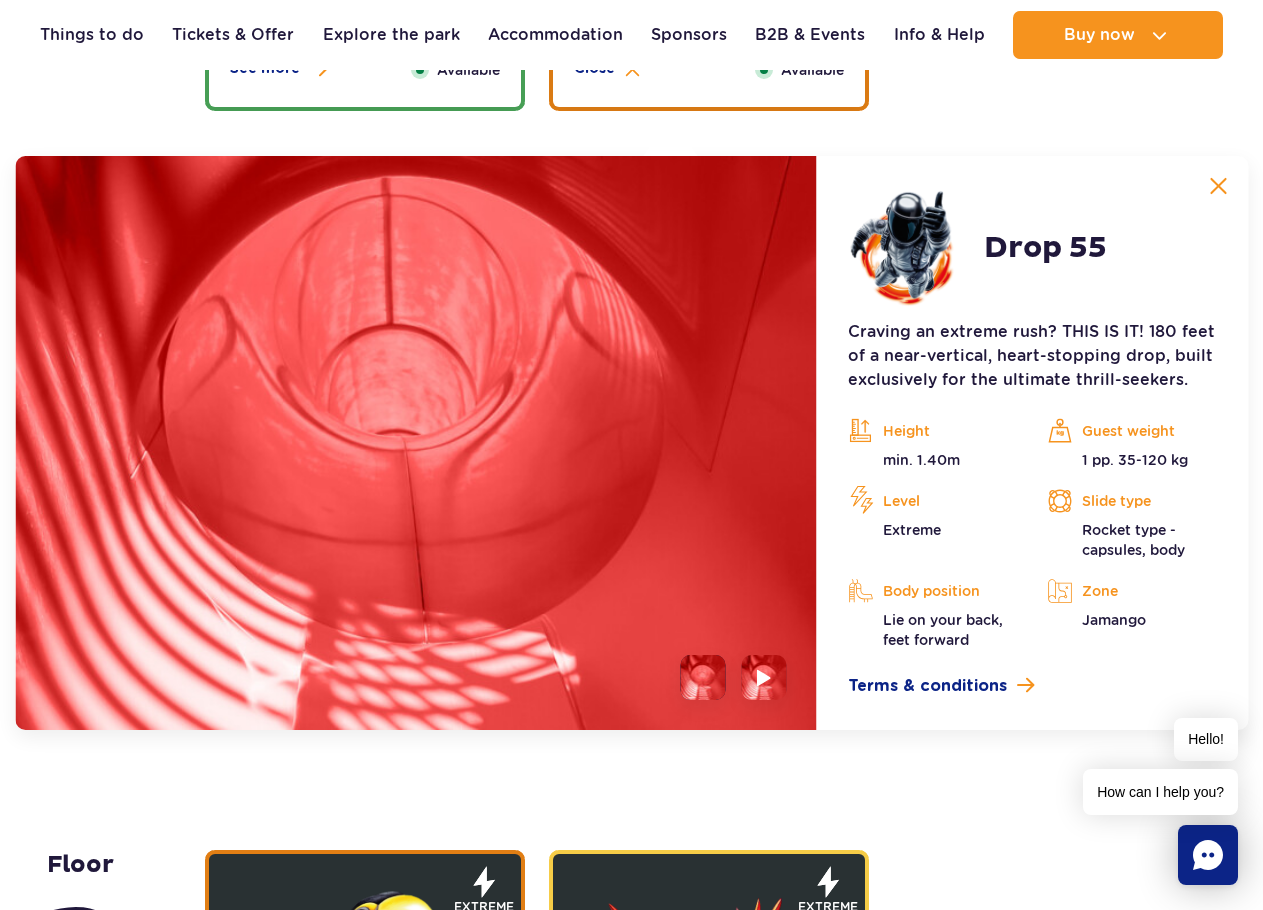 scroll, scrollTop: 2713, scrollLeft: 0, axis: vertical 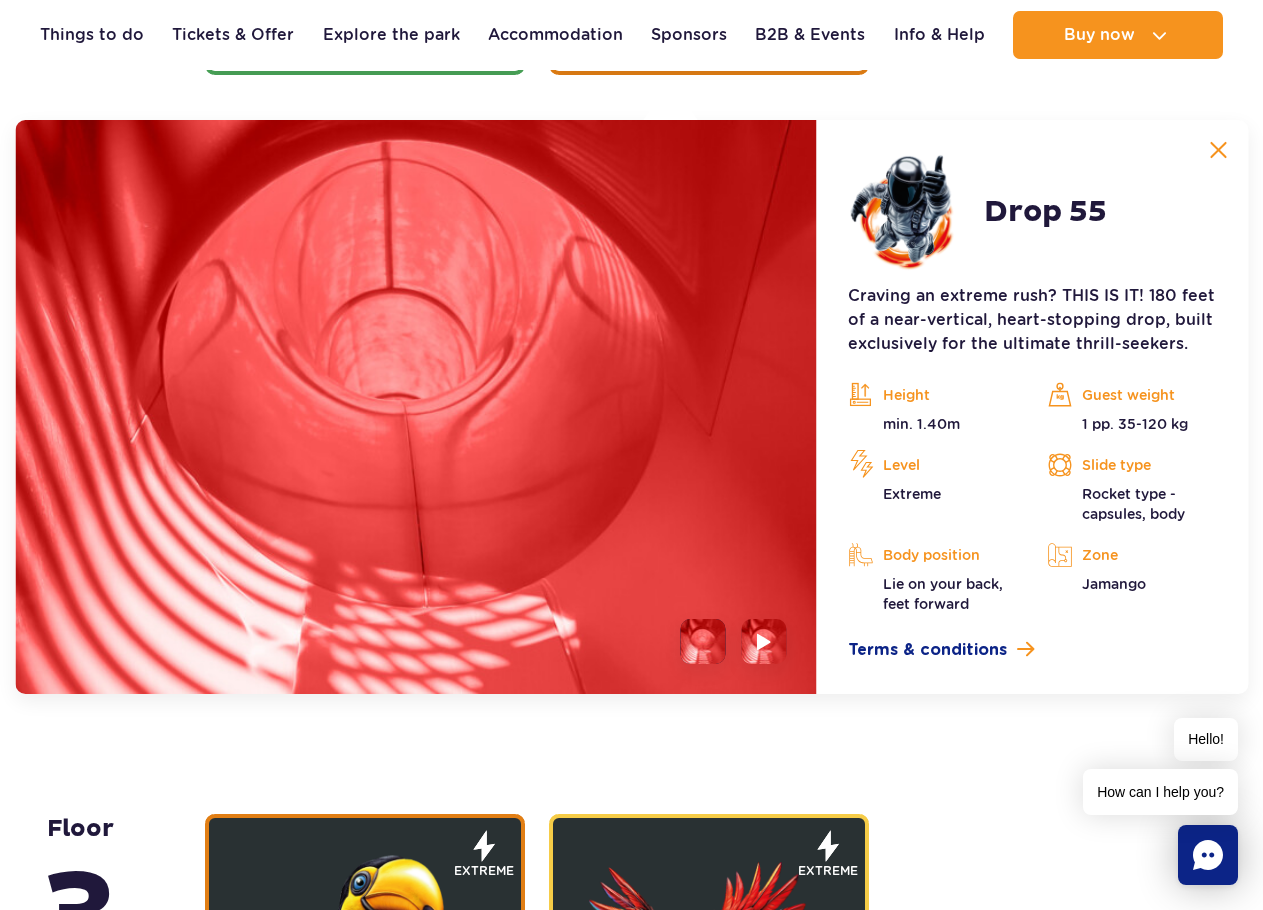 click at bounding box center [1218, 150] 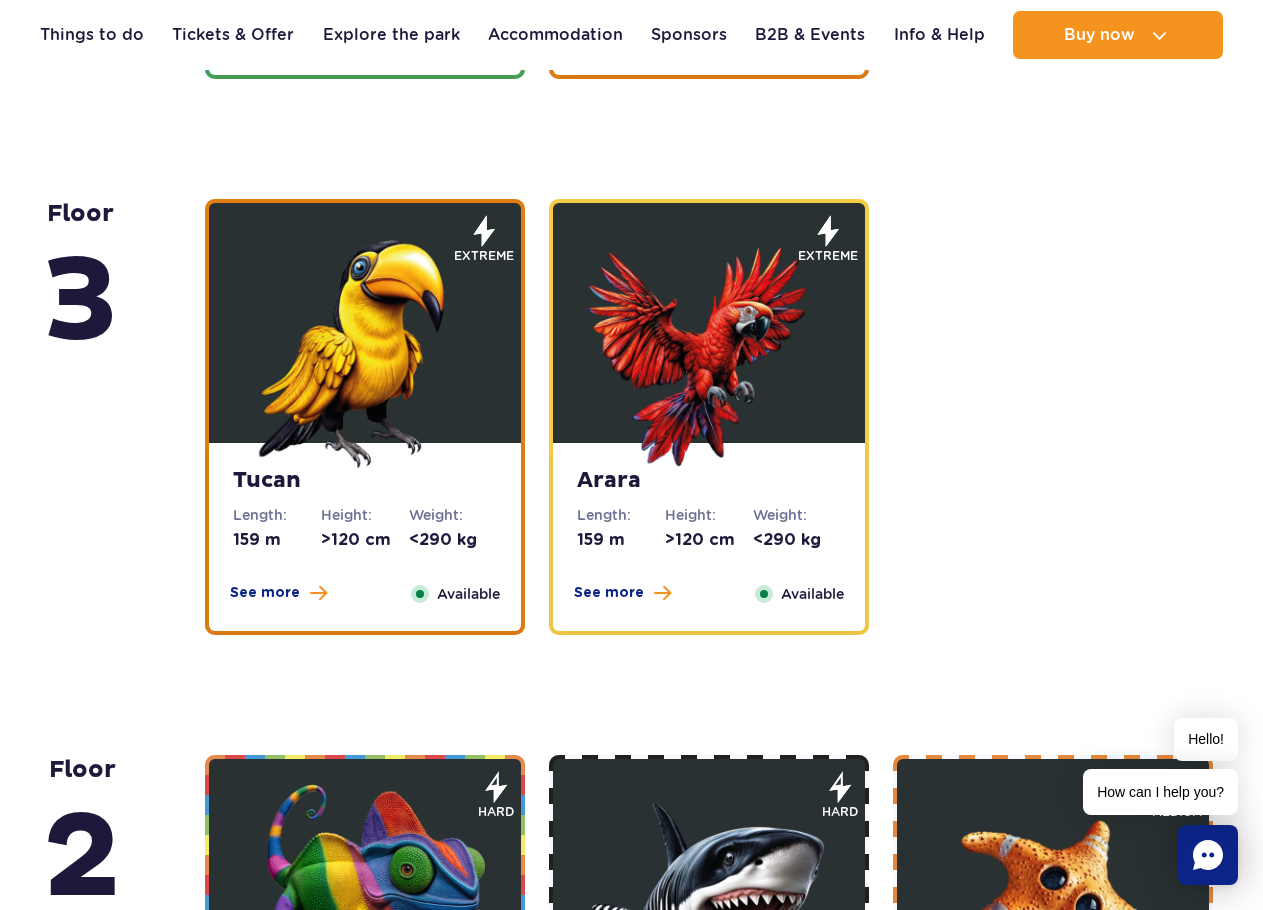 scroll, scrollTop: 2713, scrollLeft: 0, axis: vertical 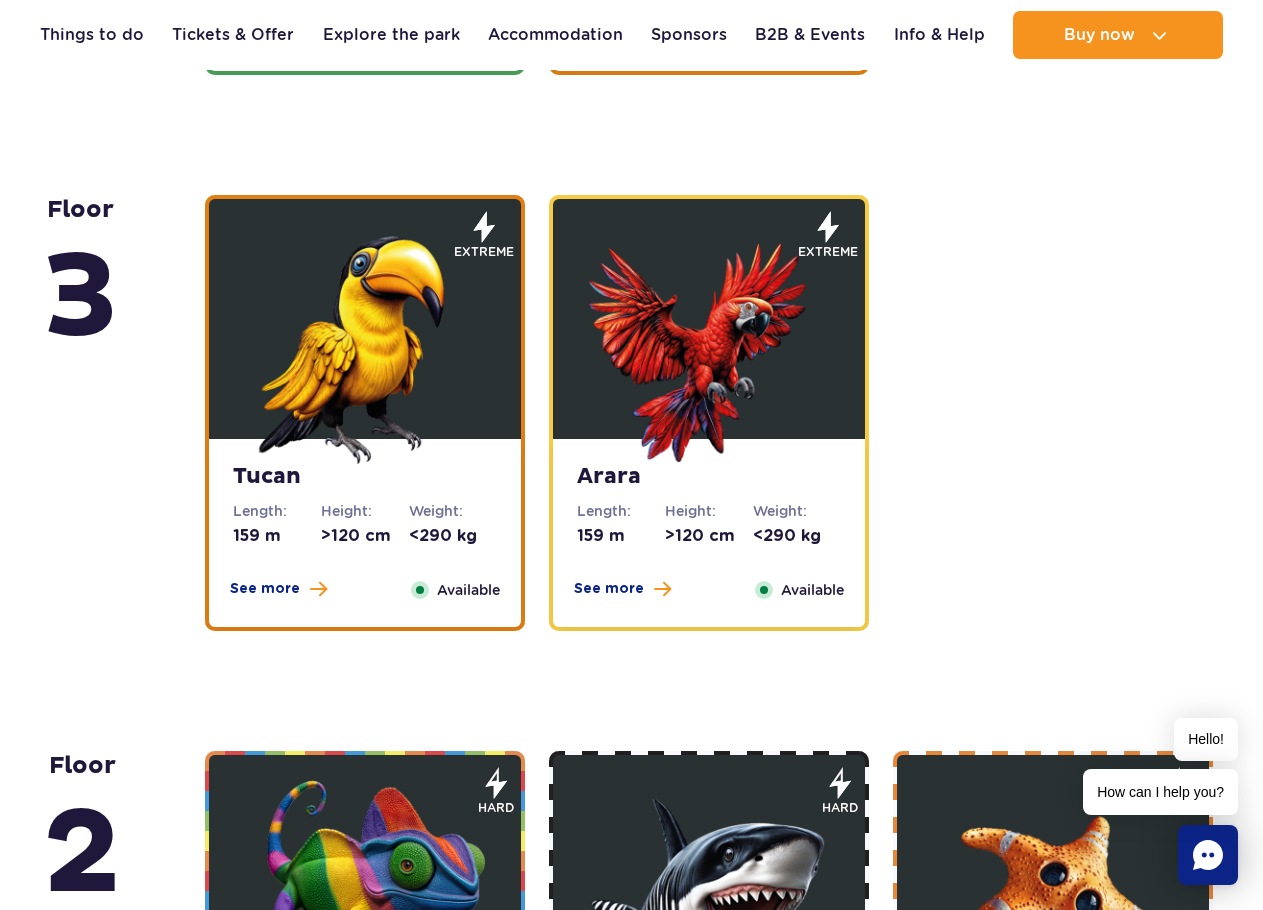 click on "See more" at bounding box center (265, 589) 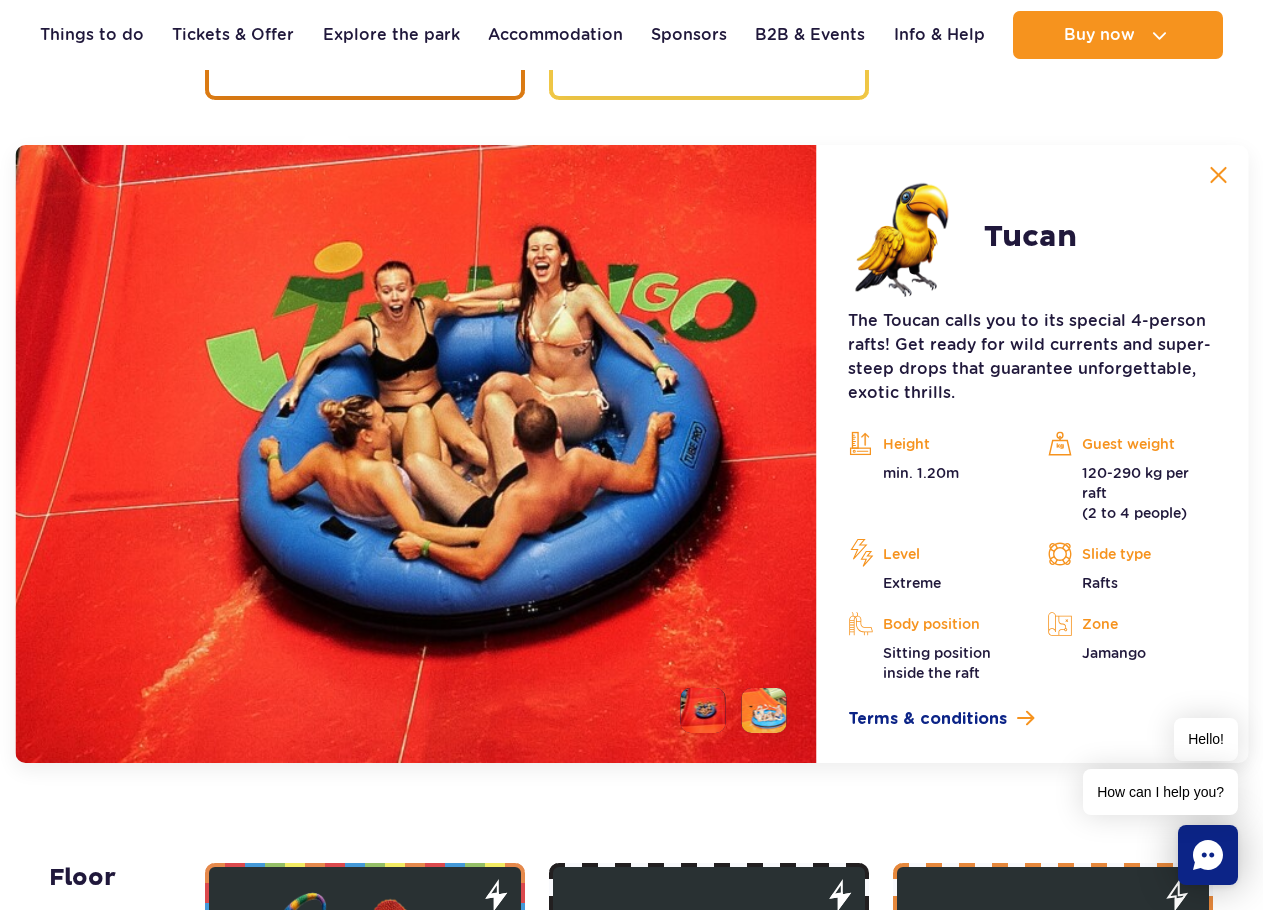 scroll, scrollTop: 3269, scrollLeft: 0, axis: vertical 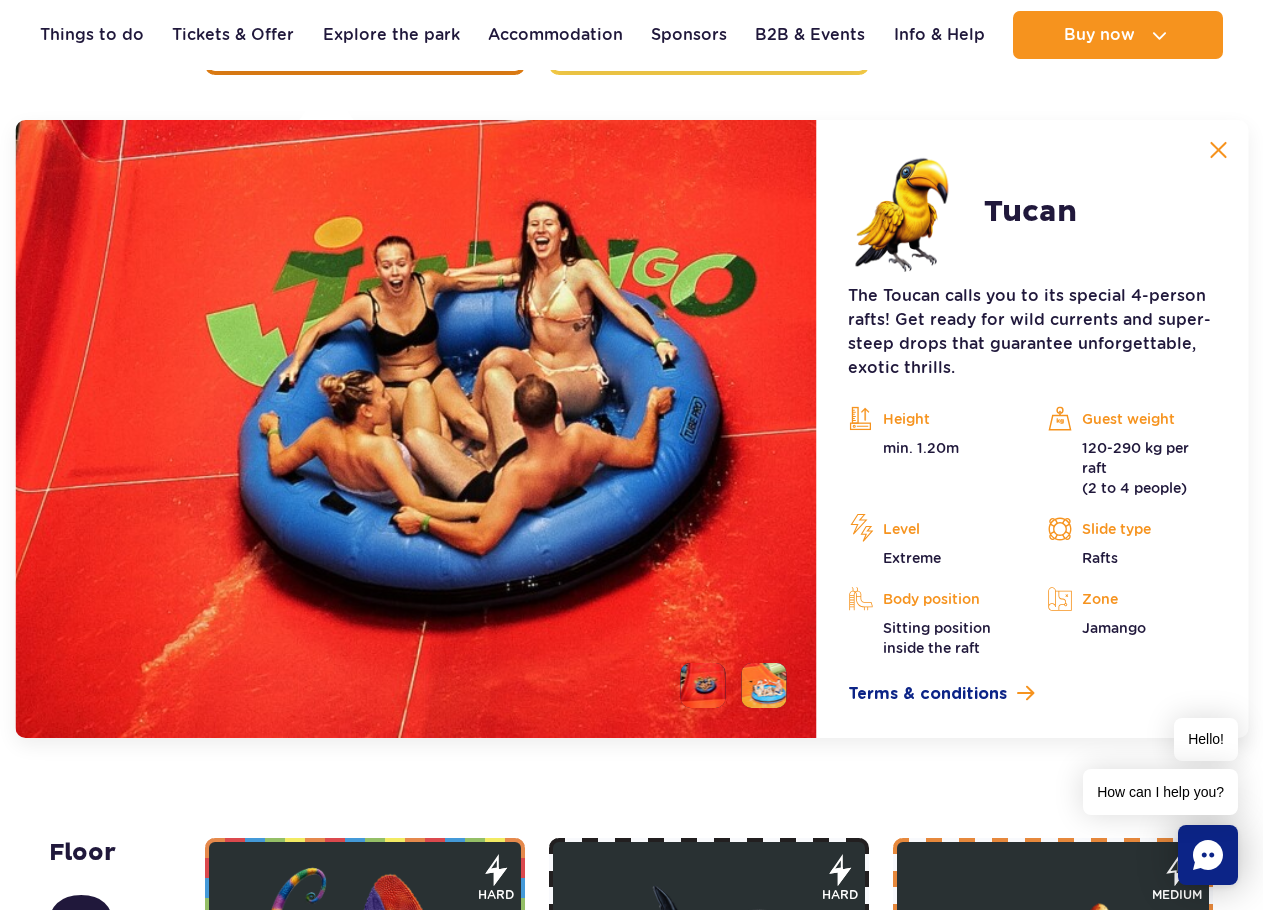 click at bounding box center [1218, 150] 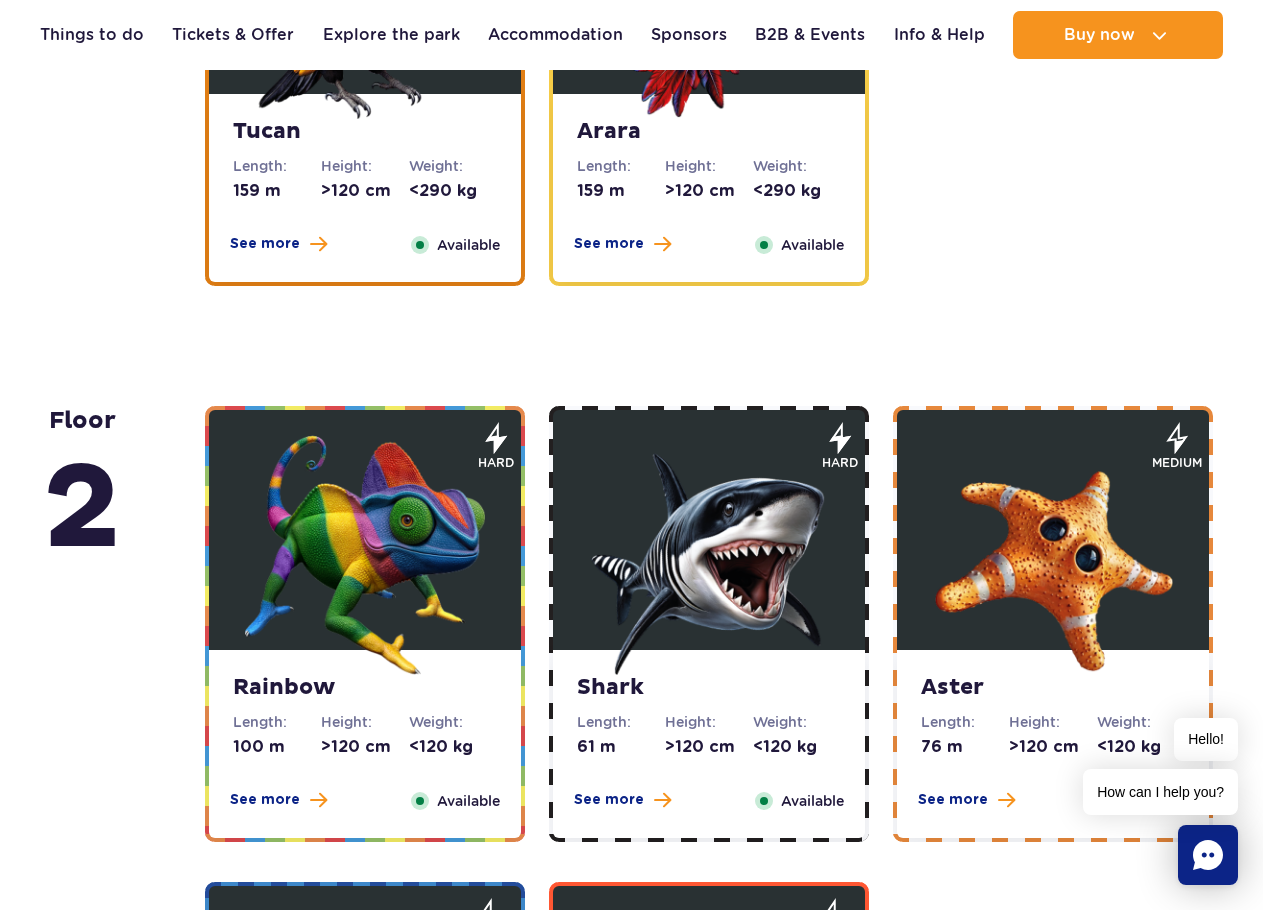 scroll, scrollTop: 2969, scrollLeft: 0, axis: vertical 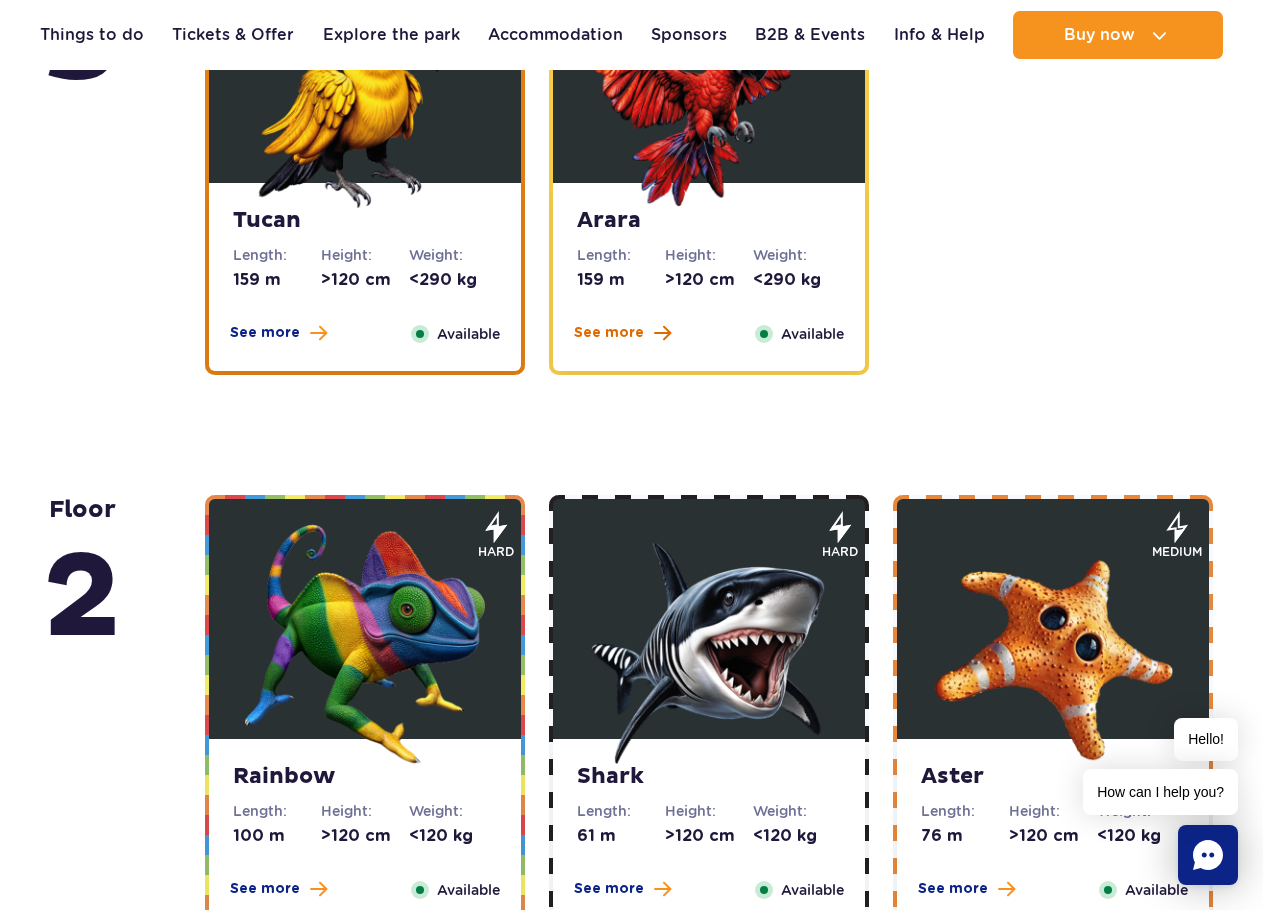 click on "See more" at bounding box center [609, 333] 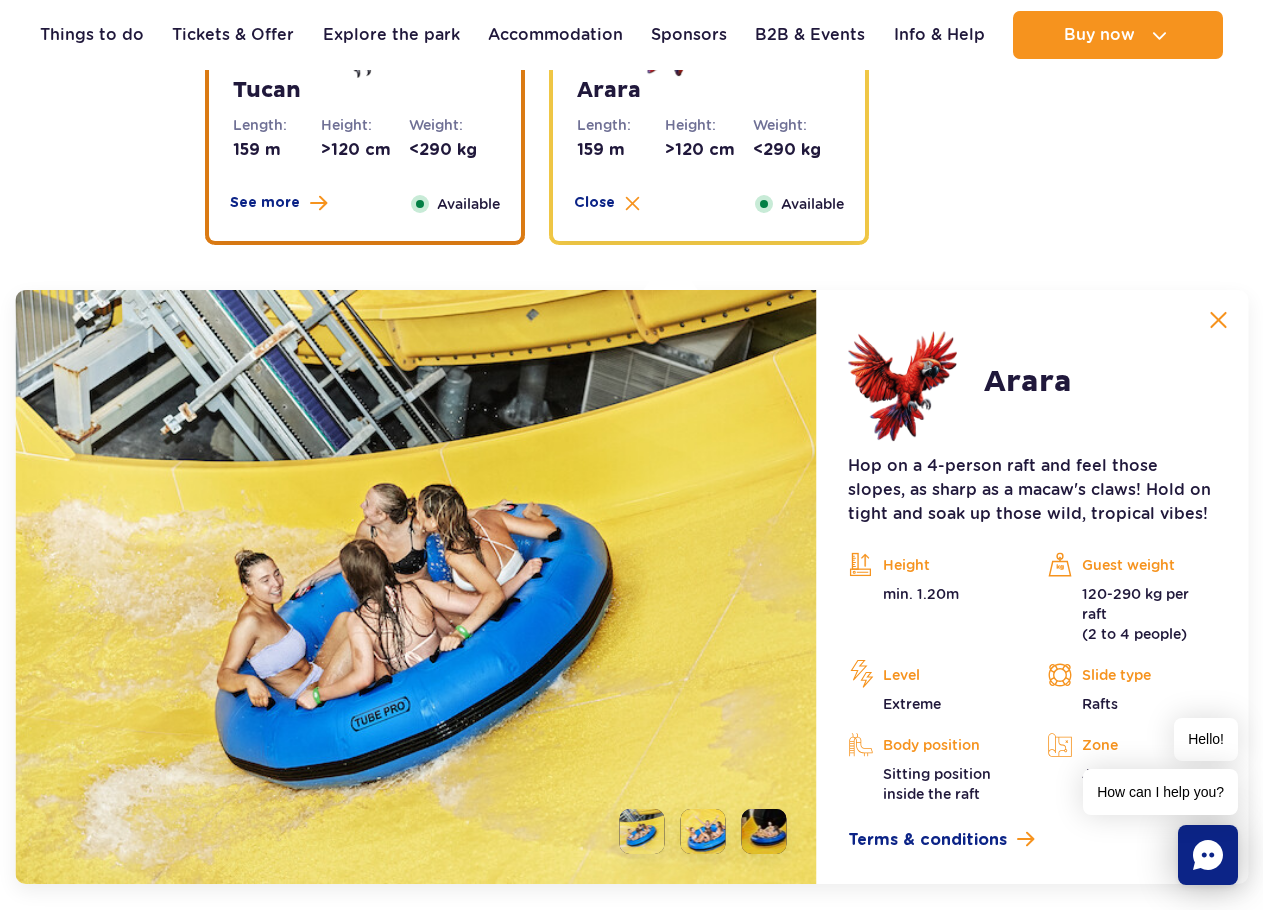 scroll, scrollTop: 3269, scrollLeft: 0, axis: vertical 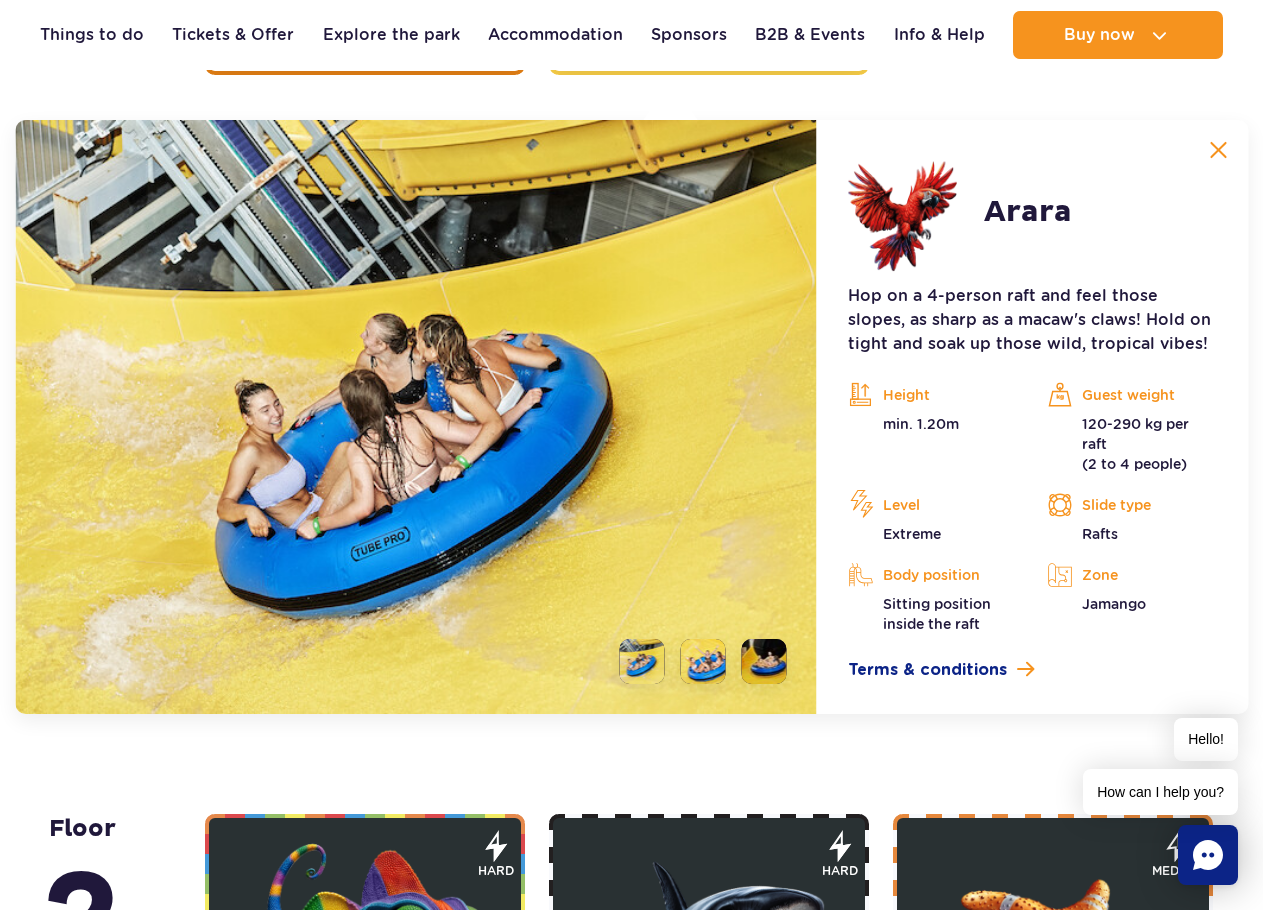 click on "Arara
Hop on a 4-person raft and feel those slopes, as sharp as a macaw's claws! Hold on tight and soak up those wild, tropical vibes!
Height
min. 1.20m
Guest weight
120-290 kg per raft (2 to 4 people)
Level
Extreme
Slide type
Rafts
Body position
Sitting position inside the raft
Zone
Jamango
Terms & conditions" at bounding box center (1032, 417) 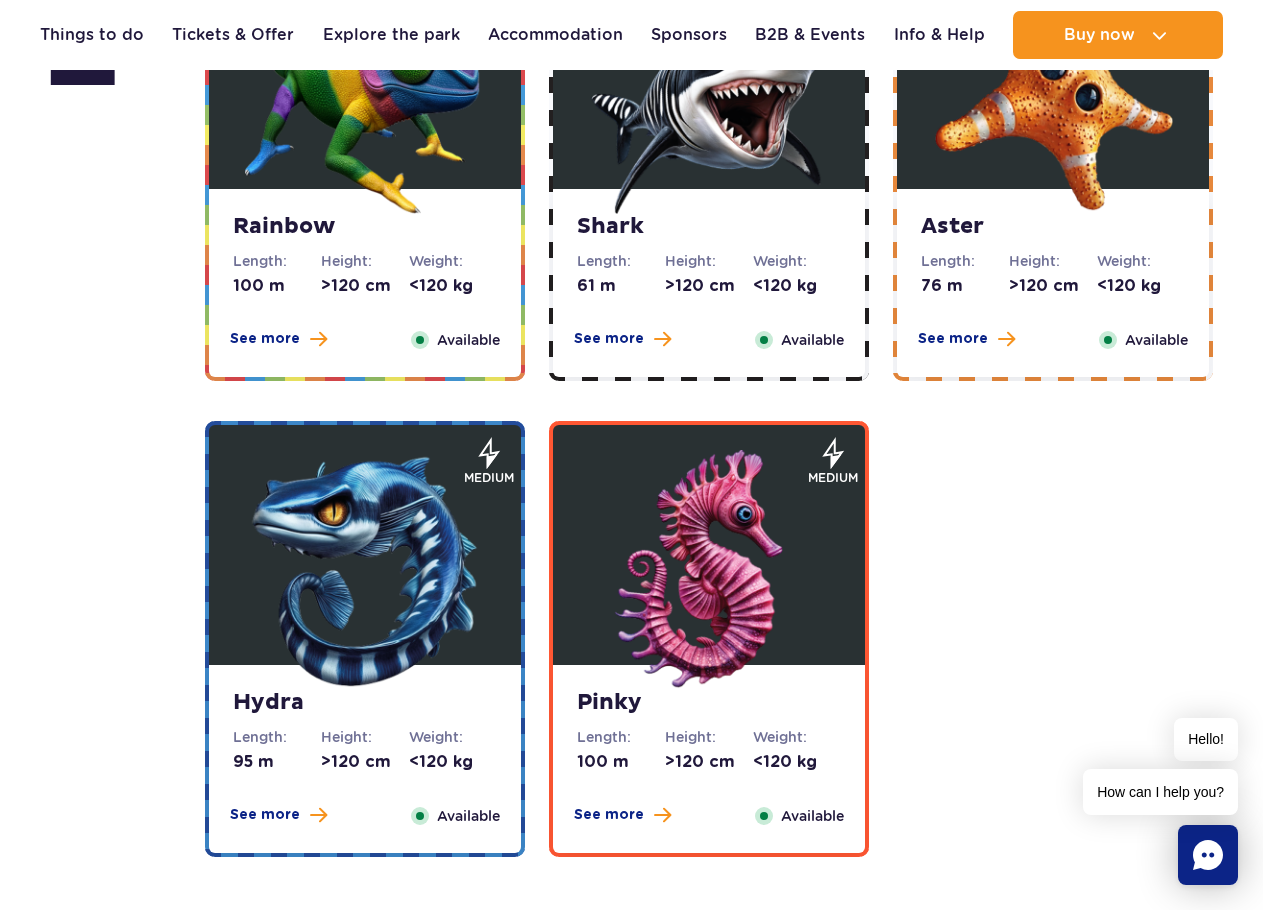 scroll, scrollTop: 3469, scrollLeft: 0, axis: vertical 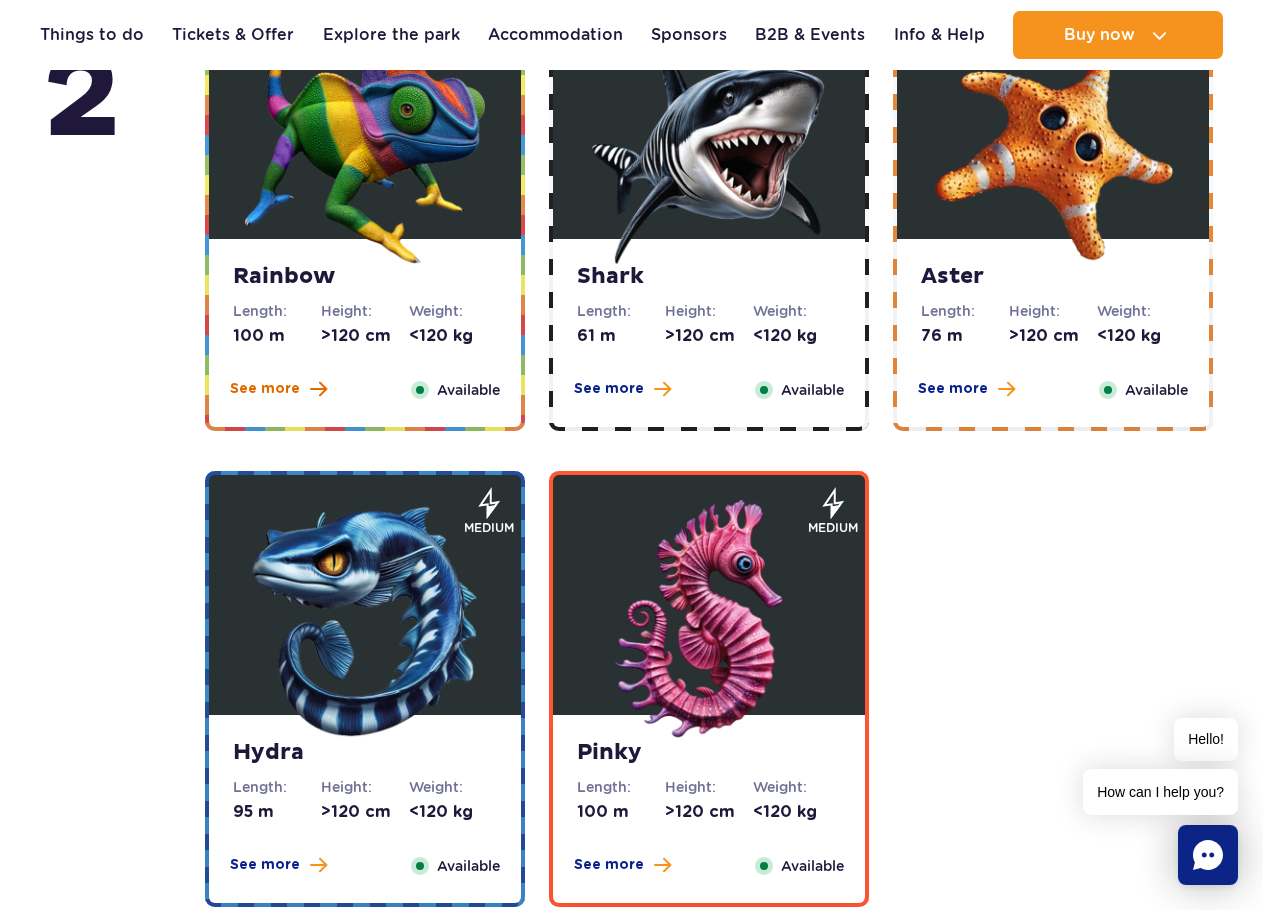 click on "See more" at bounding box center (265, 389) 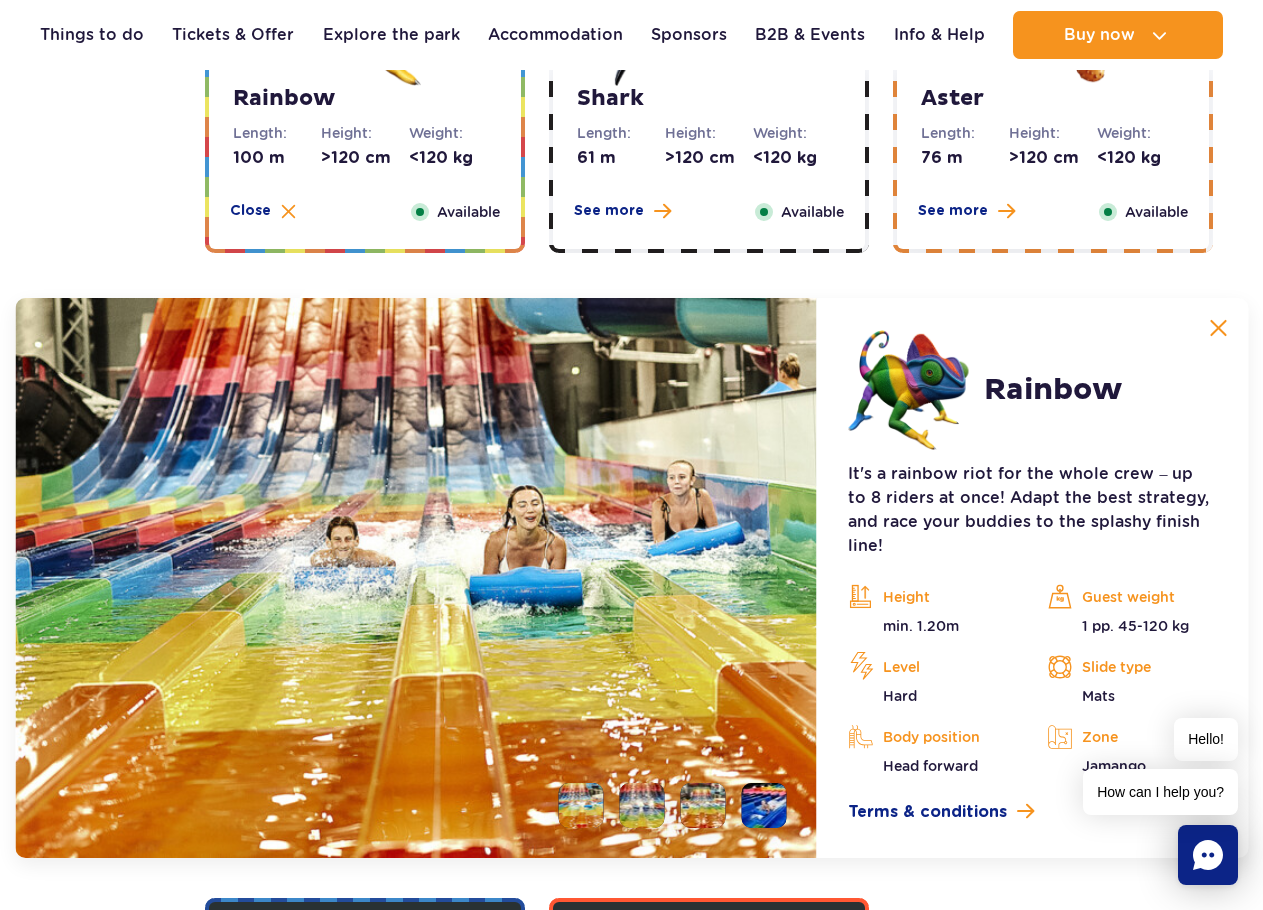 scroll, scrollTop: 3525, scrollLeft: 0, axis: vertical 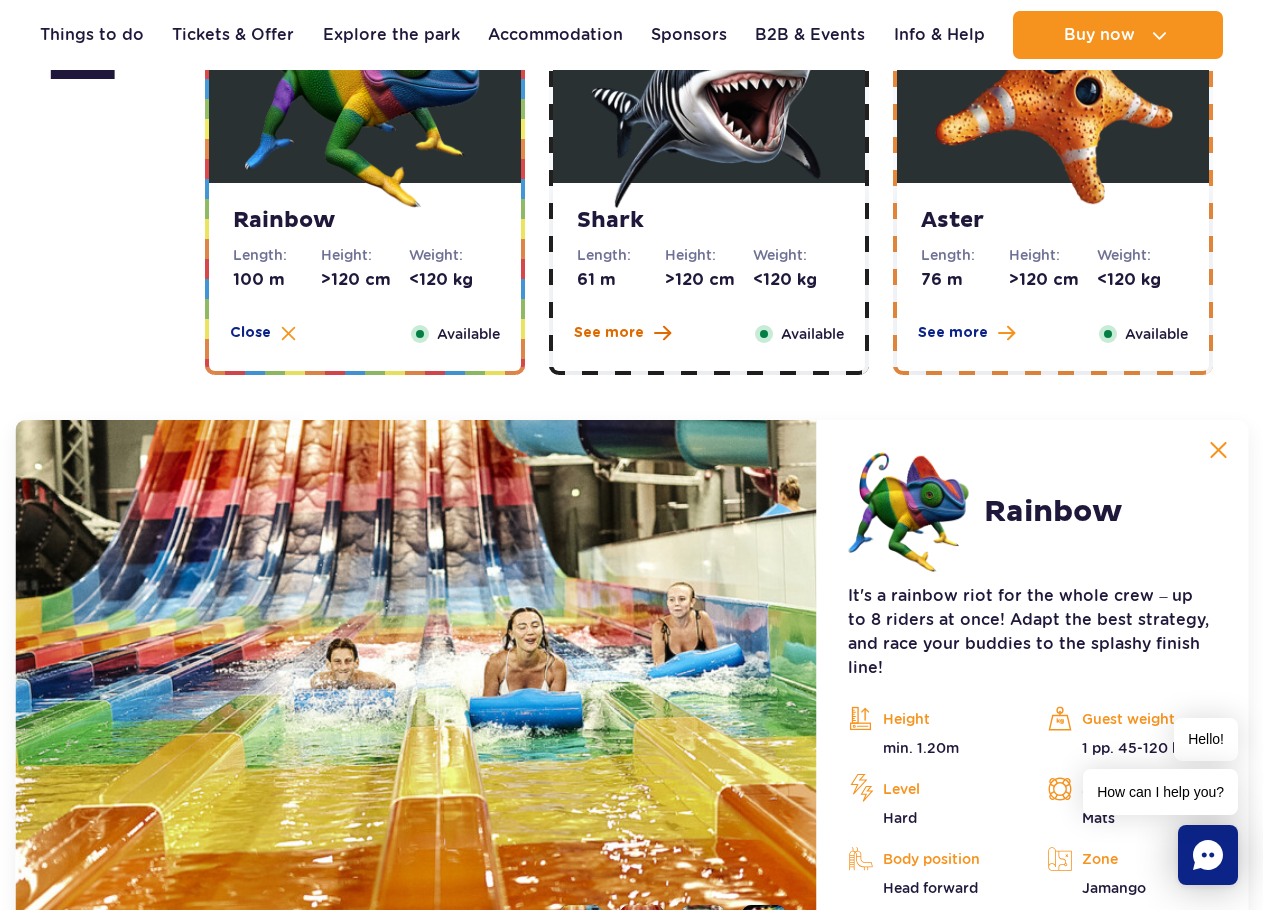 click on "See more" at bounding box center (609, 333) 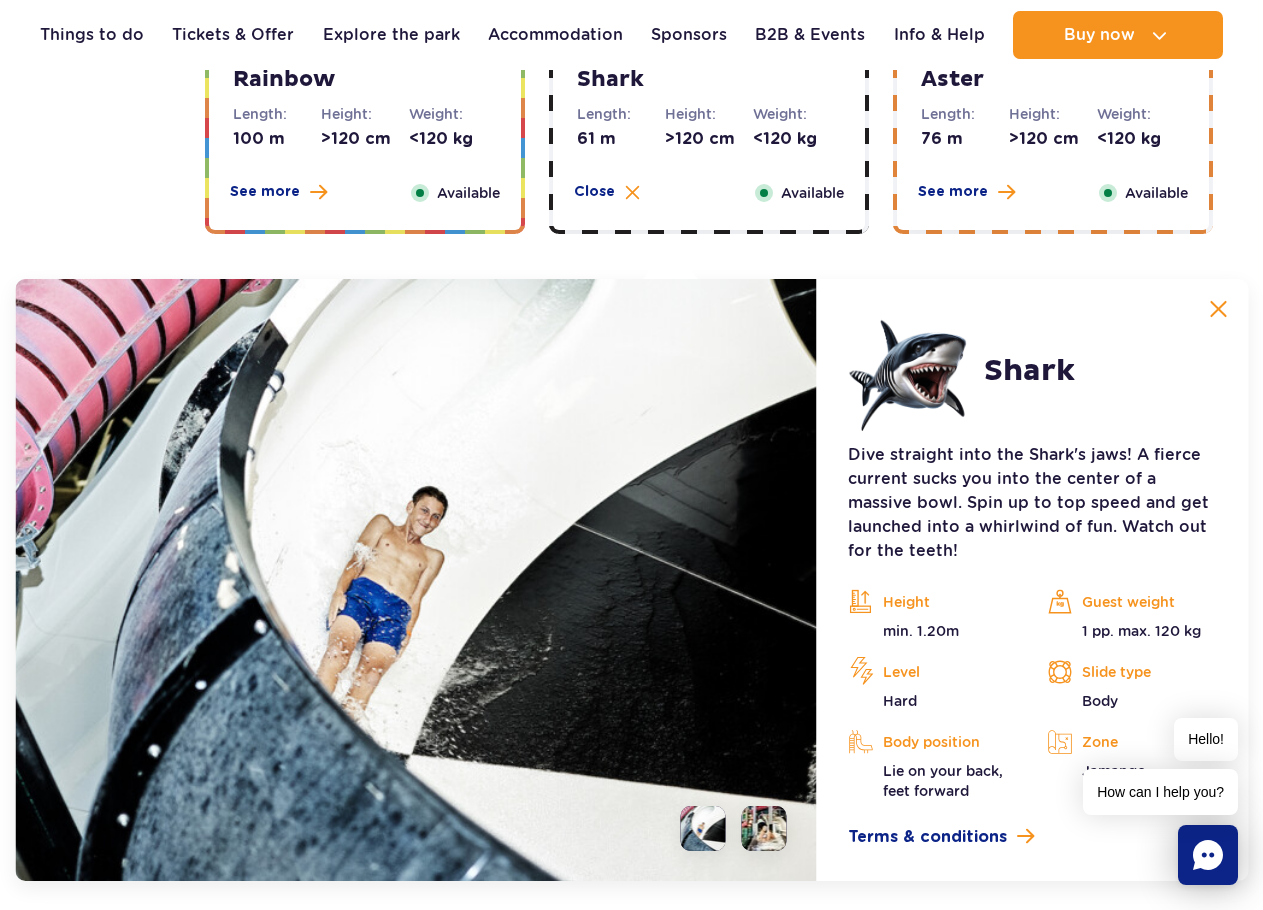 scroll, scrollTop: 3525, scrollLeft: 0, axis: vertical 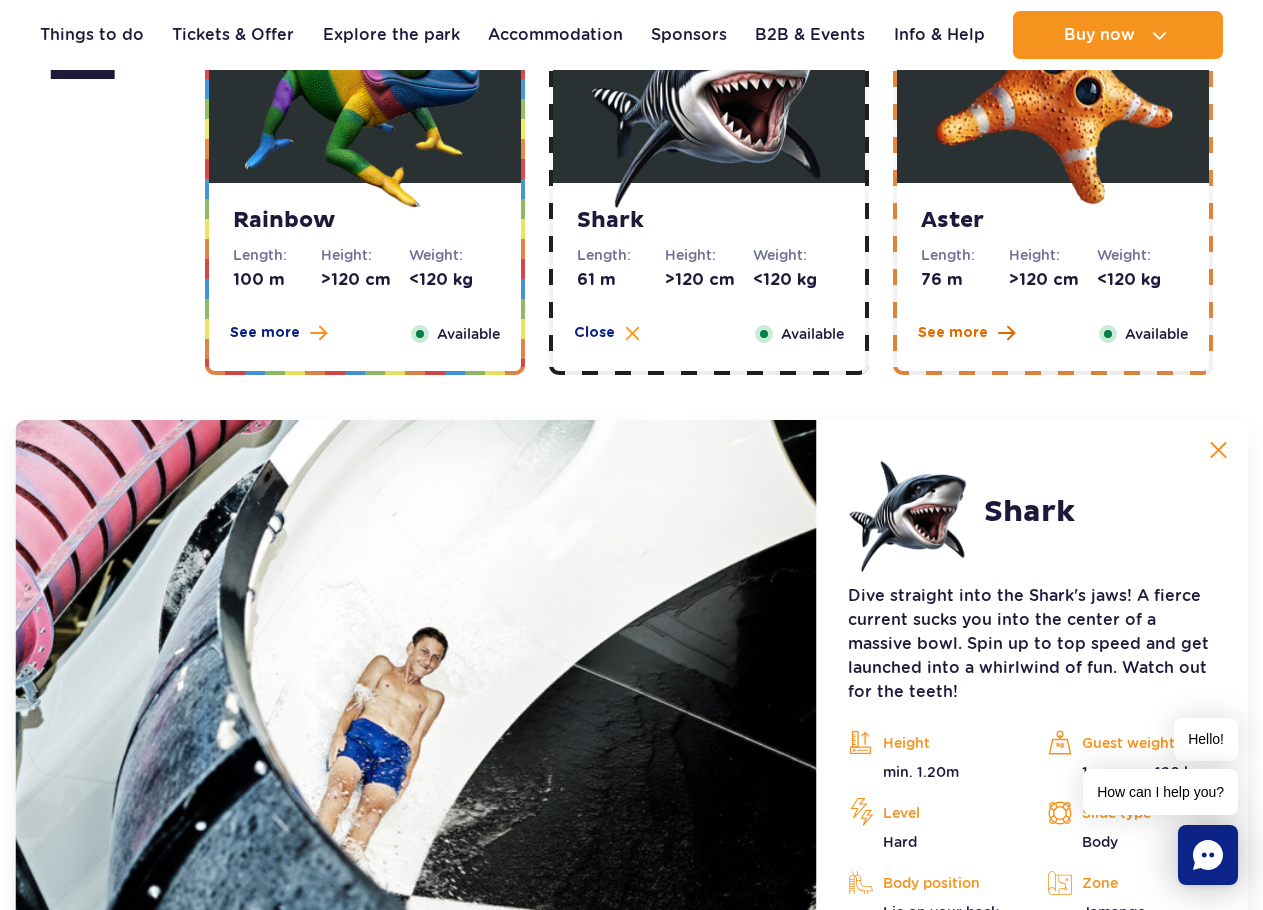 click on "See more" at bounding box center (953, 333) 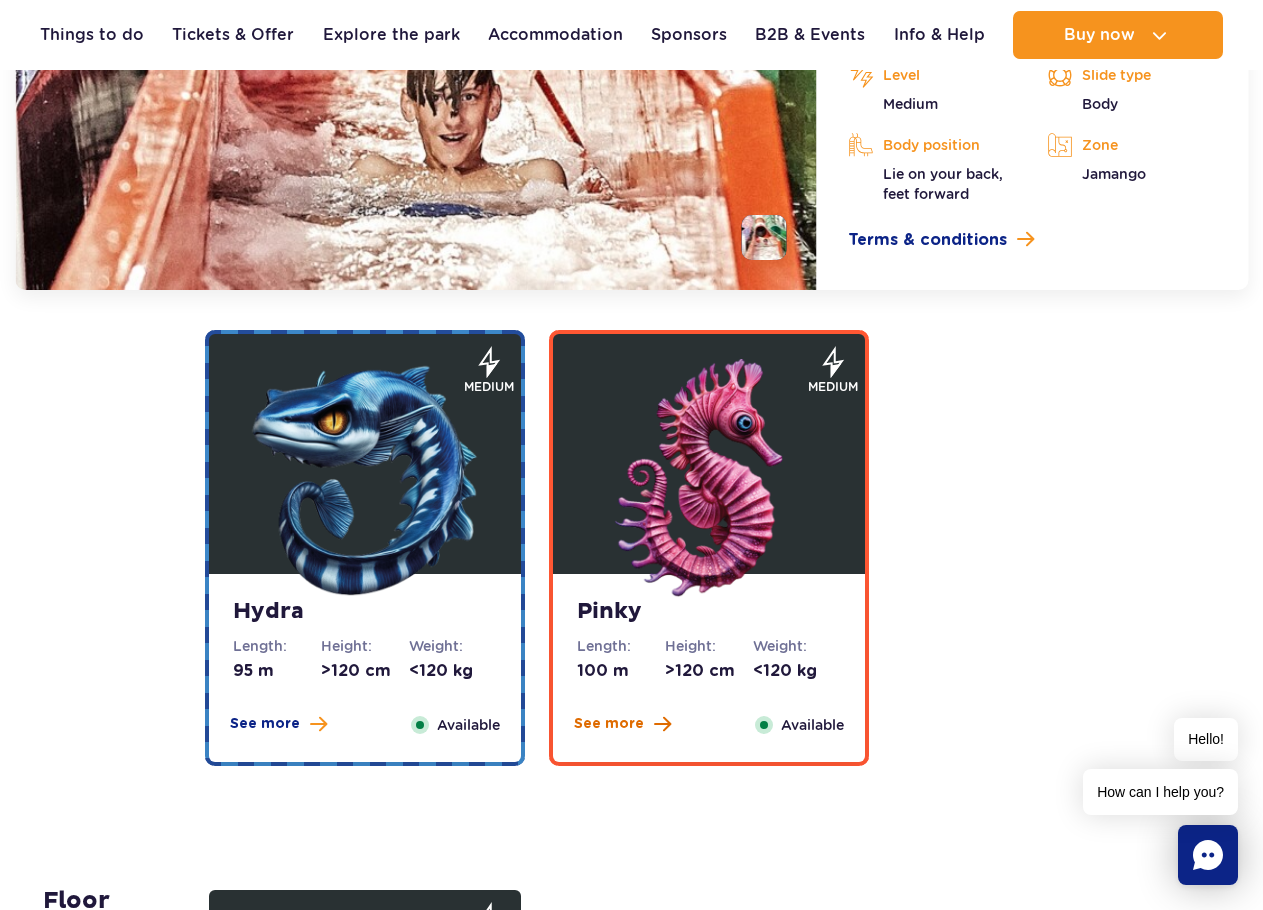 scroll, scrollTop: 4325, scrollLeft: 0, axis: vertical 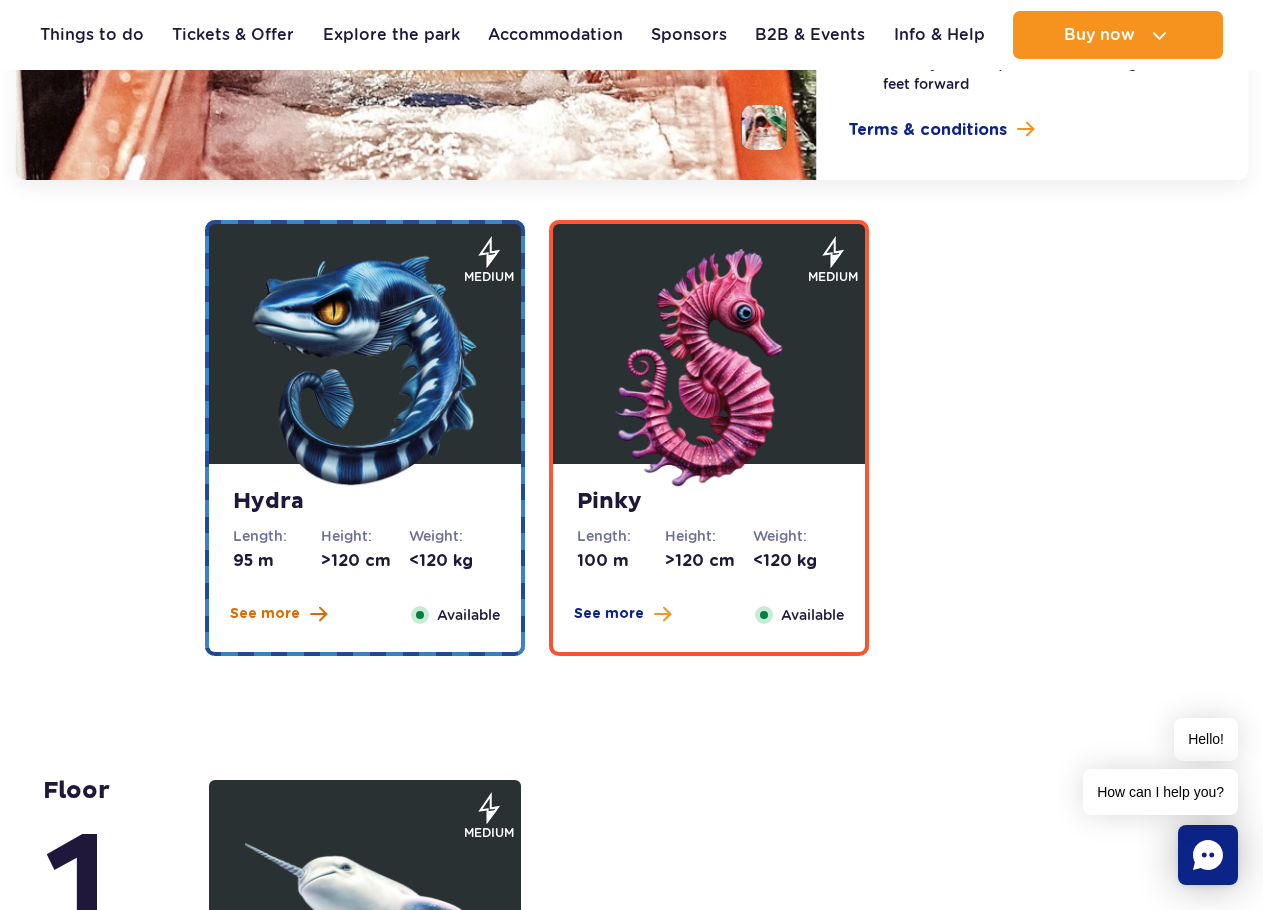 click on "See more" at bounding box center (265, 614) 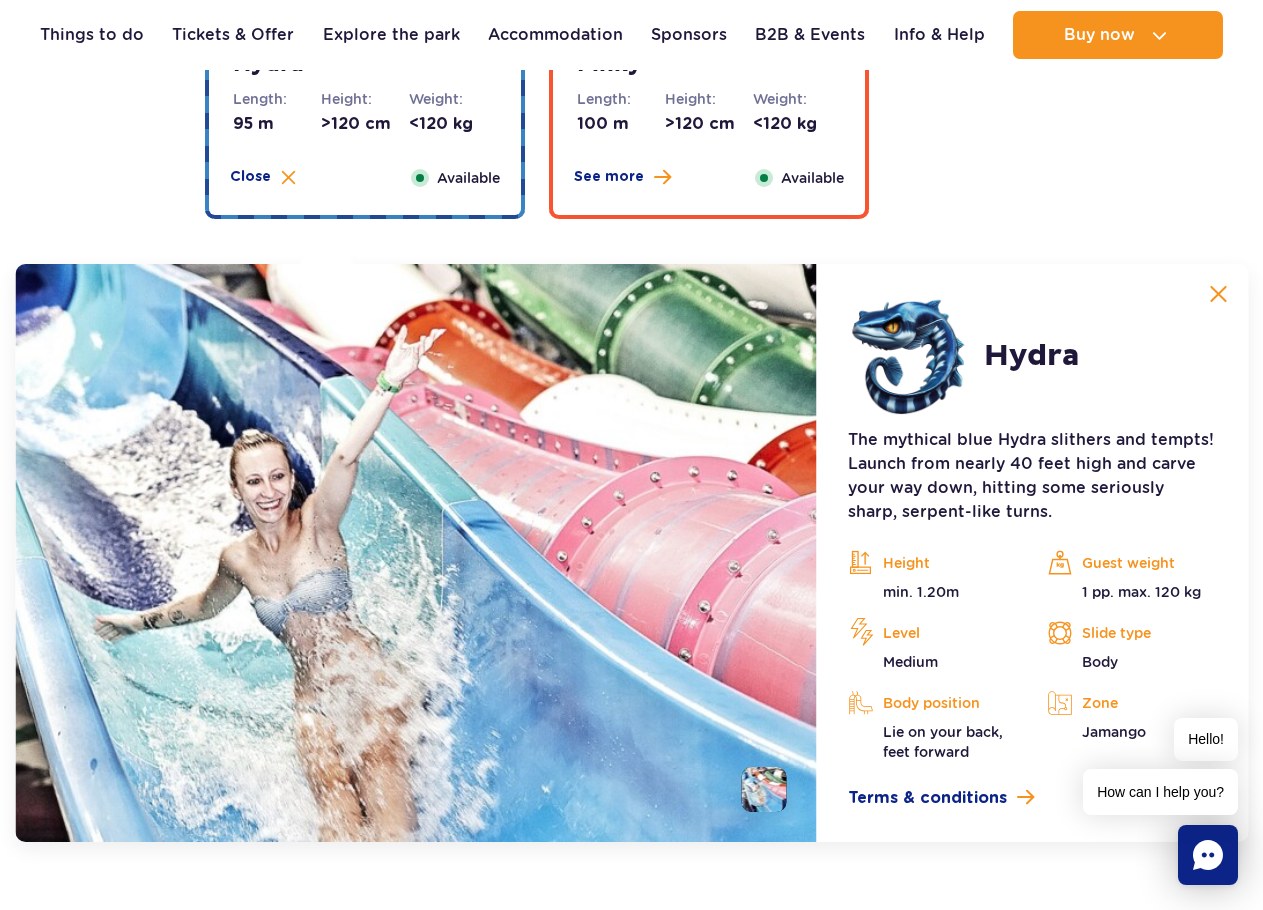 scroll, scrollTop: 4201, scrollLeft: 0, axis: vertical 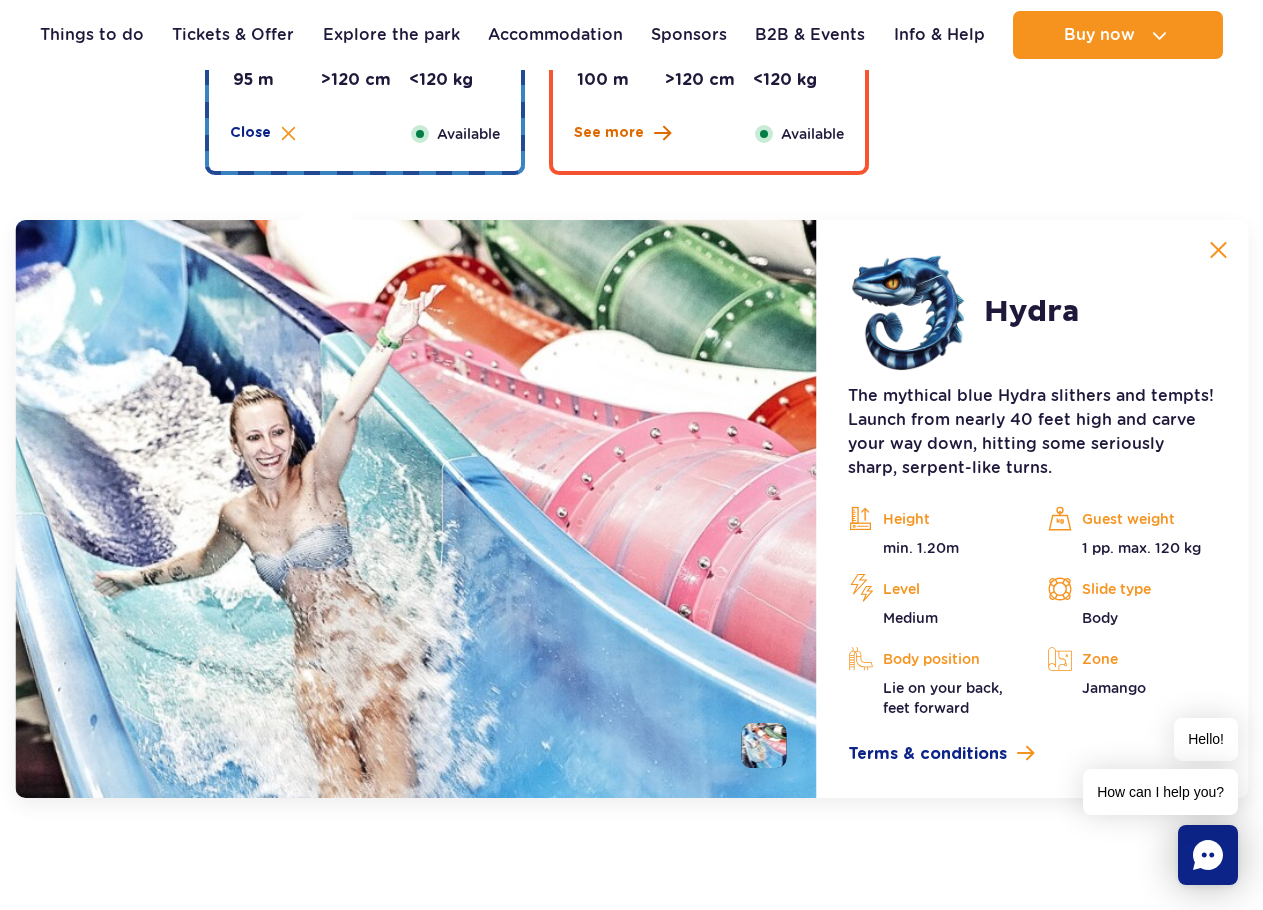 click on "See more" at bounding box center (609, 133) 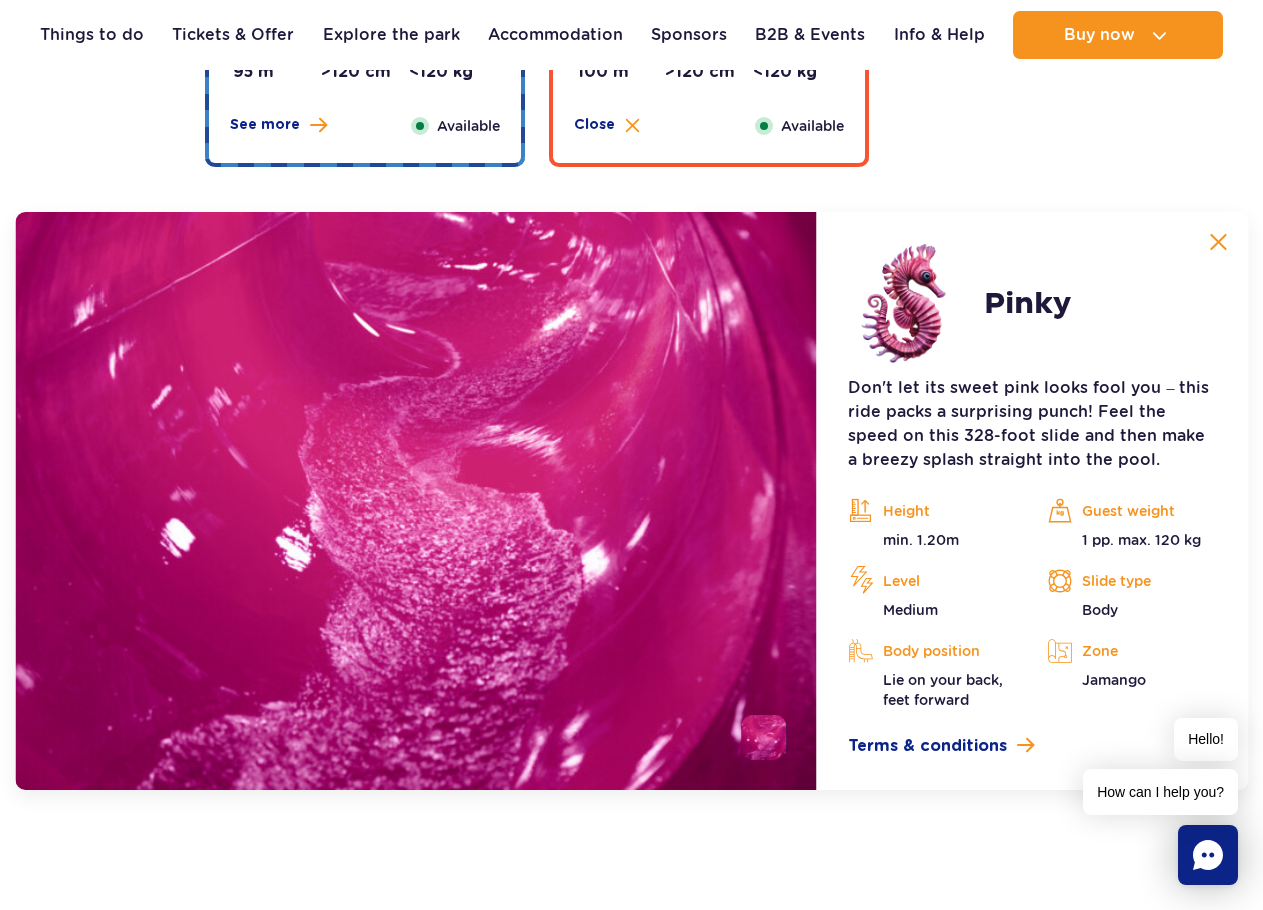 scroll, scrollTop: 4301, scrollLeft: 0, axis: vertical 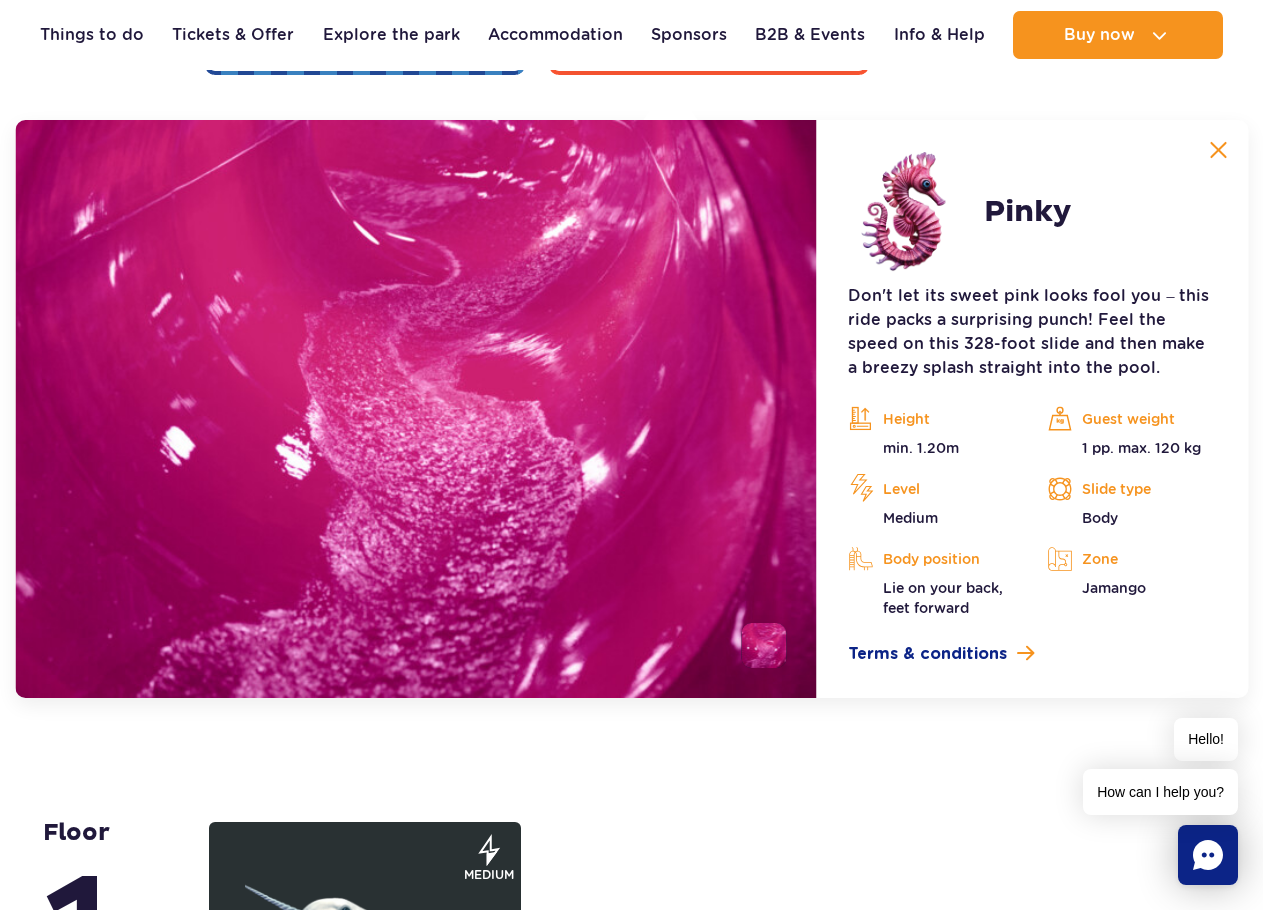click at bounding box center (1218, 150) 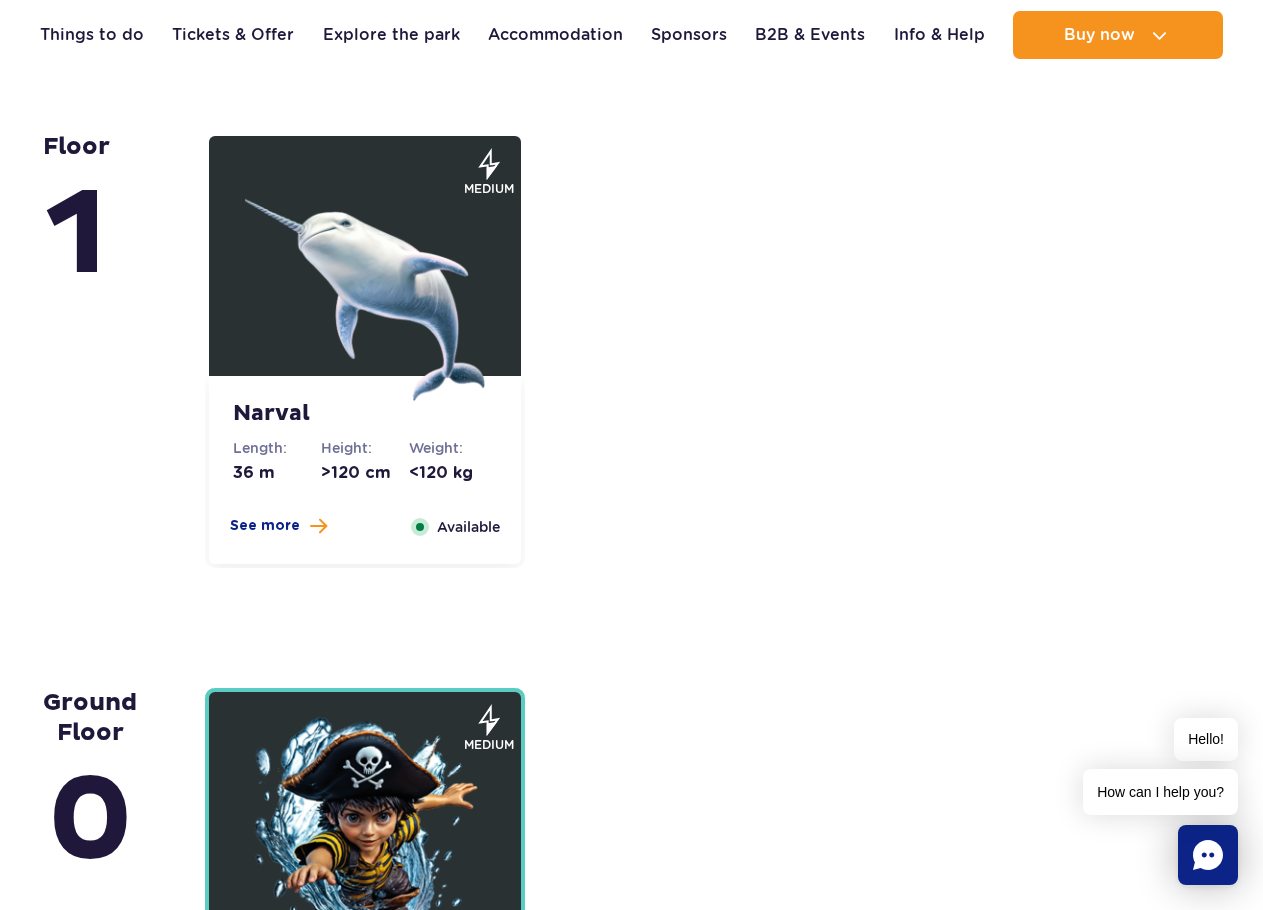 scroll, scrollTop: 4301, scrollLeft: 0, axis: vertical 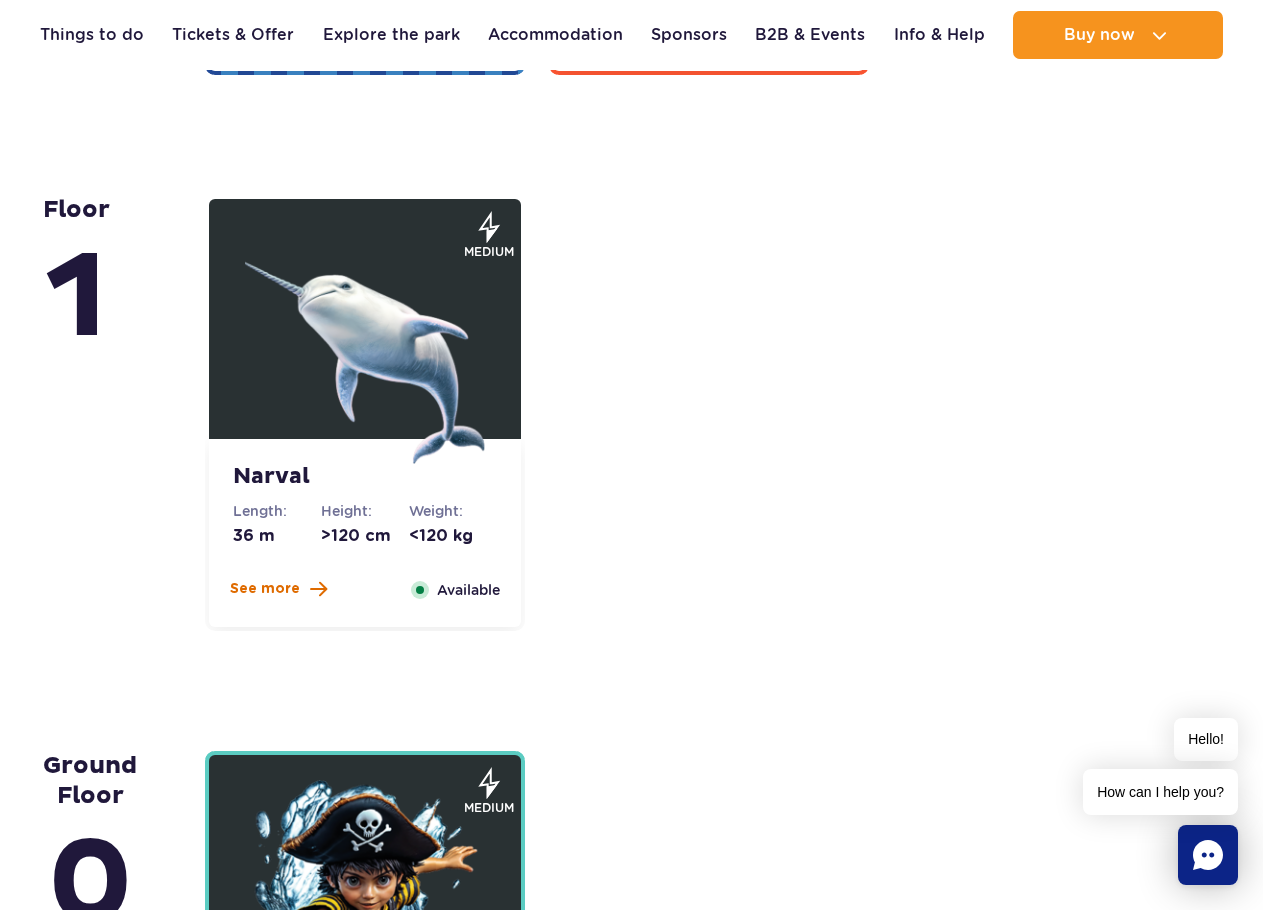 click on "See more" at bounding box center [265, 589] 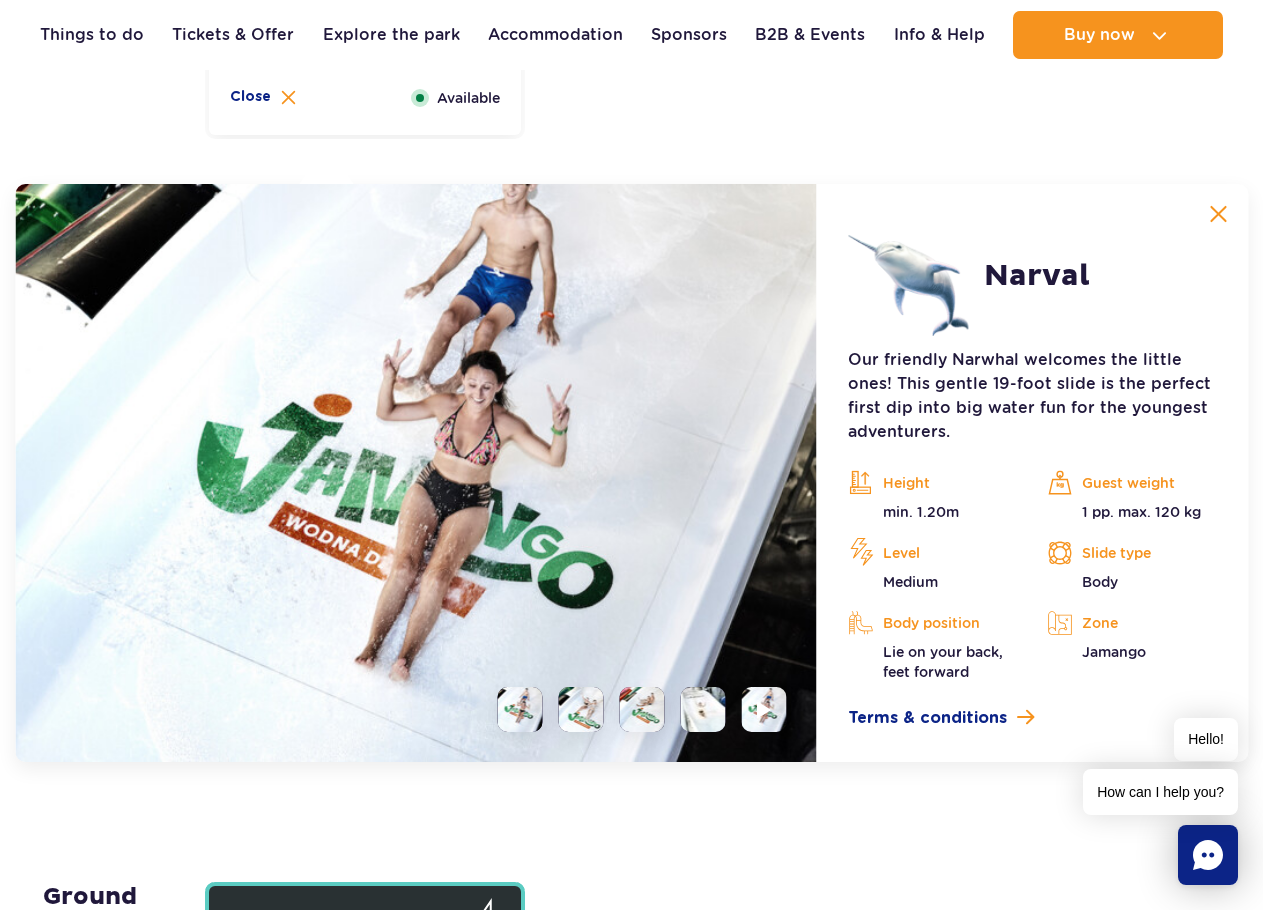 scroll, scrollTop: 4857, scrollLeft: 0, axis: vertical 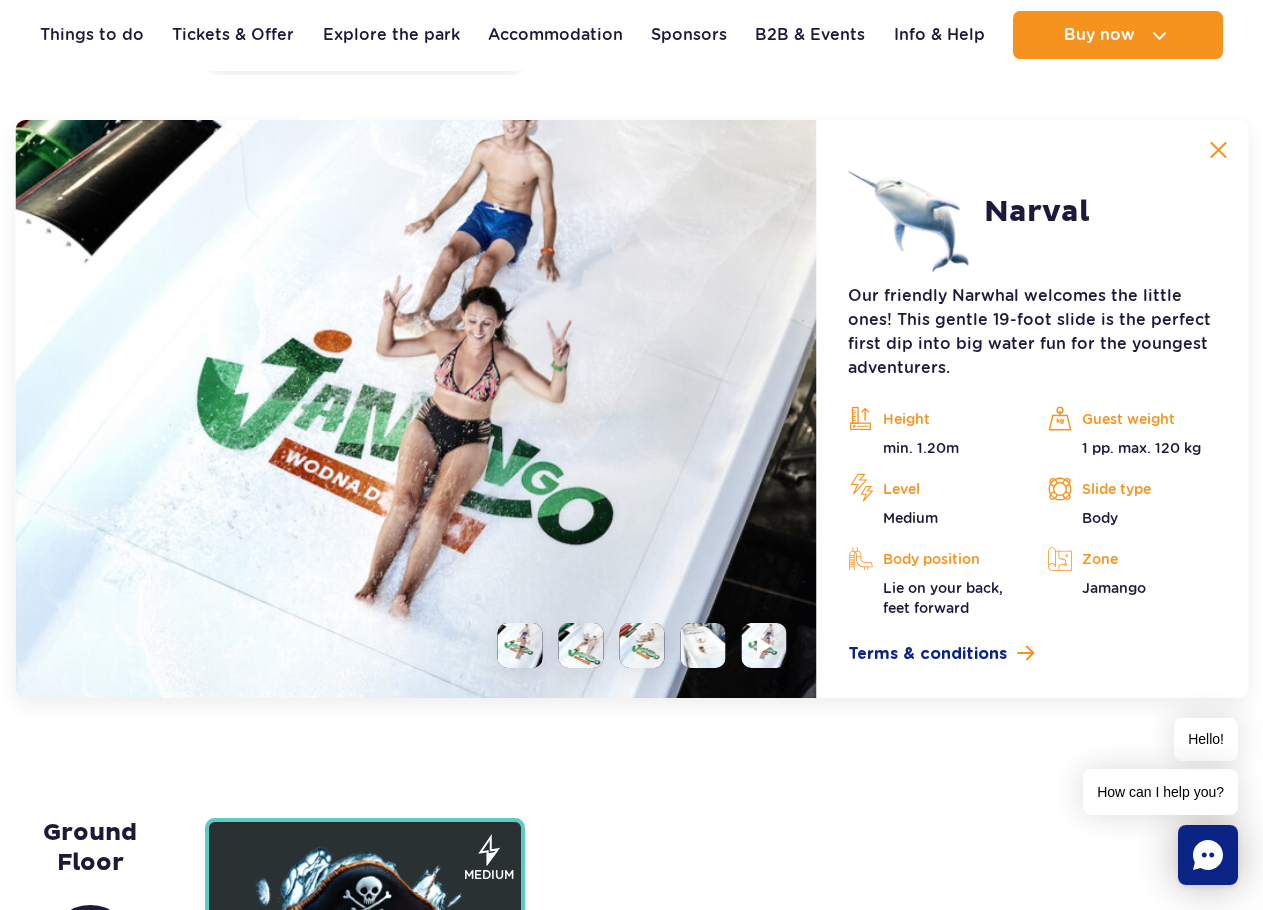 drag, startPoint x: 1218, startPoint y: 152, endPoint x: 1192, endPoint y: 172, distance: 32.80244 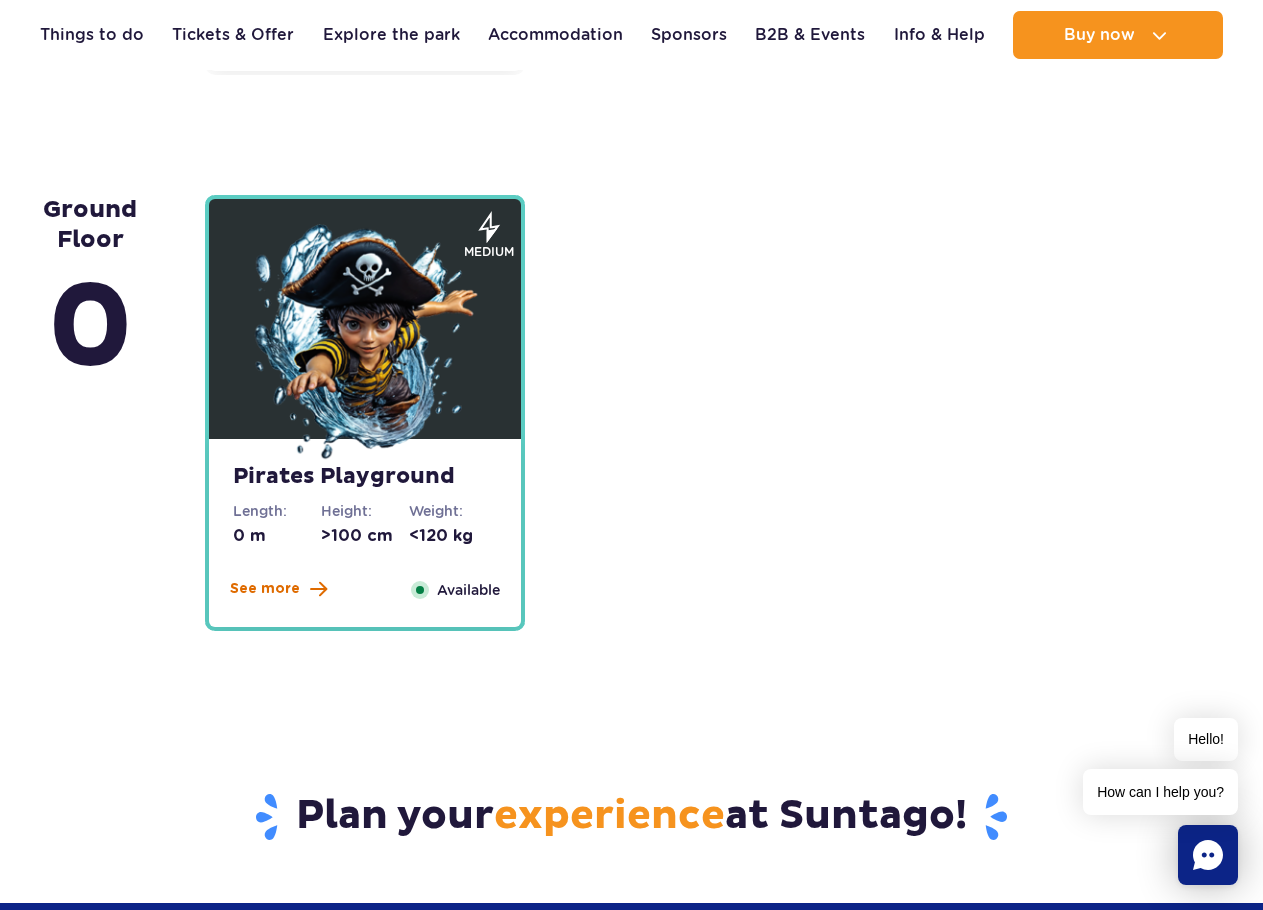 click on "See more" at bounding box center [265, 589] 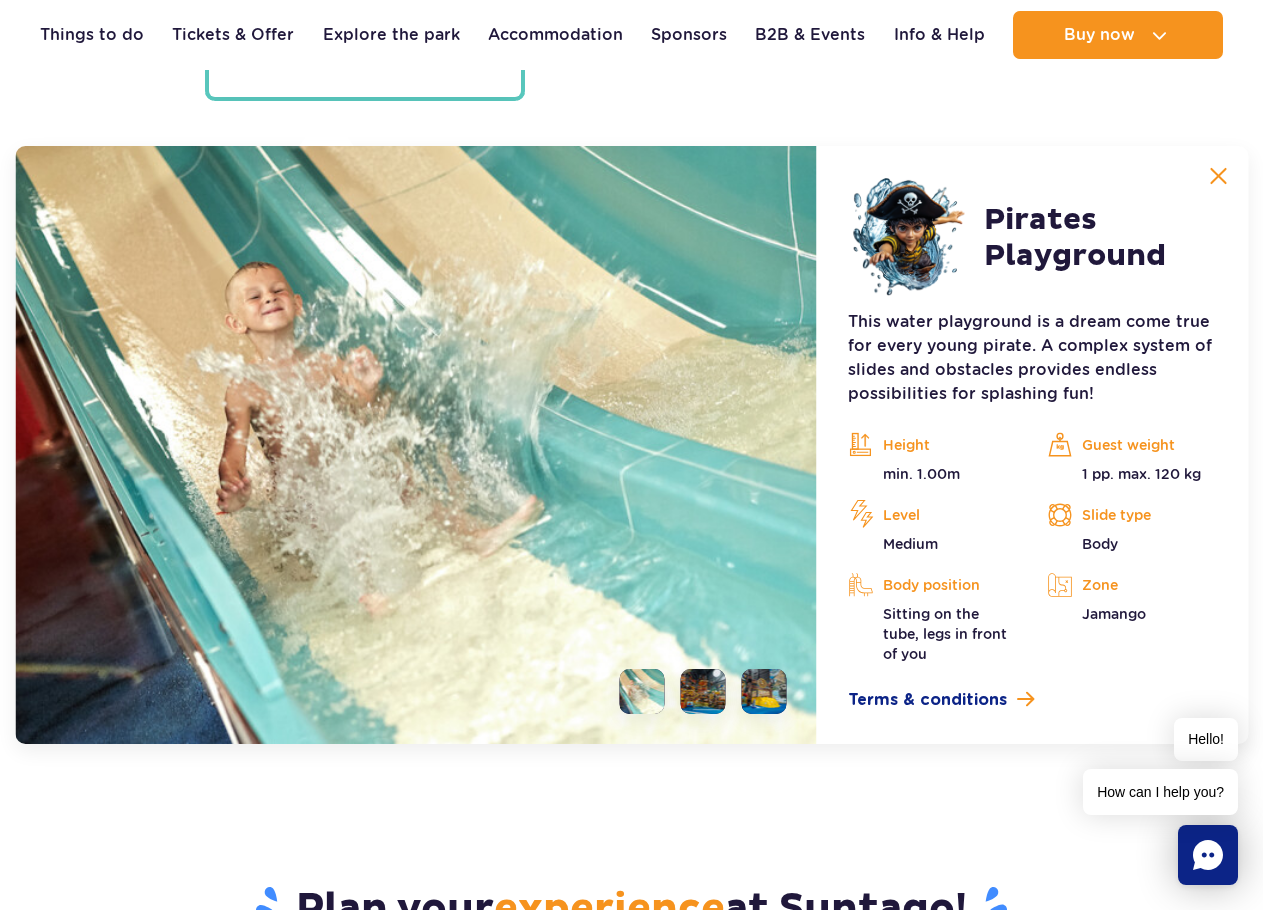 scroll, scrollTop: 5413, scrollLeft: 0, axis: vertical 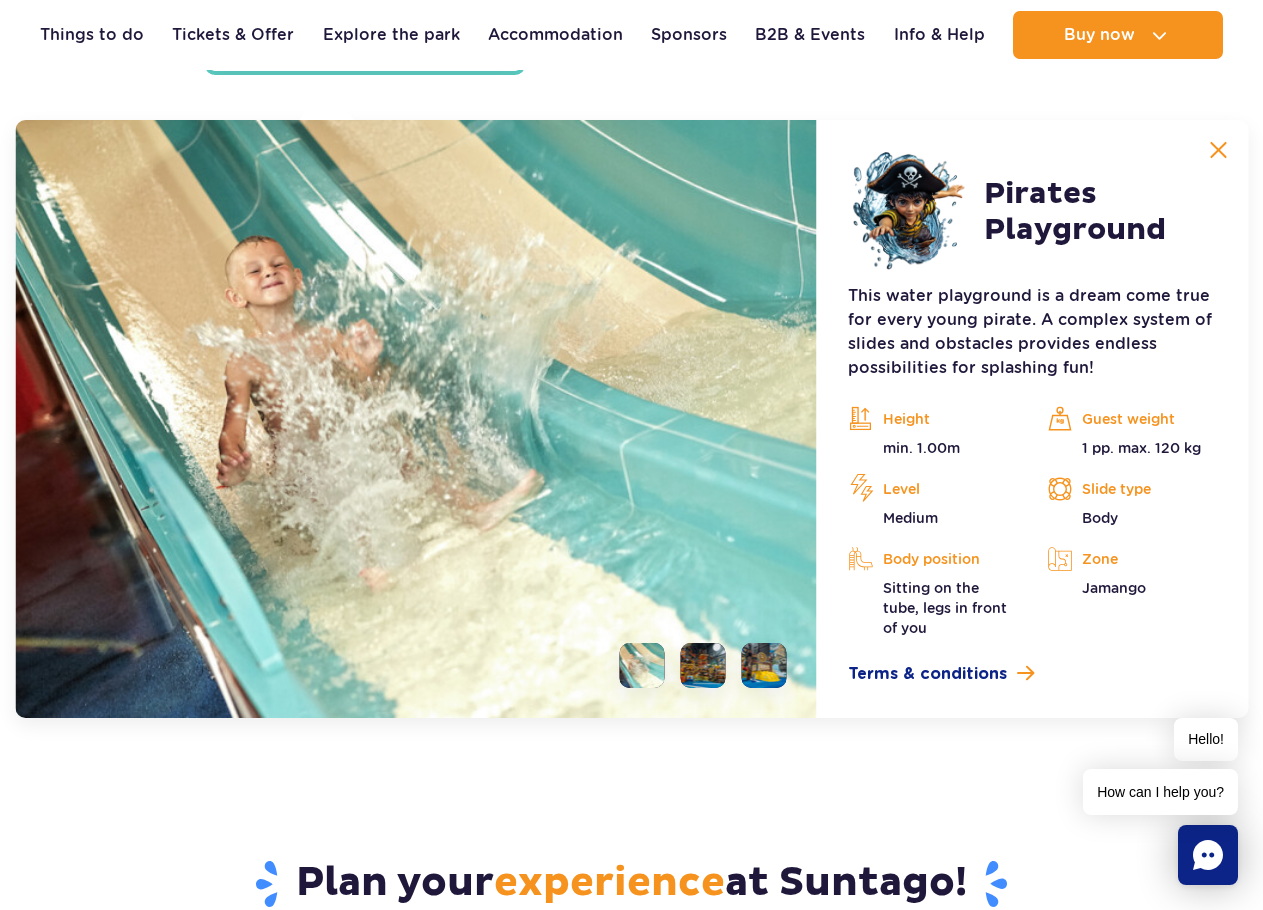 drag, startPoint x: 1228, startPoint y: 153, endPoint x: 1131, endPoint y: 229, distance: 123.22743 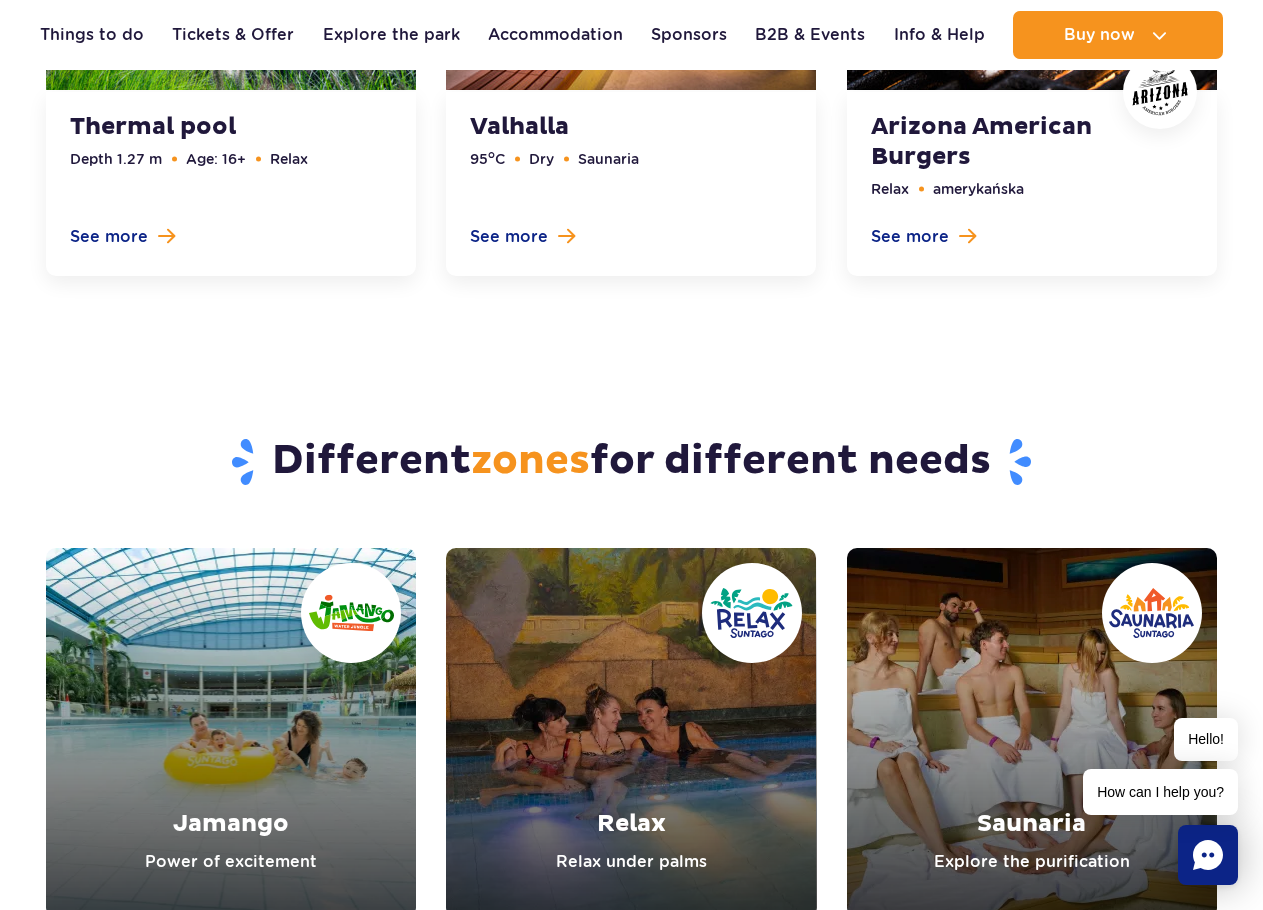 scroll, scrollTop: 6913, scrollLeft: 0, axis: vertical 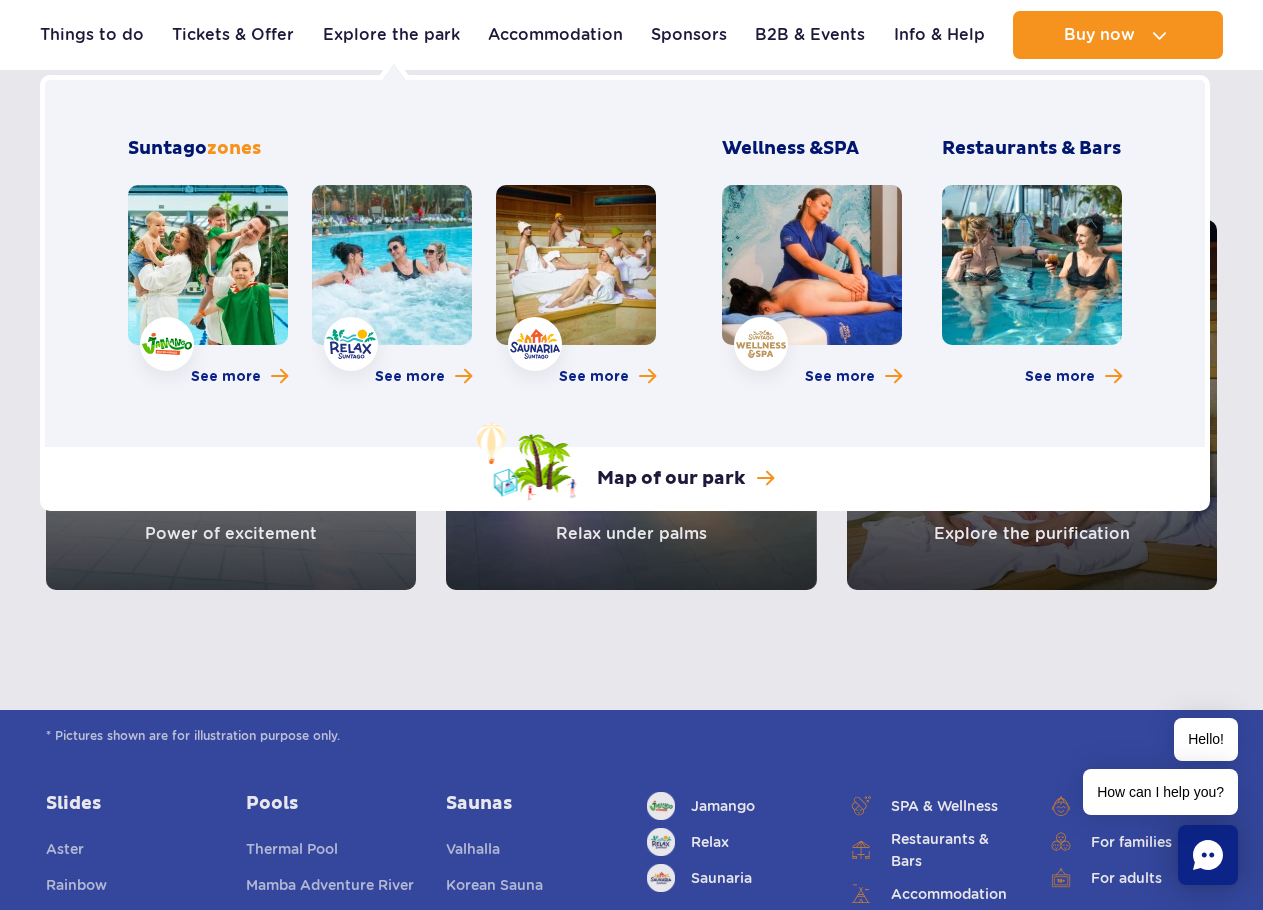 click on "Explore the park
Jamango zone
Relax zone
Saunaria zone
Wellness &  SPA
Restaurants & Bars
Buy tickets
Map
of our park                 See more" at bounding box center (625, 293) 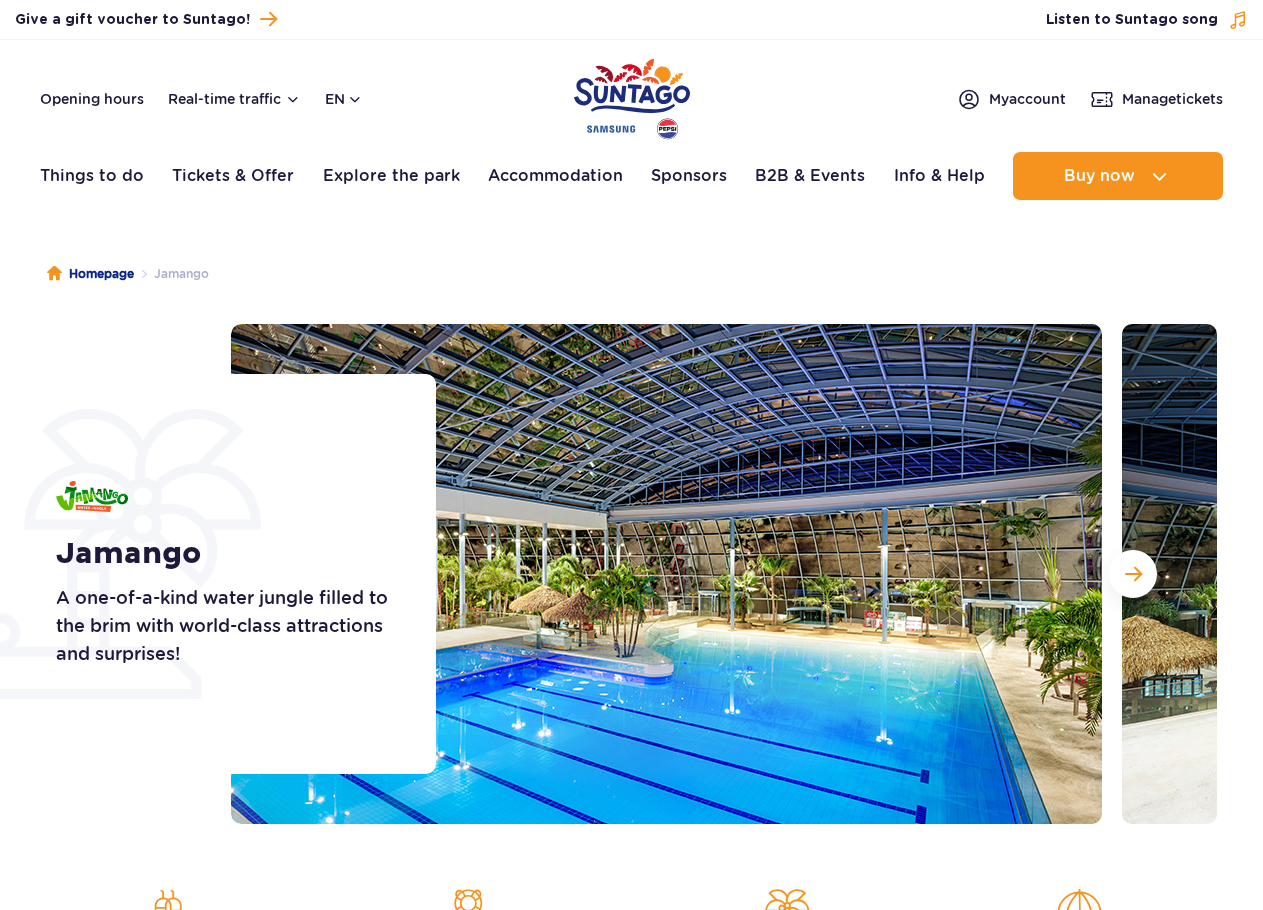 scroll, scrollTop: 0, scrollLeft: 0, axis: both 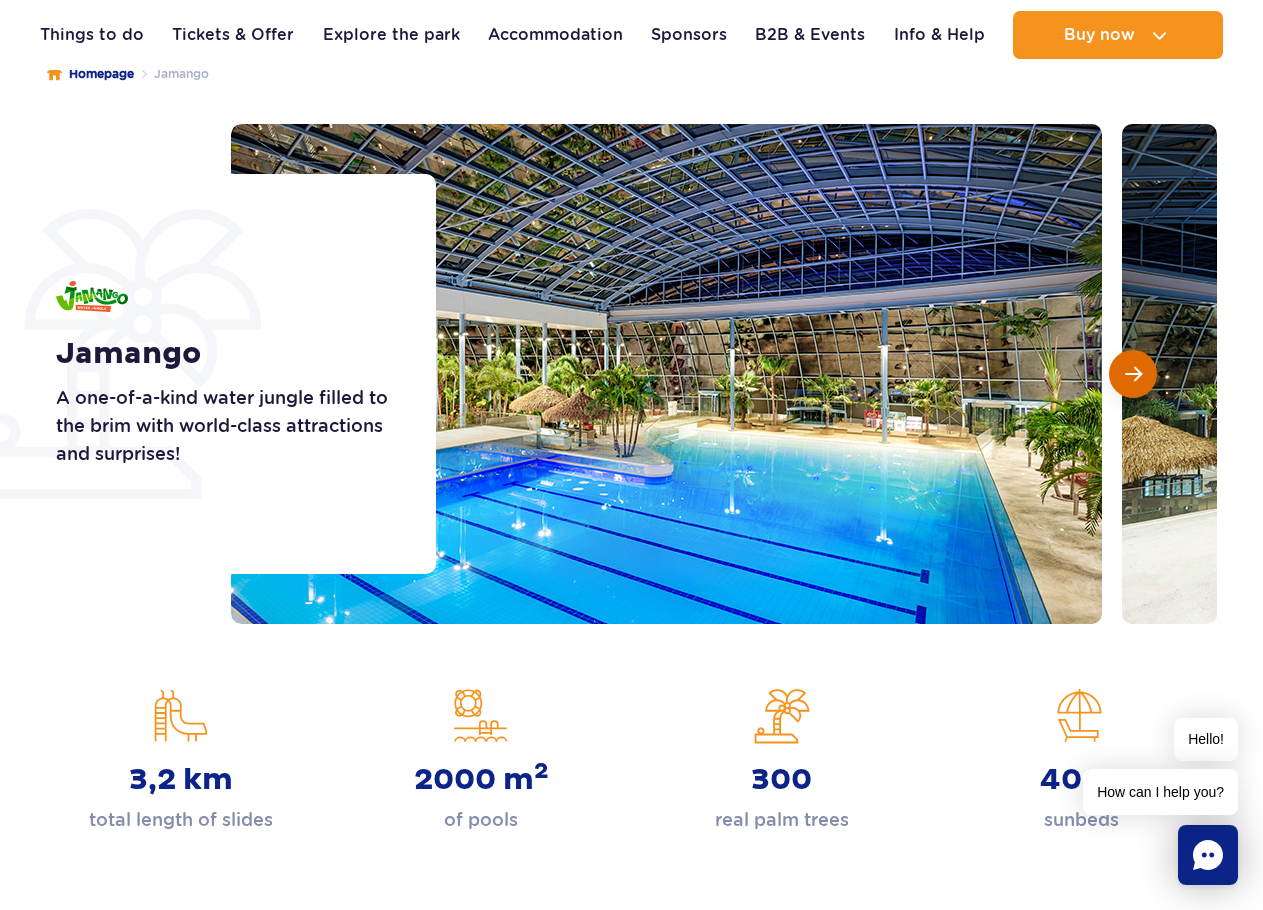 click at bounding box center (1133, 374) 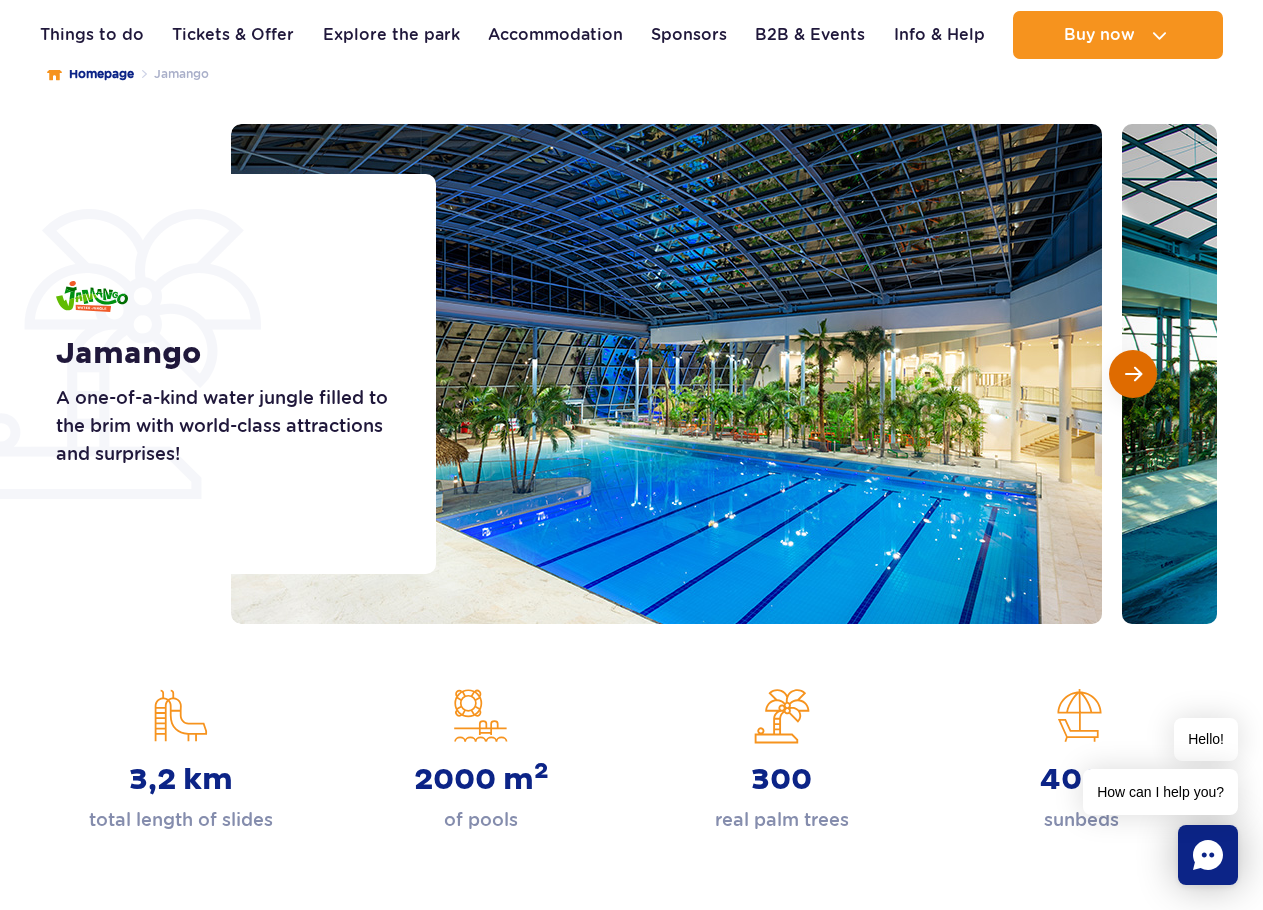 click at bounding box center [1133, 374] 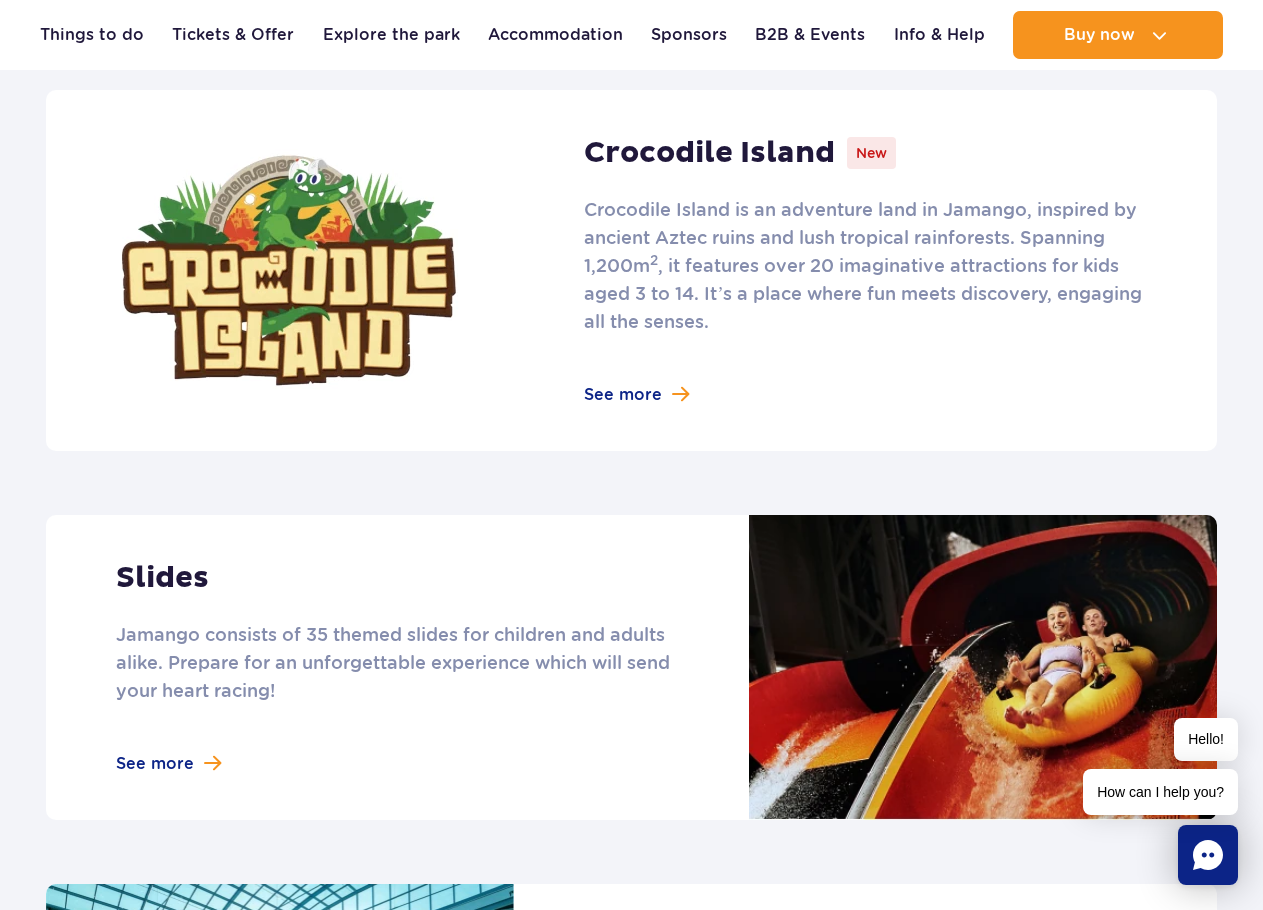 scroll, scrollTop: 1500, scrollLeft: 0, axis: vertical 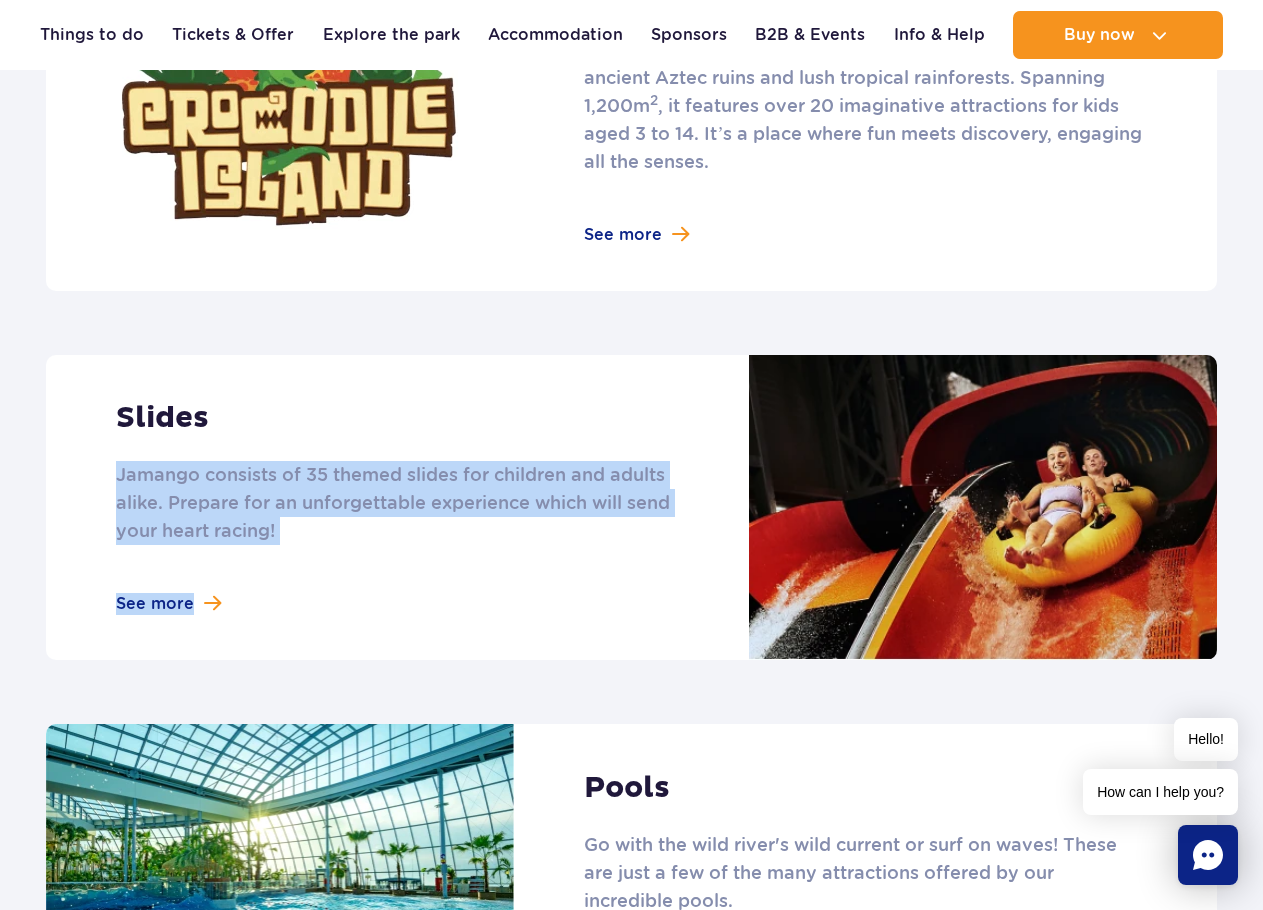 drag, startPoint x: 21, startPoint y: 458, endPoint x: 160, endPoint y: 502, distance: 145.7978 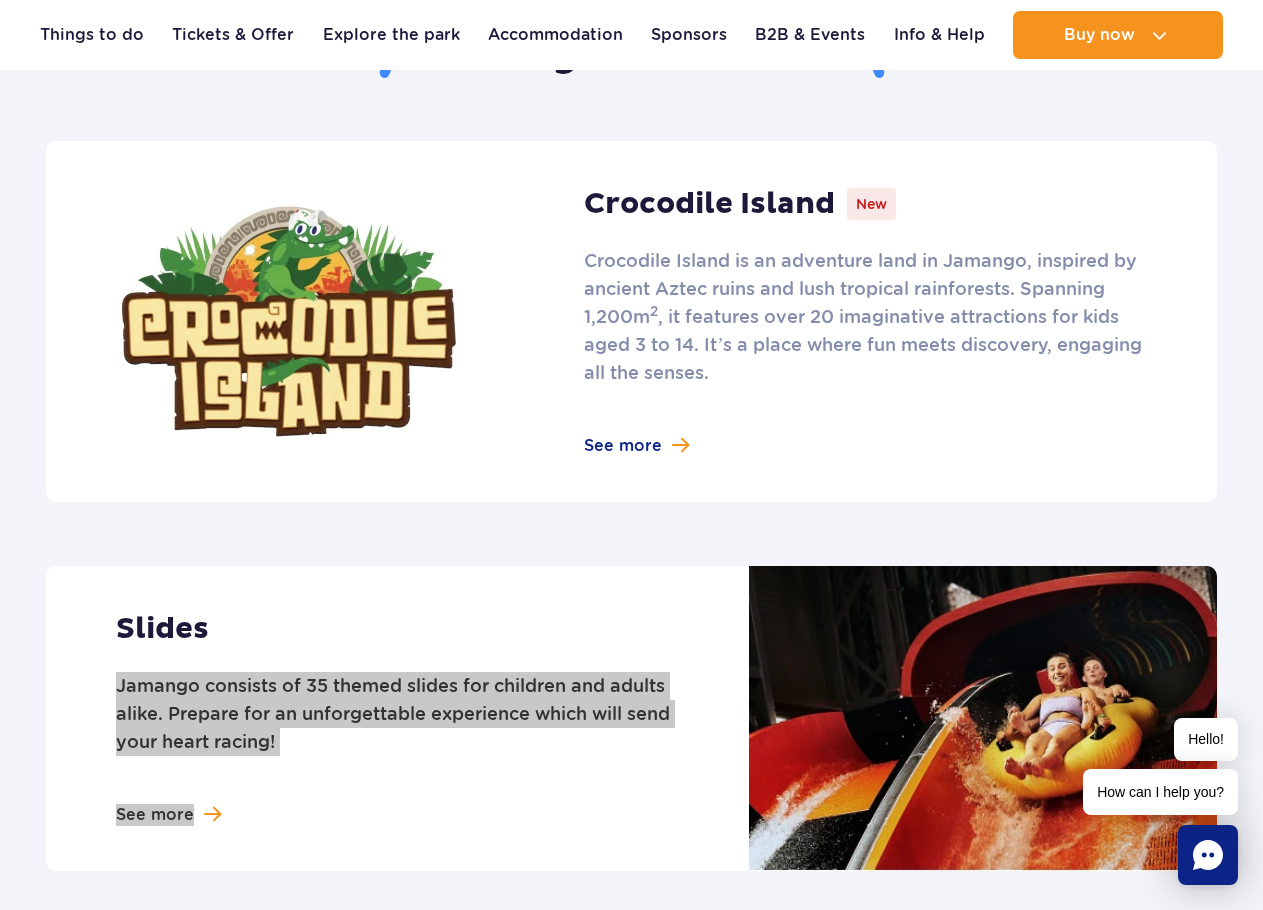 scroll, scrollTop: 1200, scrollLeft: 0, axis: vertical 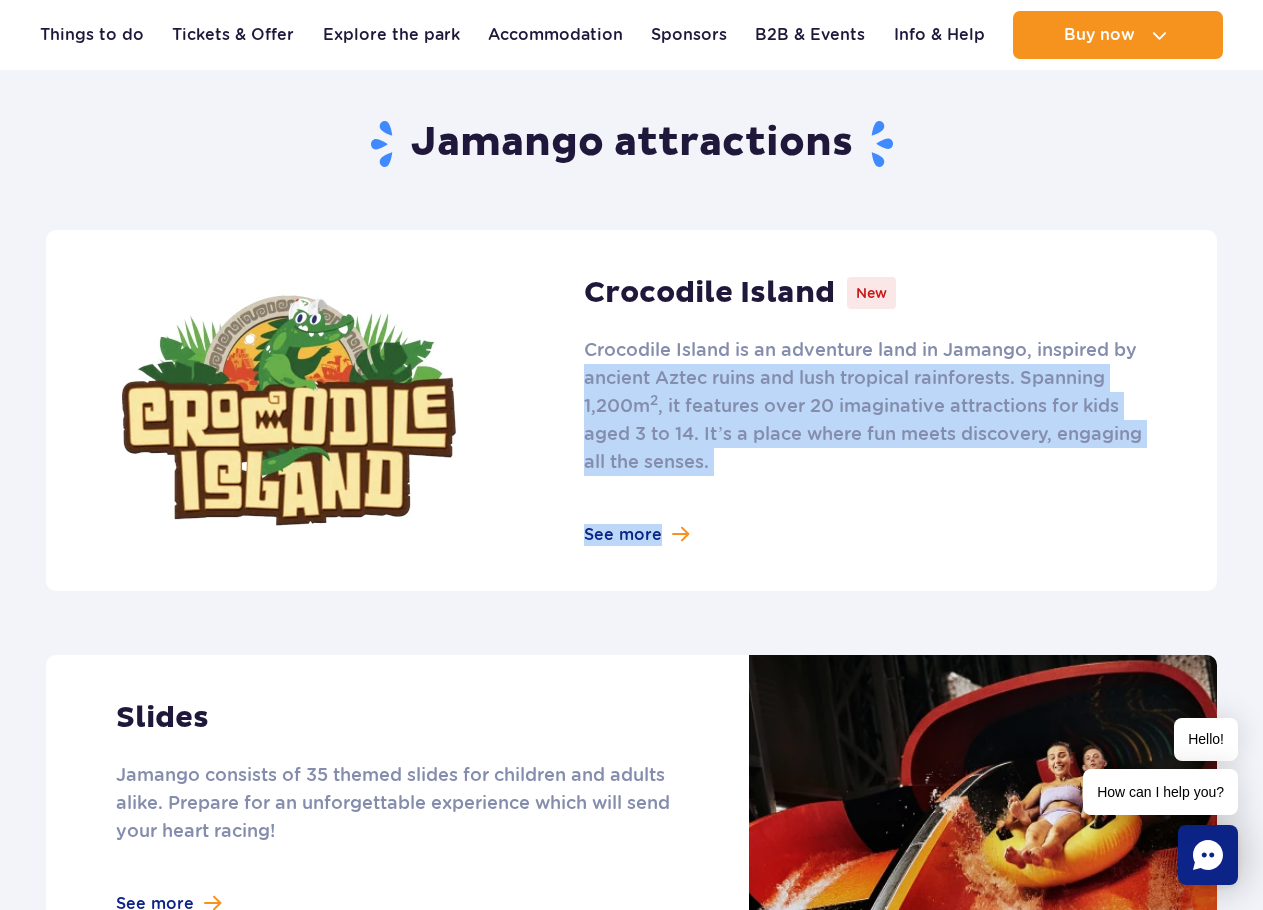 drag, startPoint x: 1235, startPoint y: 307, endPoint x: 829, endPoint y: 392, distance: 414.80237 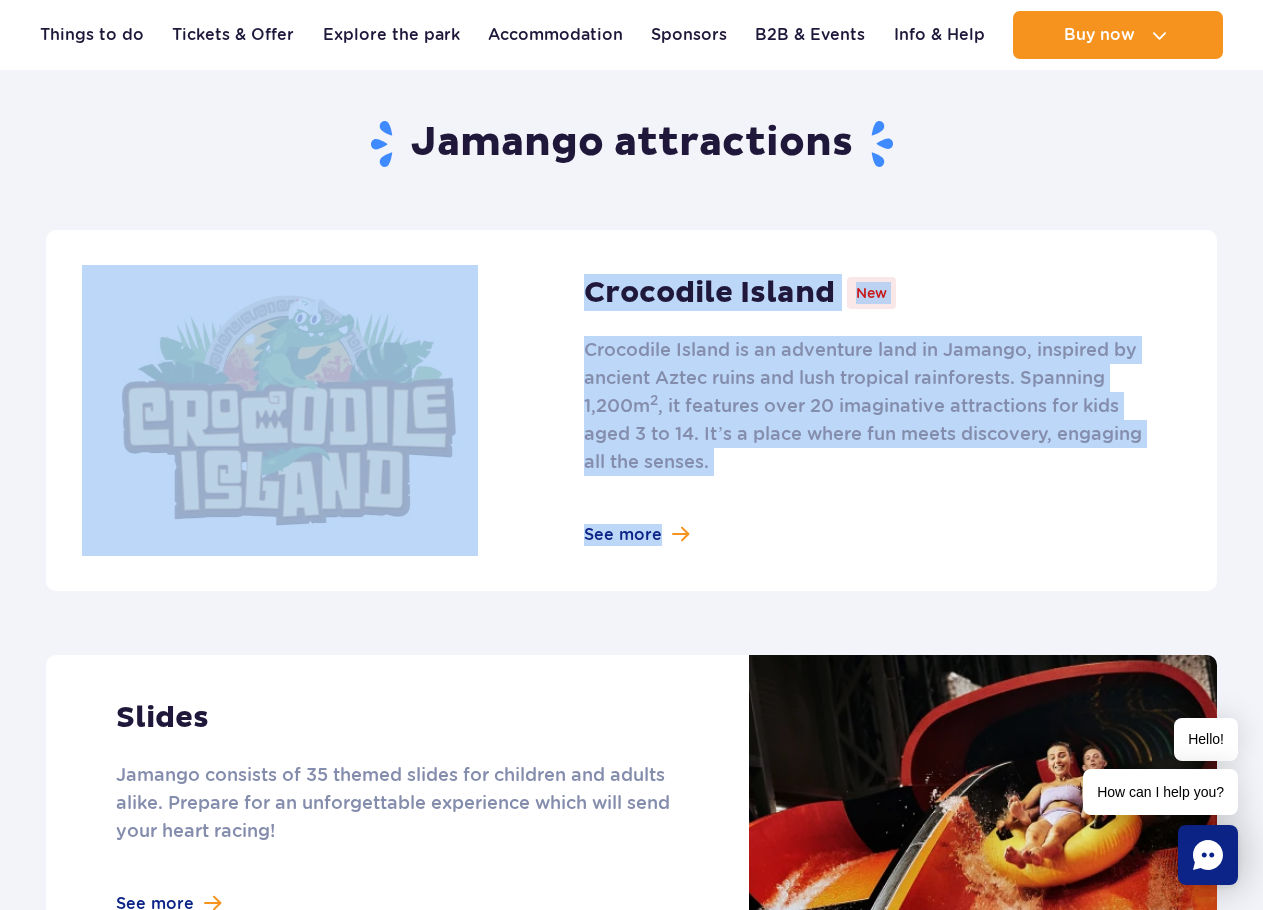 drag, startPoint x: 26, startPoint y: 339, endPoint x: 736, endPoint y: 399, distance: 712.5307 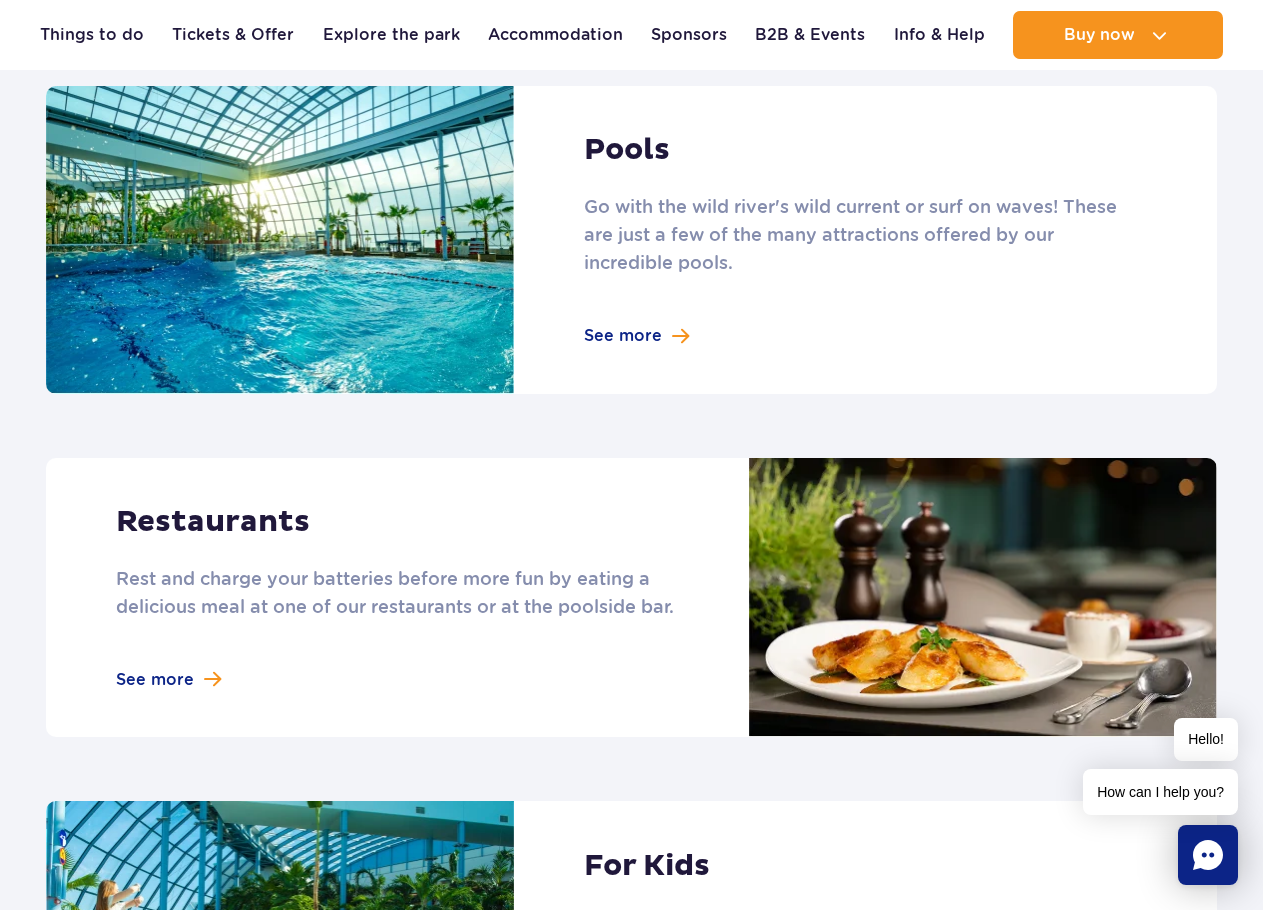 scroll, scrollTop: 2100, scrollLeft: 0, axis: vertical 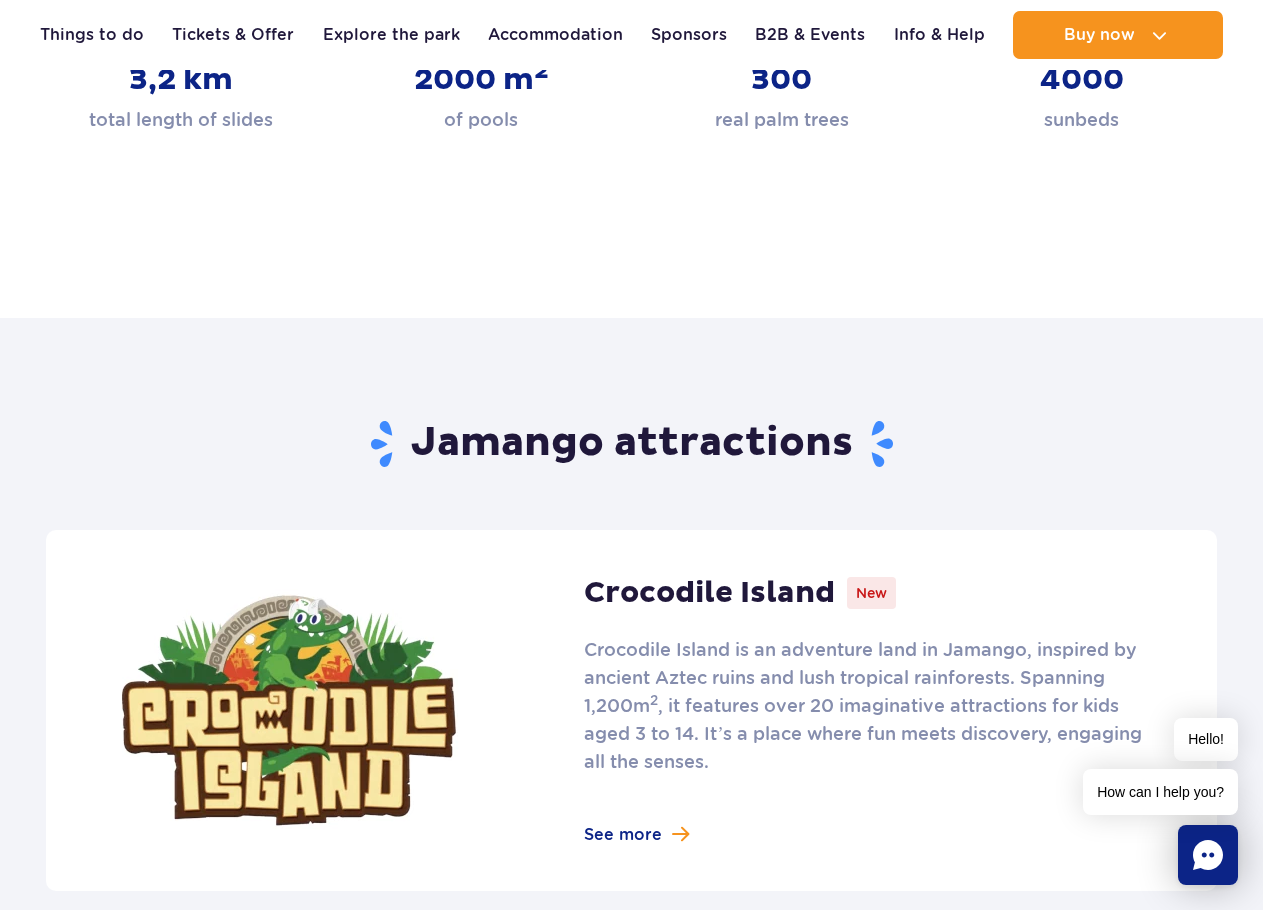 click on "Jamango attractions
Crocodile Island  New
Crocodile Island is an adventure land in Jamango, inspired by ancient Aztec ruins and lush tropical rainforests. Spanning 1,200m 2 , it features over 20 imaginative attractions for kids aged 3 to 14. It’s a place where fun meets discovery, engaging all the senses.
See more
Slides See more" at bounding box center [631, 1332] 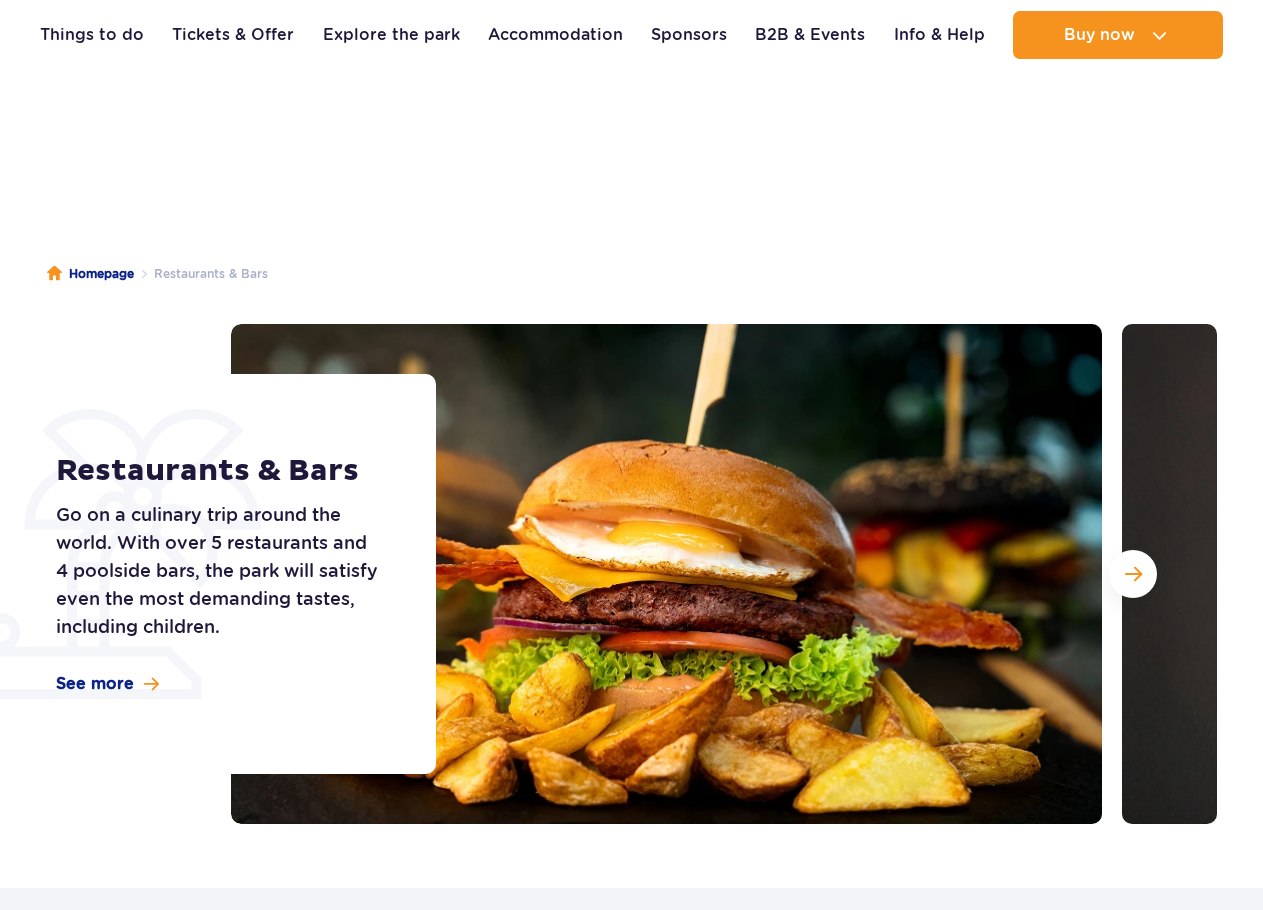 scroll, scrollTop: 400, scrollLeft: 0, axis: vertical 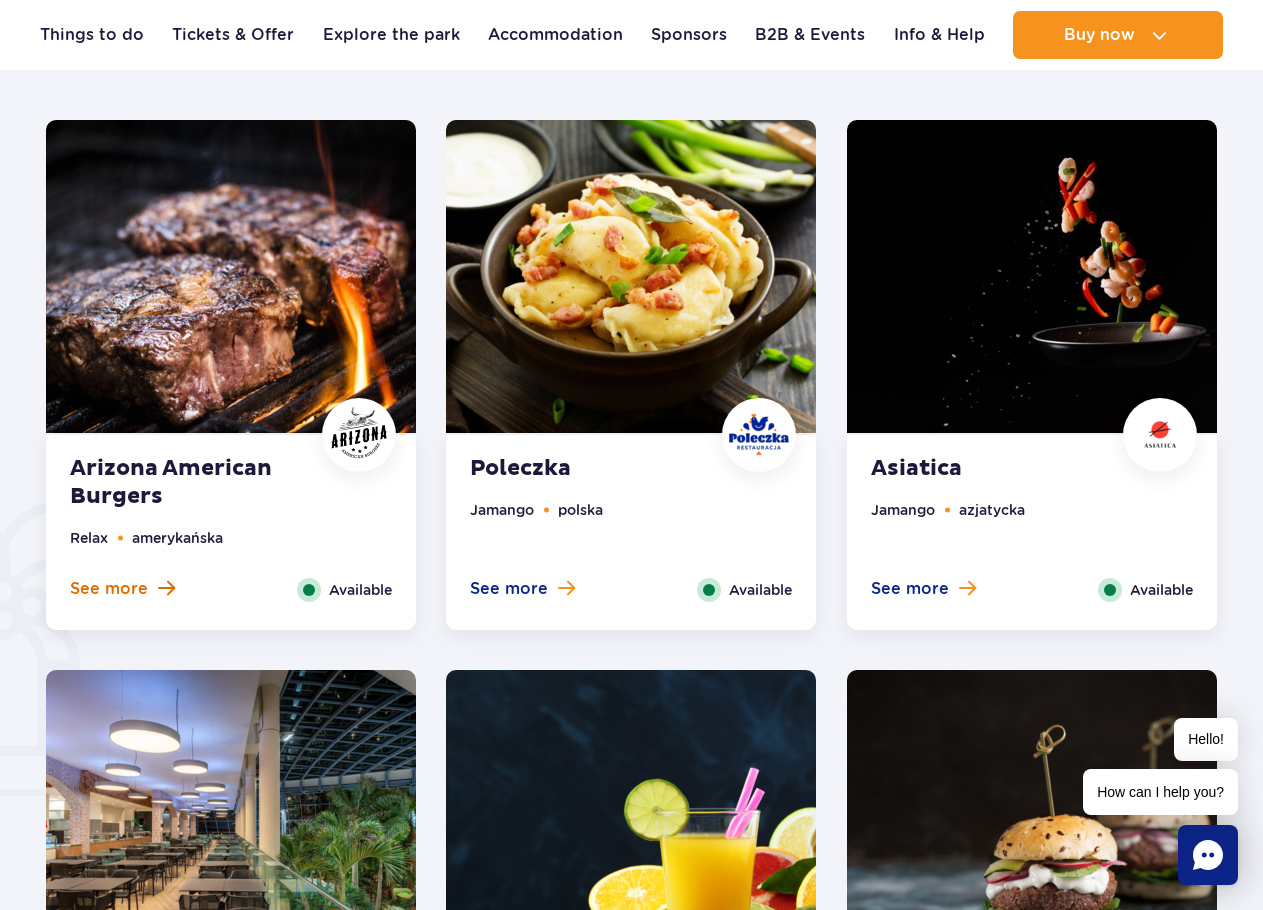 click on "See more" at bounding box center (109, 589) 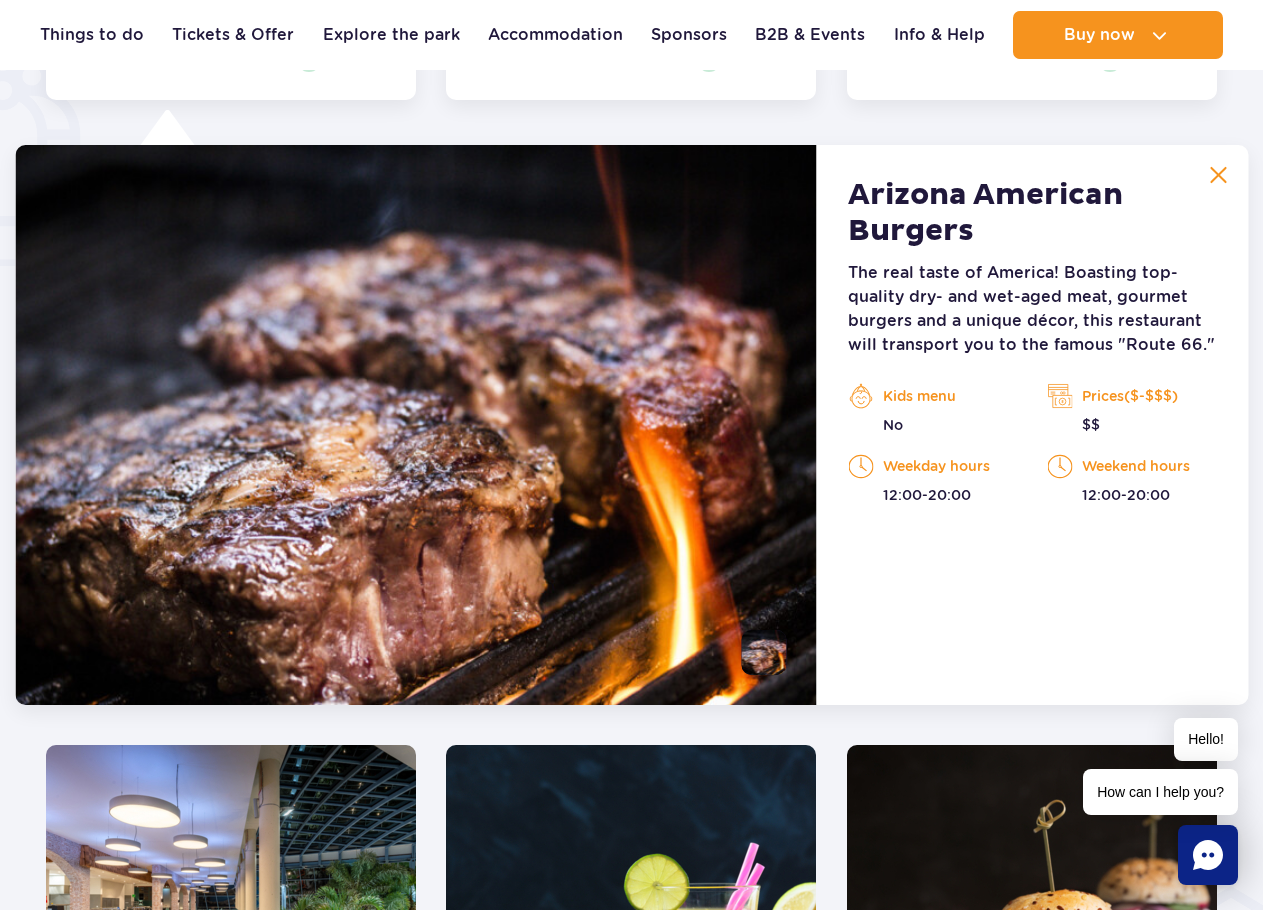 scroll, scrollTop: 1555, scrollLeft: 0, axis: vertical 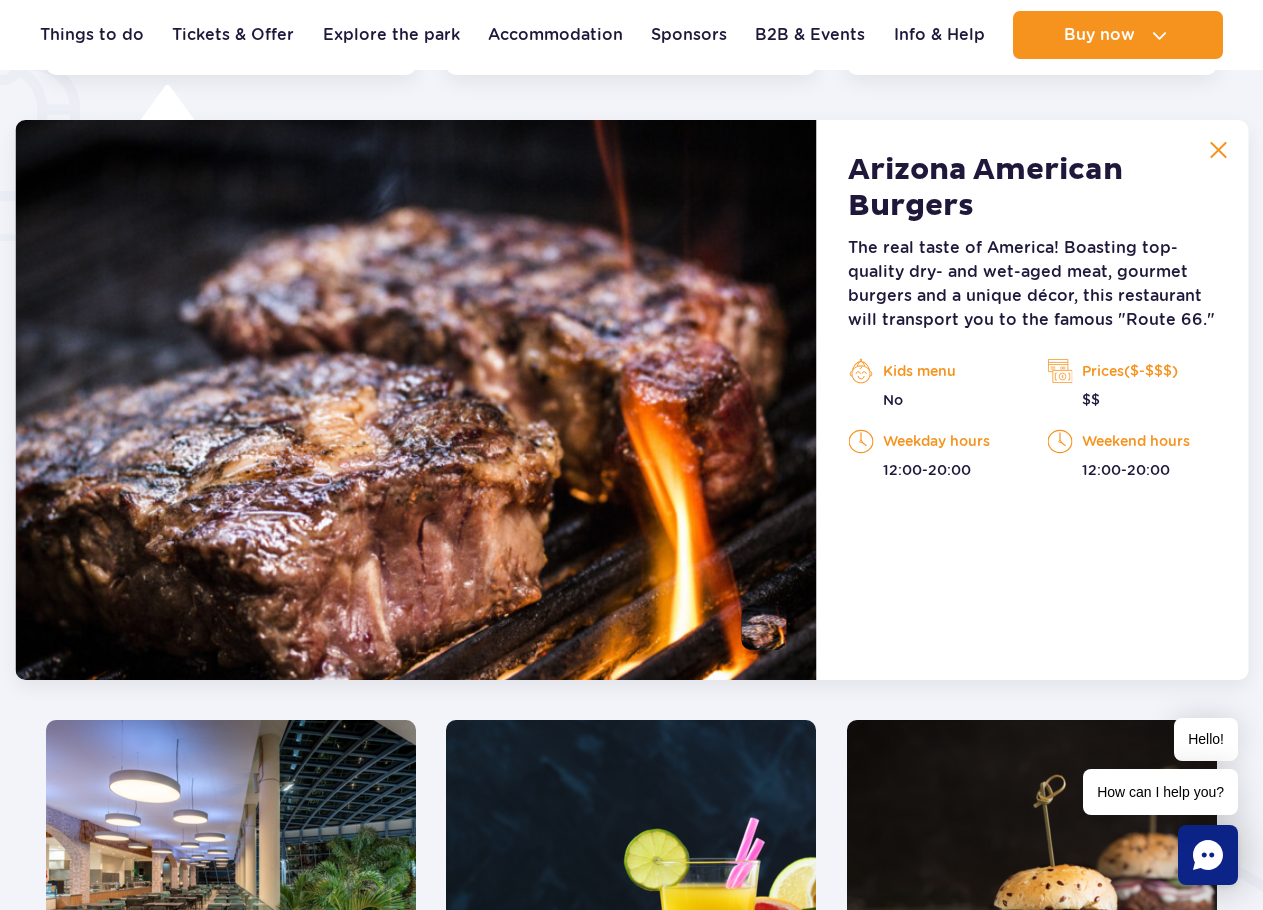 click at bounding box center [1218, 150] 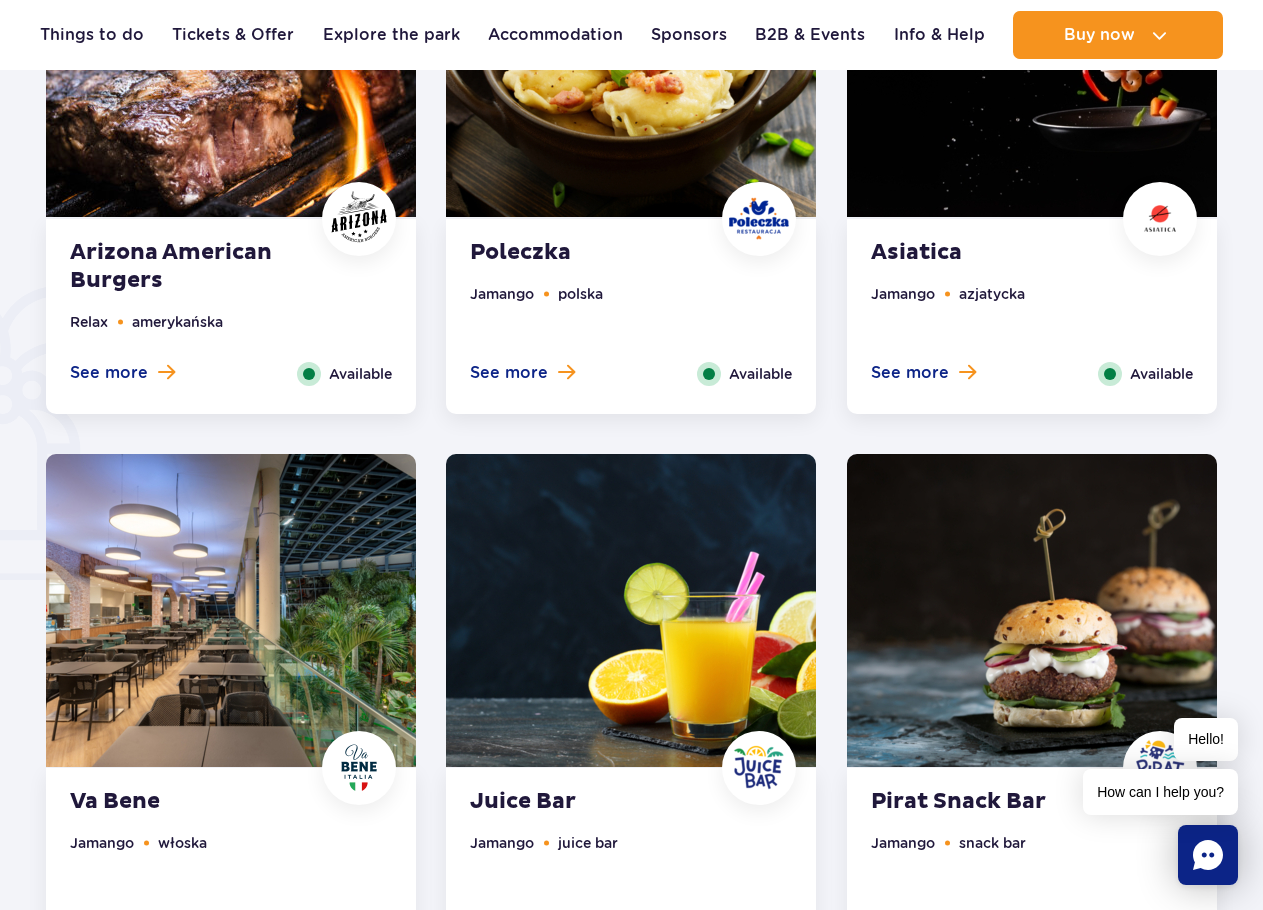 scroll, scrollTop: 1055, scrollLeft: 0, axis: vertical 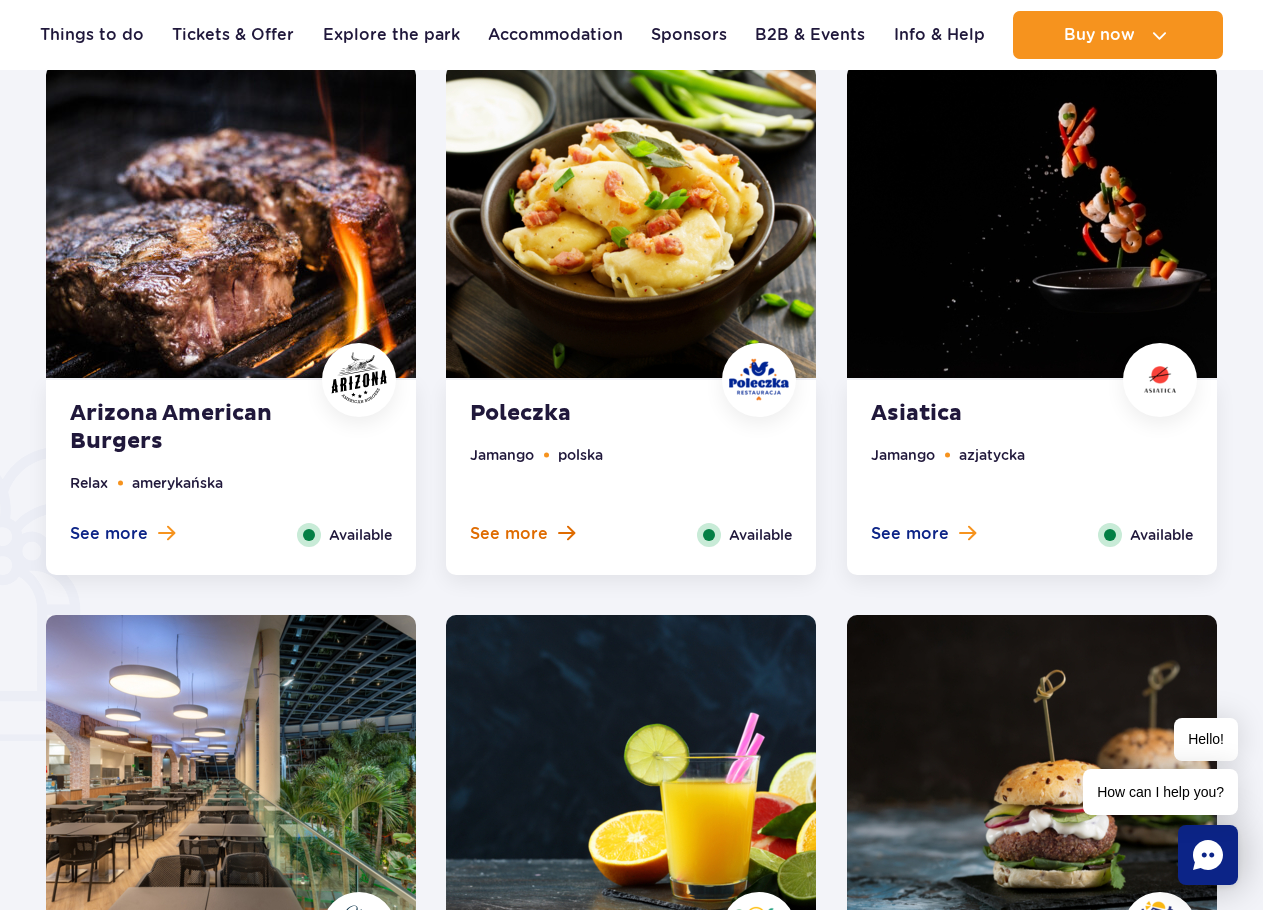 click on "See more" at bounding box center (509, 534) 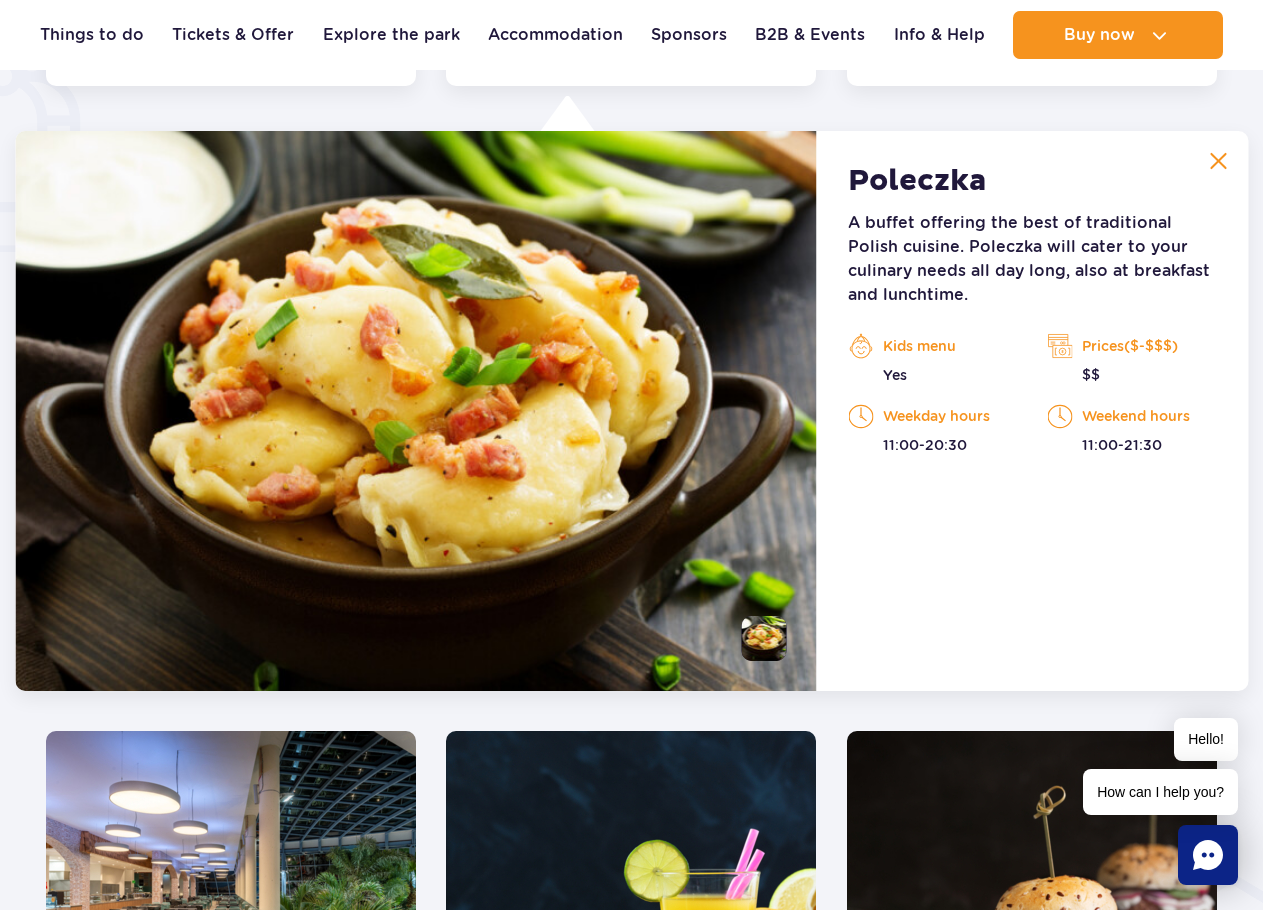 scroll, scrollTop: 1555, scrollLeft: 0, axis: vertical 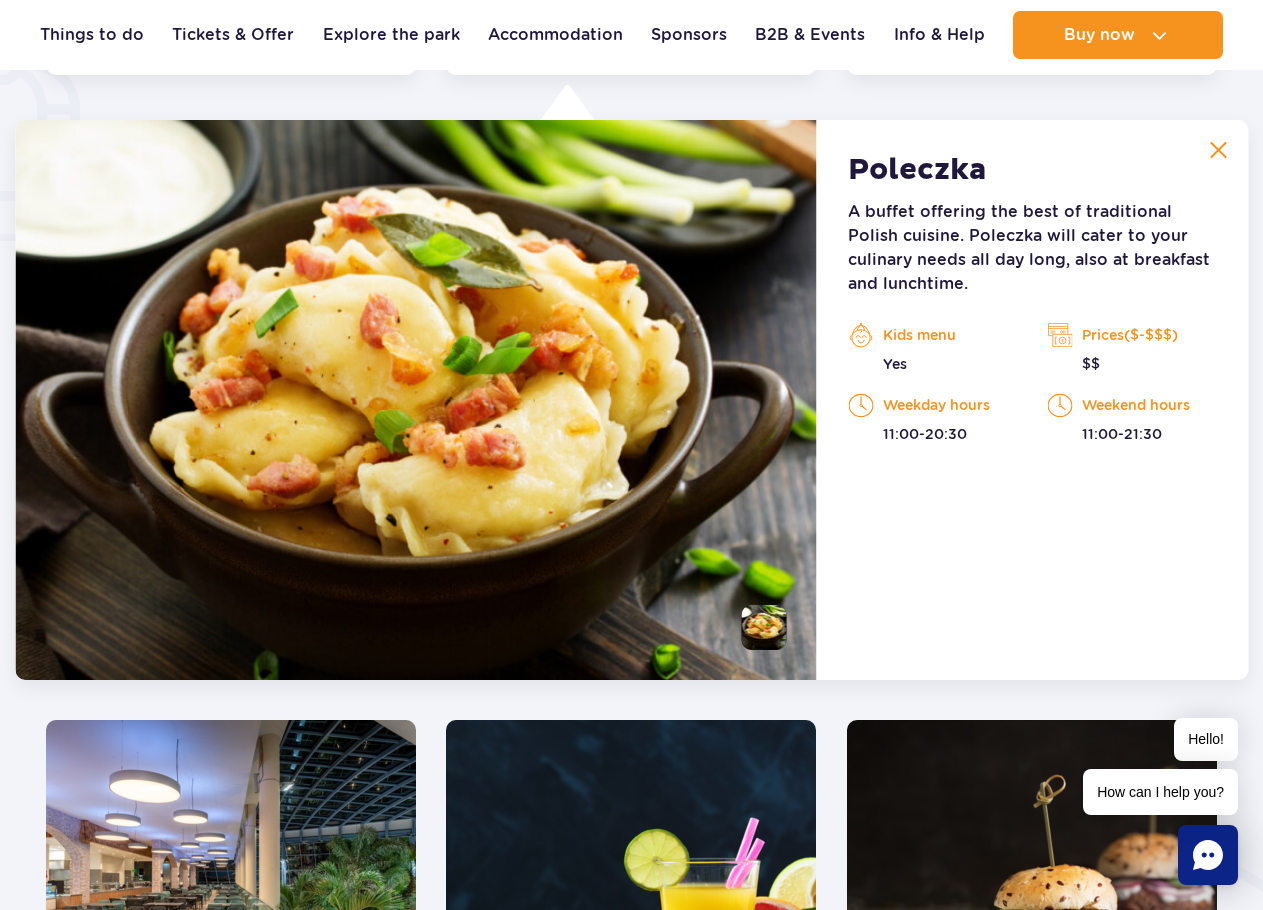 click at bounding box center [1218, 150] 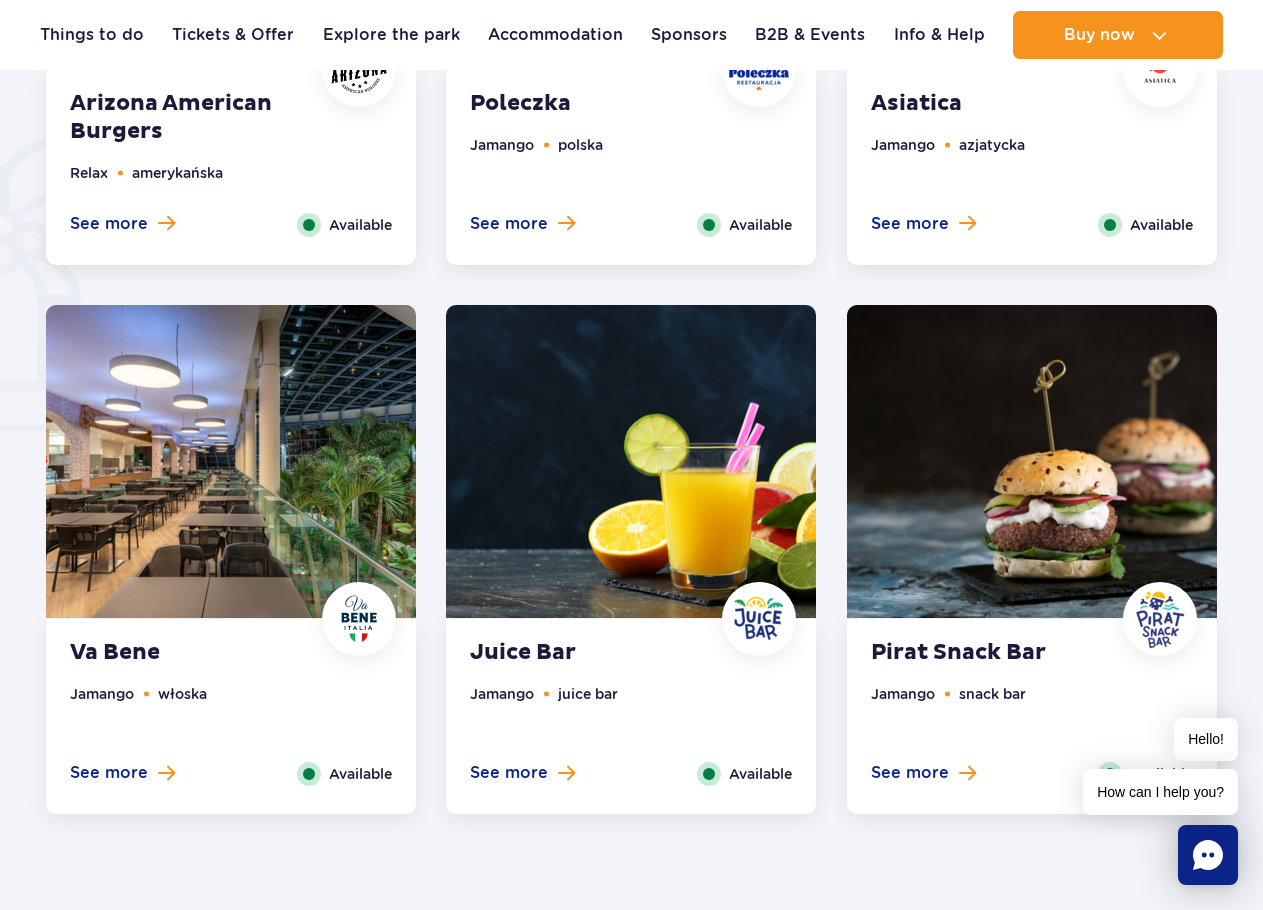 scroll, scrollTop: 1255, scrollLeft: 0, axis: vertical 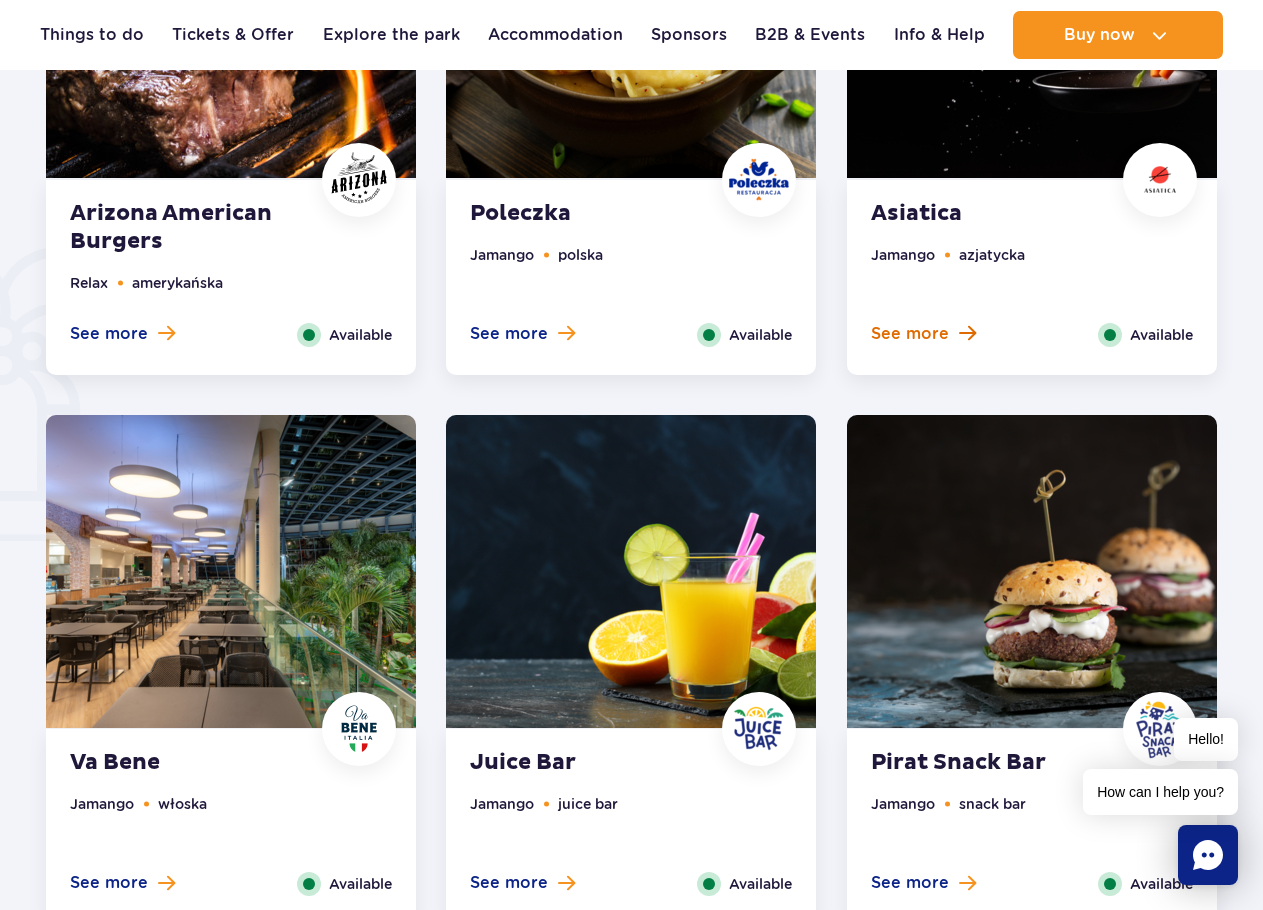 click on "See more" at bounding box center (910, 334) 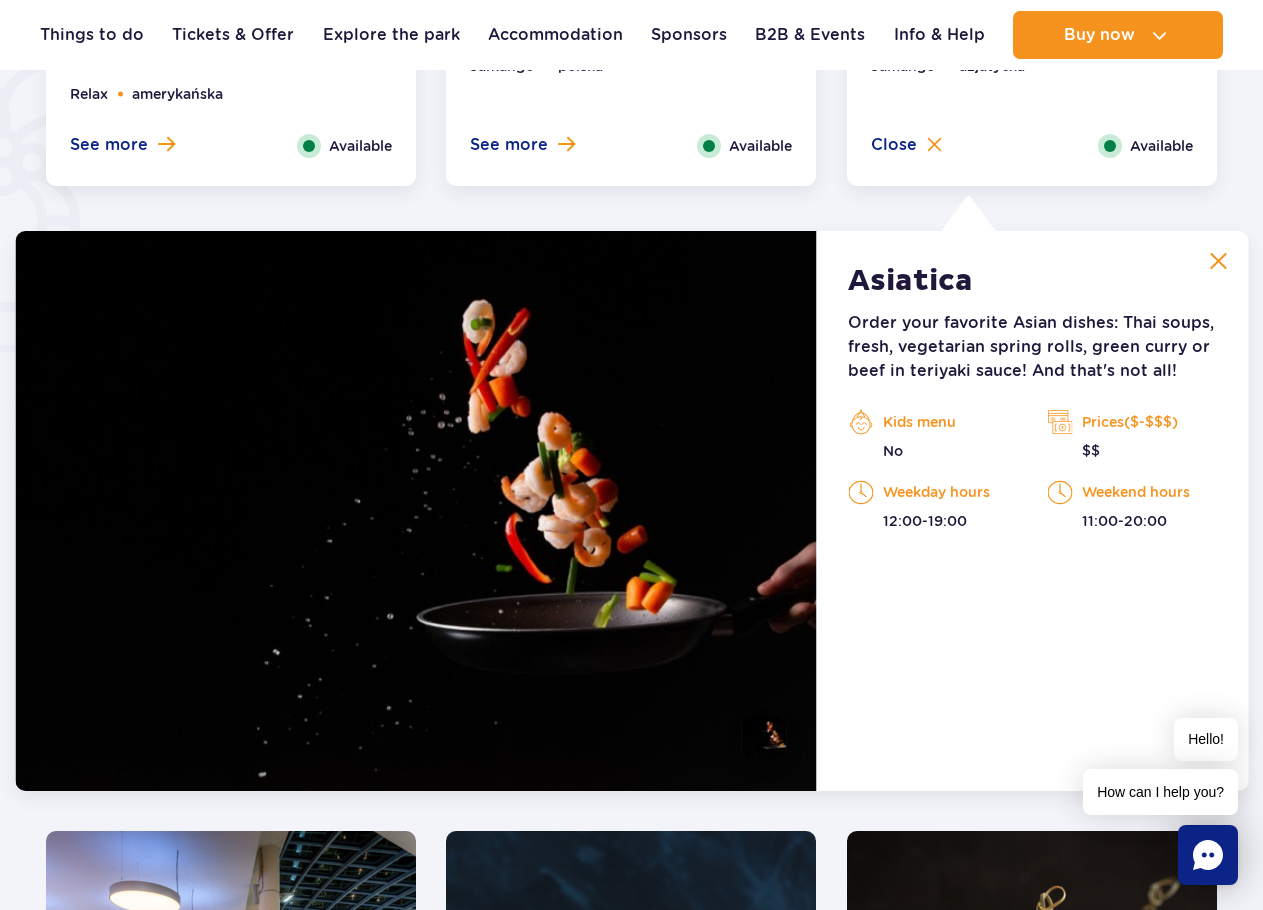 scroll, scrollTop: 1555, scrollLeft: 0, axis: vertical 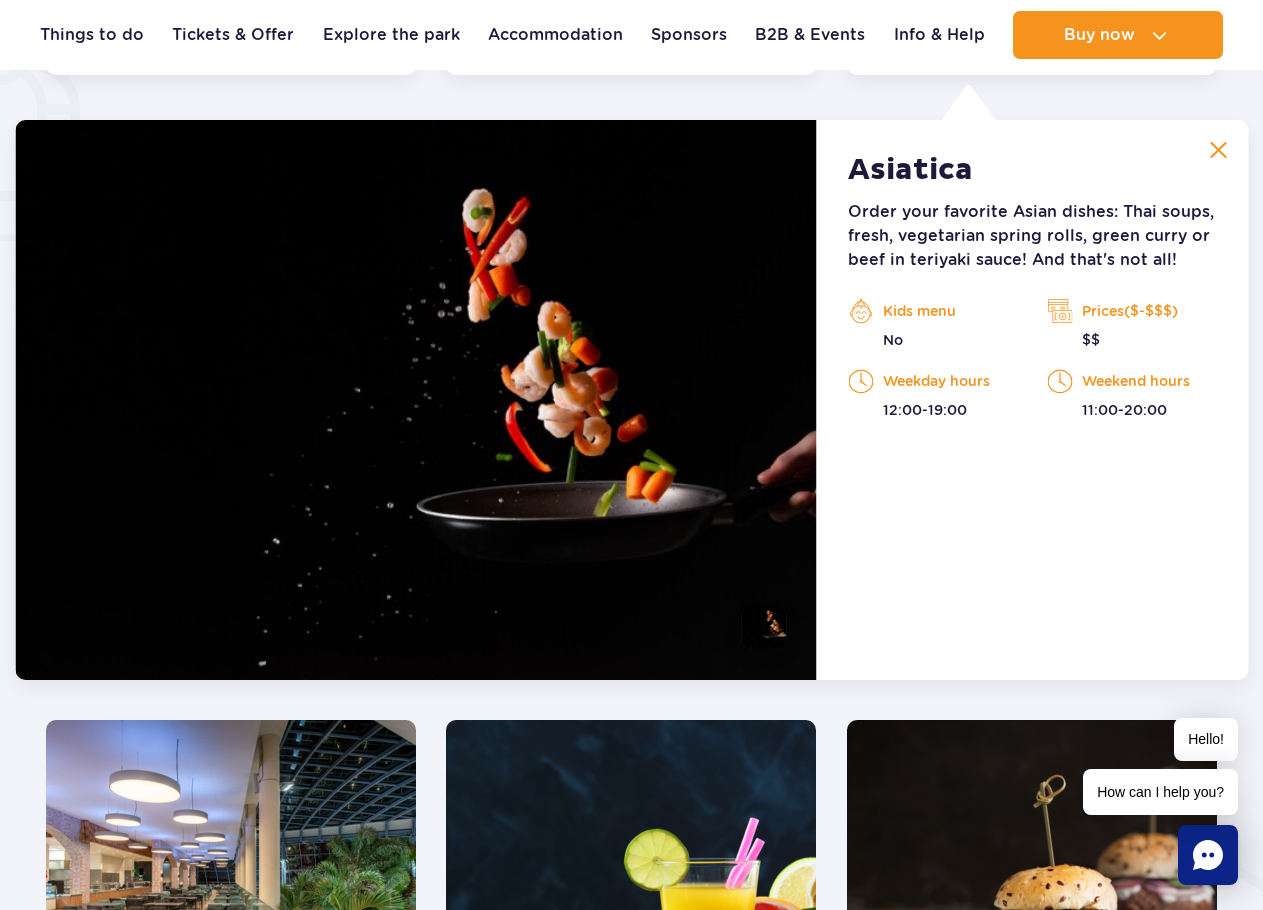 click at bounding box center [1218, 150] 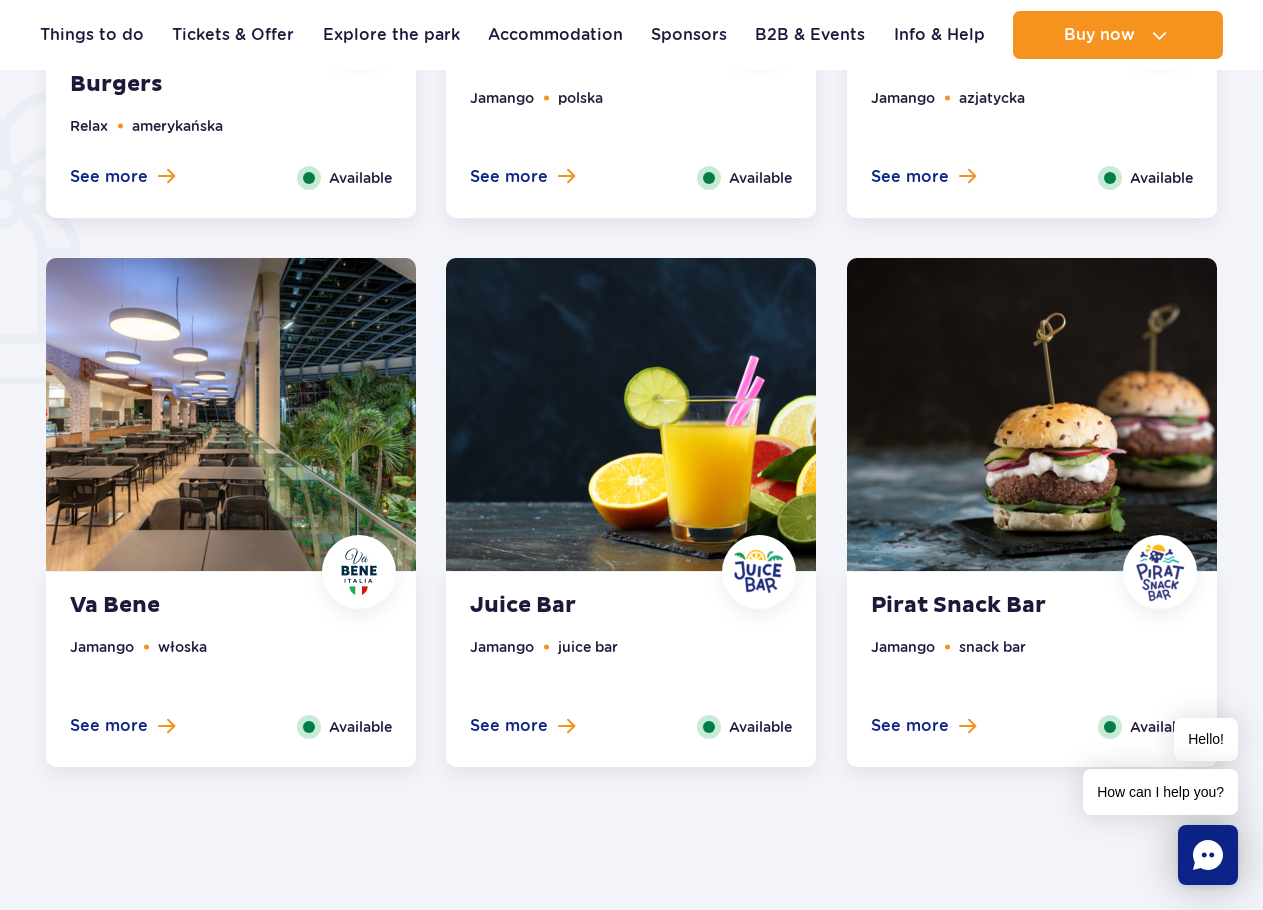 scroll, scrollTop: 1555, scrollLeft: 0, axis: vertical 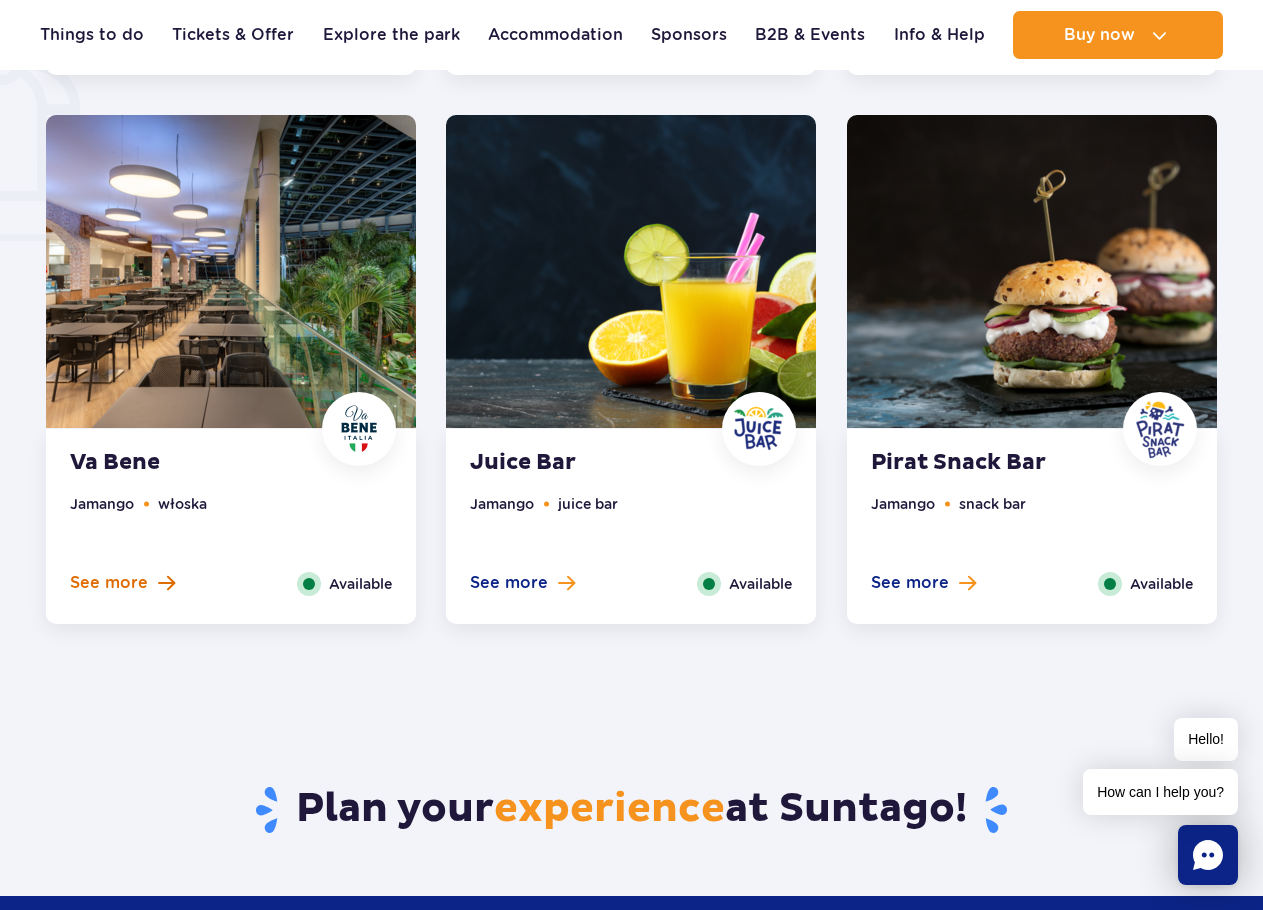 click on "See more" at bounding box center [109, 583] 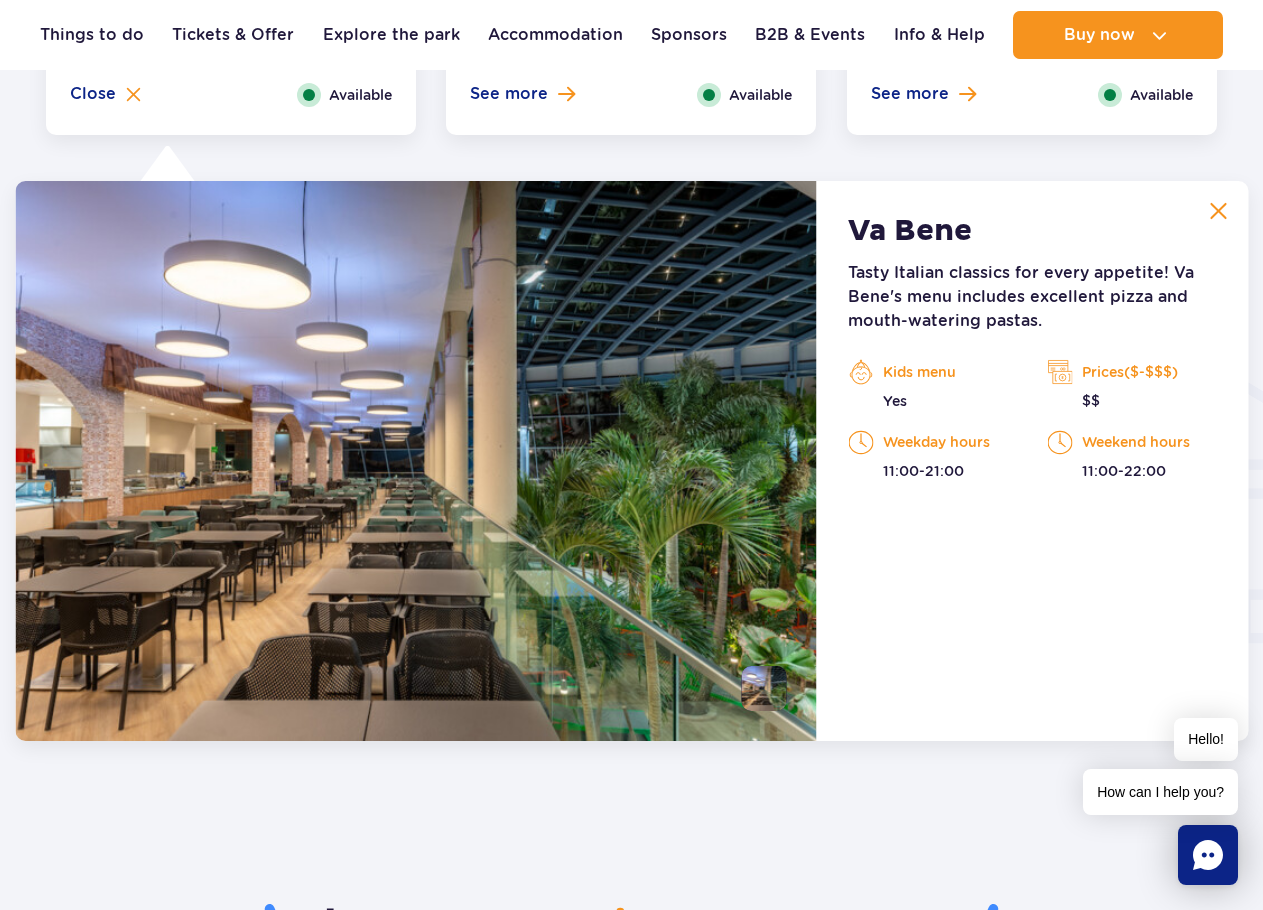 scroll, scrollTop: 2105, scrollLeft: 0, axis: vertical 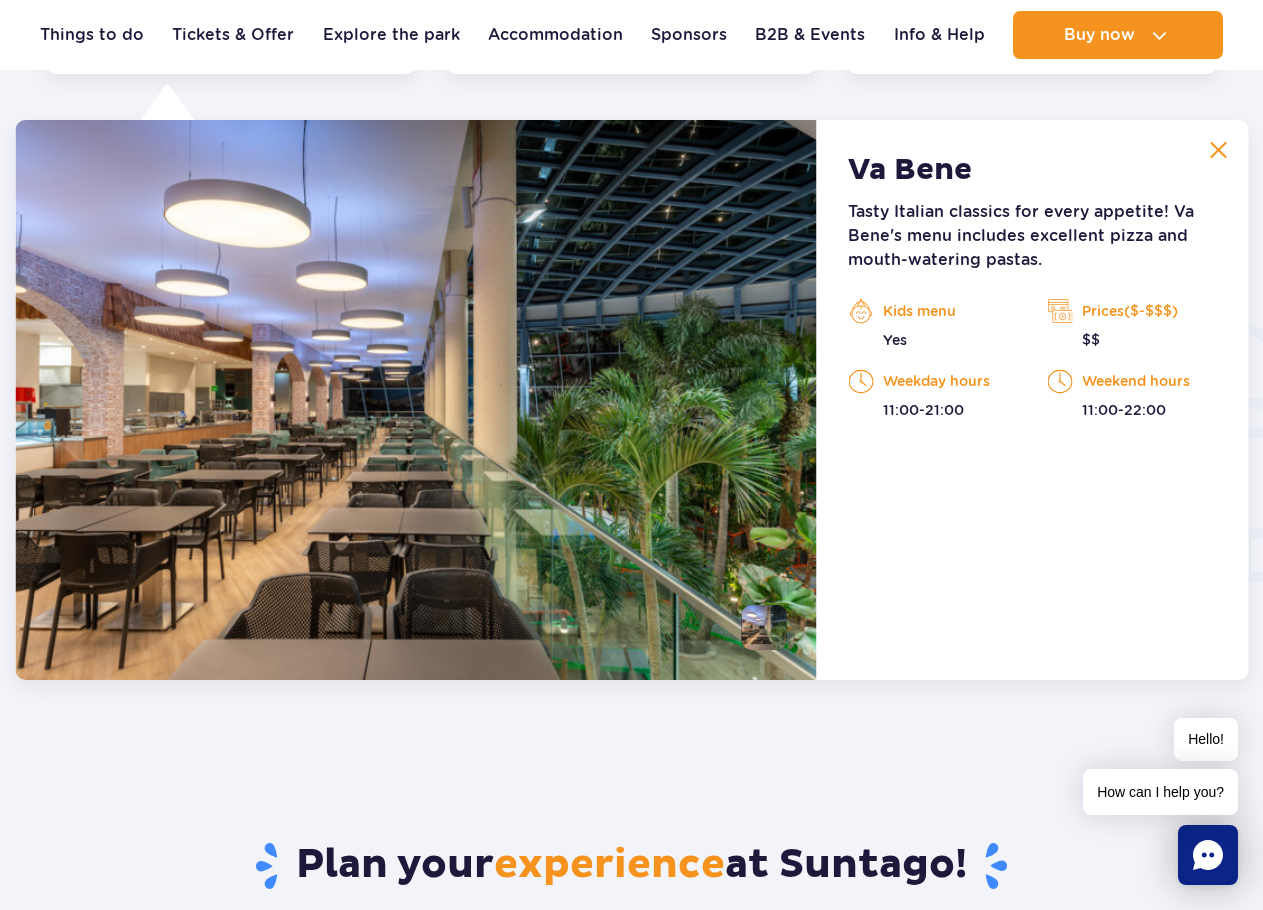 click at bounding box center (1218, 150) 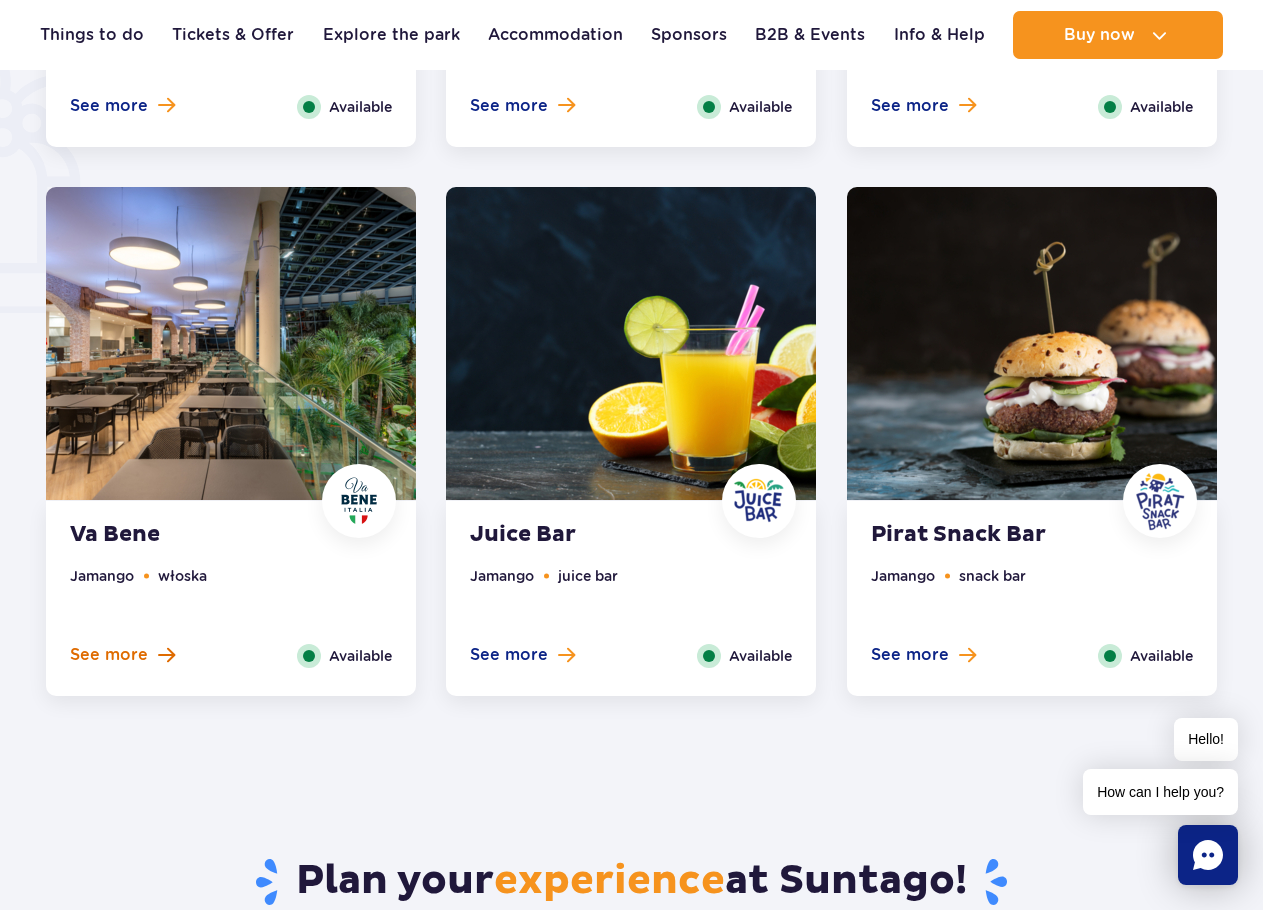 scroll, scrollTop: 1505, scrollLeft: 0, axis: vertical 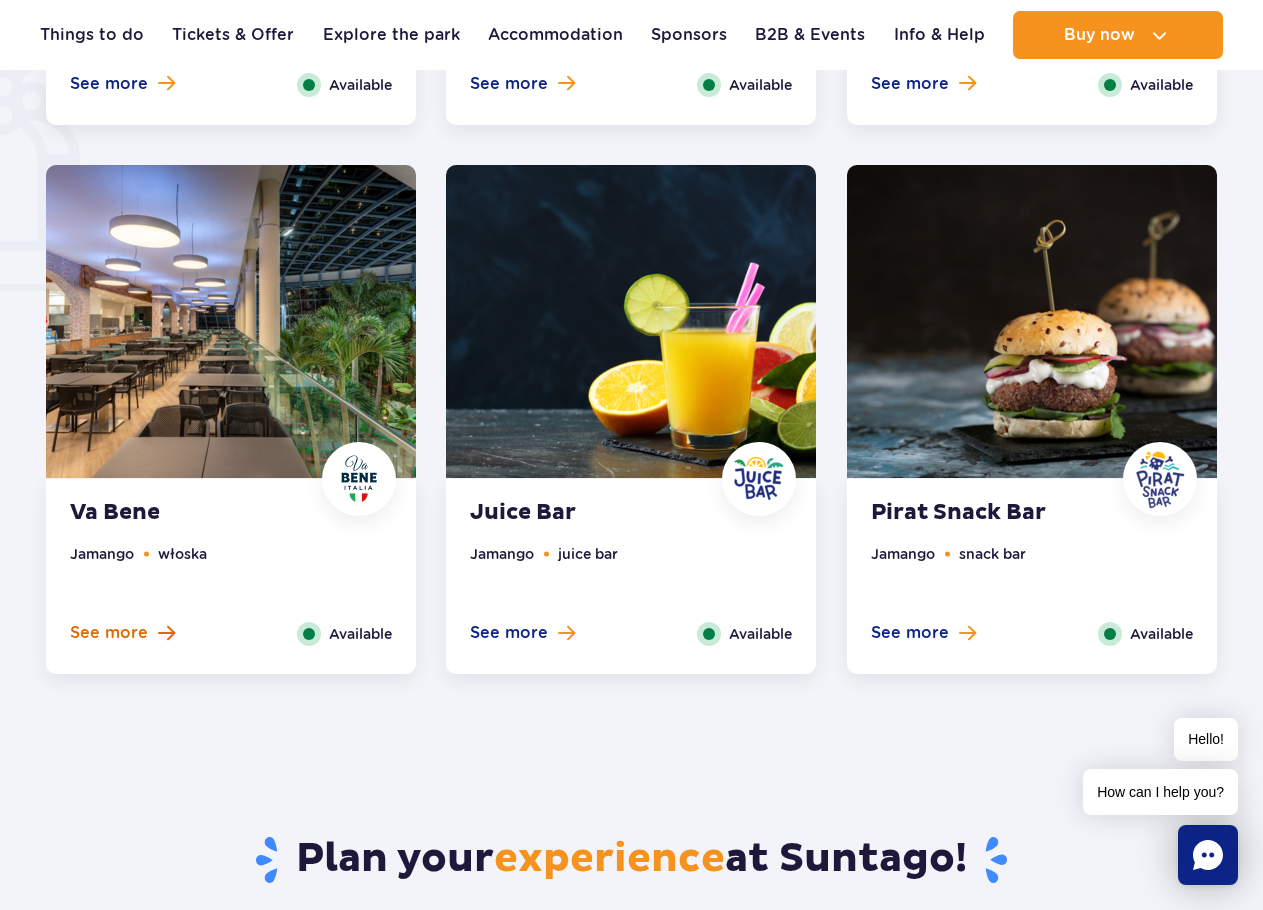 click on "See more" at bounding box center [109, 633] 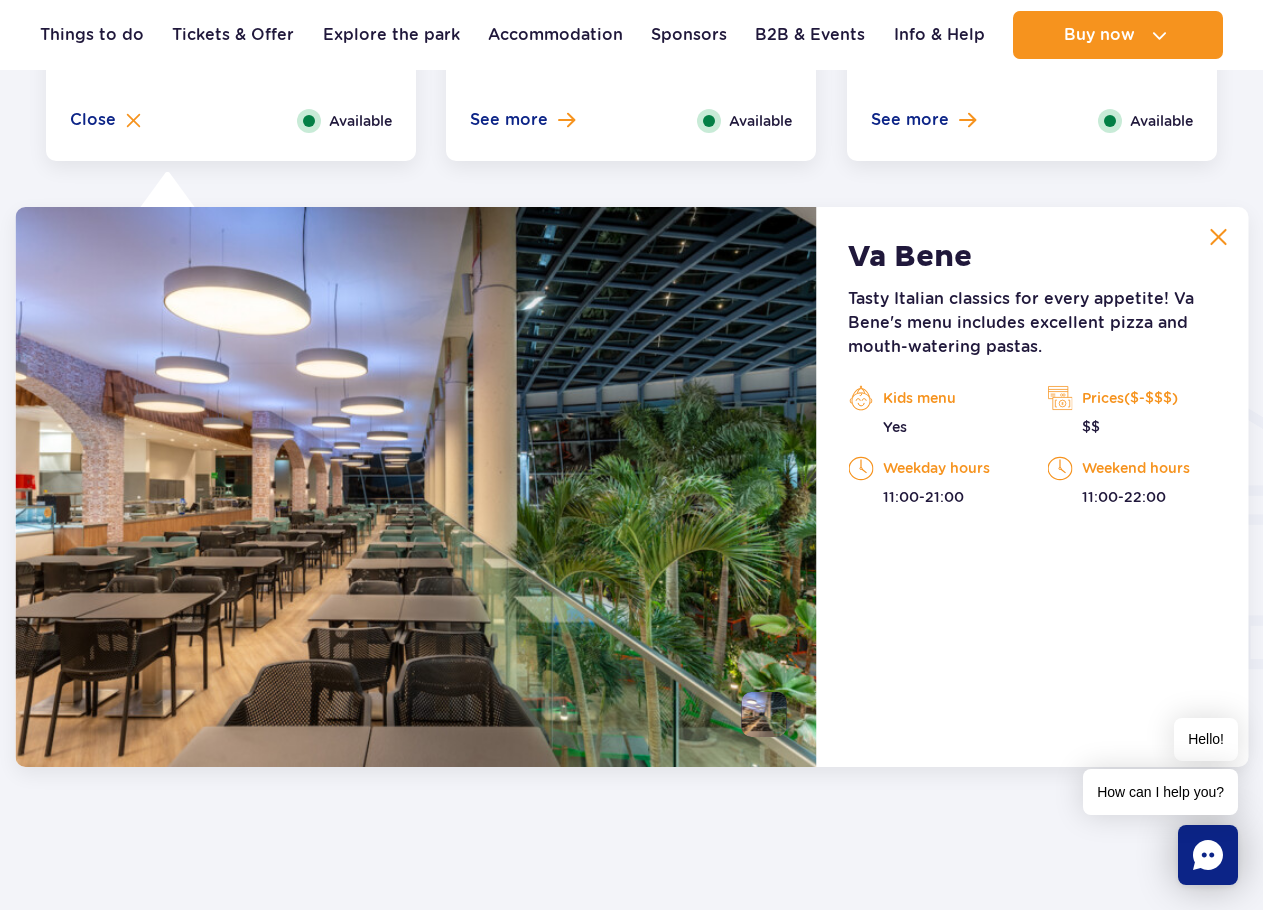 scroll, scrollTop: 2105, scrollLeft: 0, axis: vertical 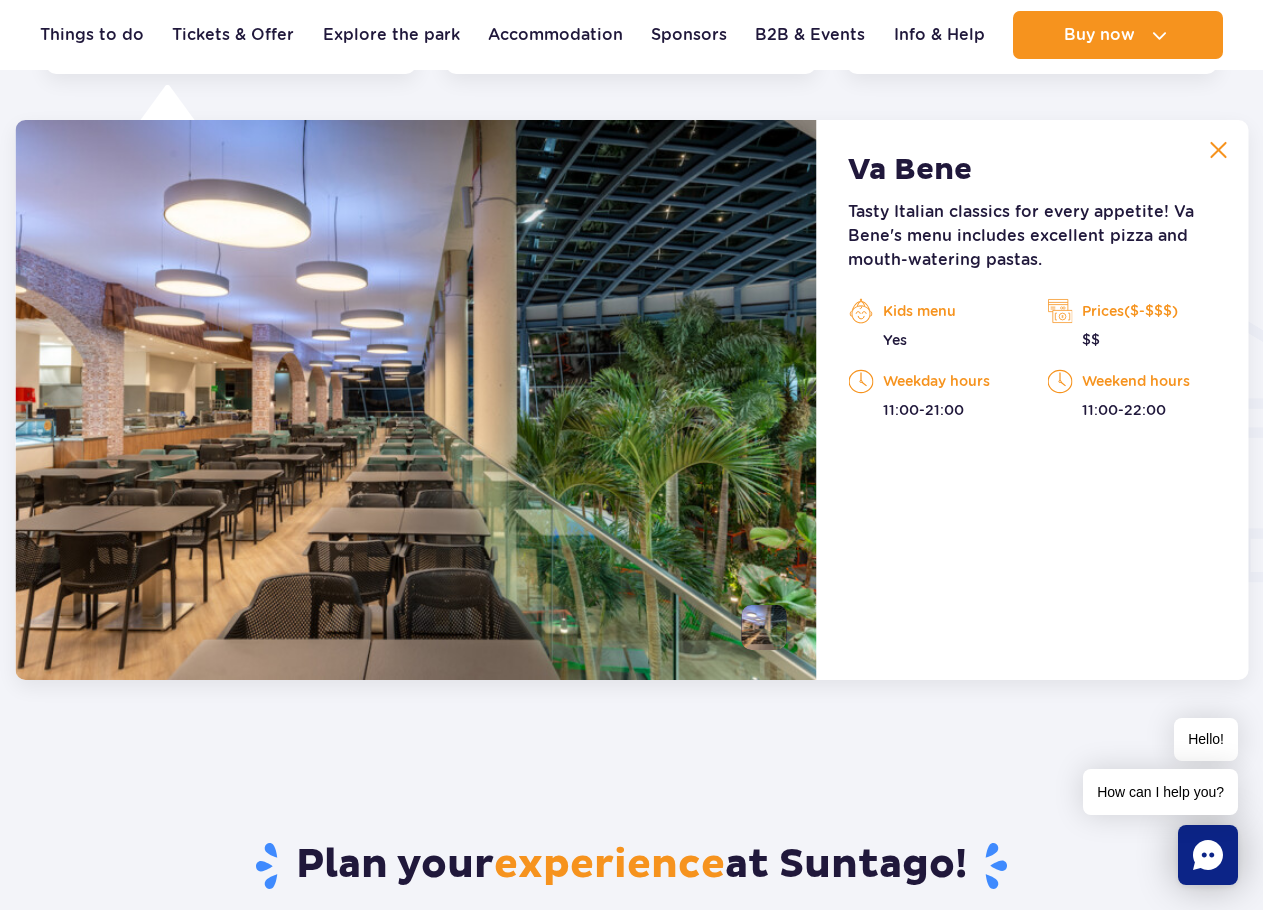 click at bounding box center [1218, 150] 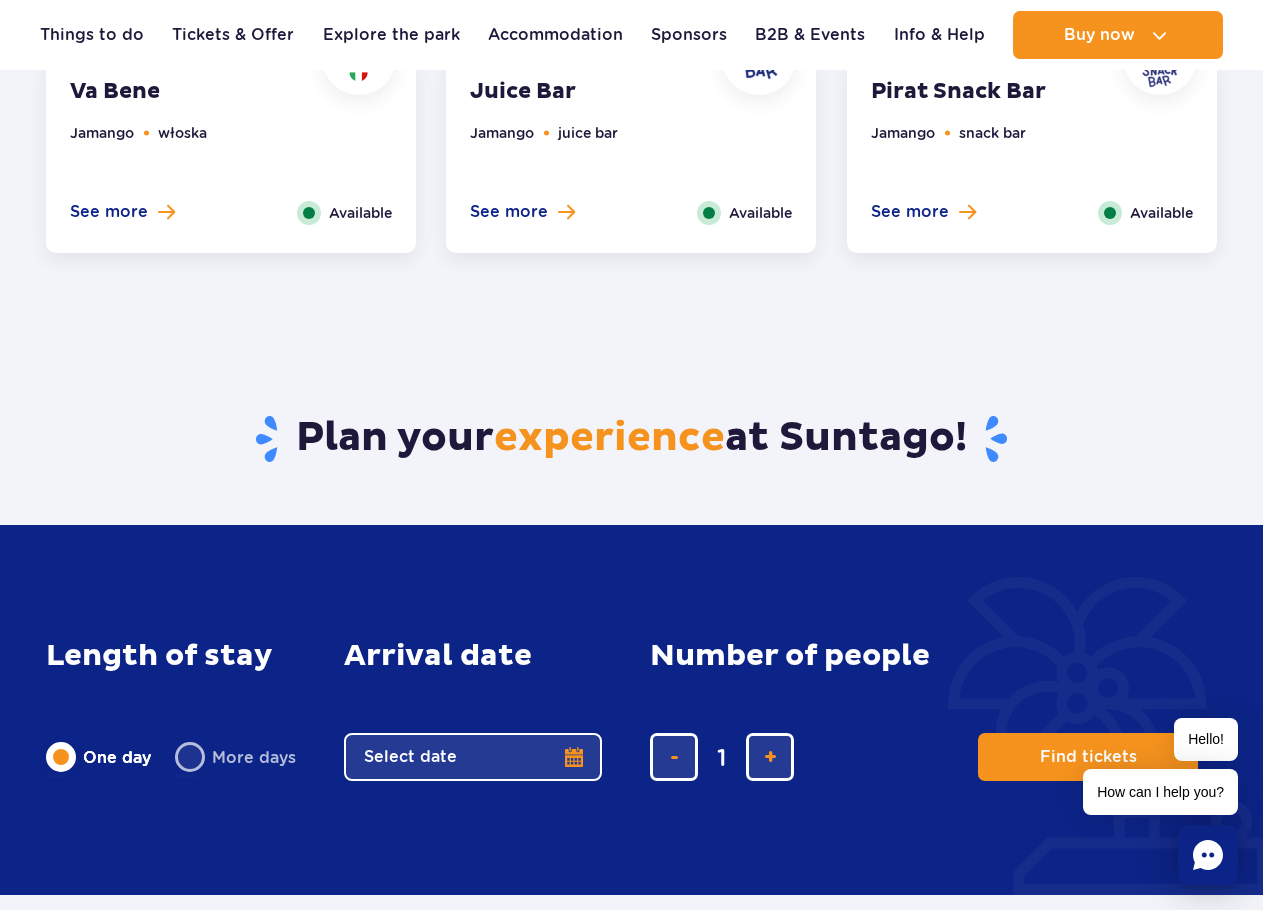 scroll, scrollTop: 1805, scrollLeft: 0, axis: vertical 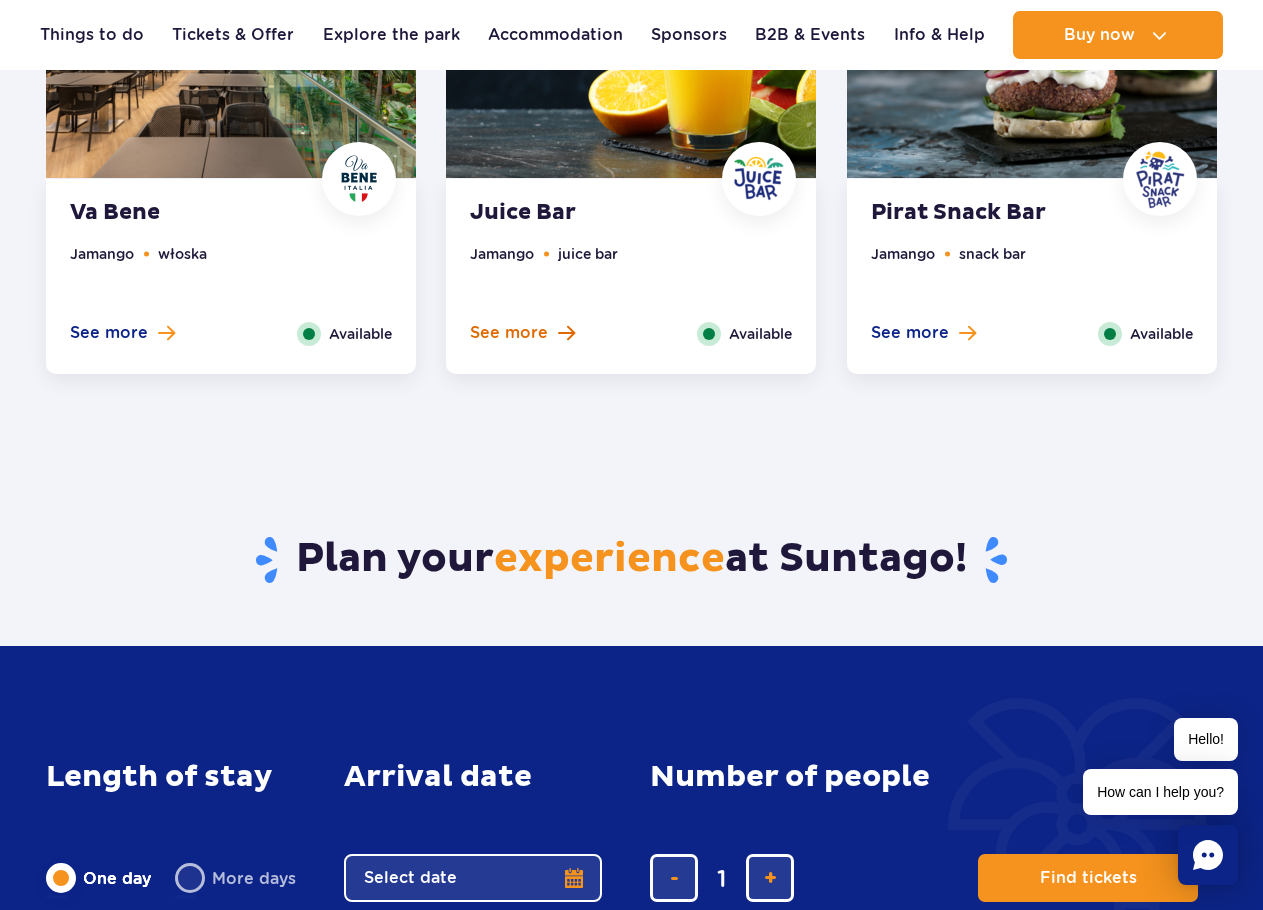 click on "See more" at bounding box center [509, 333] 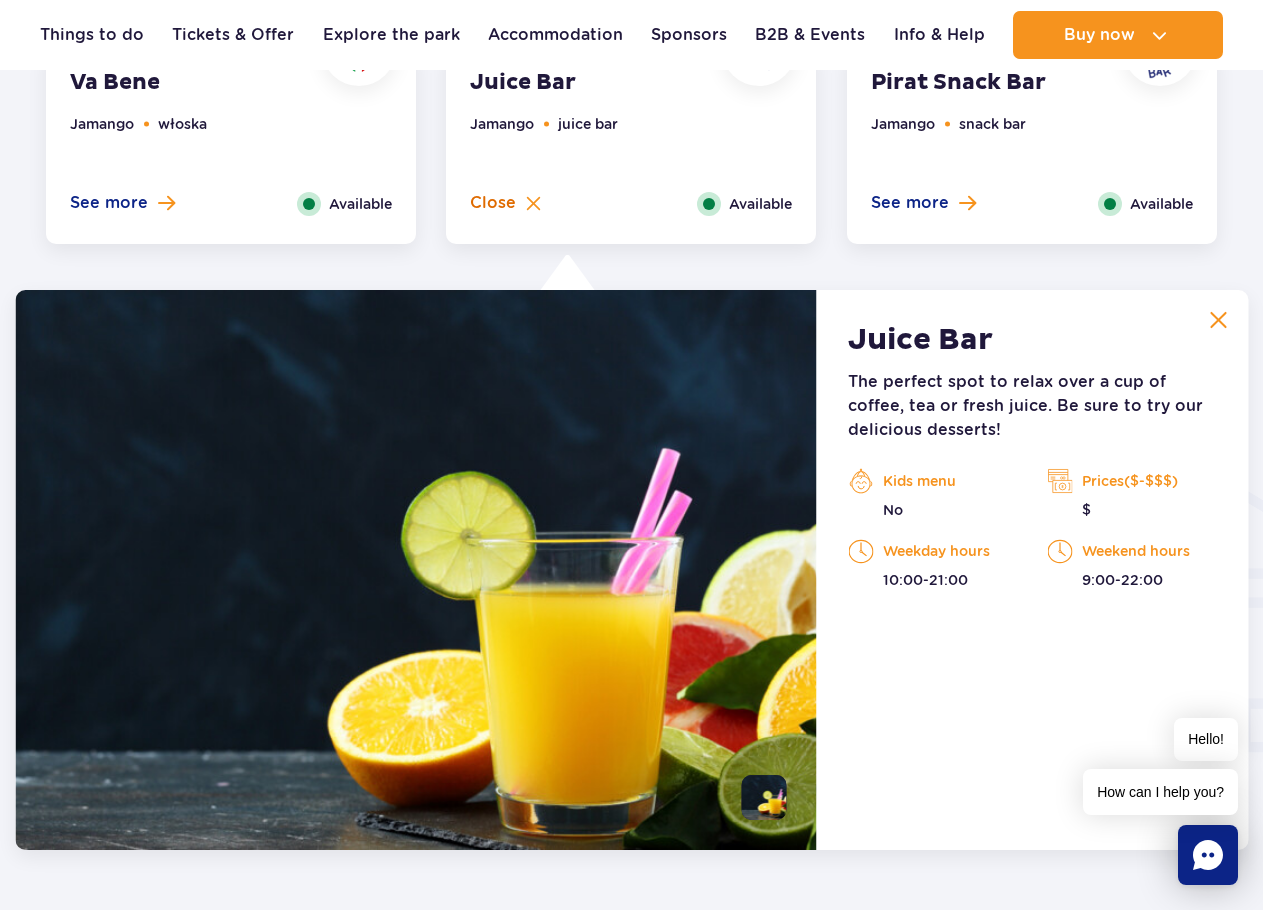 scroll, scrollTop: 2105, scrollLeft: 0, axis: vertical 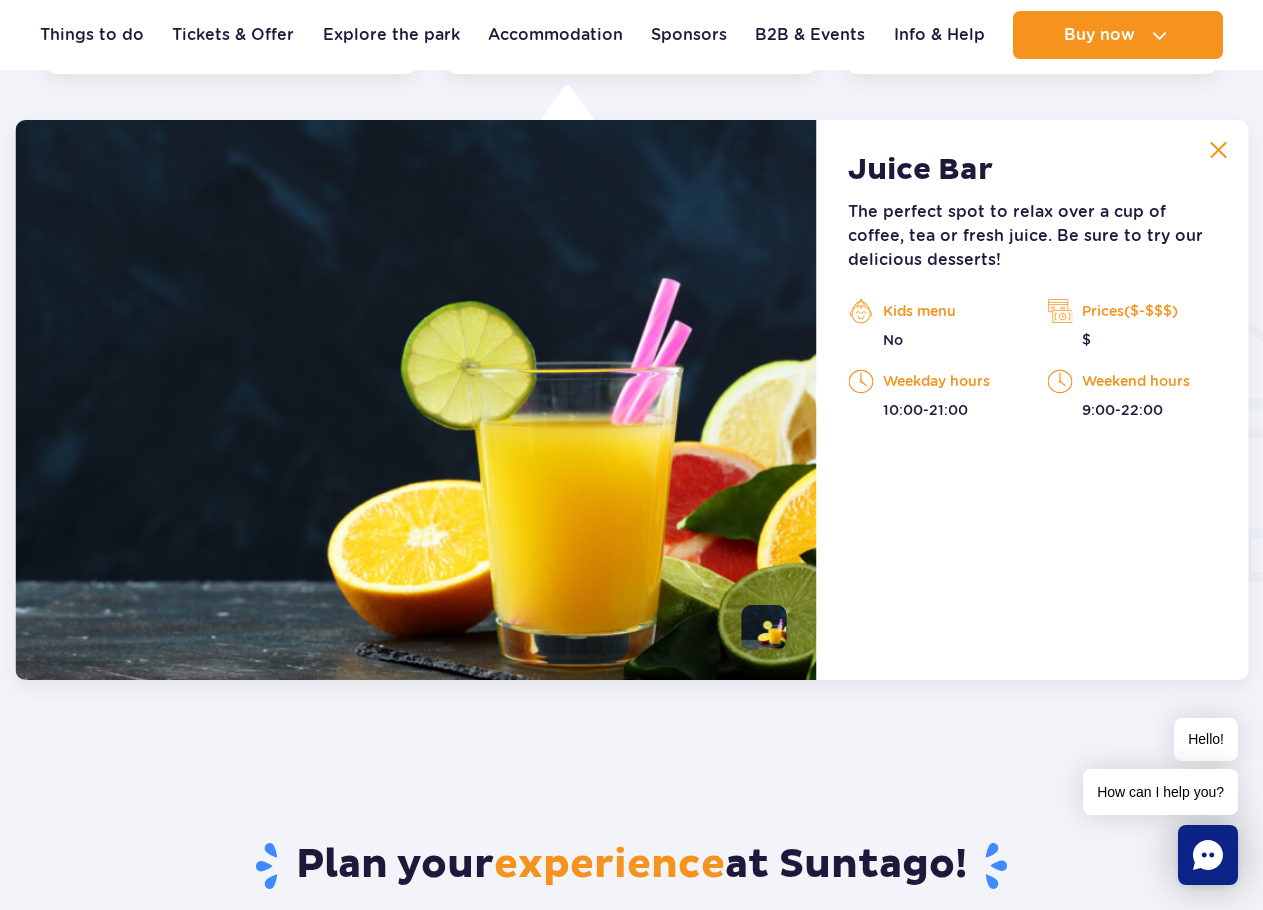 click at bounding box center [1218, 150] 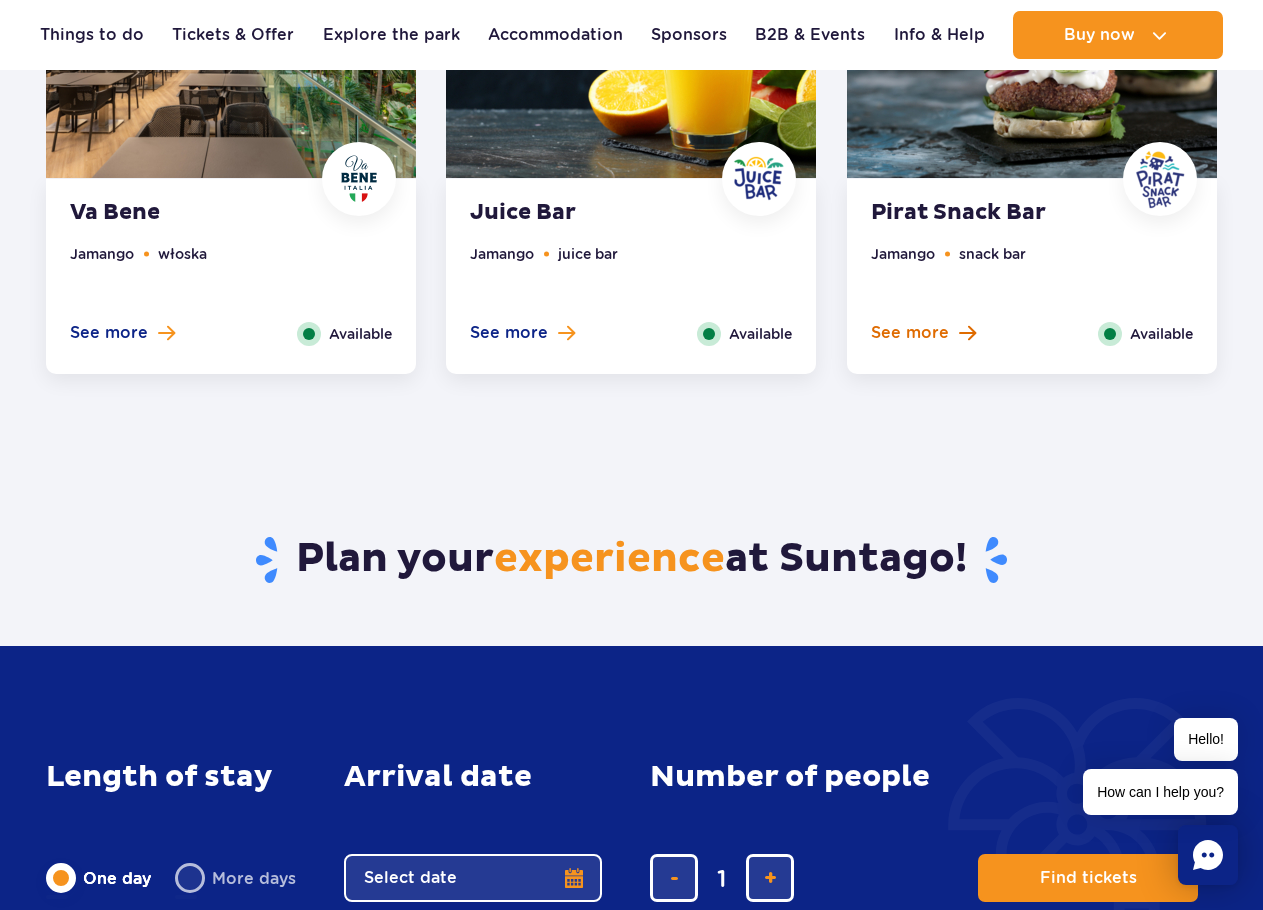 click on "See more" at bounding box center [910, 333] 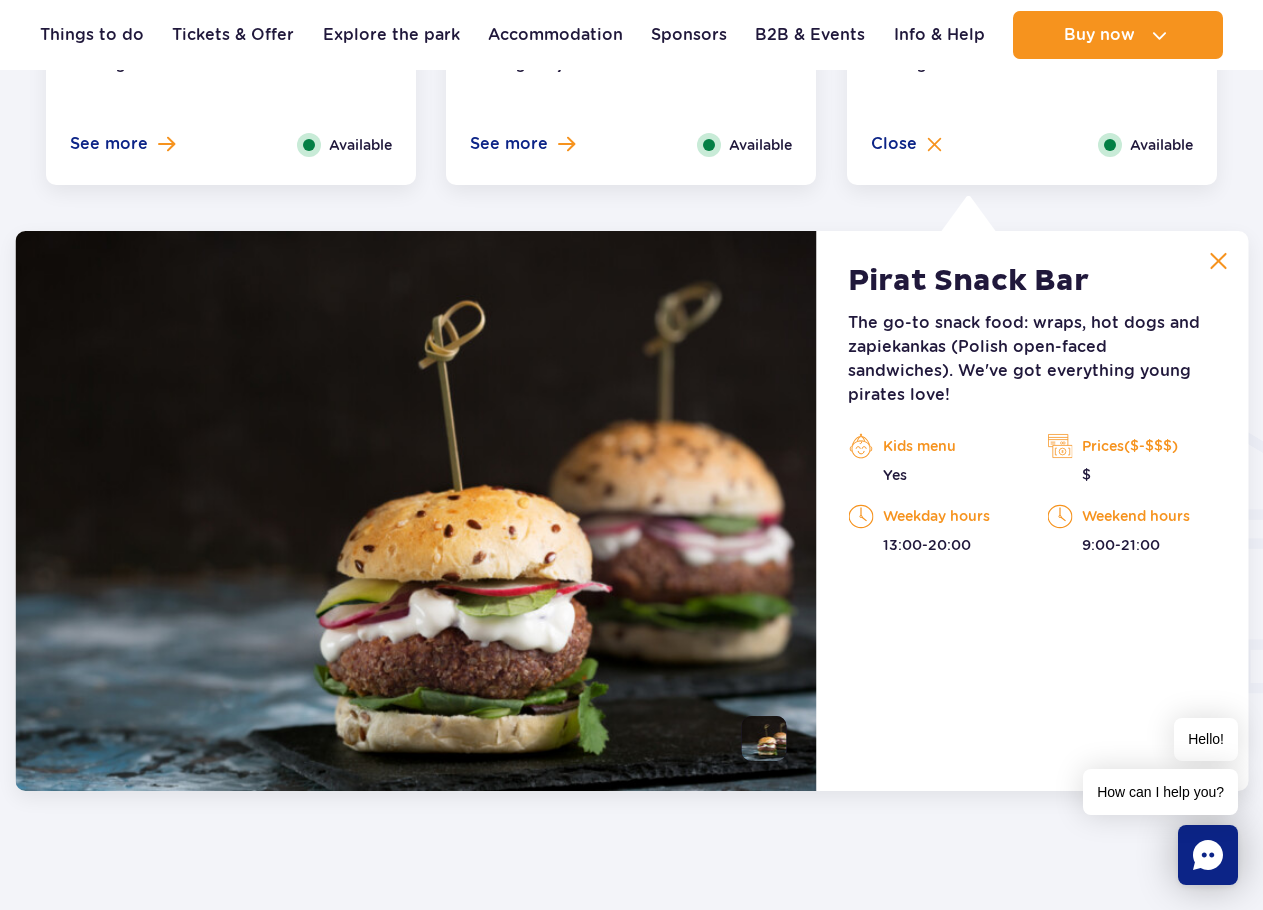 scroll, scrollTop: 2105, scrollLeft: 0, axis: vertical 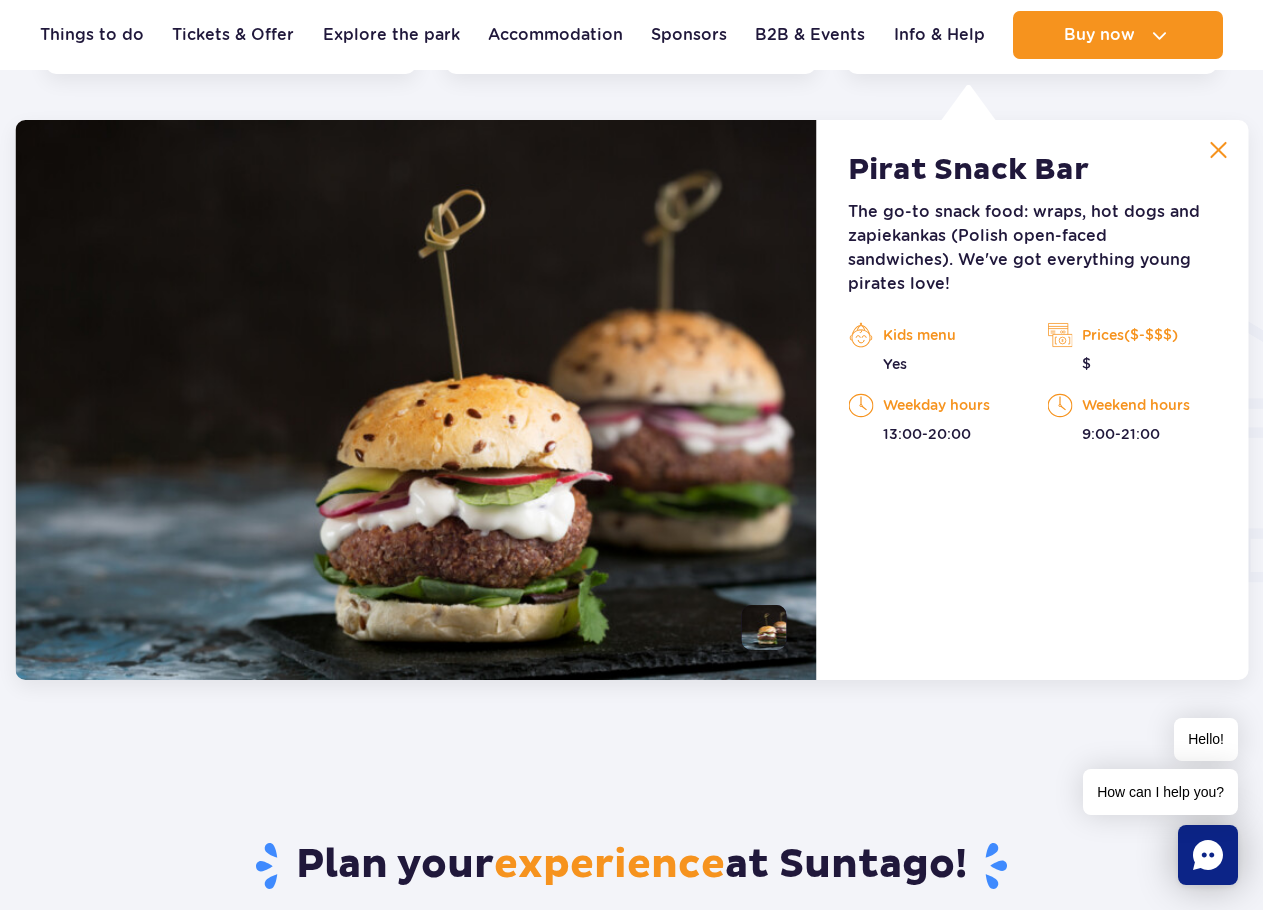 click at bounding box center [1218, 150] 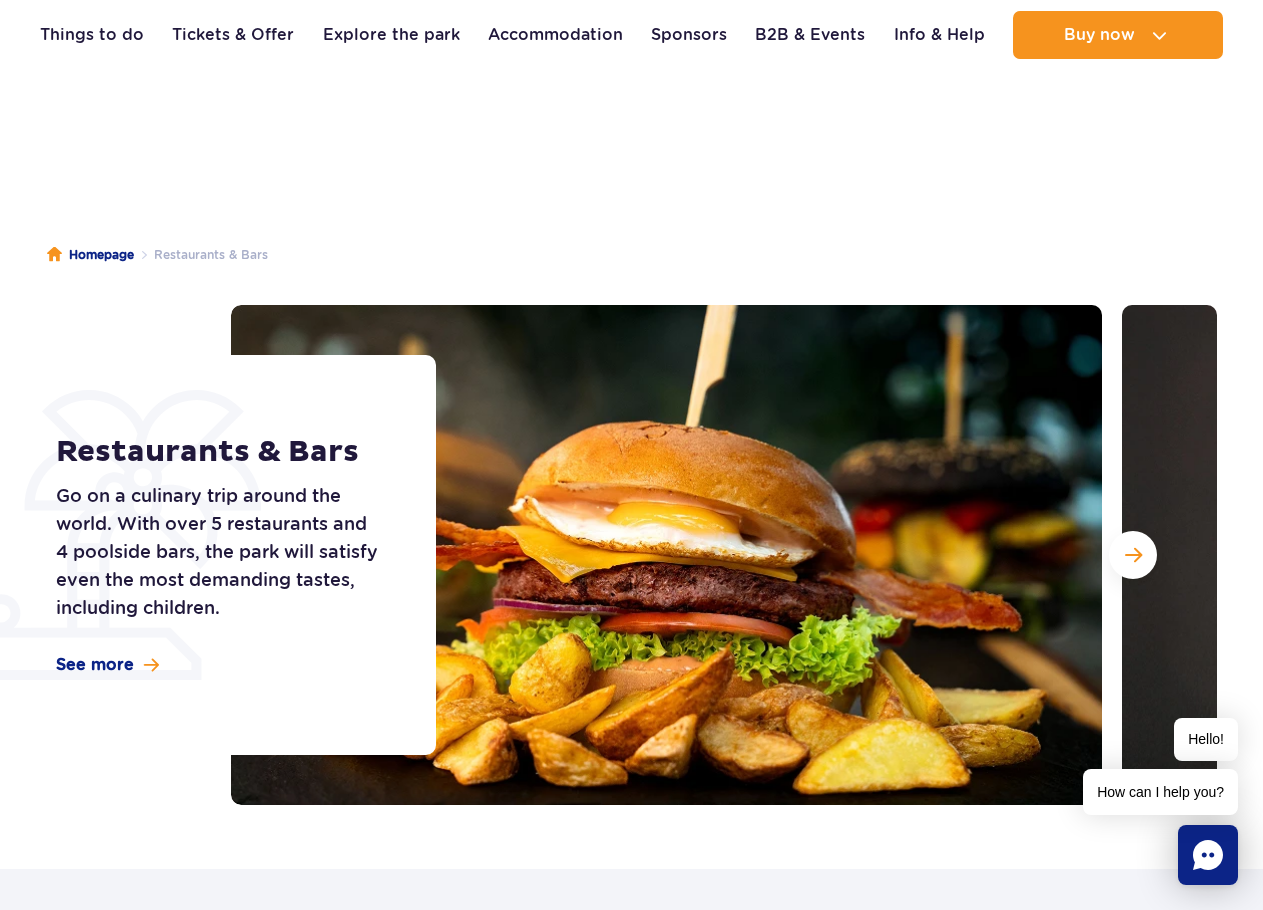 scroll, scrollTop: 0, scrollLeft: 0, axis: both 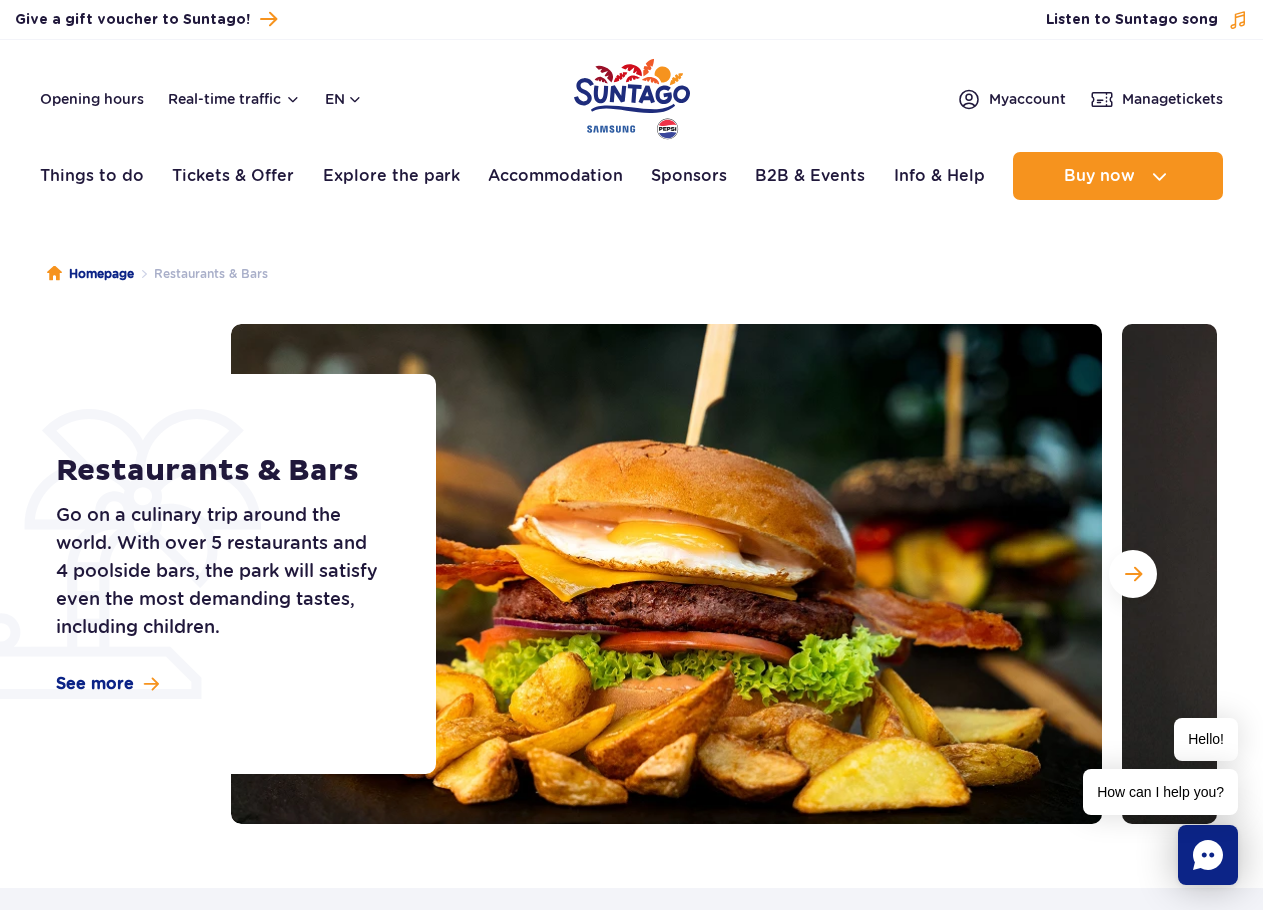 click on "Go on a culinary trip around the world. With over 5 restaurants and 4 poolside bars, the park will satisfy even the most demanding tastes, including children." at bounding box center (223, 571) 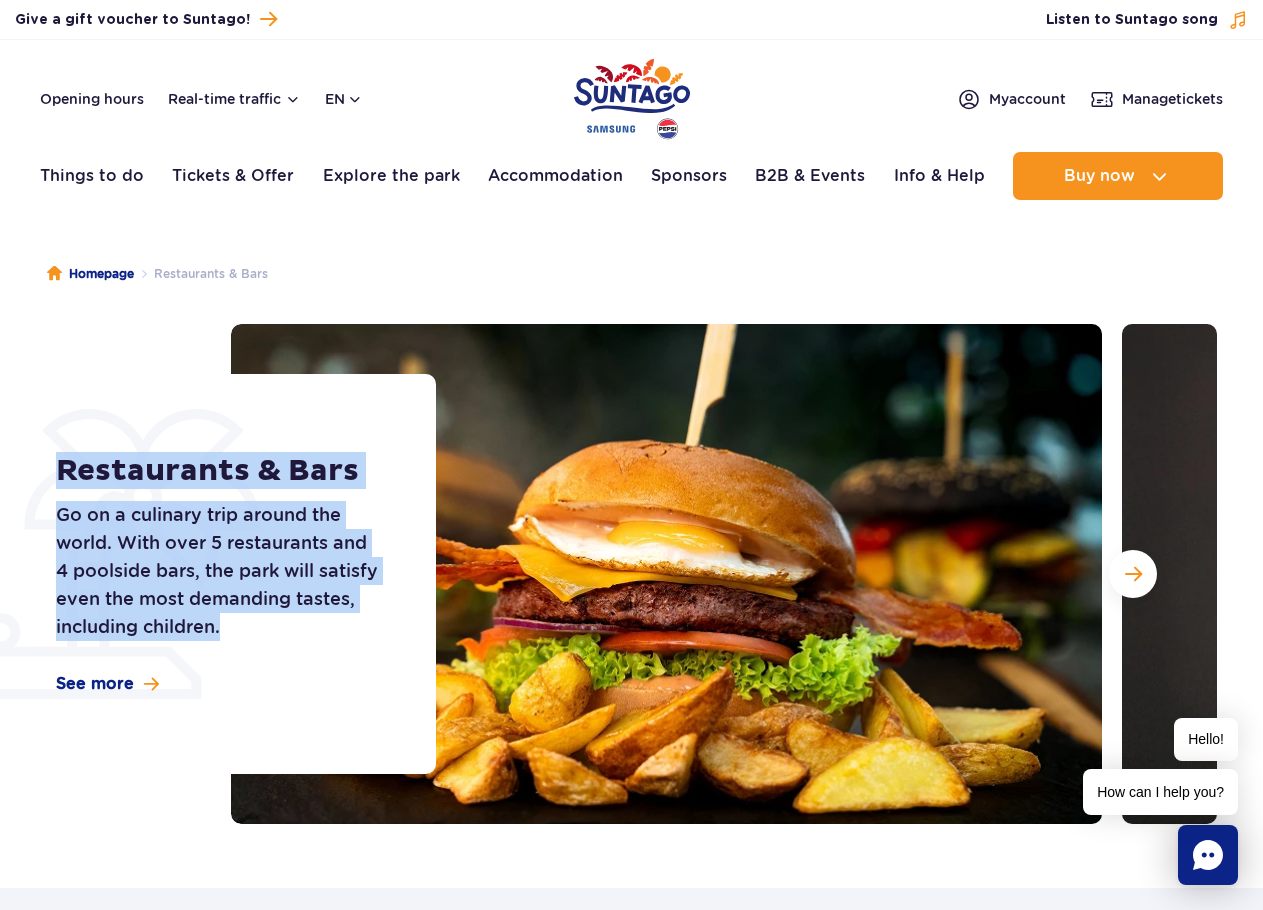 drag, startPoint x: 16, startPoint y: 507, endPoint x: 221, endPoint y: 632, distance: 240.10414 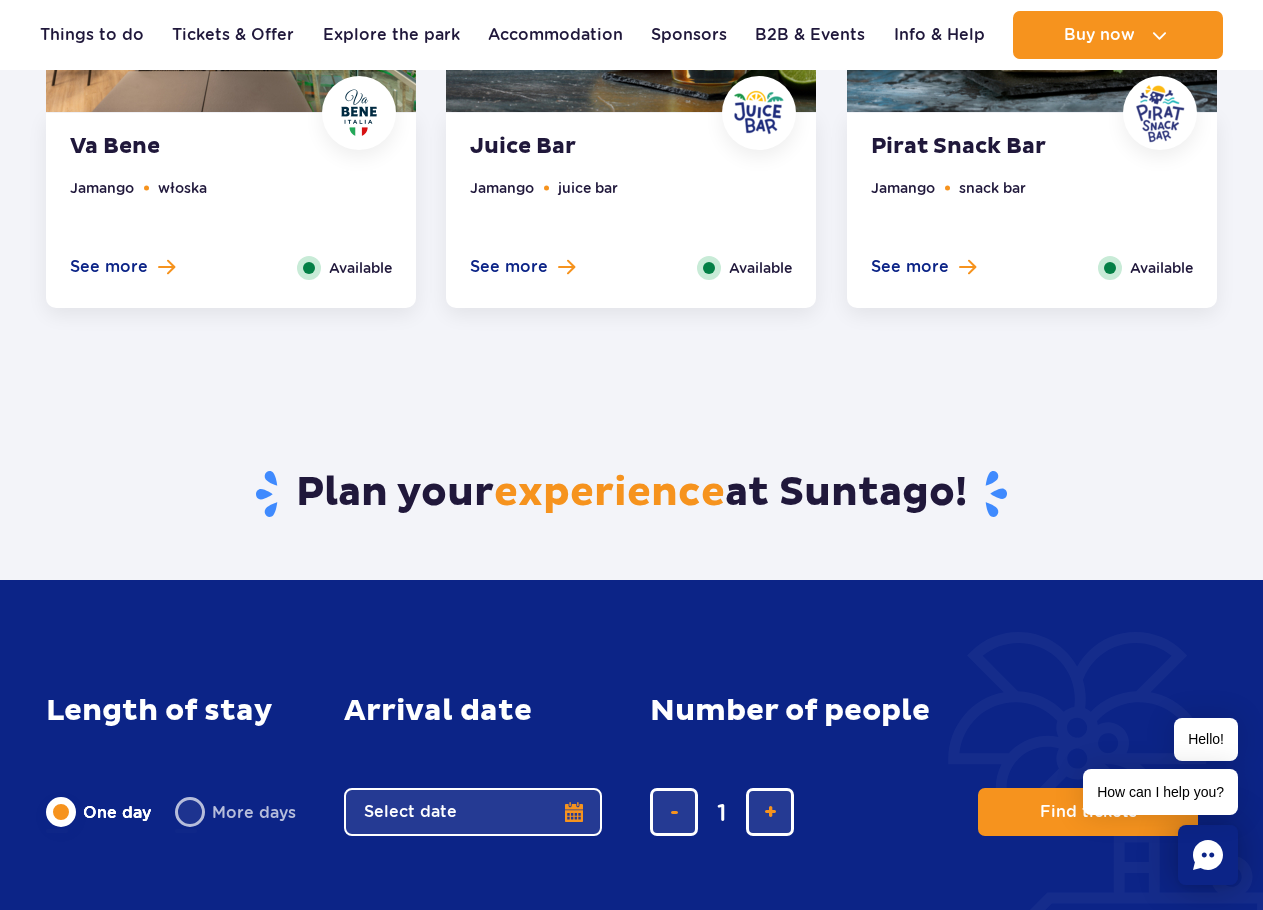 scroll, scrollTop: 2000, scrollLeft: 0, axis: vertical 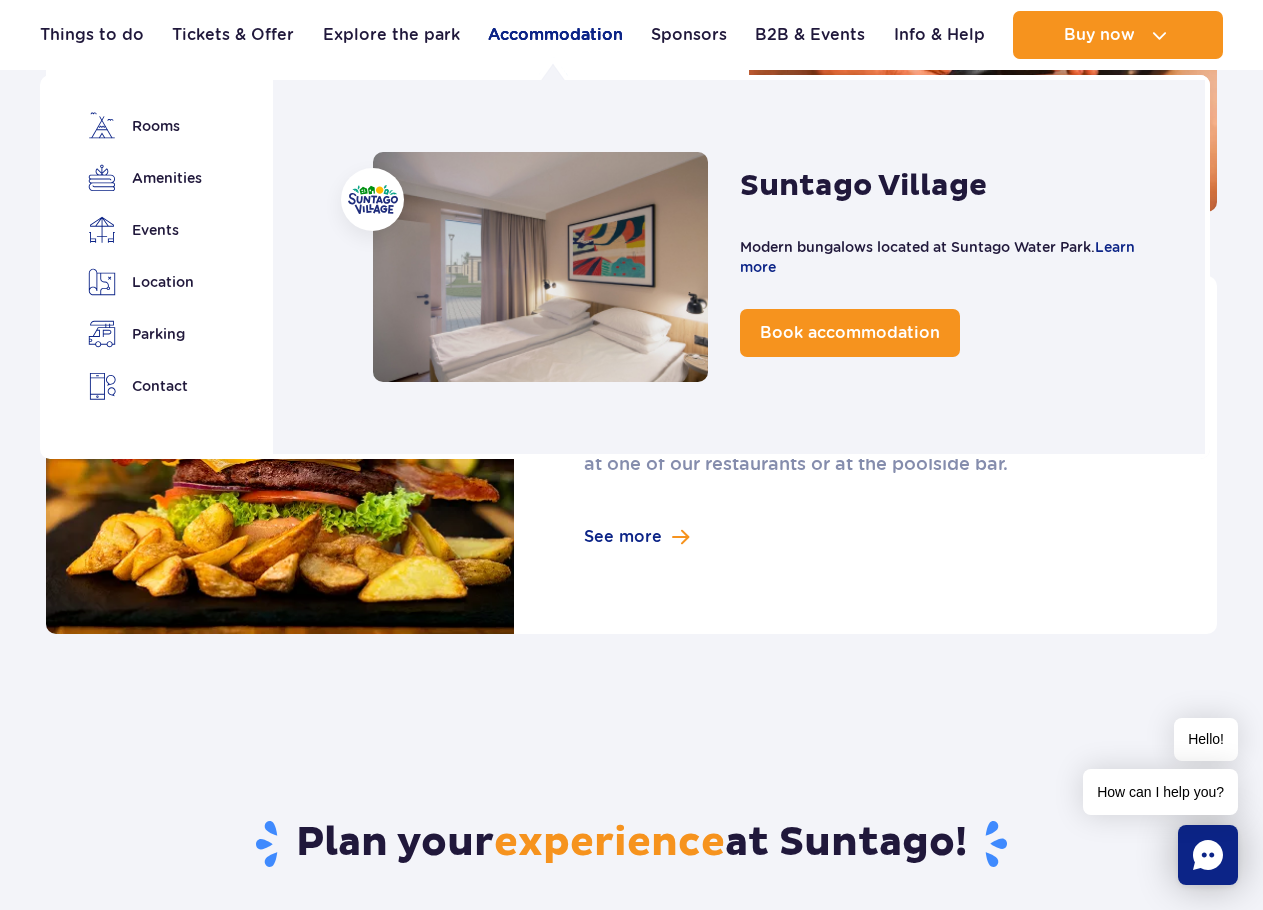 click on "Accommodation" at bounding box center [555, 35] 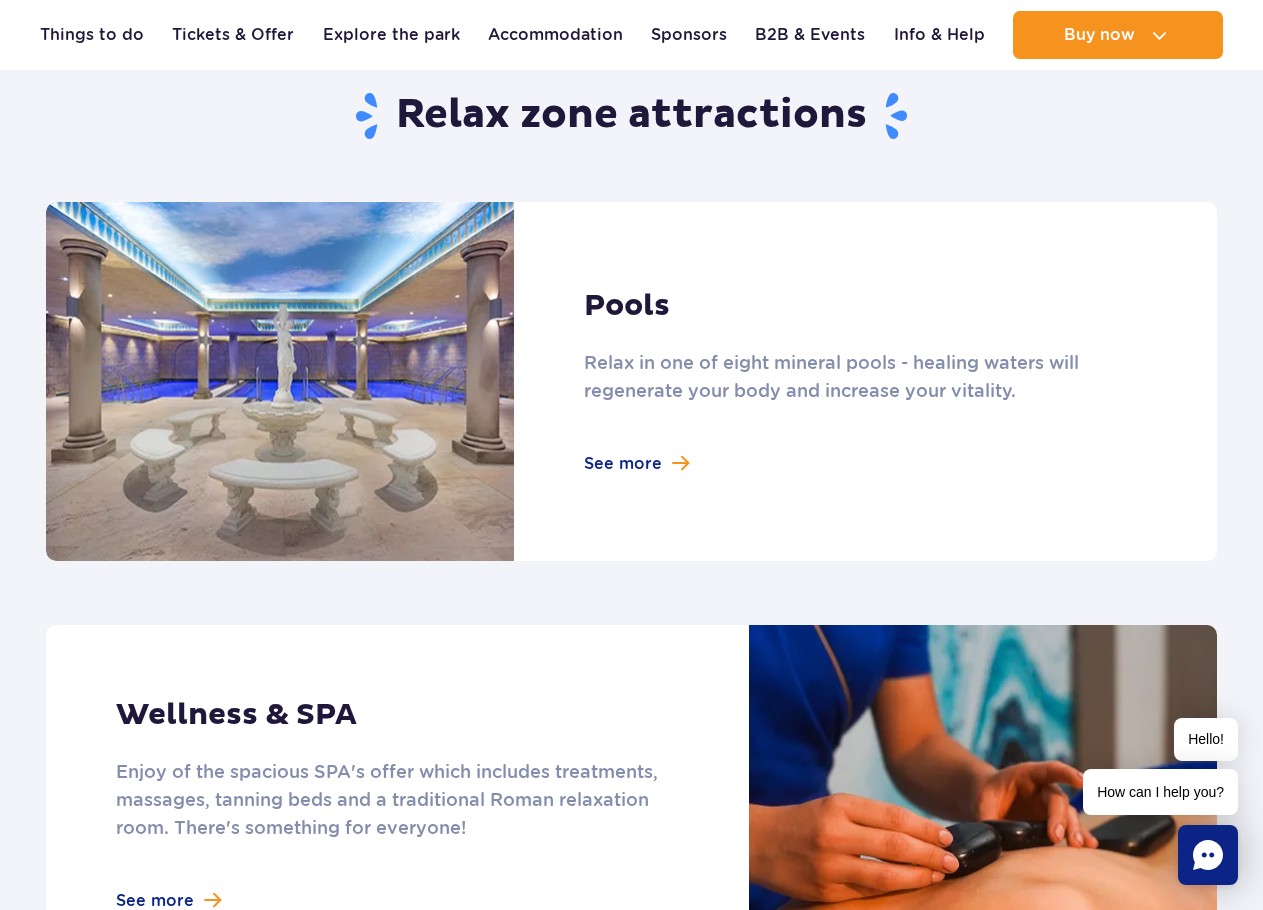 scroll, scrollTop: 1200, scrollLeft: 0, axis: vertical 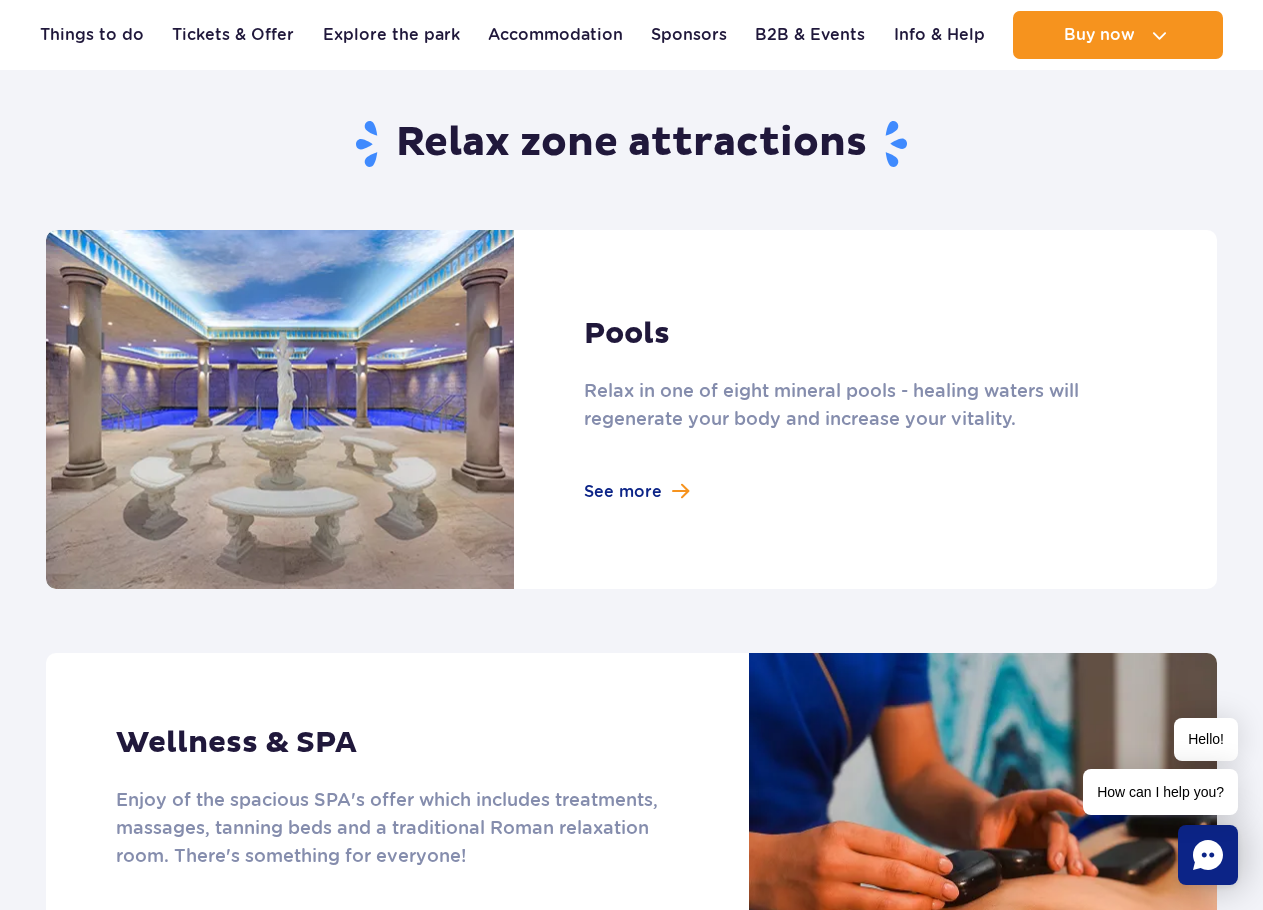 click on "Relax zone attractions" at bounding box center (631, 144) 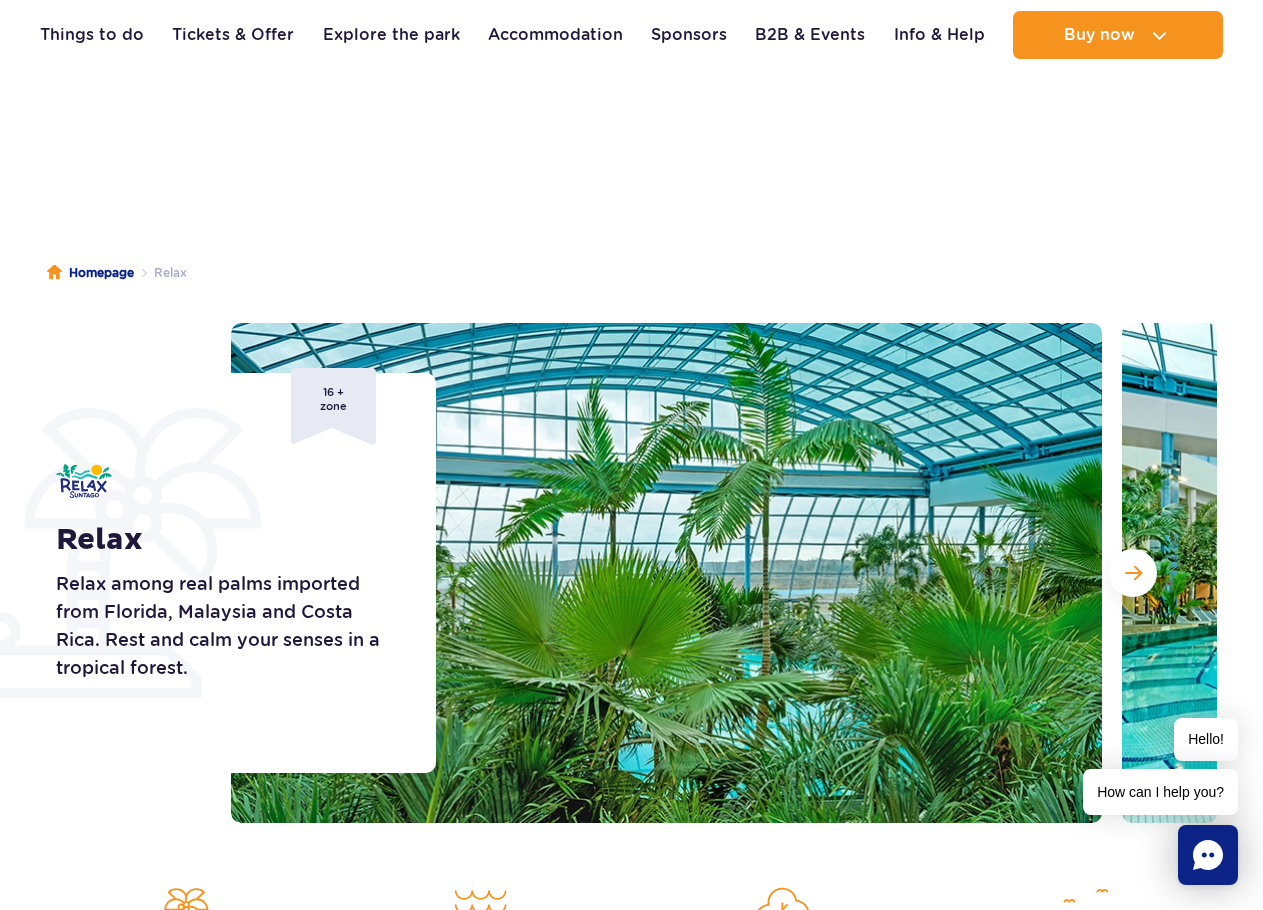 scroll, scrollTop: 0, scrollLeft: 0, axis: both 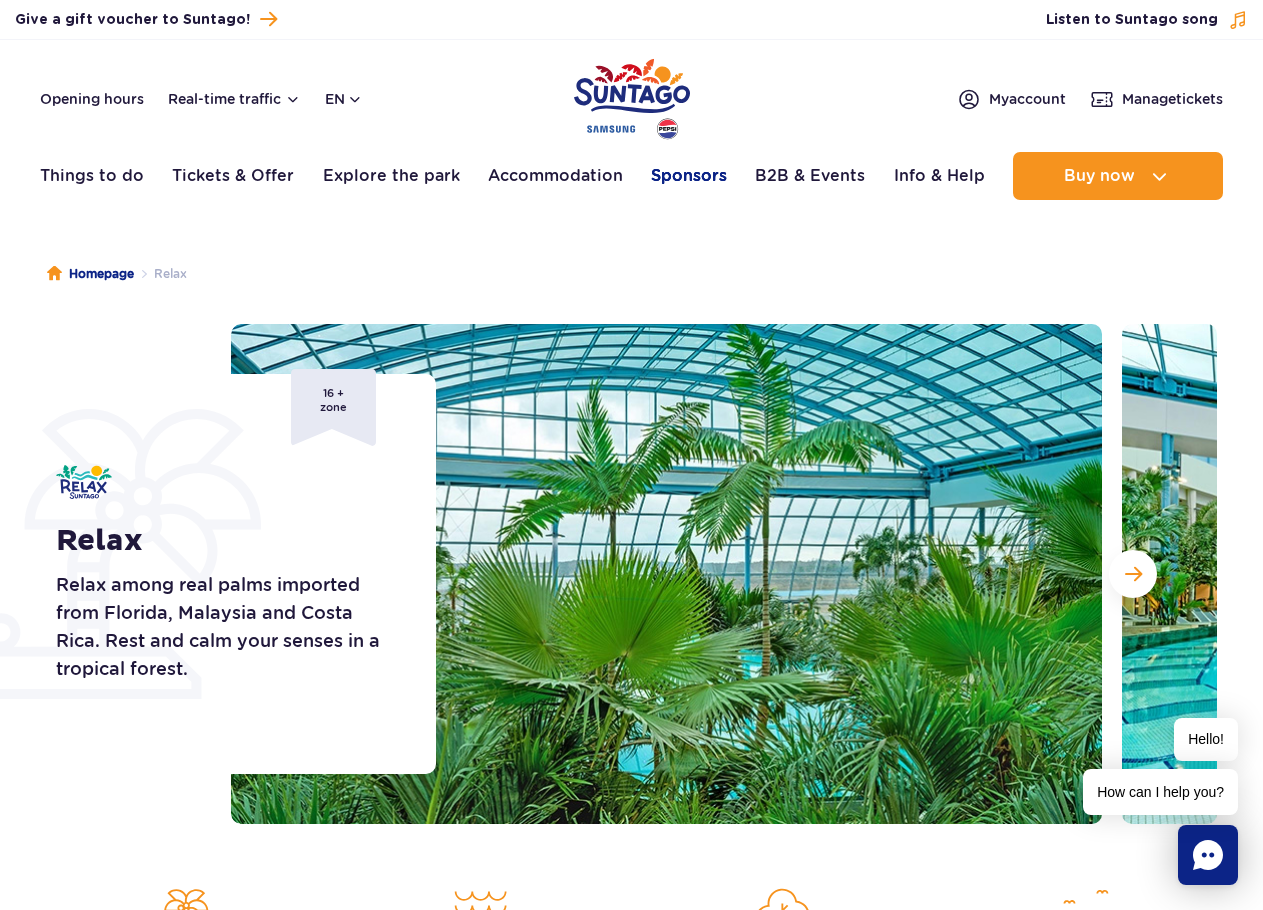 click on "Sponsors" at bounding box center (689, 176) 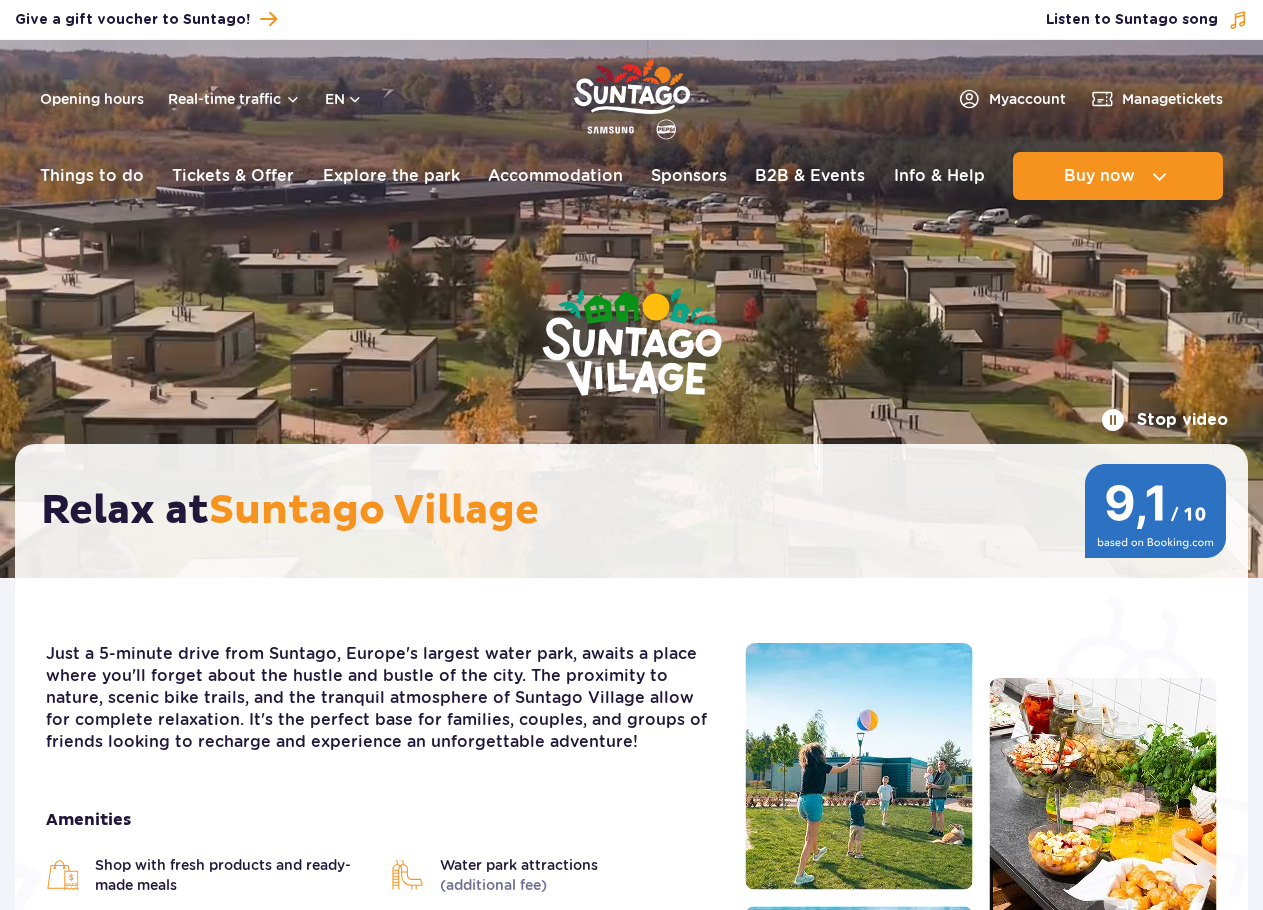 scroll, scrollTop: 100, scrollLeft: 0, axis: vertical 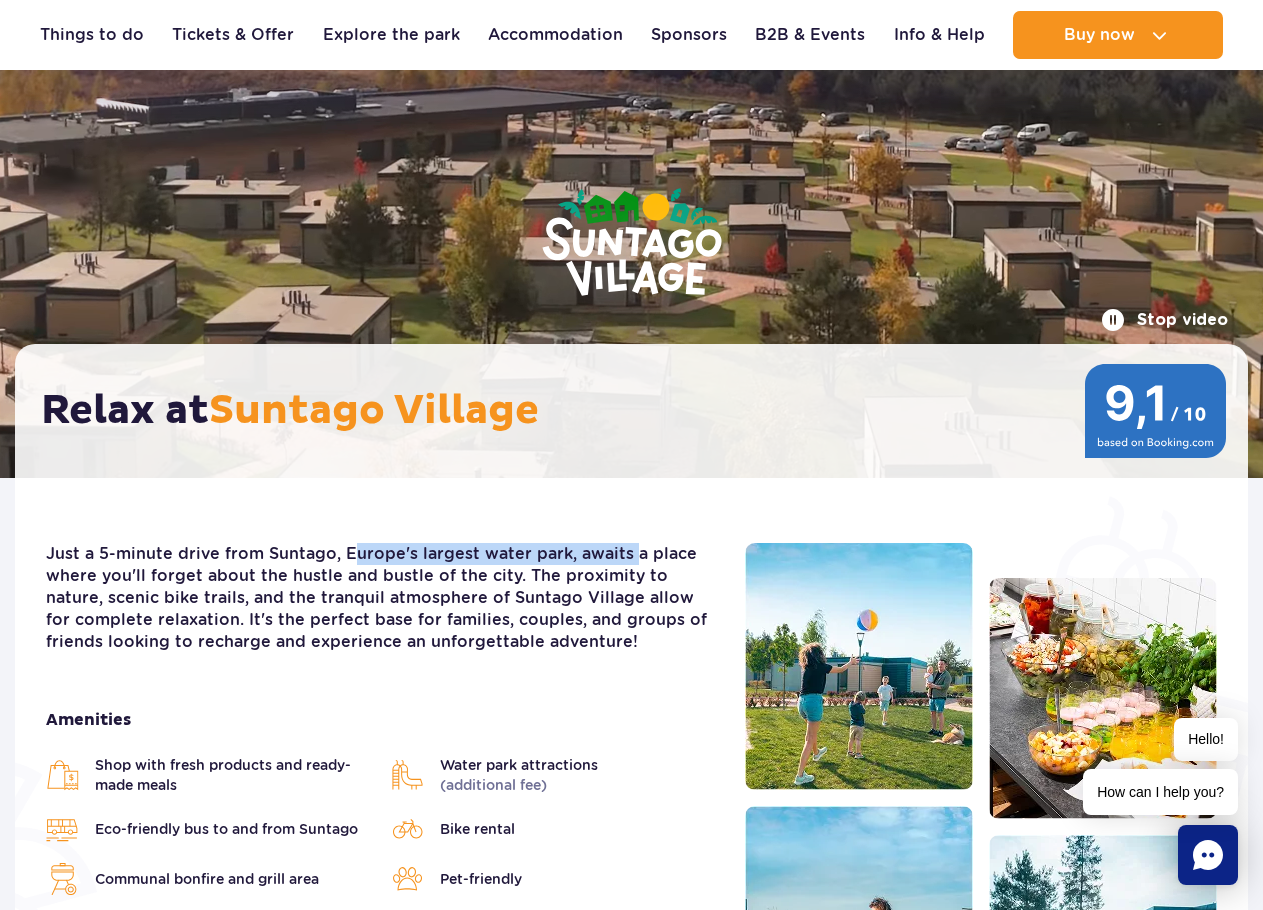 drag, startPoint x: 346, startPoint y: 535, endPoint x: 627, endPoint y: 555, distance: 281.71085 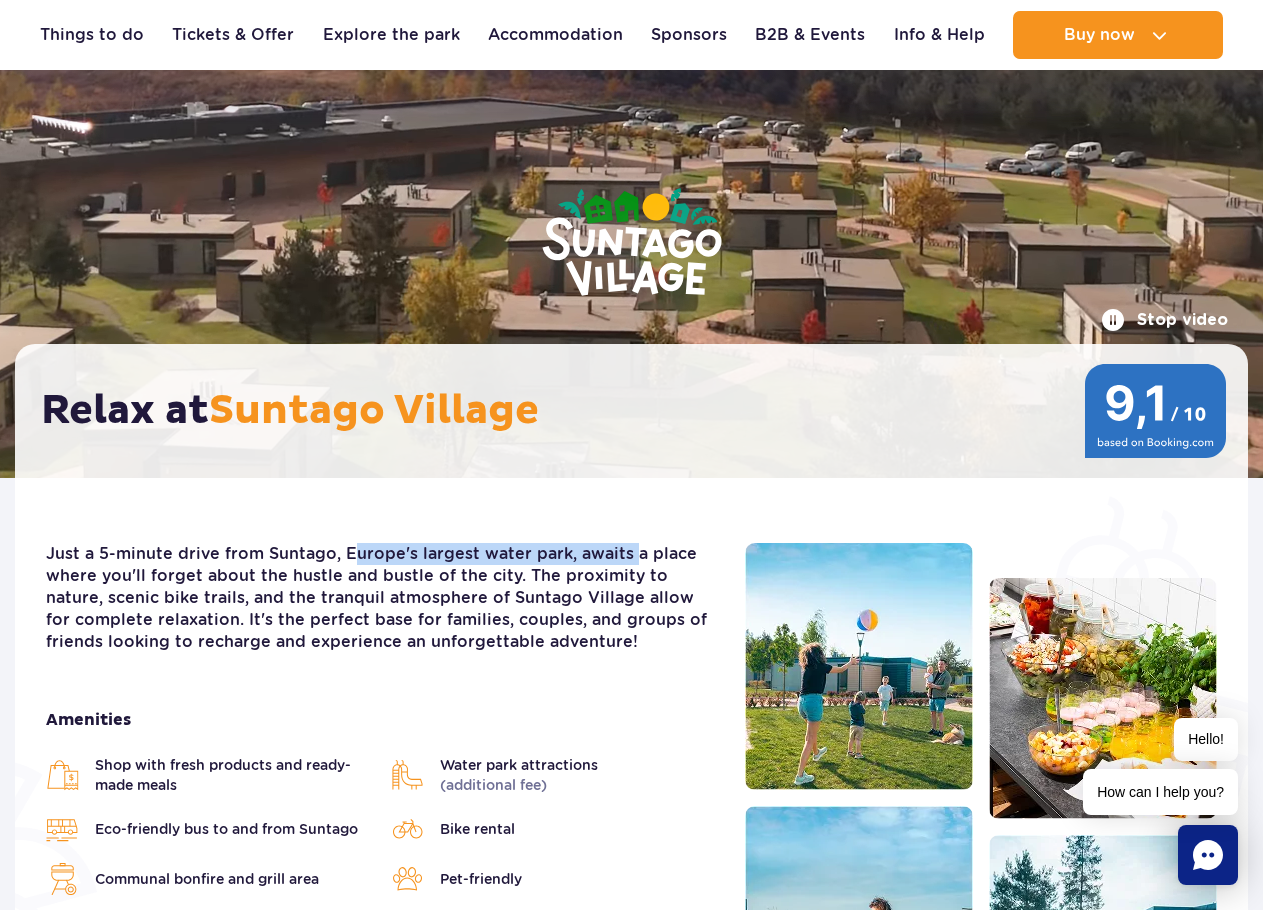 click on "Just a 5-minute drive from Suntago, Europe's largest water park, awaits a place where you'll forget about the hustle and bustle of the city. The proximity to nature, scenic bike trails, and the tranquil atmosphere of Suntago Village allow for complete relaxation. It's the perfect base for families, couples, and groups of friends looking to recharge and experience an unforgettable adventure!
Amenities
Shop with fresh products and ready-made meals
Water park attractions  (additional fee)
Eco-friendly bus to and from Suntago
Bike rental Pet-friendly" at bounding box center [631, 824] 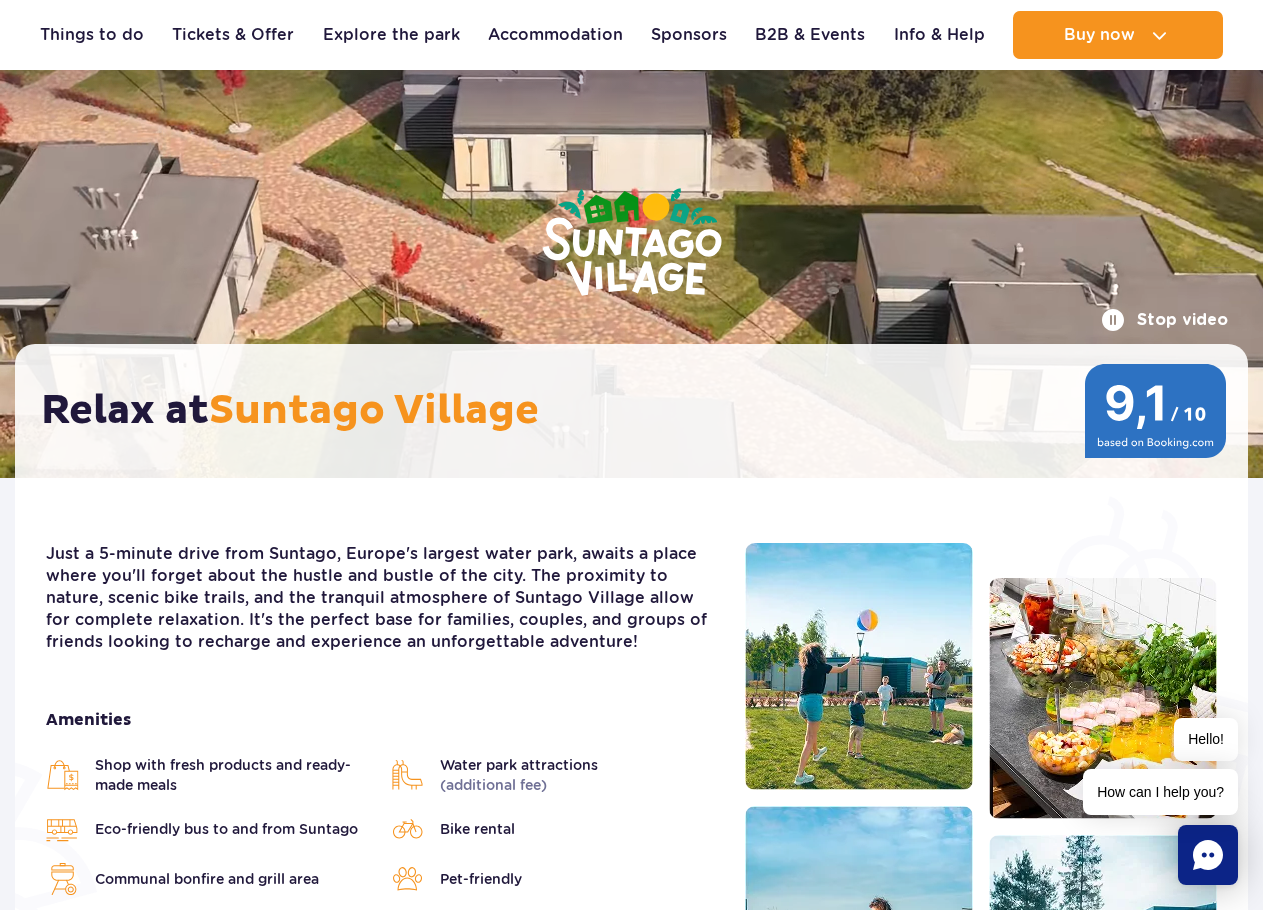 click on "Just a 5-minute drive from Suntago, Europe's largest water park, awaits a place where you'll forget about the hustle and bustle of the city. The proximity to nature, scenic bike trails, and the tranquil atmosphere of Suntago Village allow for complete relaxation. It's the perfect base for families, couples, and groups of friends looking to recharge and experience an unforgettable adventure!" at bounding box center (380, 598) 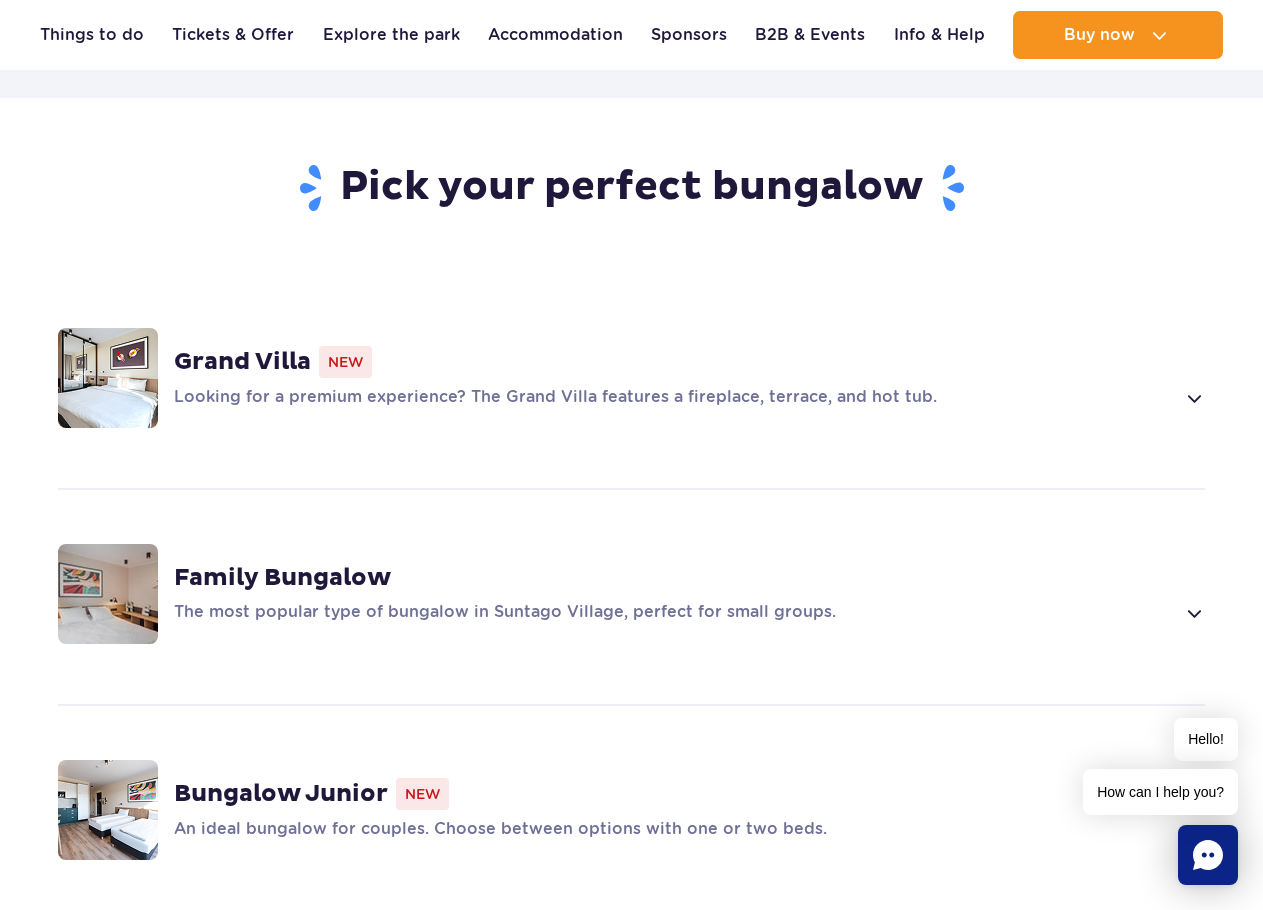 scroll, scrollTop: 1300, scrollLeft: 0, axis: vertical 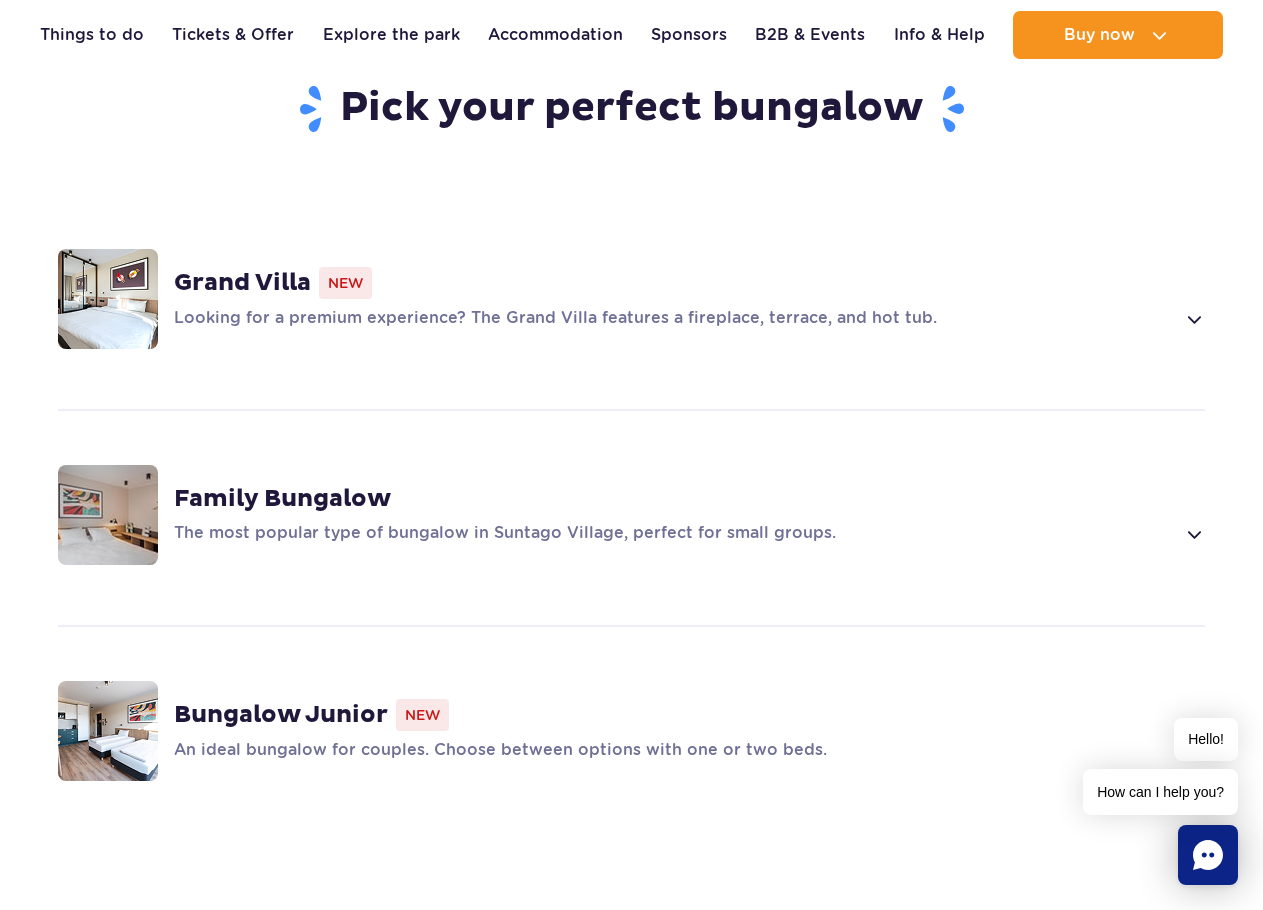 click on "Looking for a premium experience? The Grand Villa features a fireplace, terrace, and hot tub." at bounding box center [674, 319] 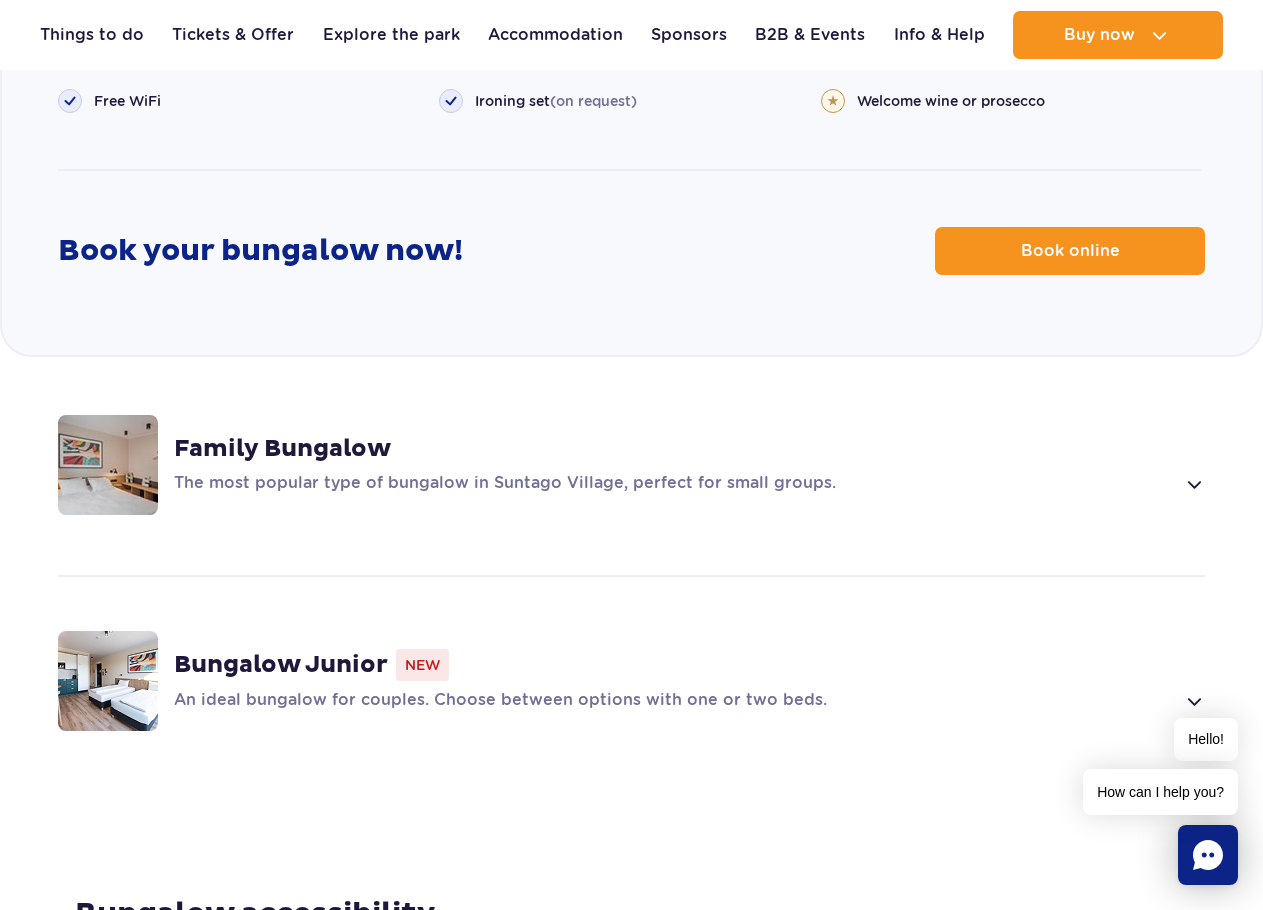 scroll, scrollTop: 2601, scrollLeft: 0, axis: vertical 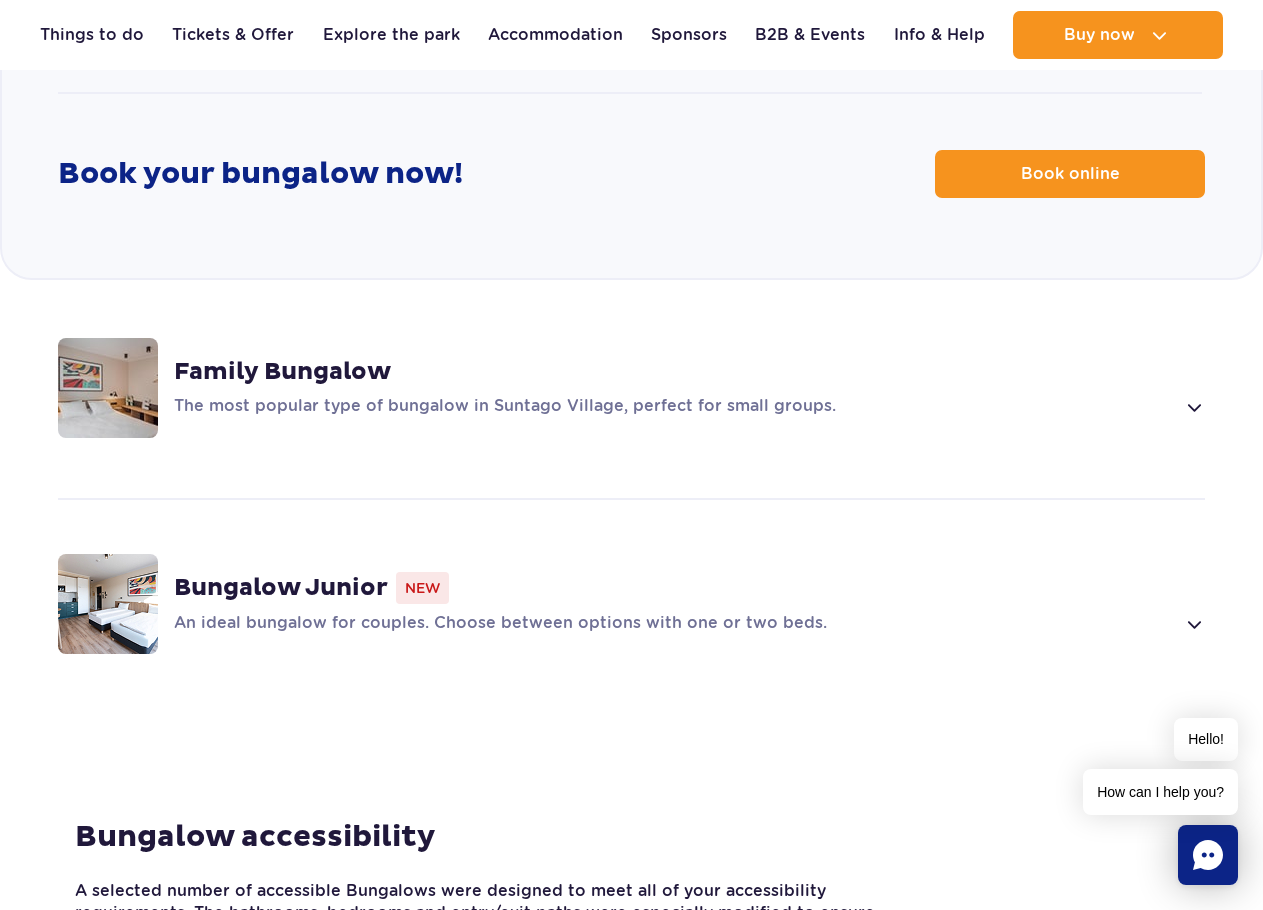 click on "Family Bungalow" at bounding box center [282, 372] 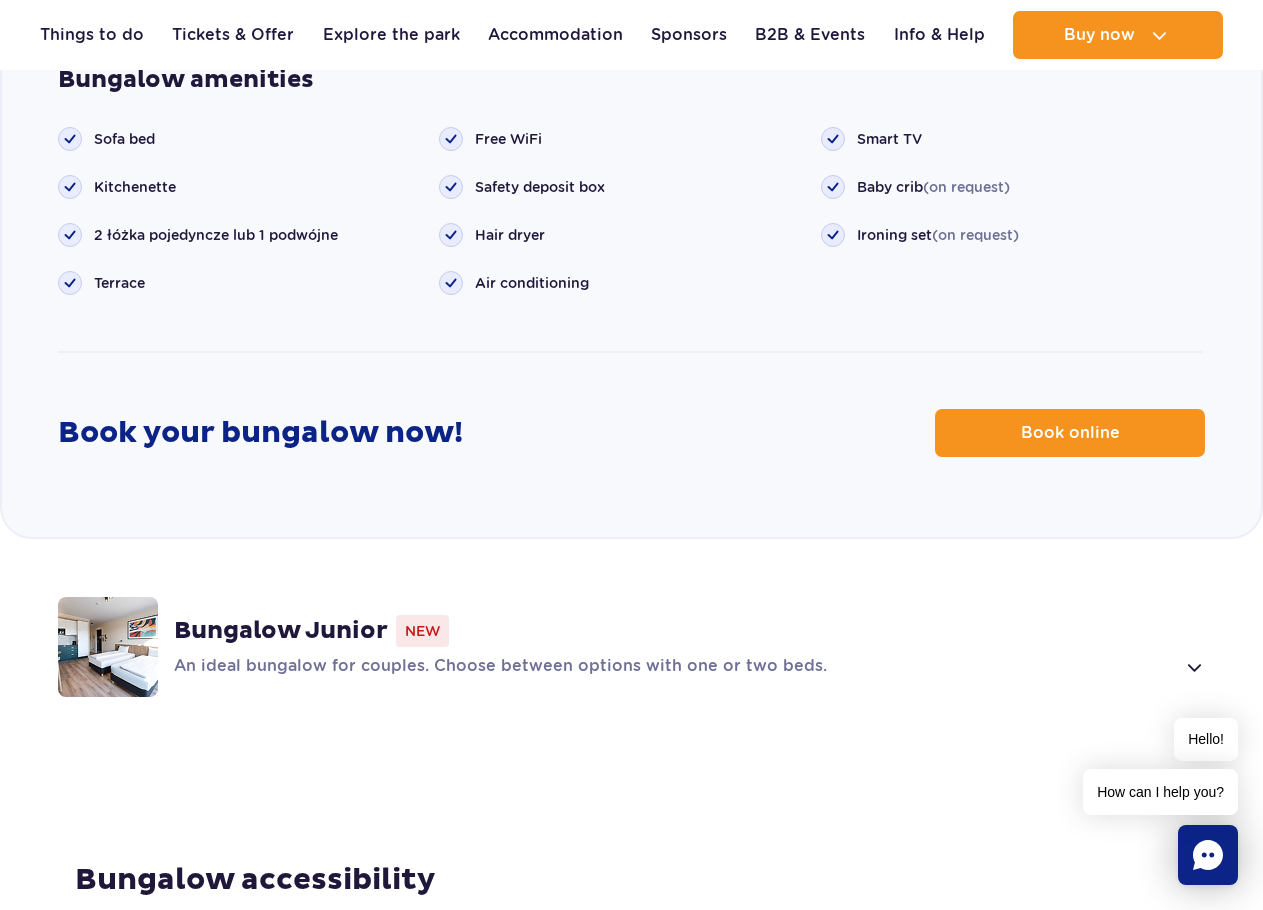 scroll, scrollTop: 2617, scrollLeft: 0, axis: vertical 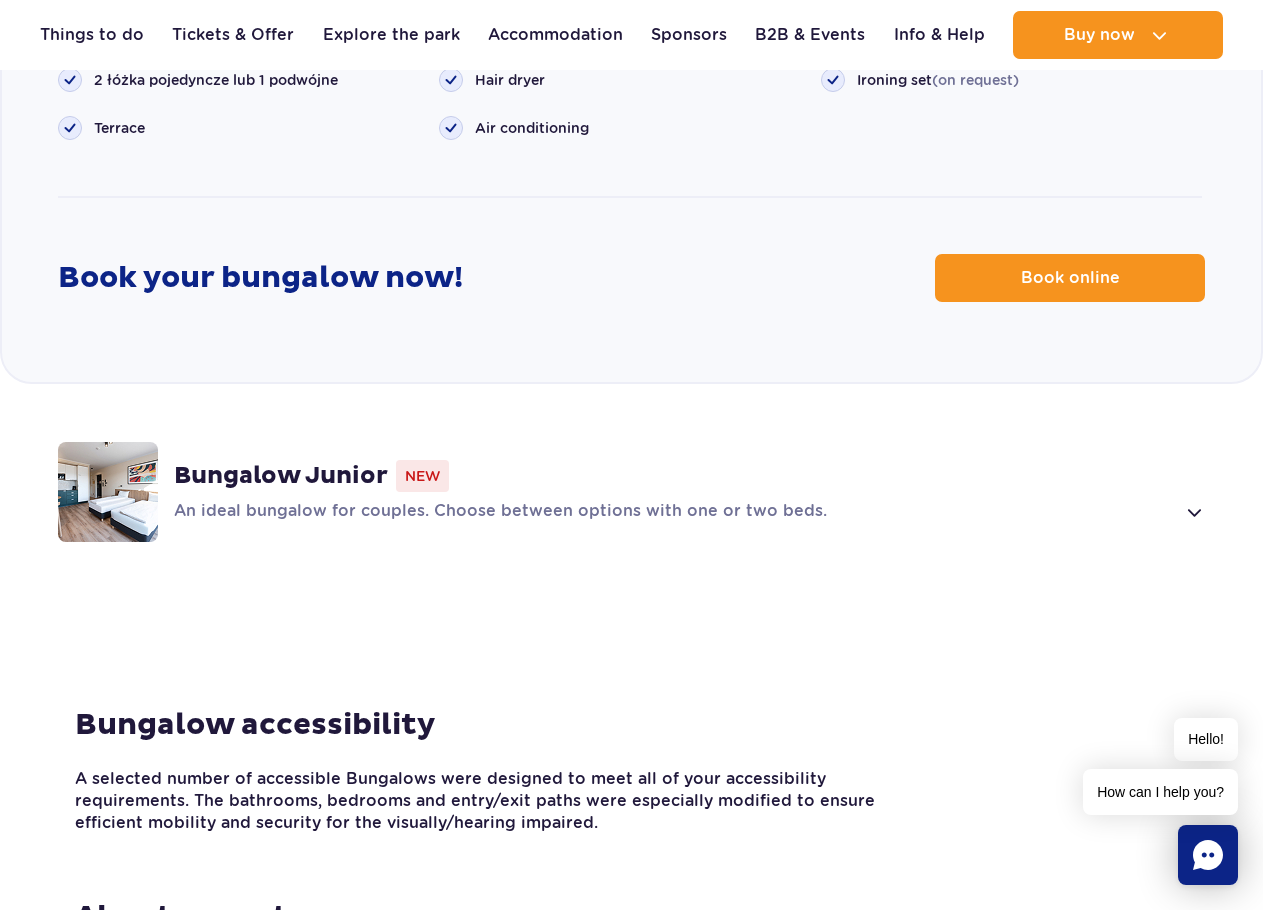click on "An ideal bungalow for couples. Choose between options with one or two beds." at bounding box center (674, 512) 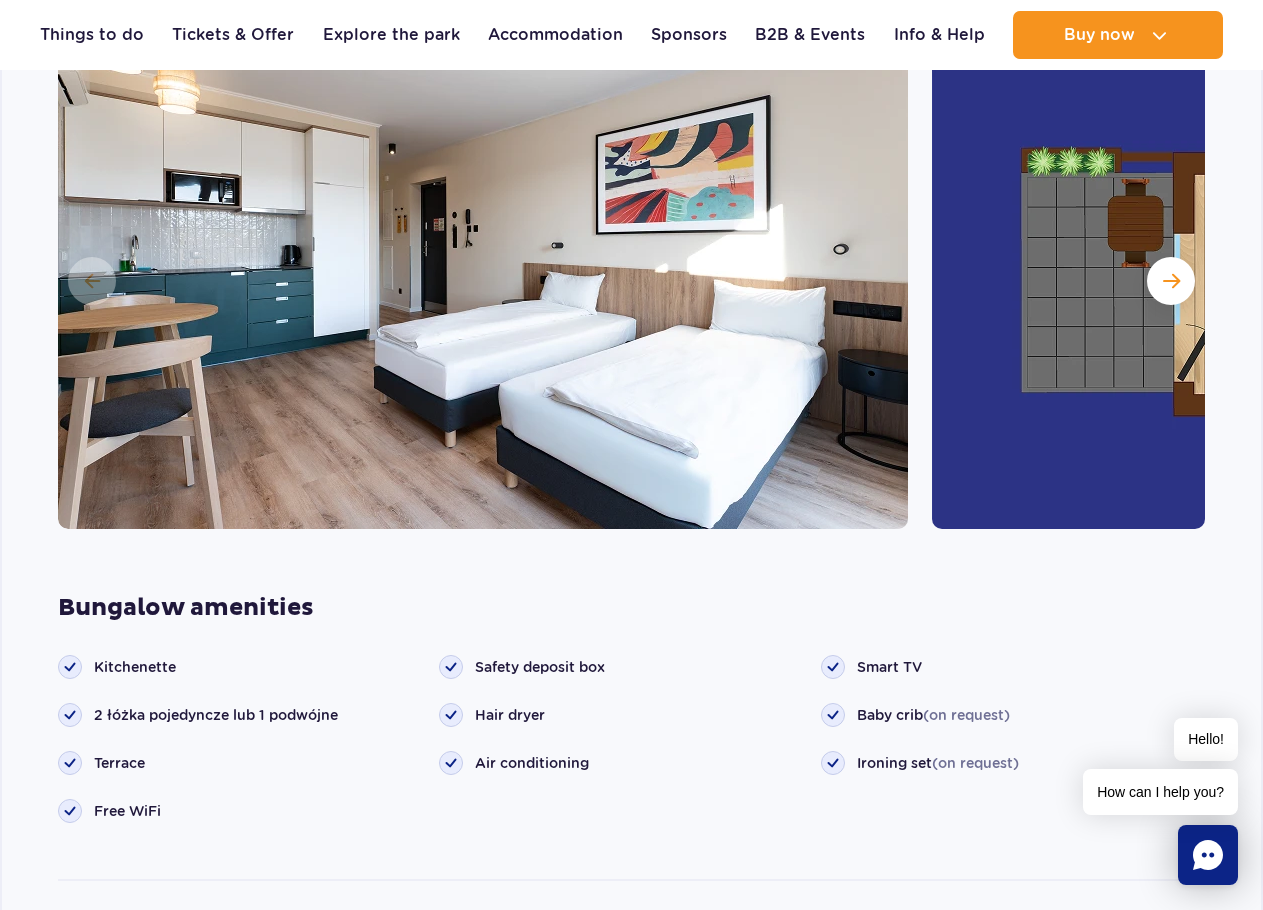 scroll, scrollTop: 2233, scrollLeft: 0, axis: vertical 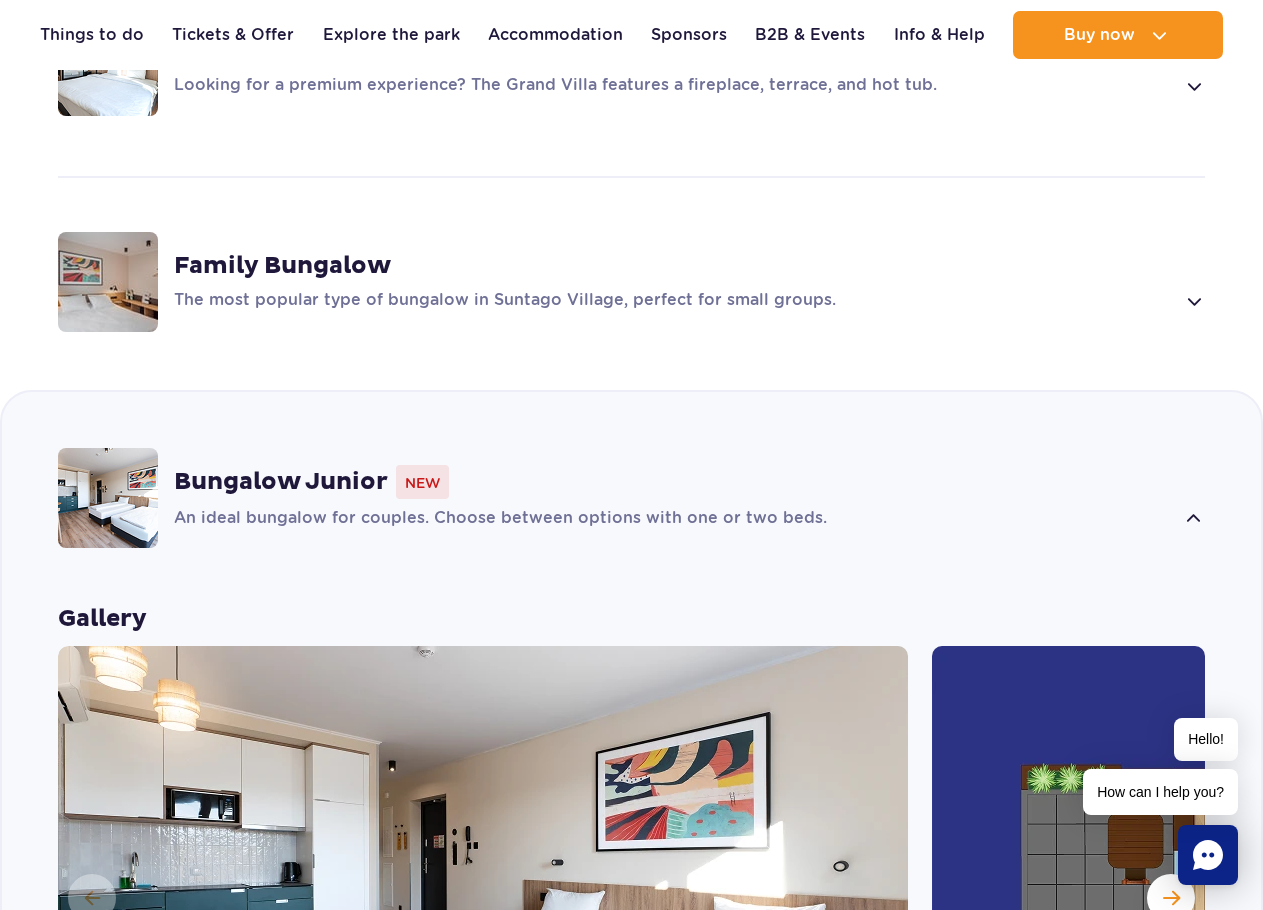 click on "Bungalow Junior
New" at bounding box center [689, 482] 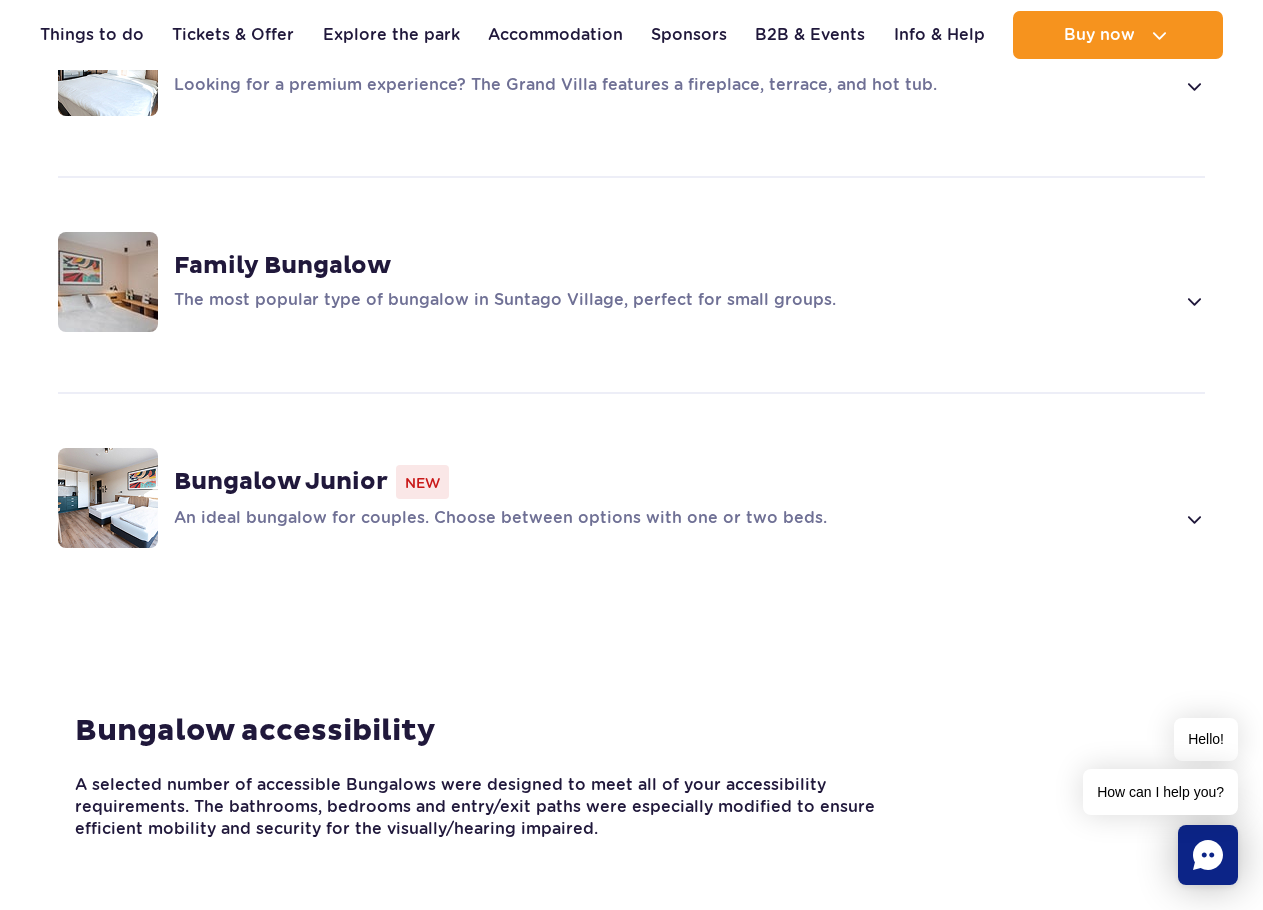 click on "The most popular type of bungalow in Suntago Village, perfect for small groups." at bounding box center (674, 301) 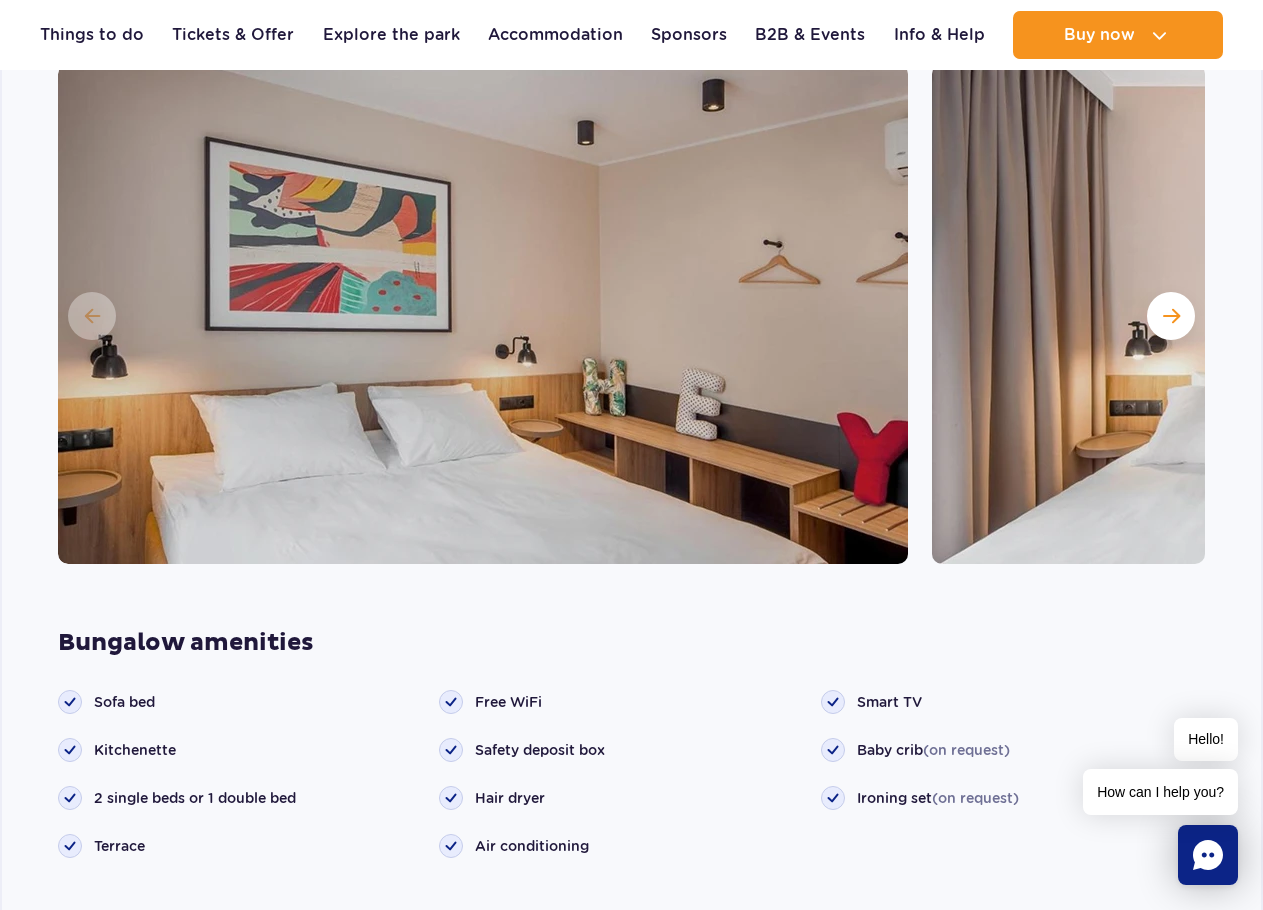 scroll, scrollTop: 1917, scrollLeft: 0, axis: vertical 